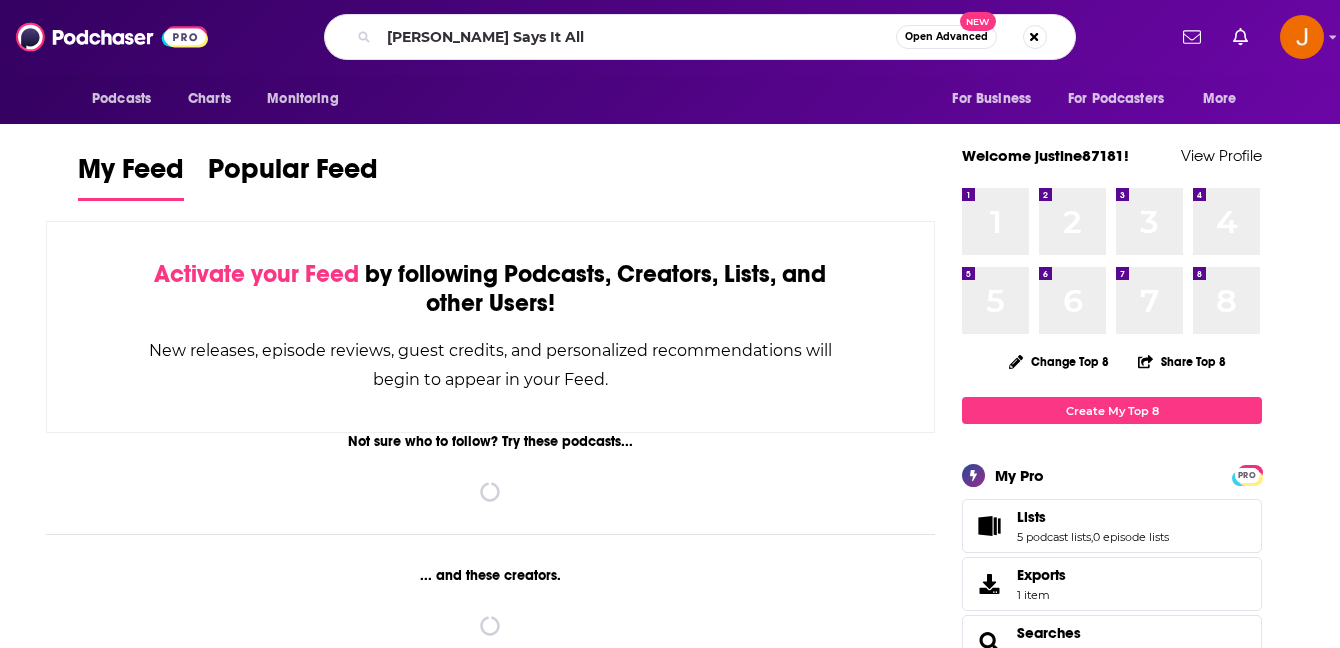 scroll, scrollTop: 0, scrollLeft: 0, axis: both 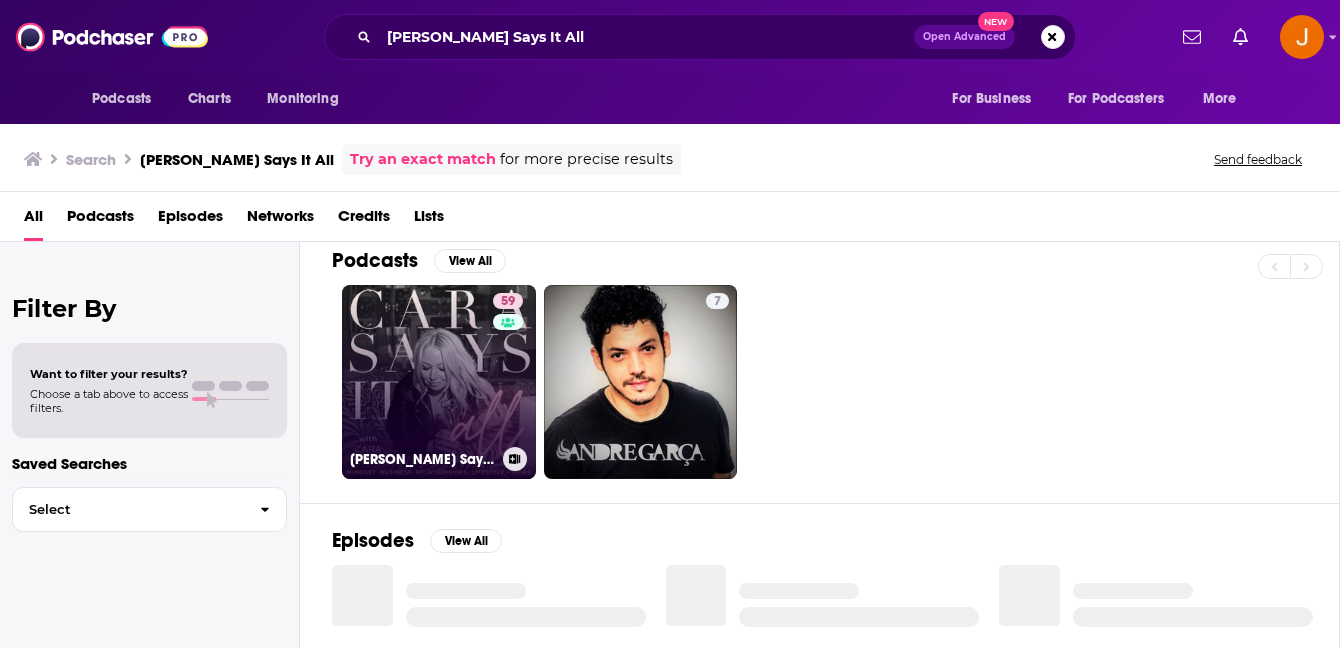 click on "59 [PERSON_NAME] Says It All" at bounding box center (439, 382) 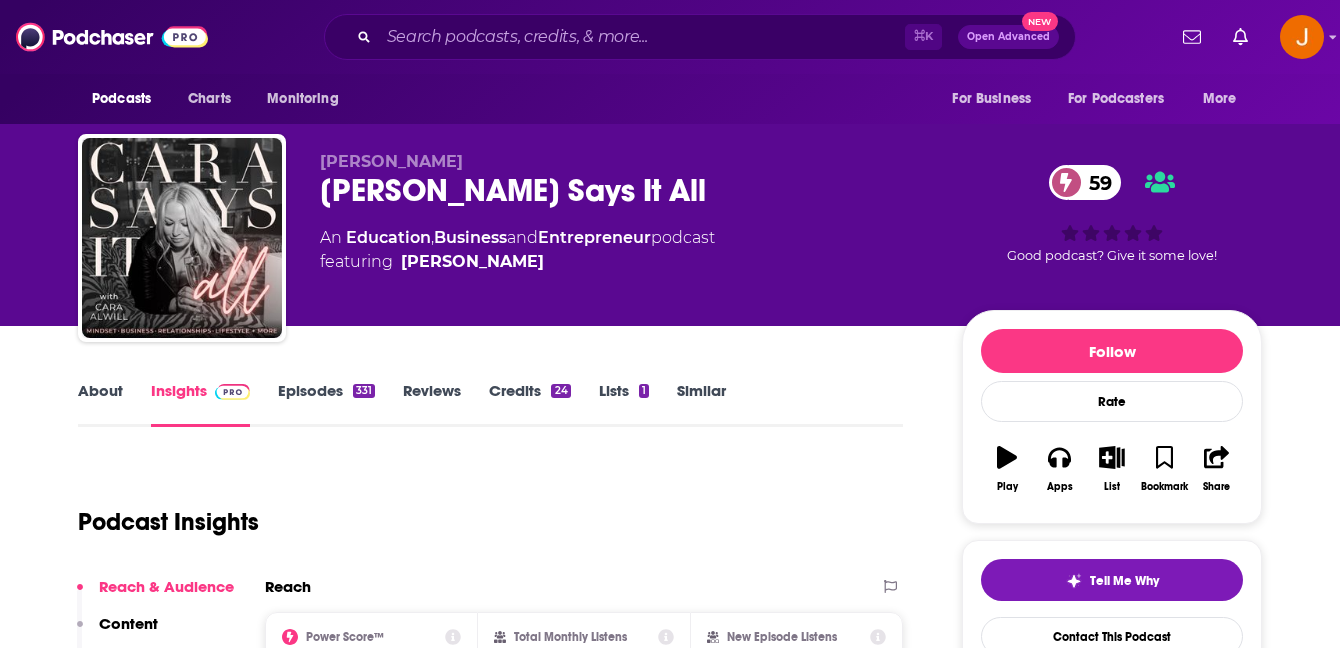 scroll, scrollTop: 7, scrollLeft: 0, axis: vertical 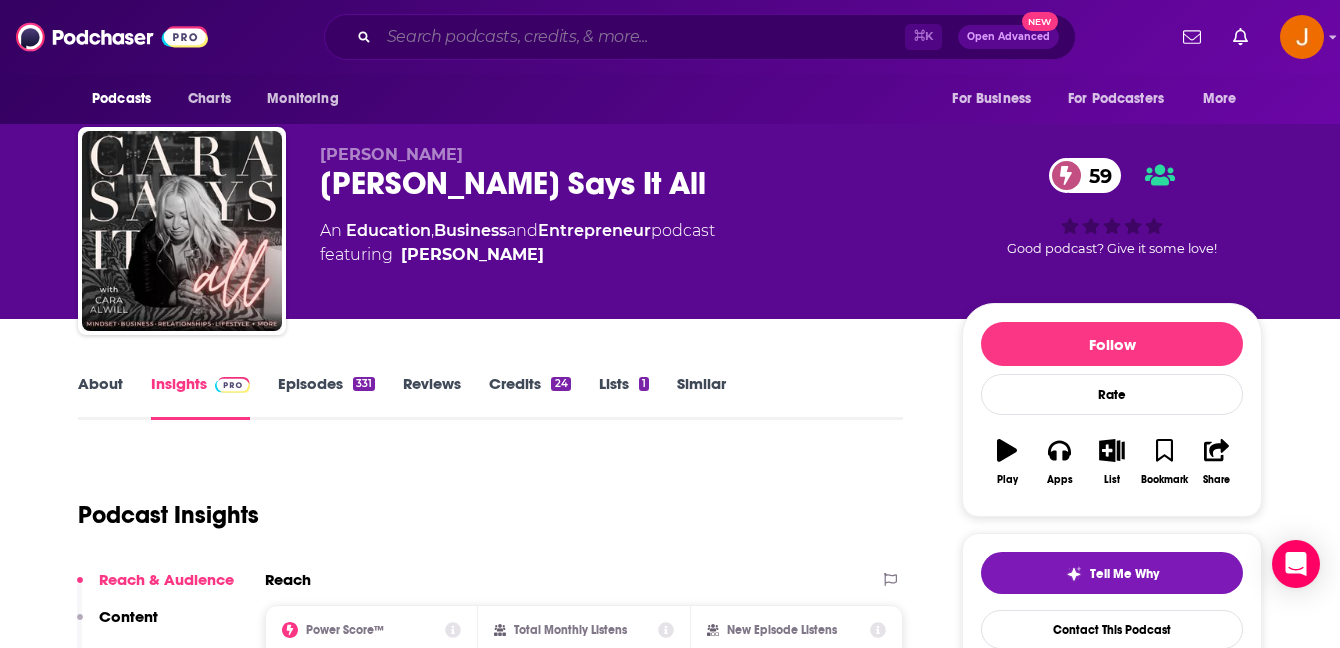 click at bounding box center (642, 37) 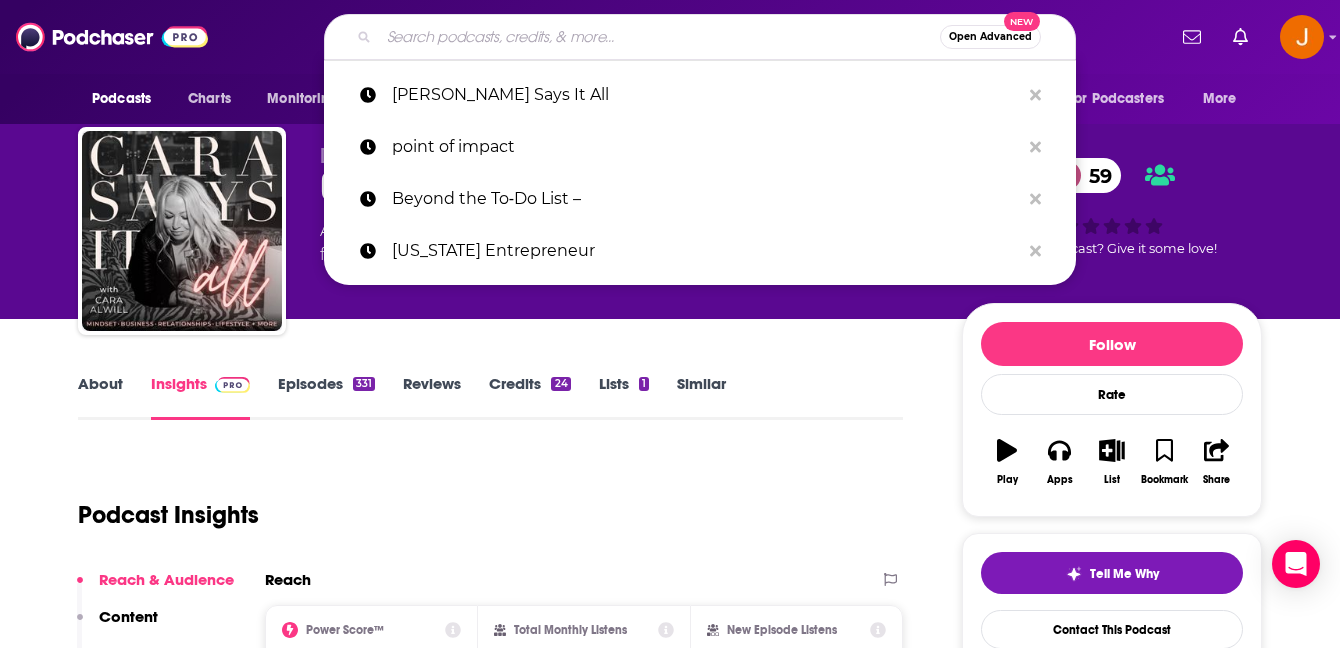 paste on "Dear Men" 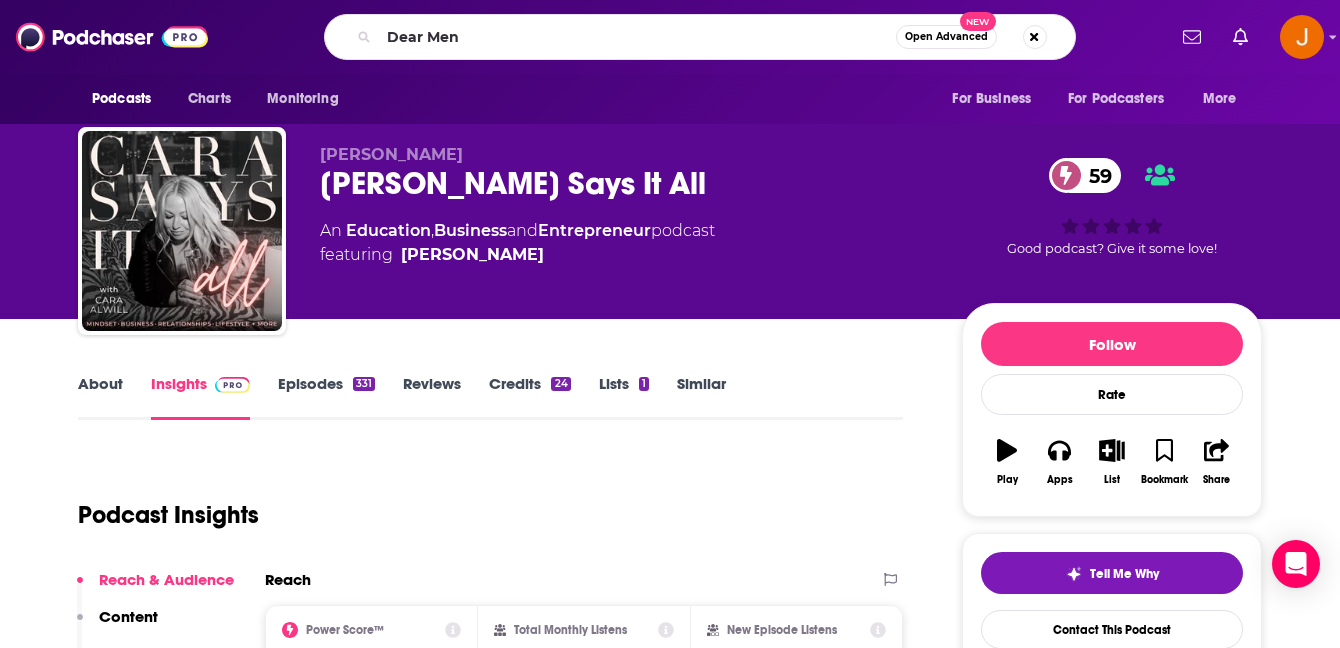 scroll, scrollTop: 0, scrollLeft: 0, axis: both 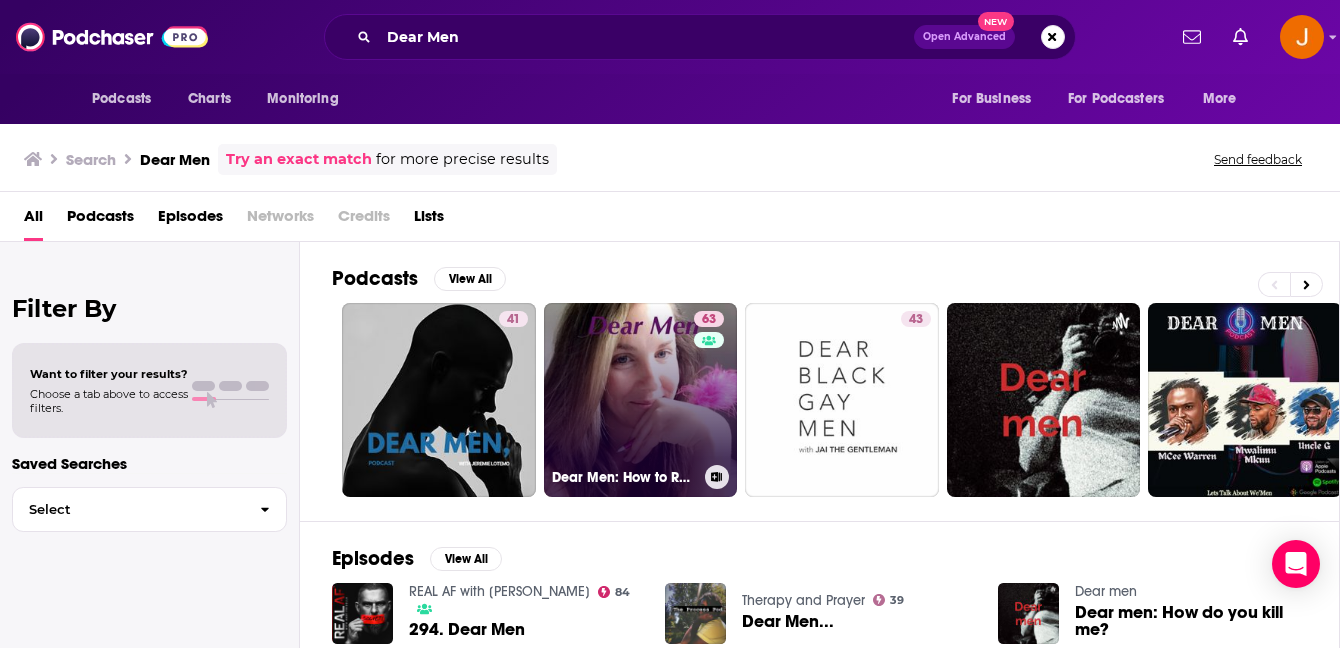 click on "63 Dear Men: How to Rock Sex, Dating, and Relationships With Women" at bounding box center [641, 400] 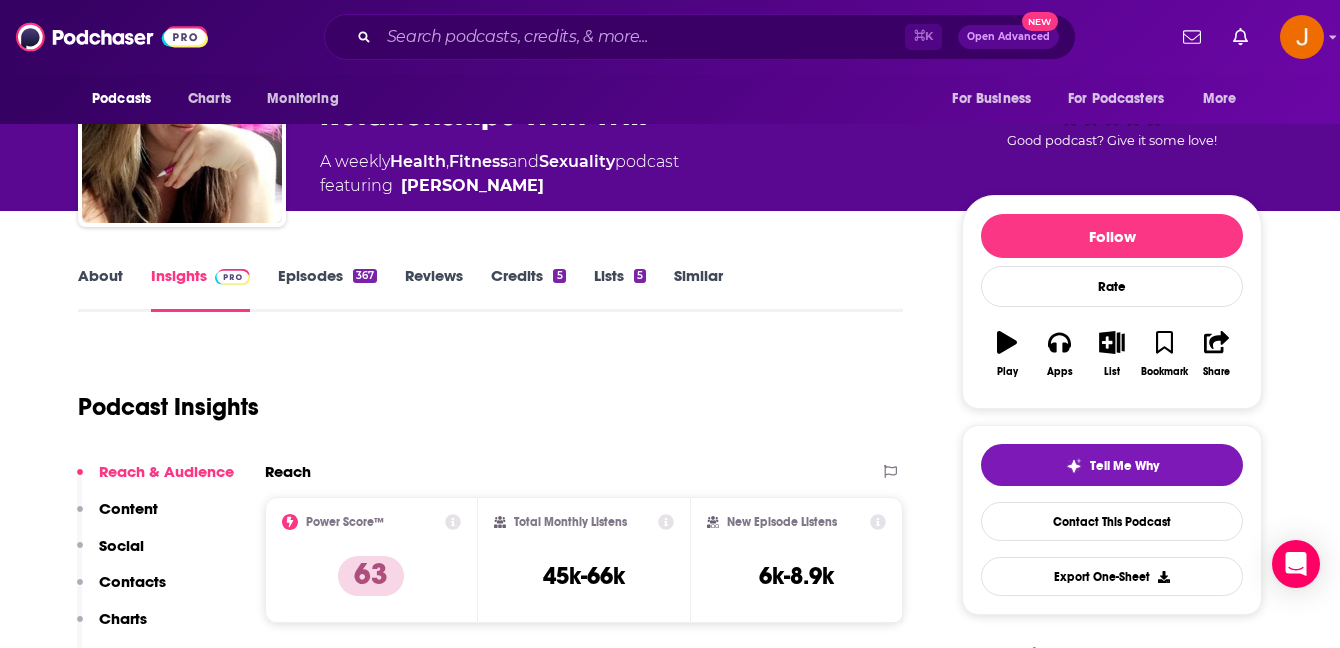 scroll, scrollTop: 0, scrollLeft: 0, axis: both 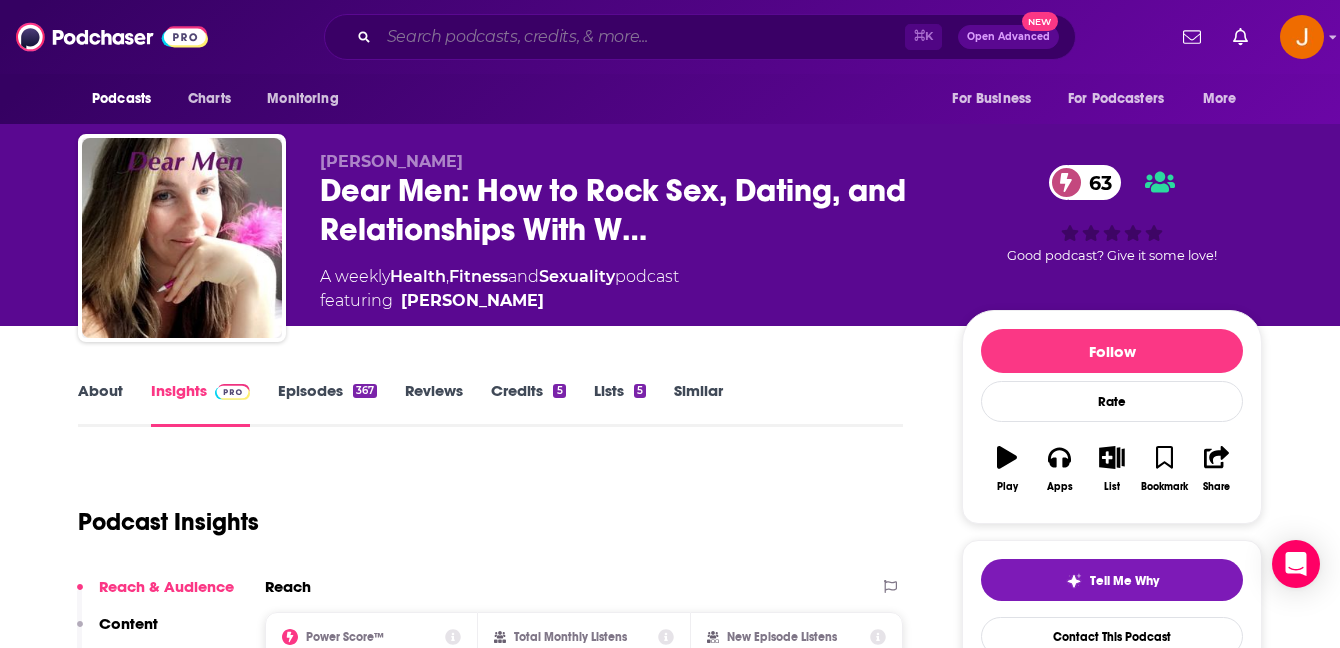 click at bounding box center [642, 37] 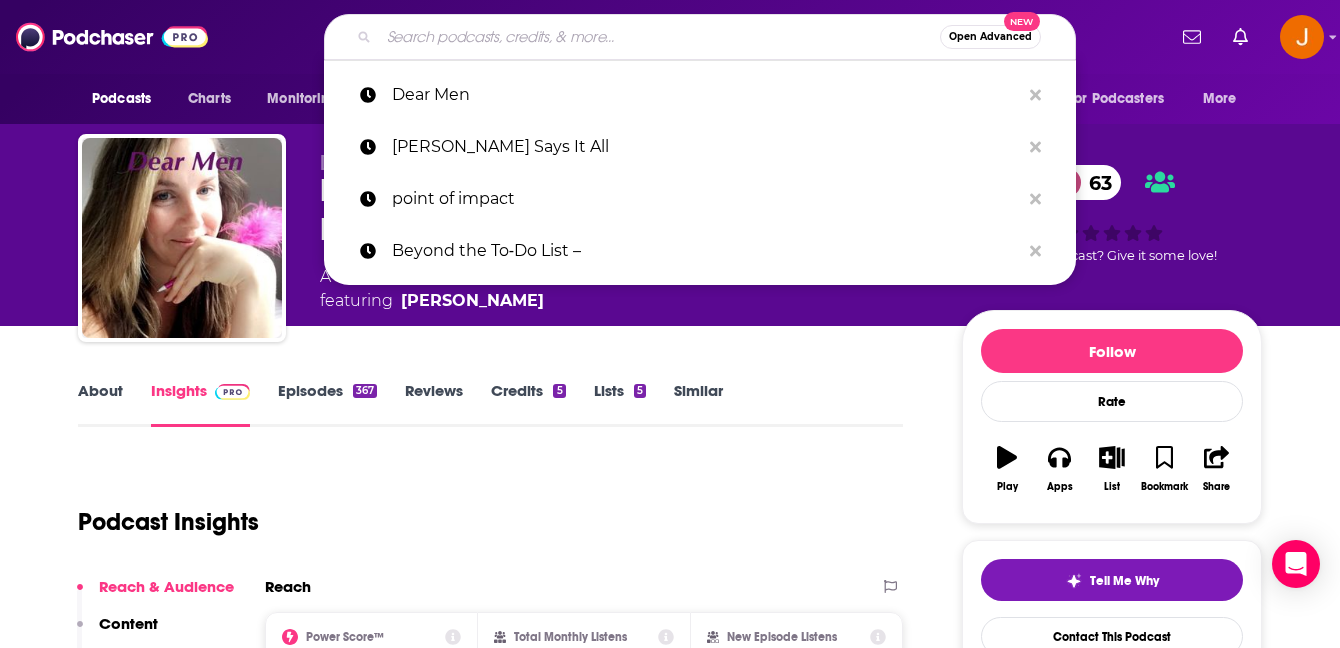 paste on "Let’s Get Vulnerable" 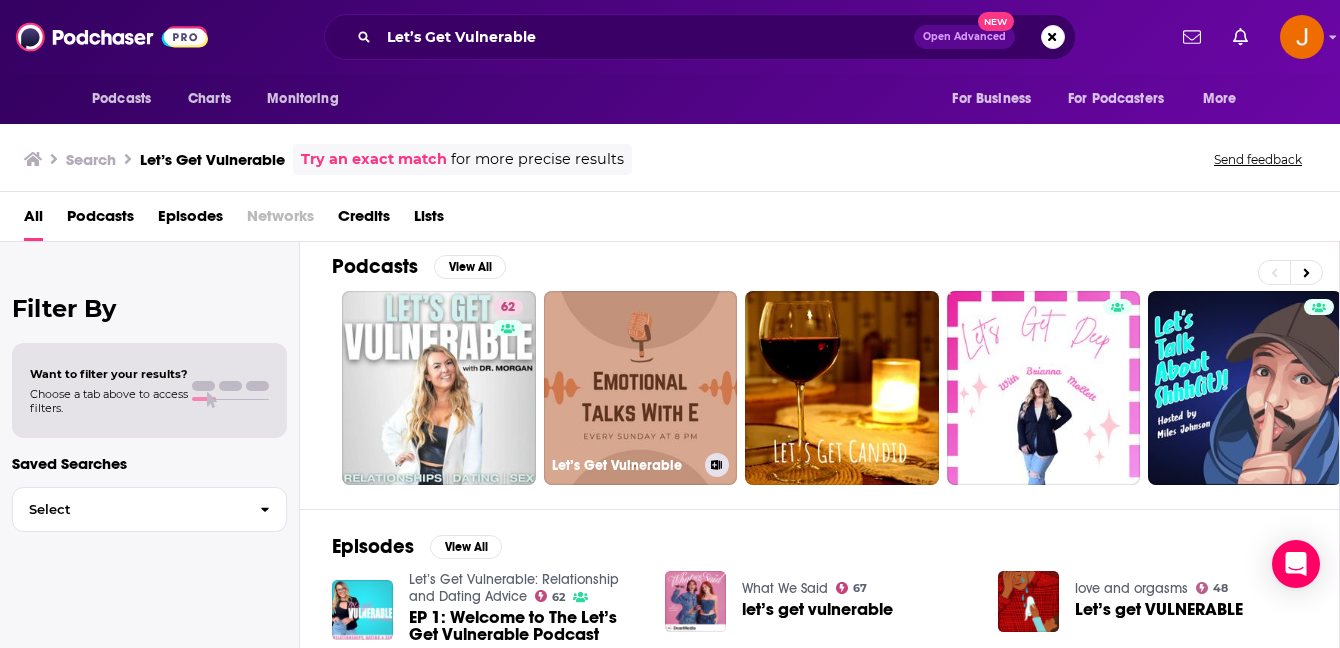 scroll, scrollTop: 14, scrollLeft: 0, axis: vertical 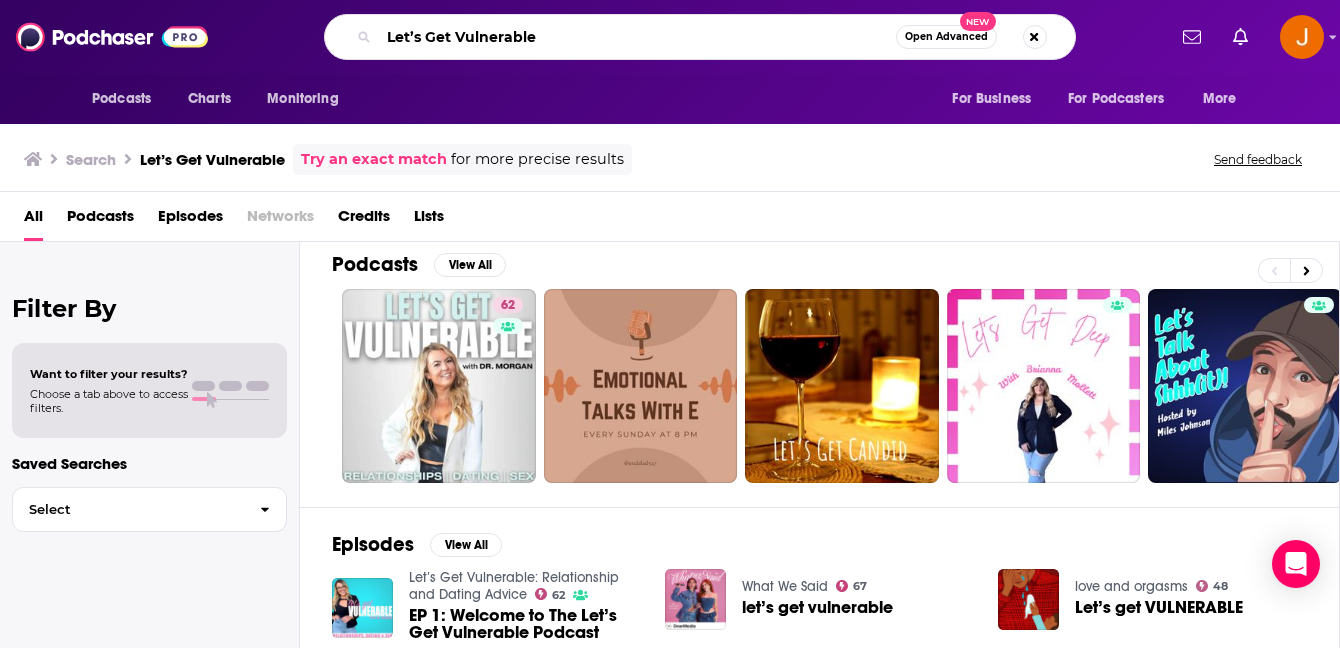 drag, startPoint x: 585, startPoint y: 42, endPoint x: 298, endPoint y: 42, distance: 287 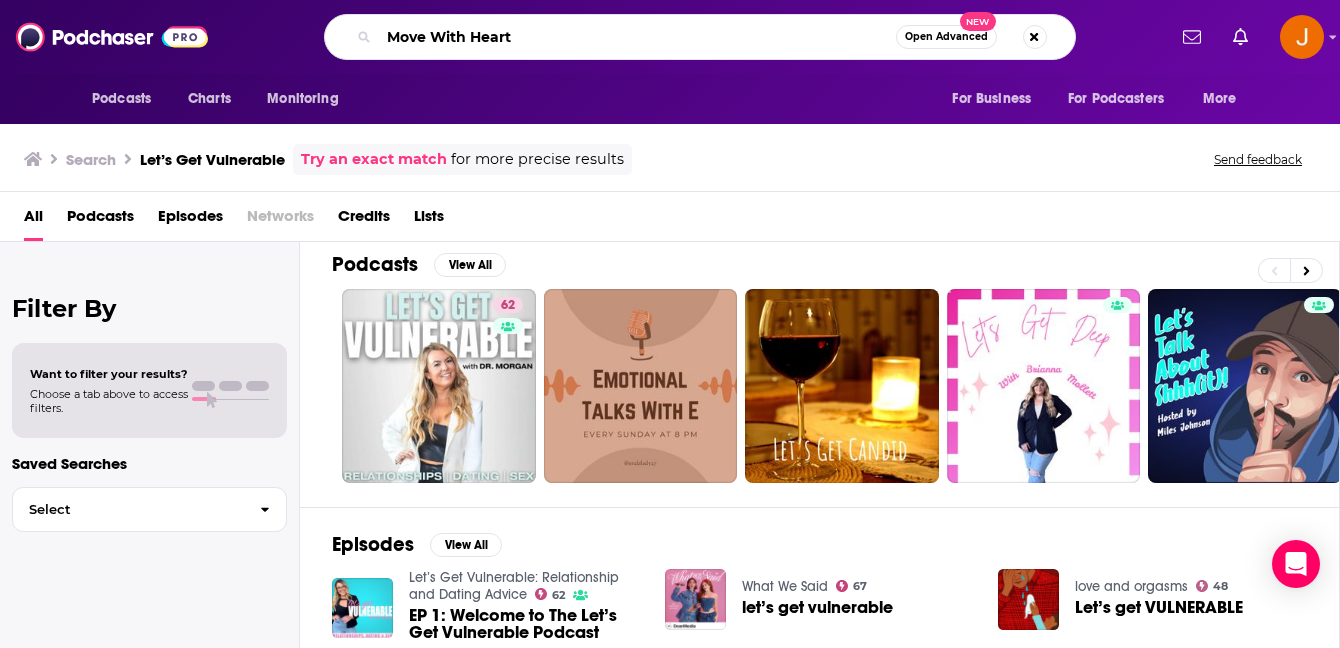 type on "Move With Heart" 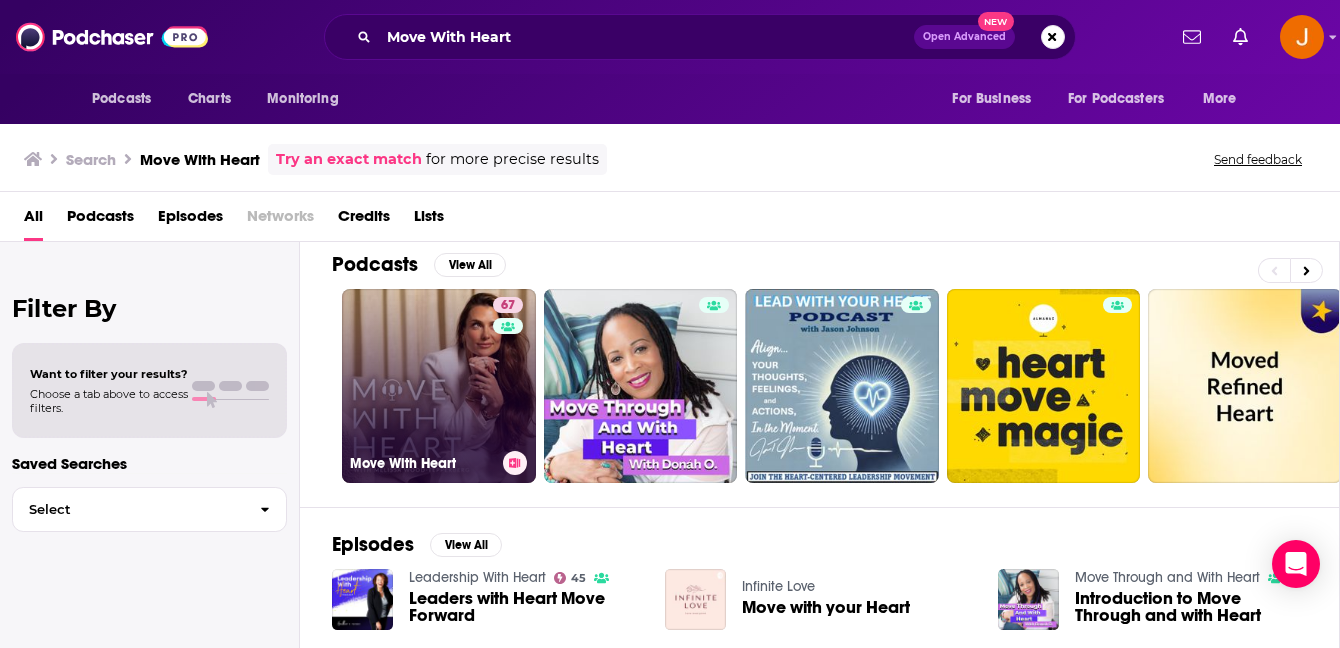 click on "67 Move With Heart" at bounding box center [439, 386] 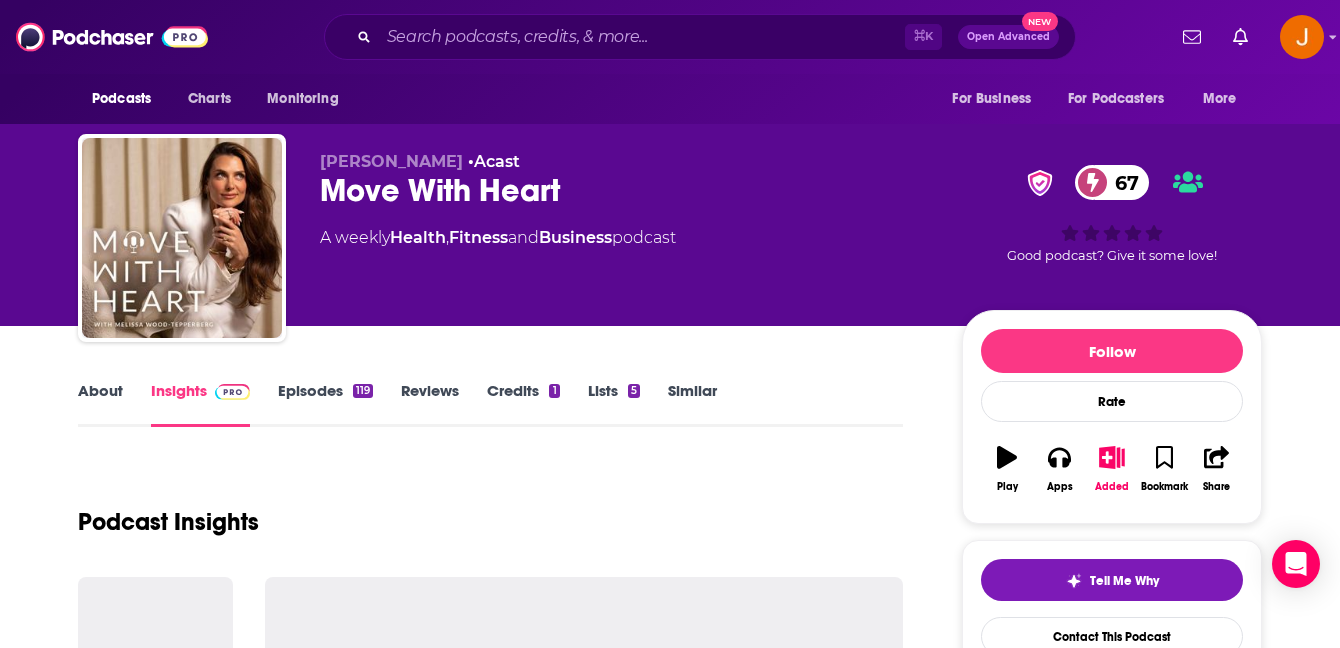 scroll, scrollTop: 15, scrollLeft: 0, axis: vertical 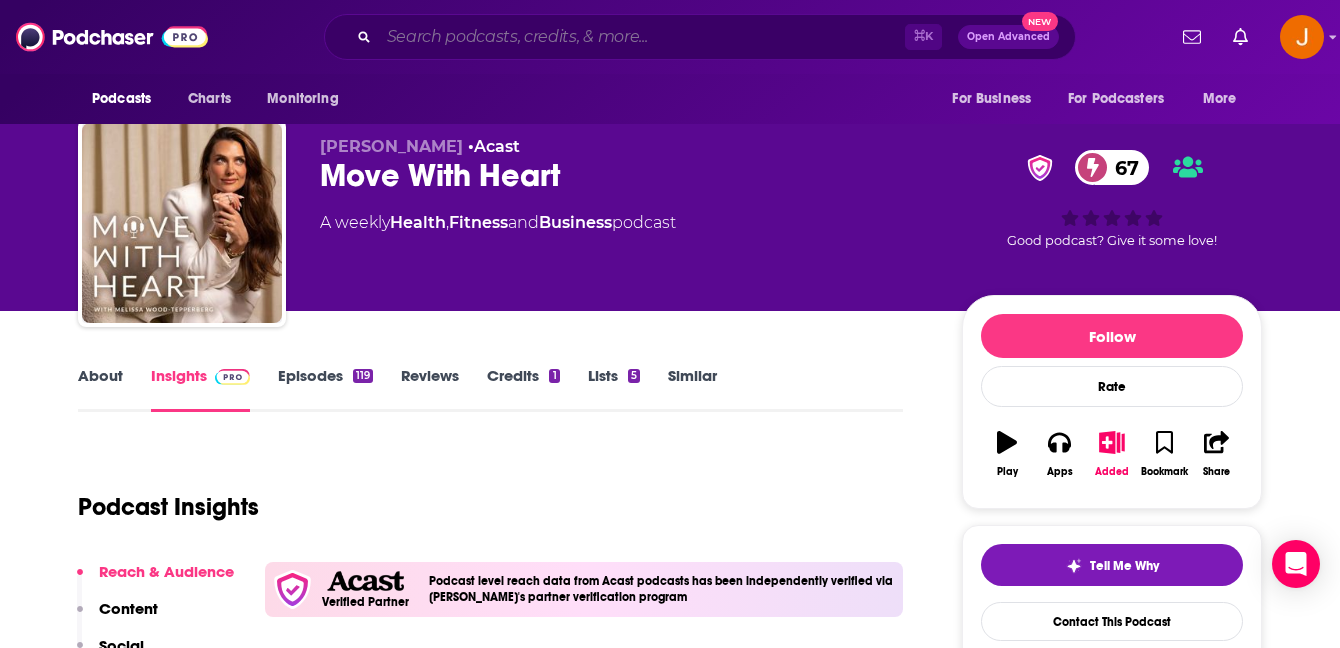 click at bounding box center (642, 37) 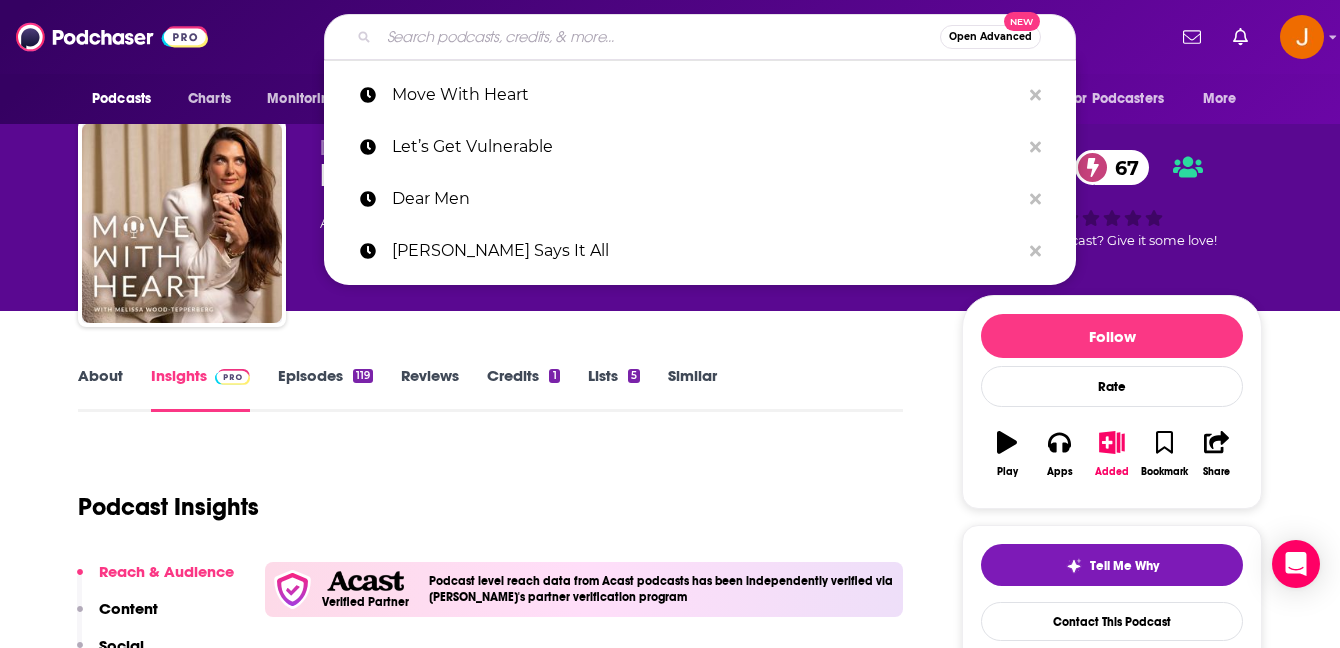 paste on "ON AIR WITH ELLA" 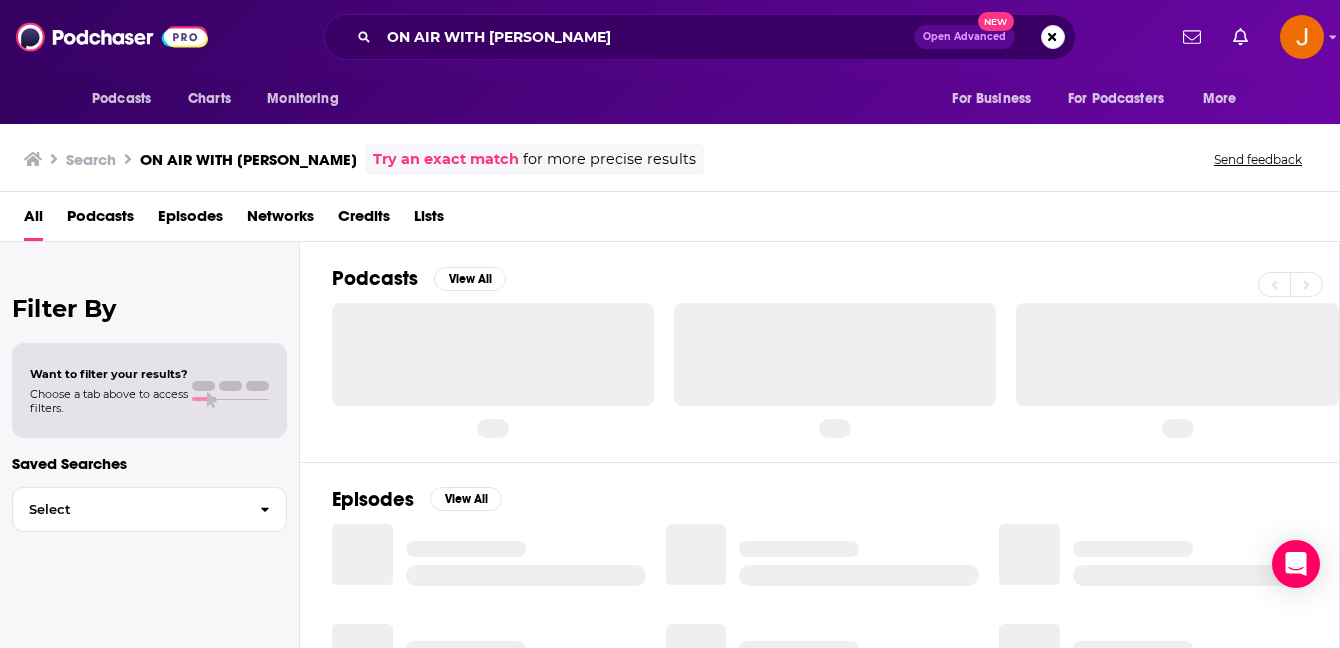 scroll, scrollTop: 0, scrollLeft: 0, axis: both 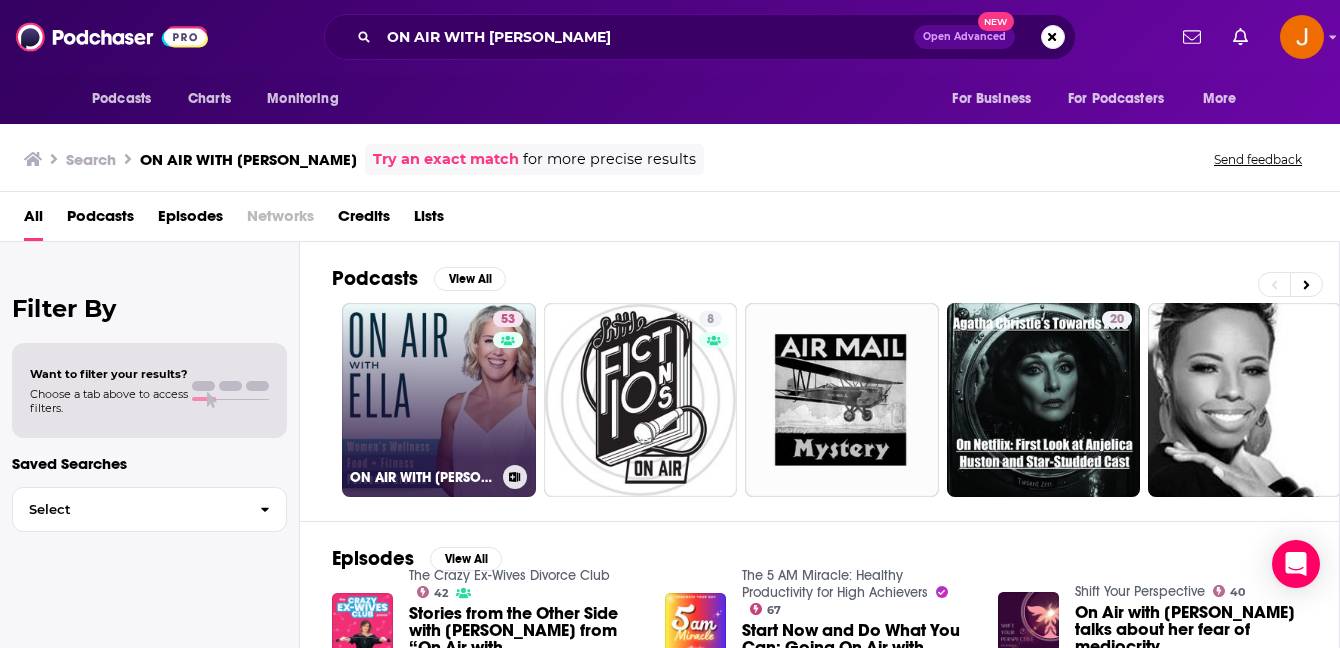 click on "53 ON AIR WITH ELLA | Women's Wellness" at bounding box center [439, 400] 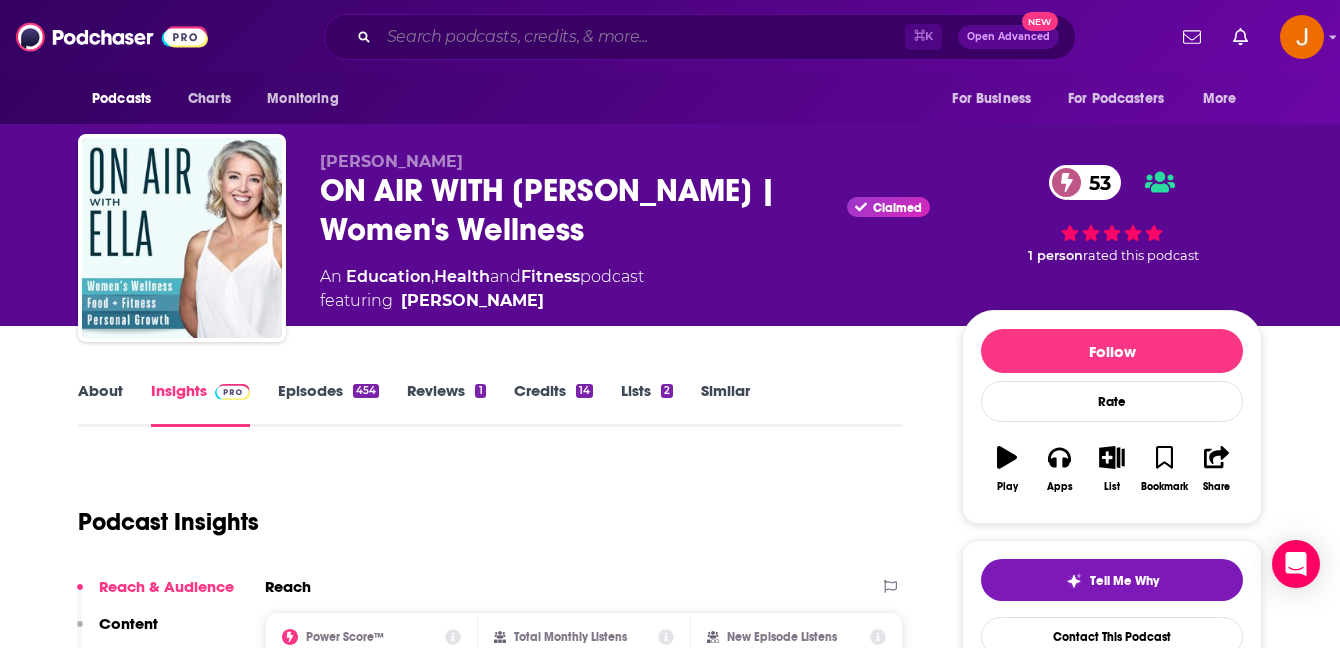 click at bounding box center [642, 37] 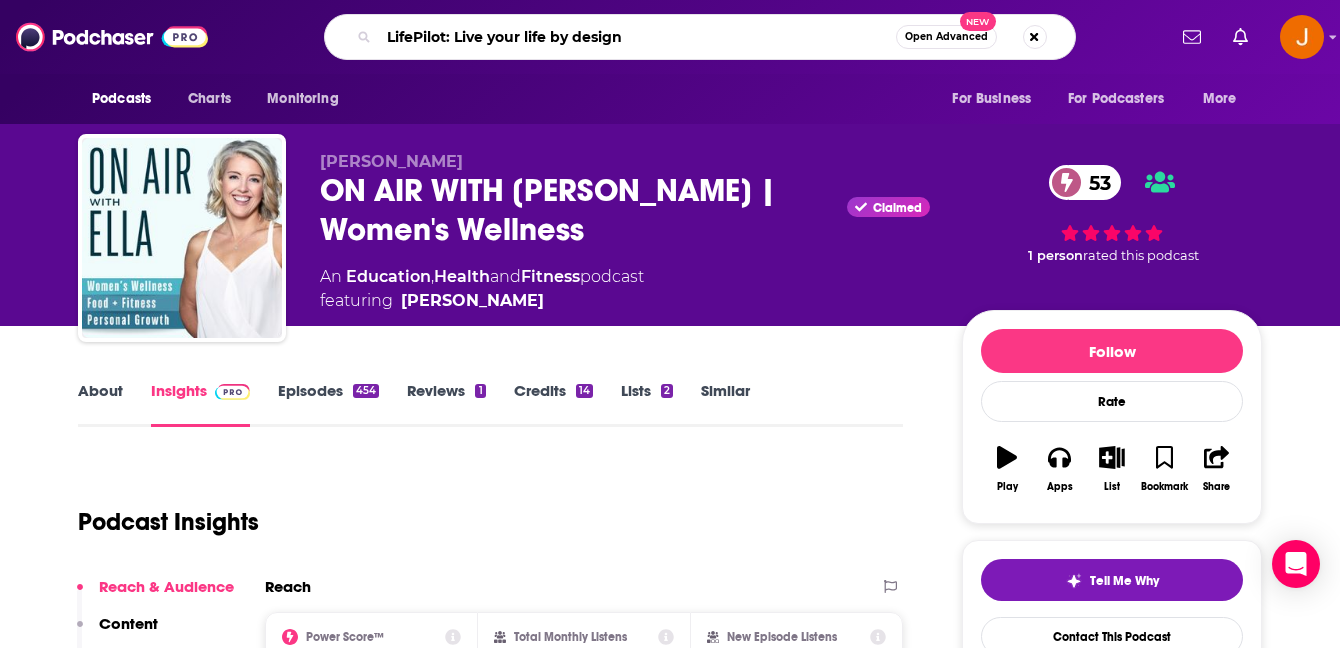 type on "LifePilot: Live your life by design" 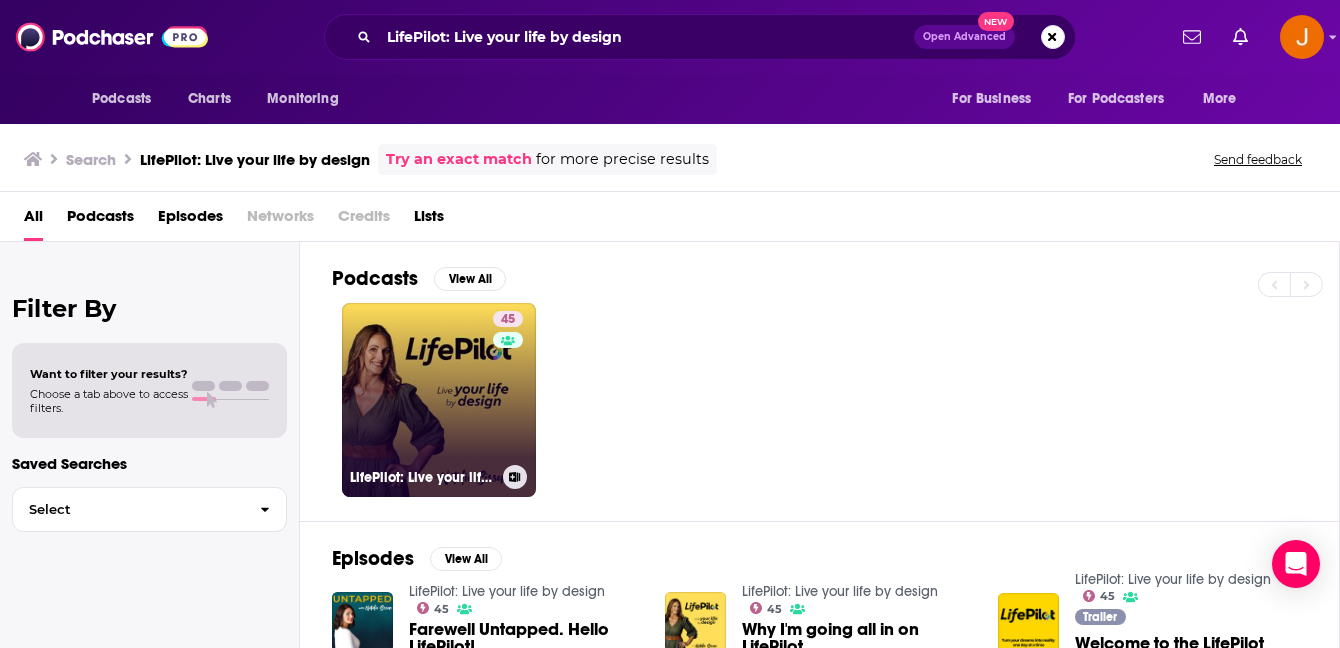 click on "45 LifePilot: Live your life by design" at bounding box center (439, 400) 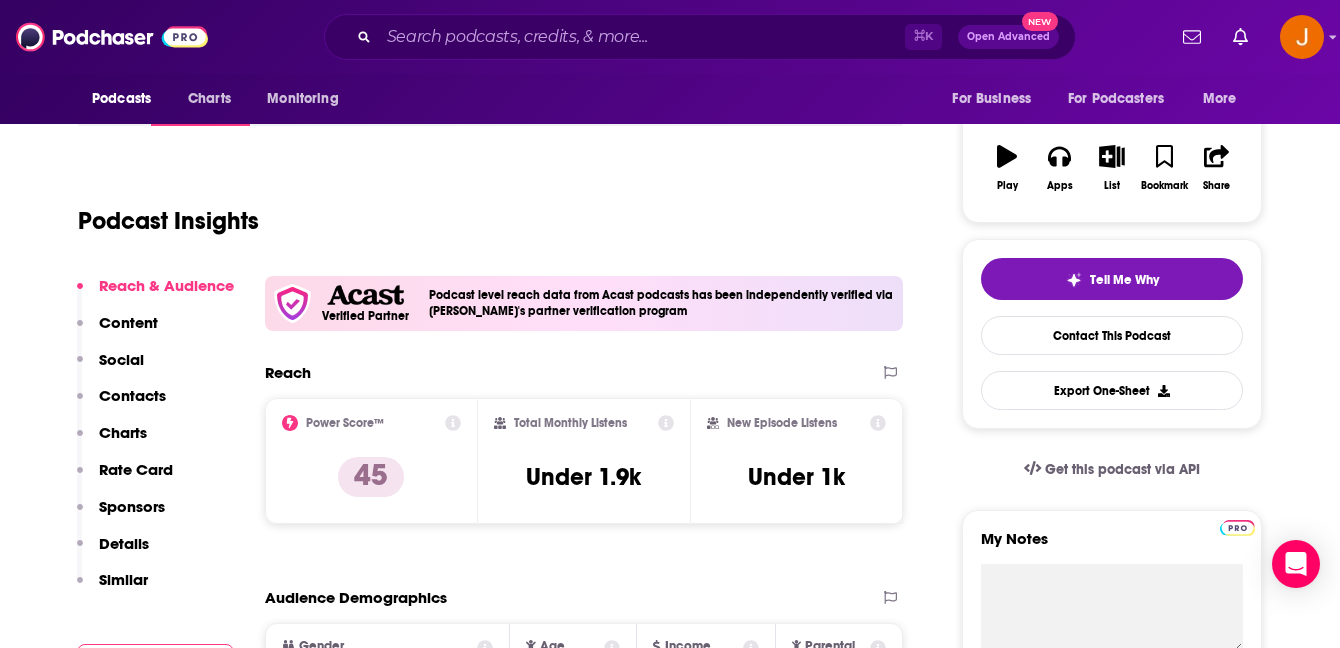 scroll, scrollTop: 304, scrollLeft: 0, axis: vertical 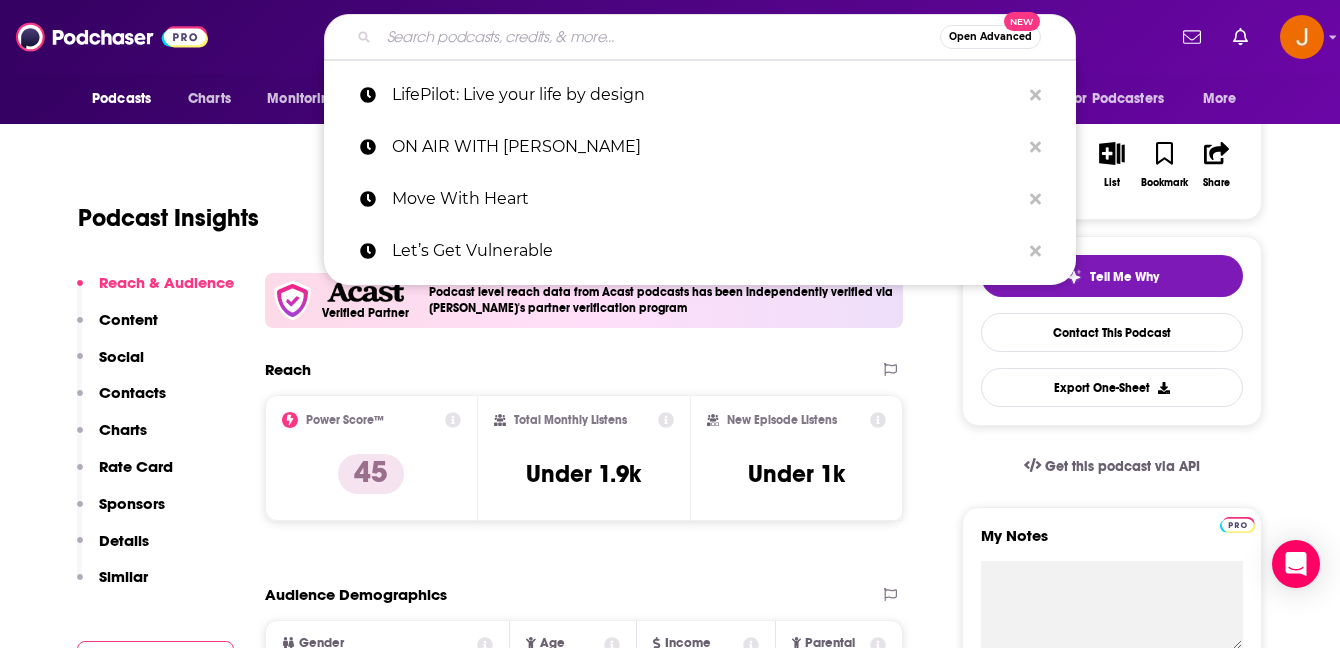 click at bounding box center [659, 37] 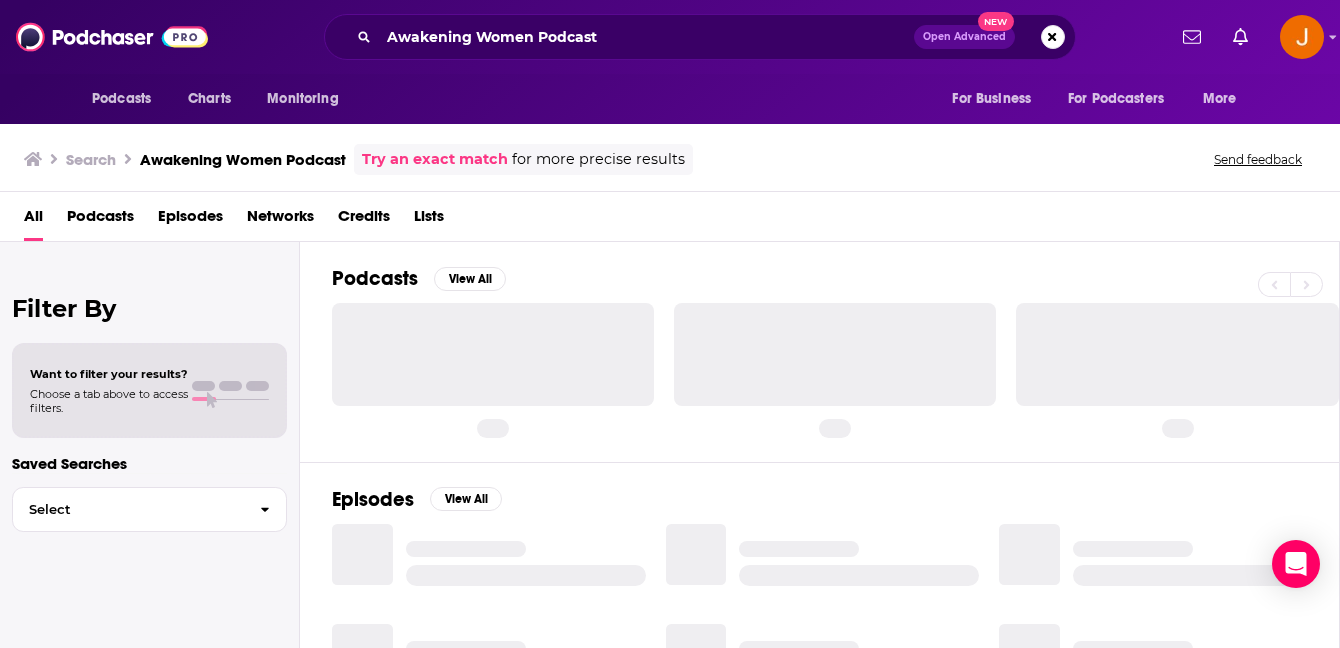 scroll, scrollTop: 0, scrollLeft: 0, axis: both 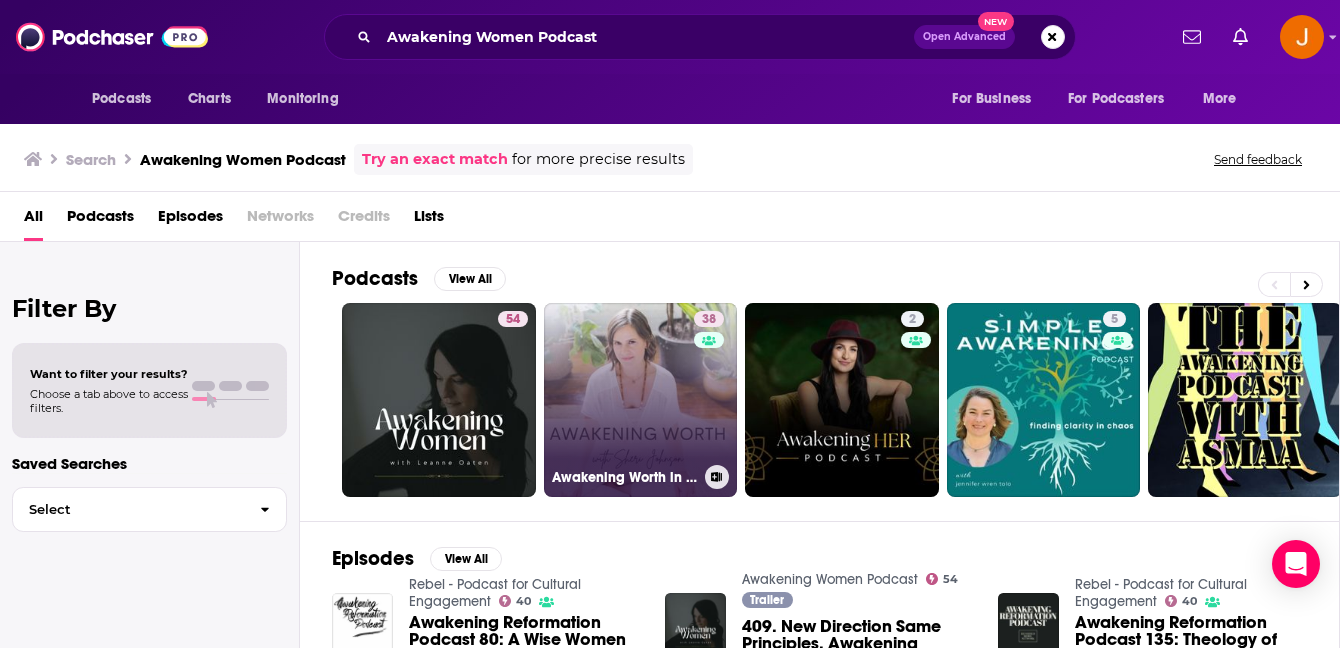 click on "38 Awakening Worth in Childless Women" at bounding box center [641, 400] 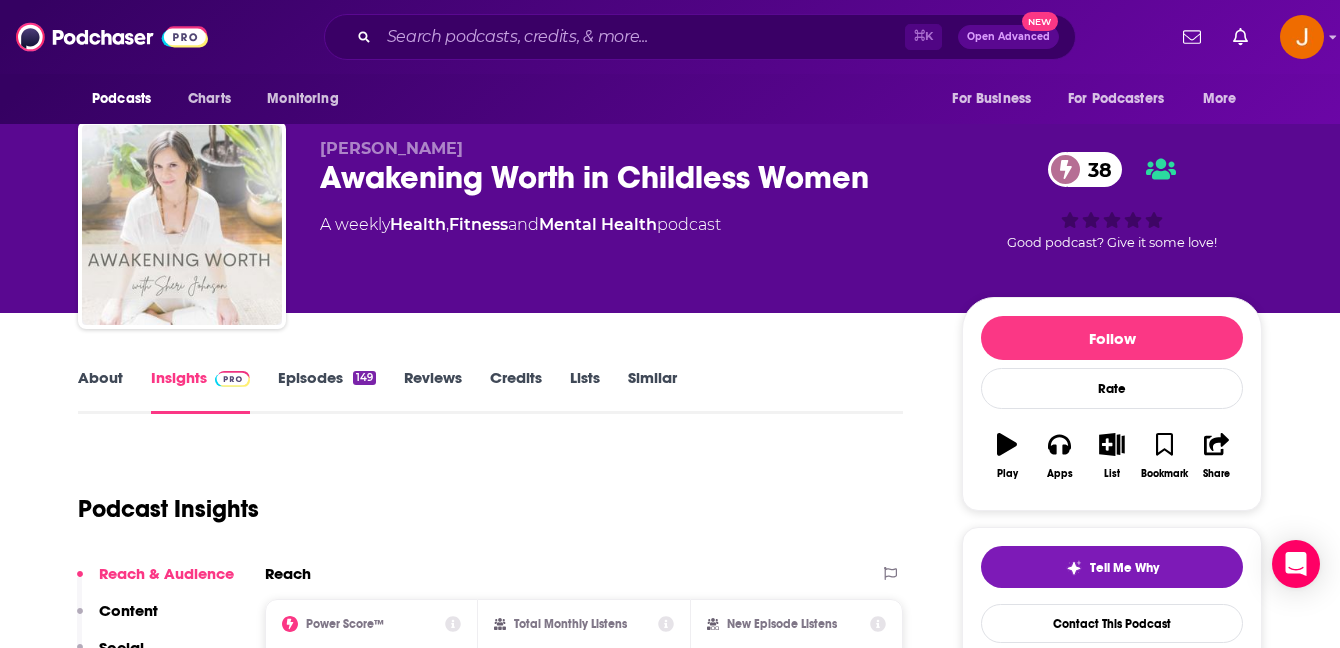 scroll, scrollTop: 15, scrollLeft: 0, axis: vertical 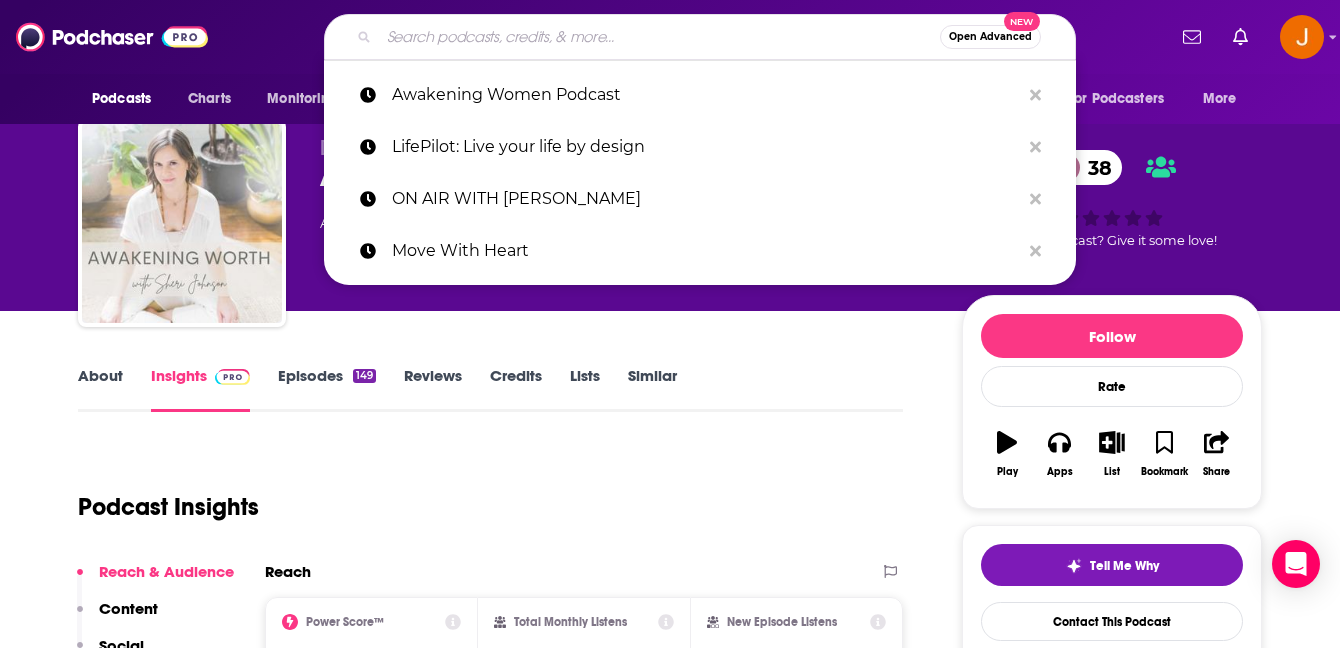 click at bounding box center [659, 37] 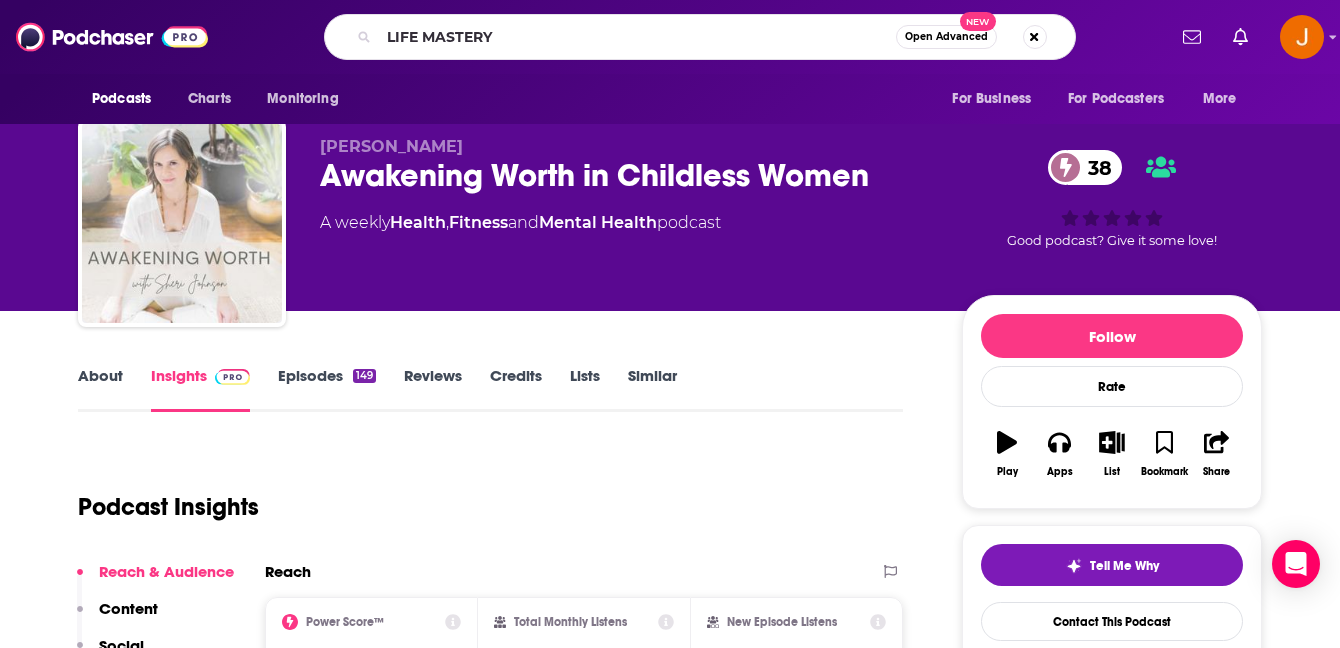scroll, scrollTop: 0, scrollLeft: 0, axis: both 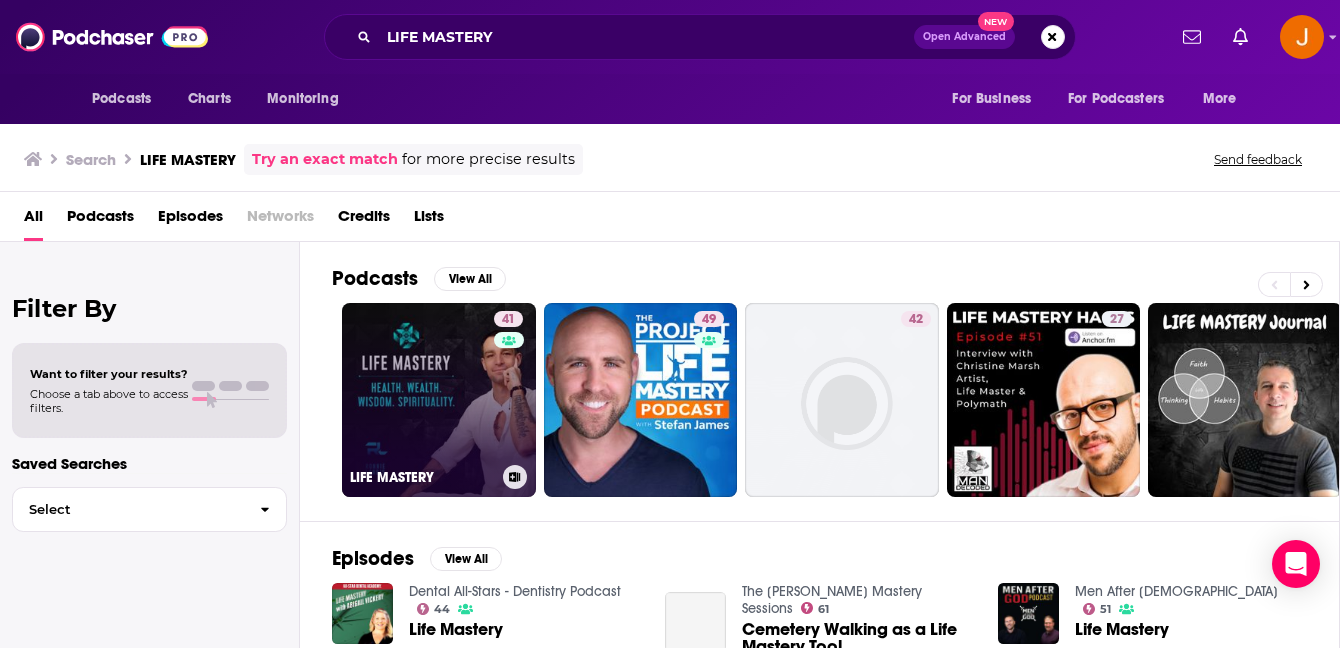 click on "41 LIFE MASTERY" at bounding box center [439, 400] 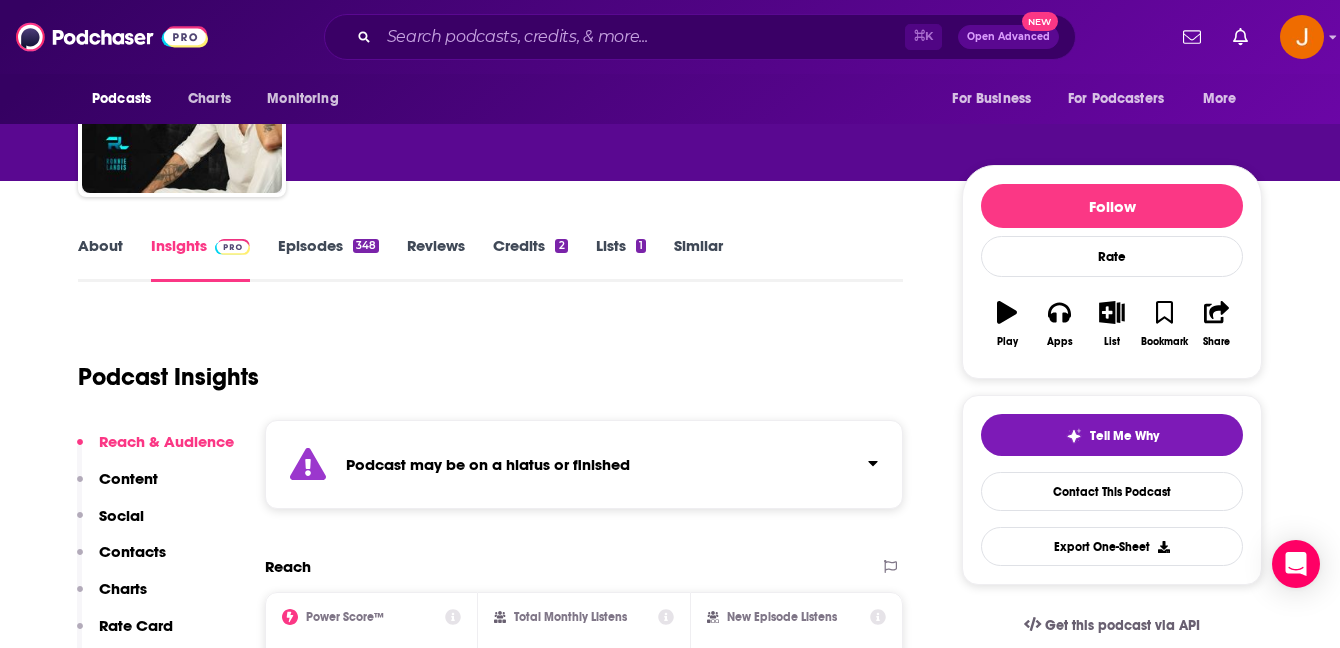scroll, scrollTop: 157, scrollLeft: 0, axis: vertical 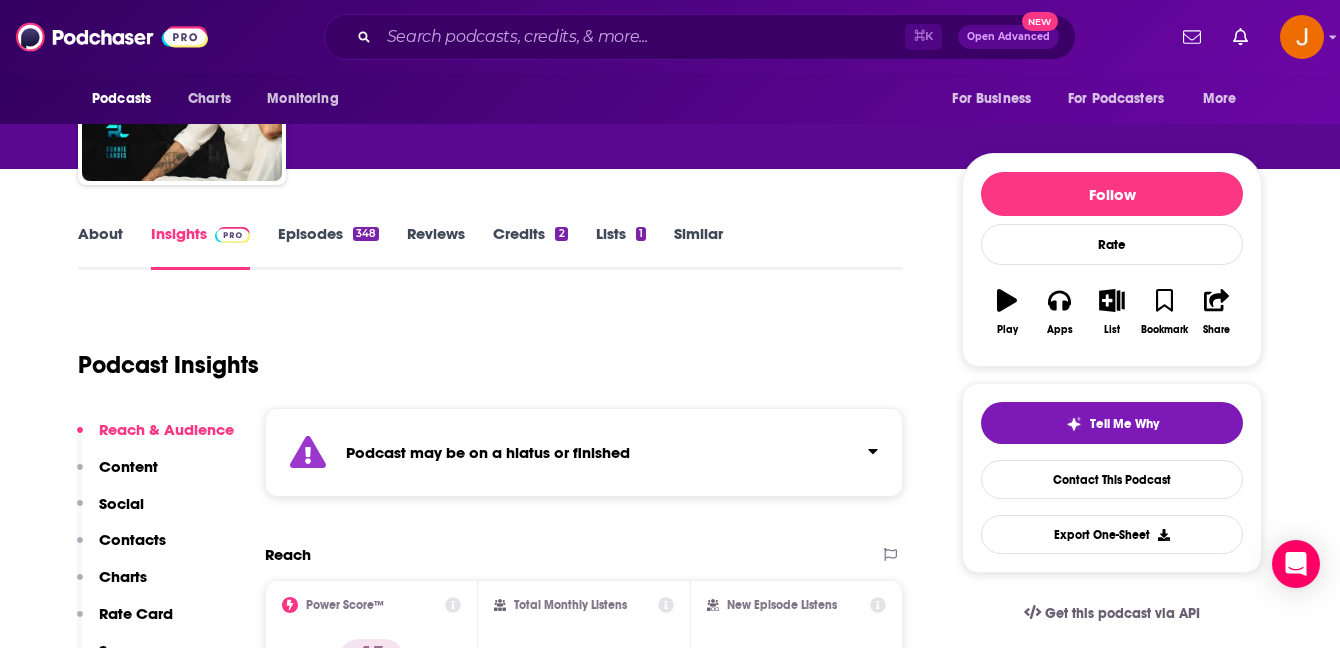 click on "Episodes 348" at bounding box center (328, 247) 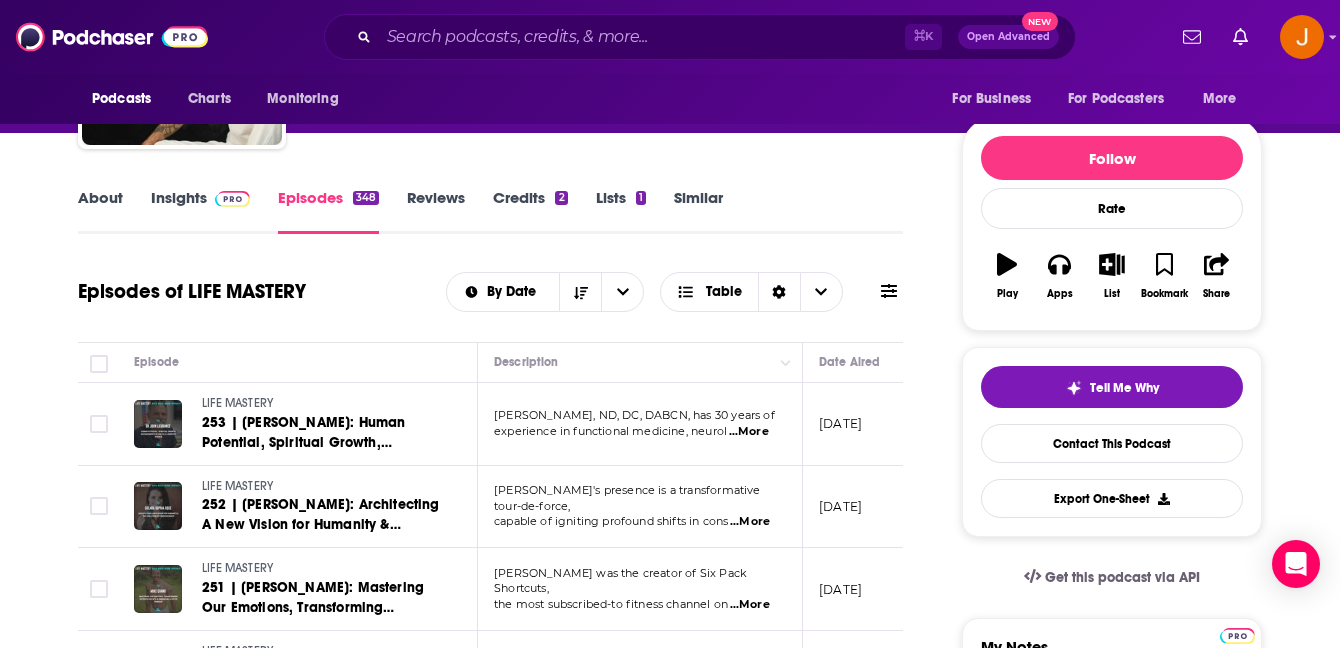 scroll, scrollTop: 0, scrollLeft: 0, axis: both 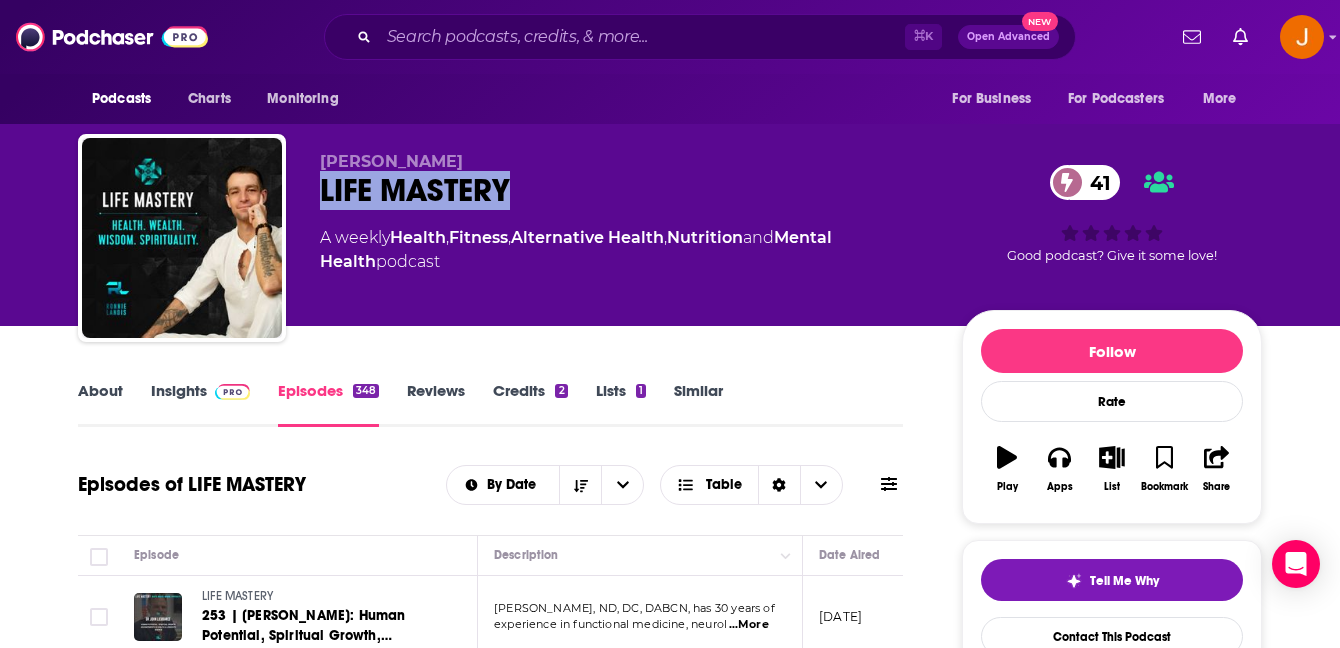 drag, startPoint x: 530, startPoint y: 196, endPoint x: 314, endPoint y: 201, distance: 216.05786 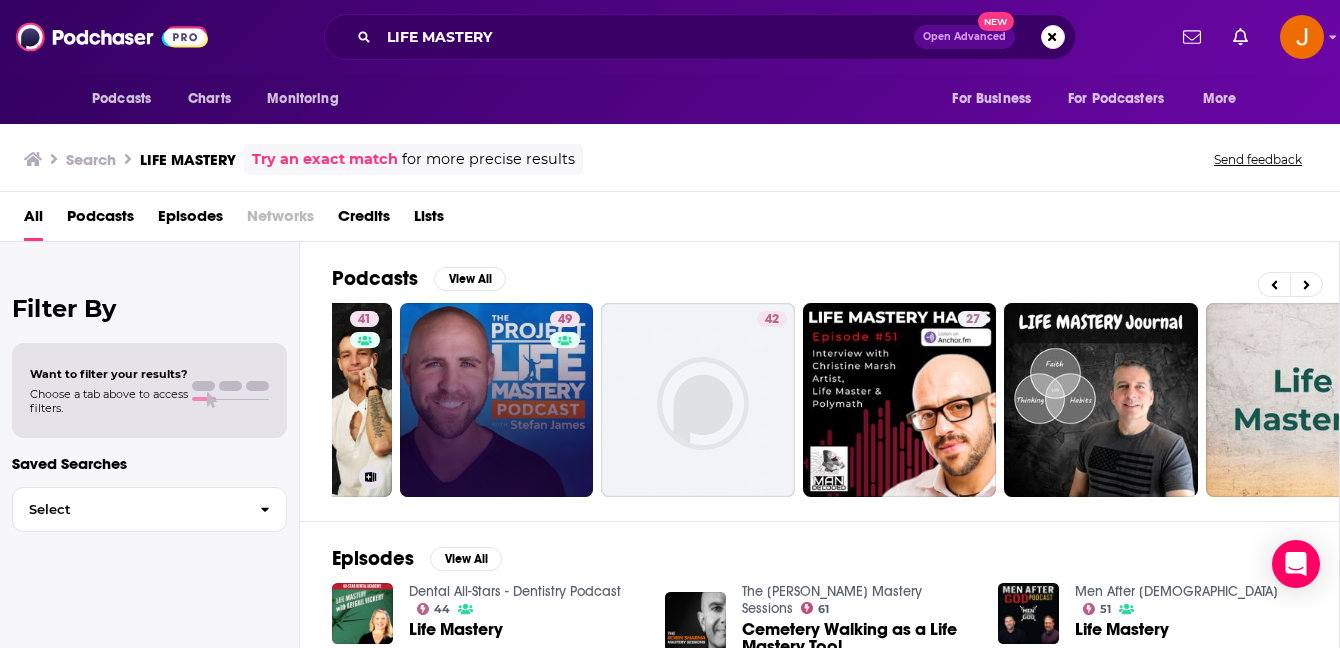 scroll, scrollTop: 0, scrollLeft: 150, axis: horizontal 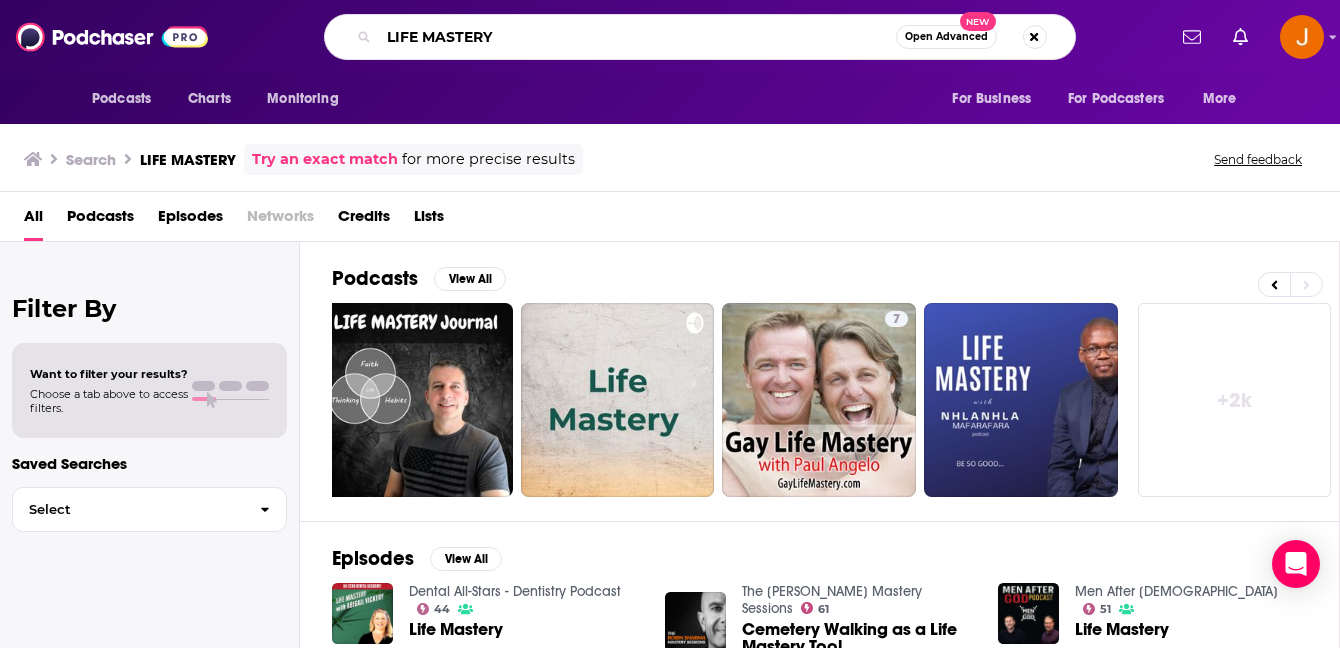 drag, startPoint x: 510, startPoint y: 38, endPoint x: 254, endPoint y: 38, distance: 256 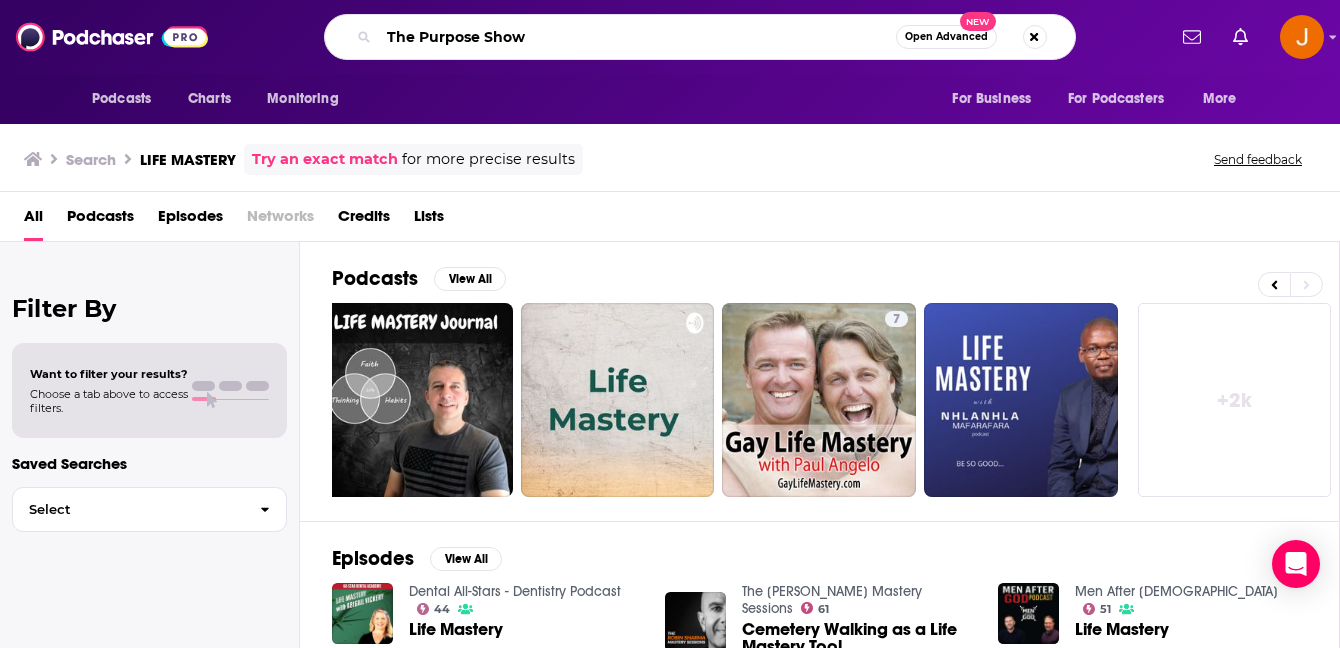 type on "The Purpose Show" 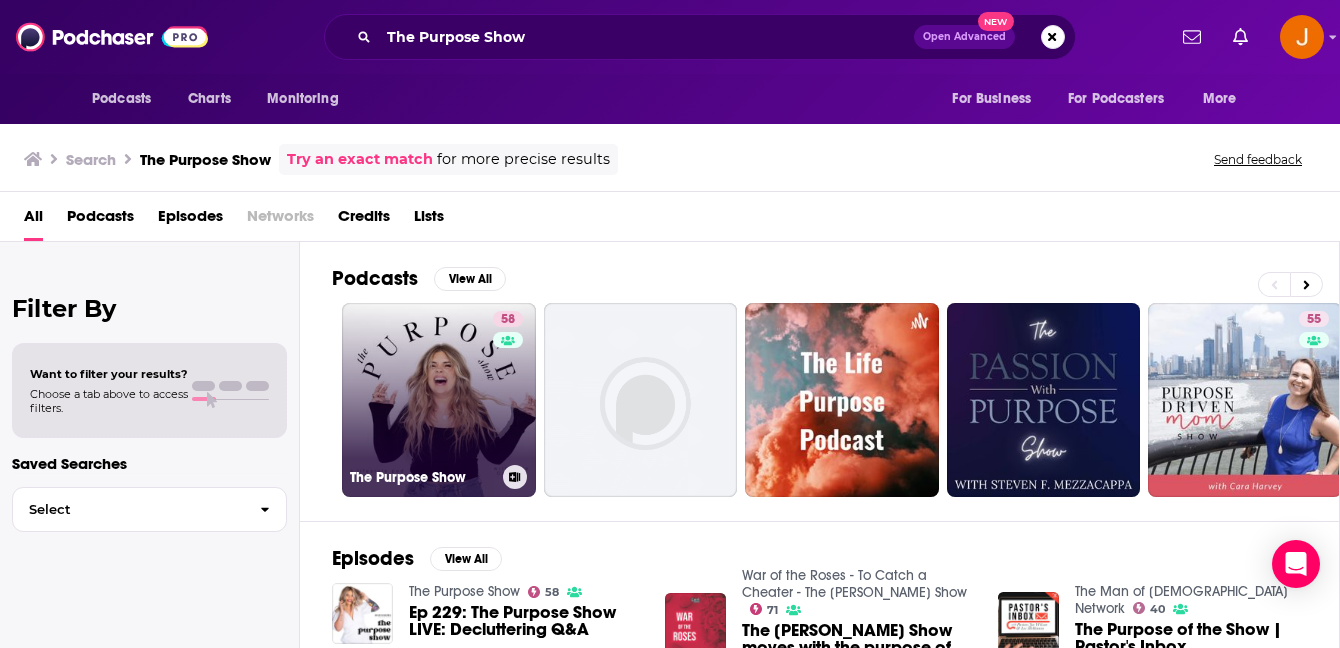 click on "58 The Purpose Show" at bounding box center [439, 400] 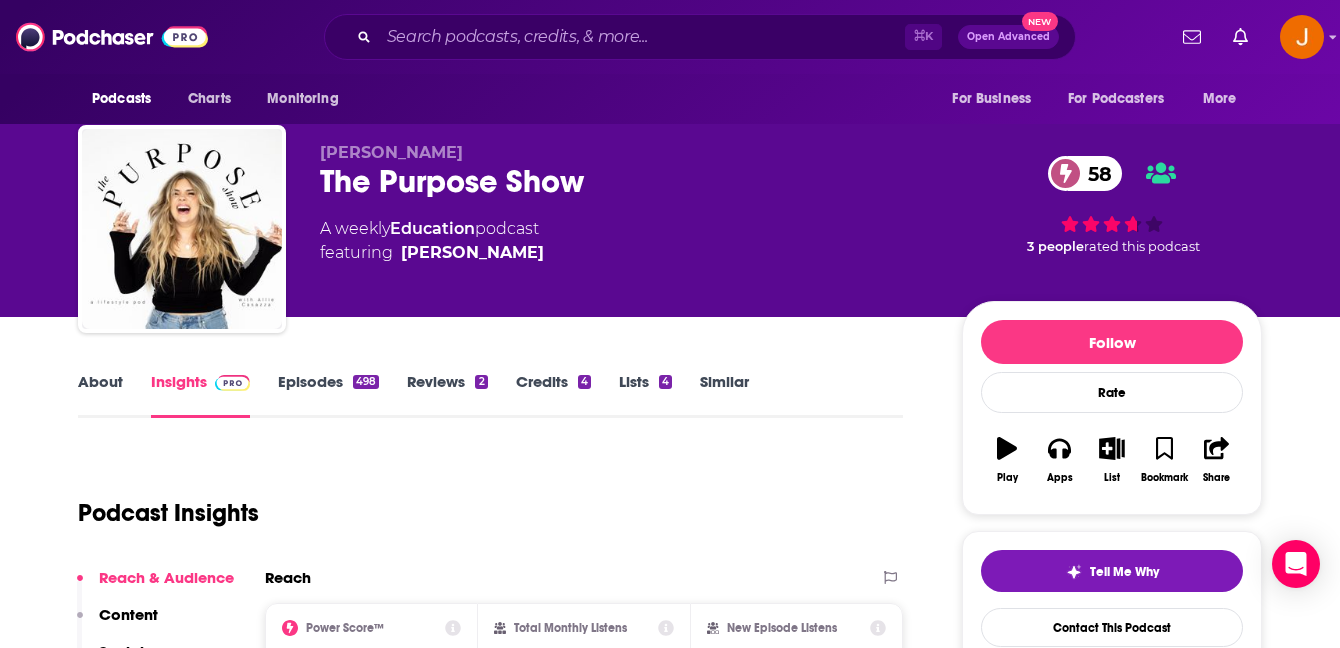 scroll, scrollTop: 11, scrollLeft: 0, axis: vertical 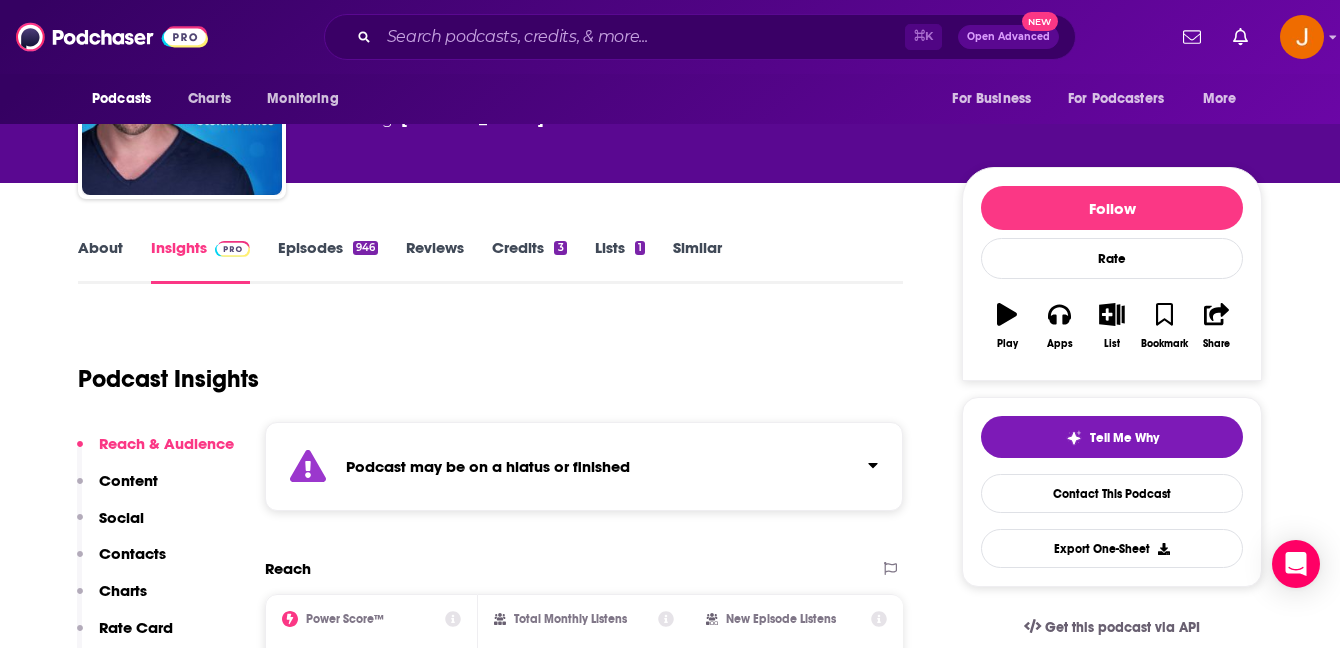 click on "Episodes 946" at bounding box center (328, 261) 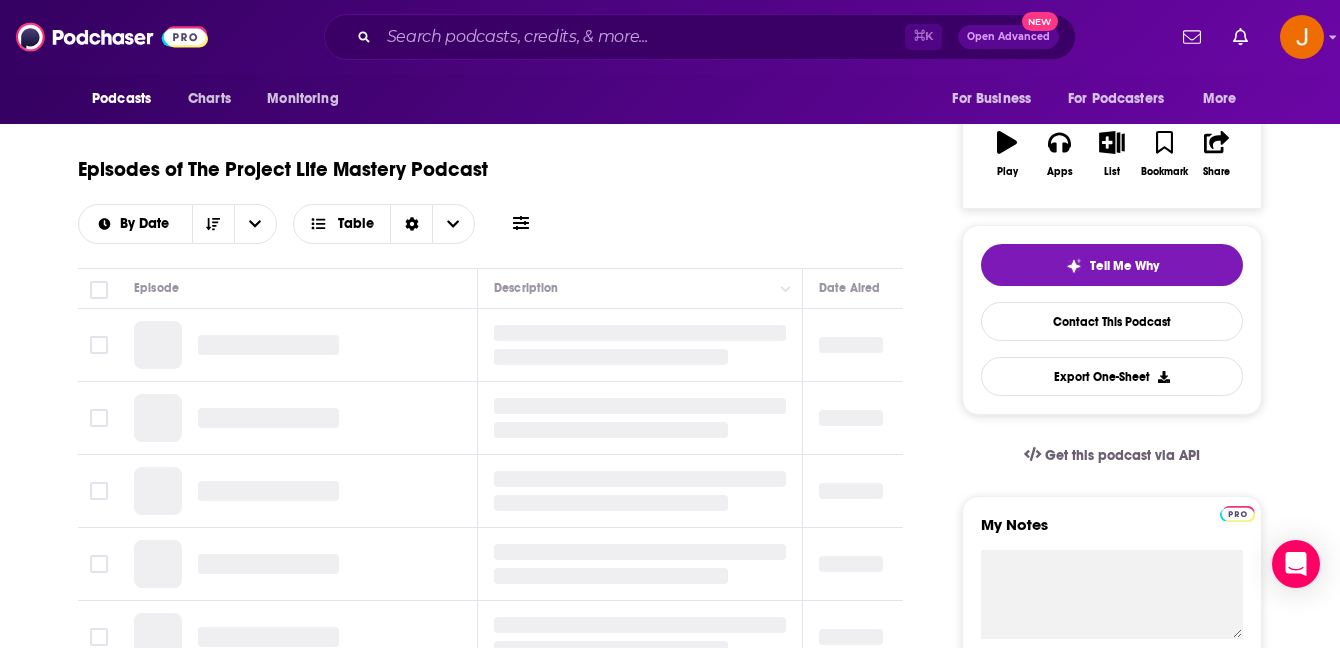 scroll, scrollTop: 424, scrollLeft: 0, axis: vertical 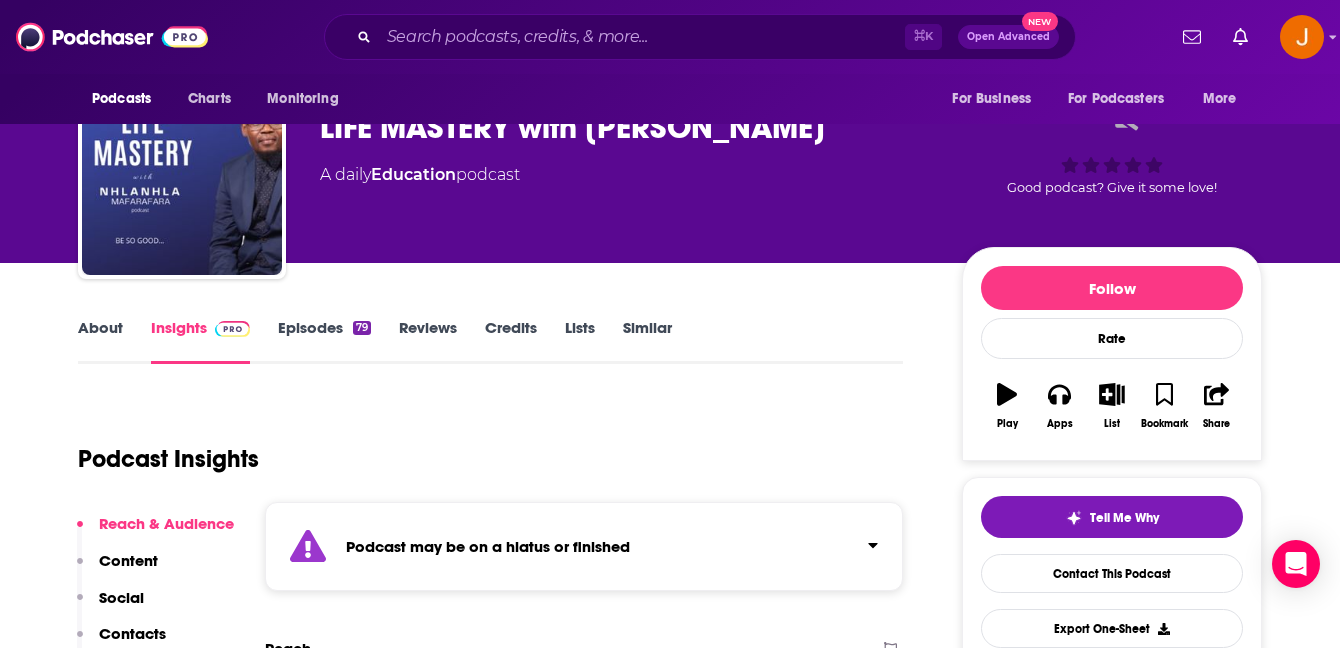 click on "Episodes 79" at bounding box center (324, 341) 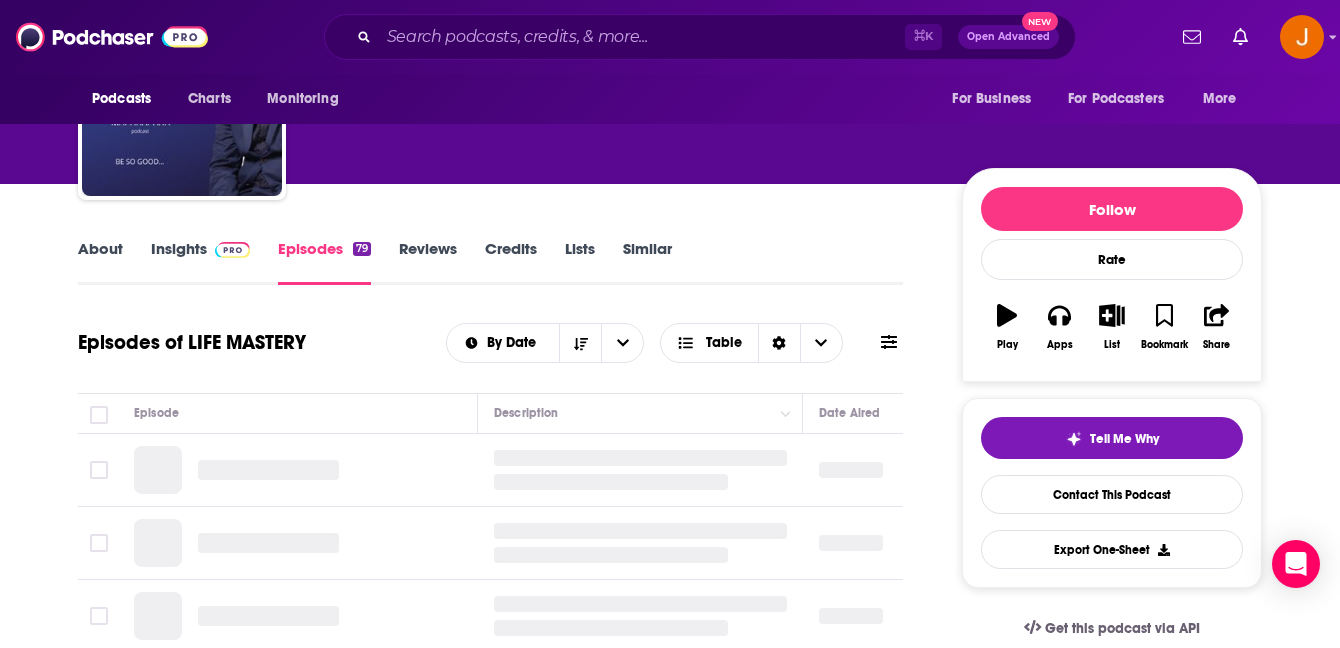 scroll, scrollTop: 165, scrollLeft: 0, axis: vertical 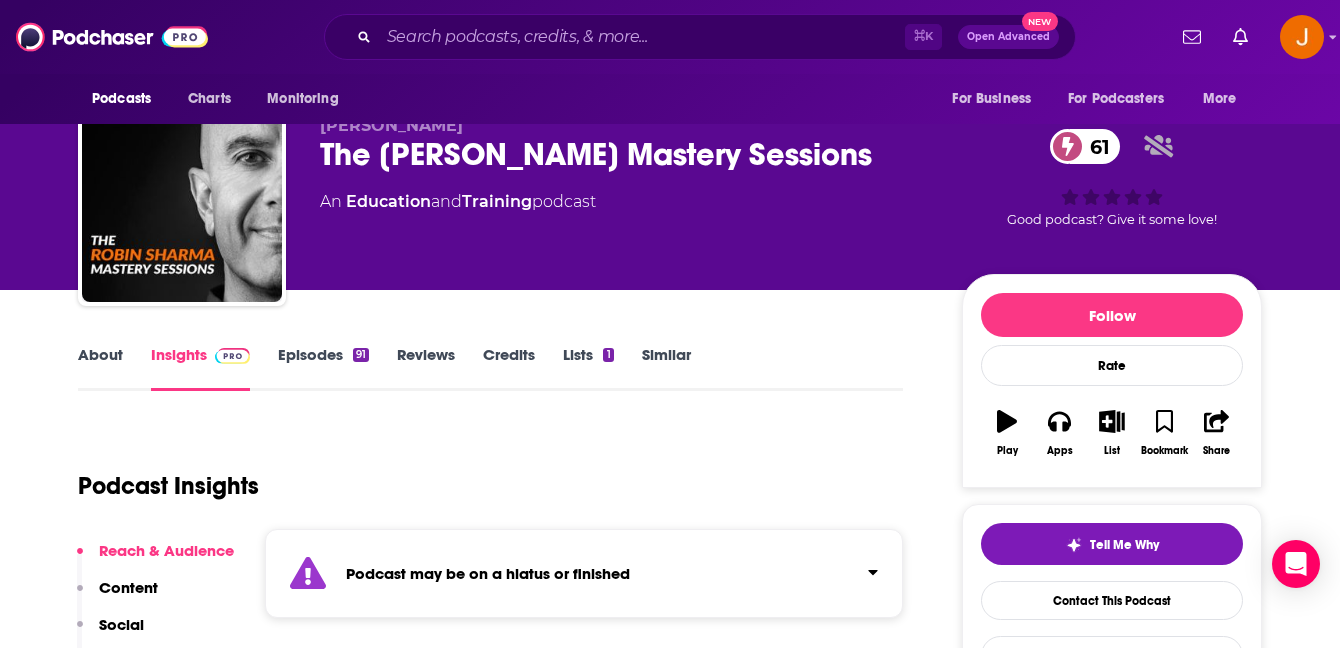 click on "Episodes 91" at bounding box center [323, 368] 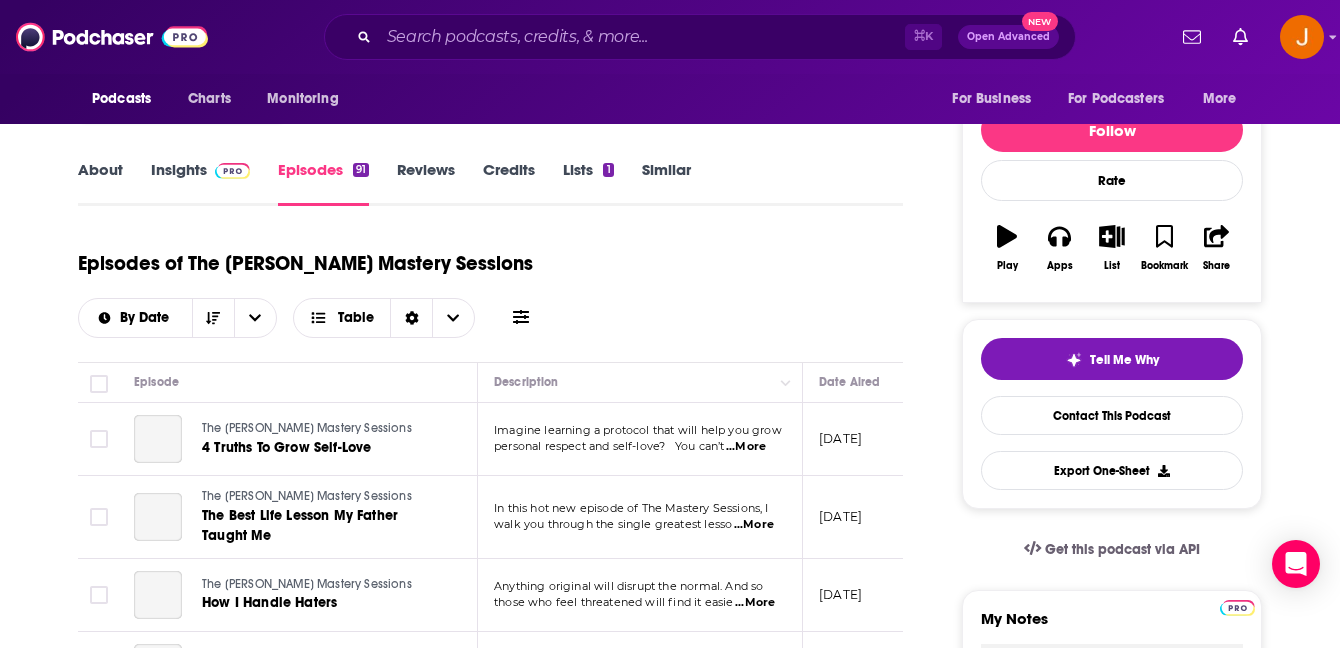 scroll, scrollTop: 258, scrollLeft: 0, axis: vertical 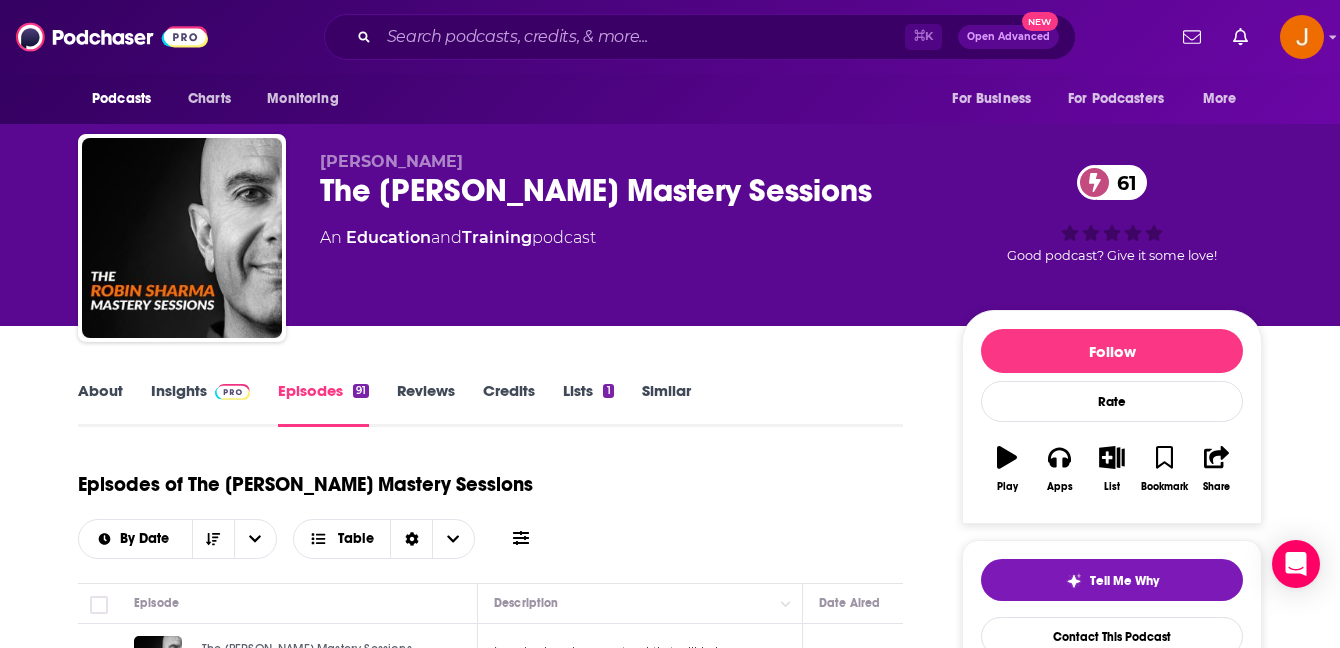 click on "Robin Sharma" at bounding box center (391, 161) 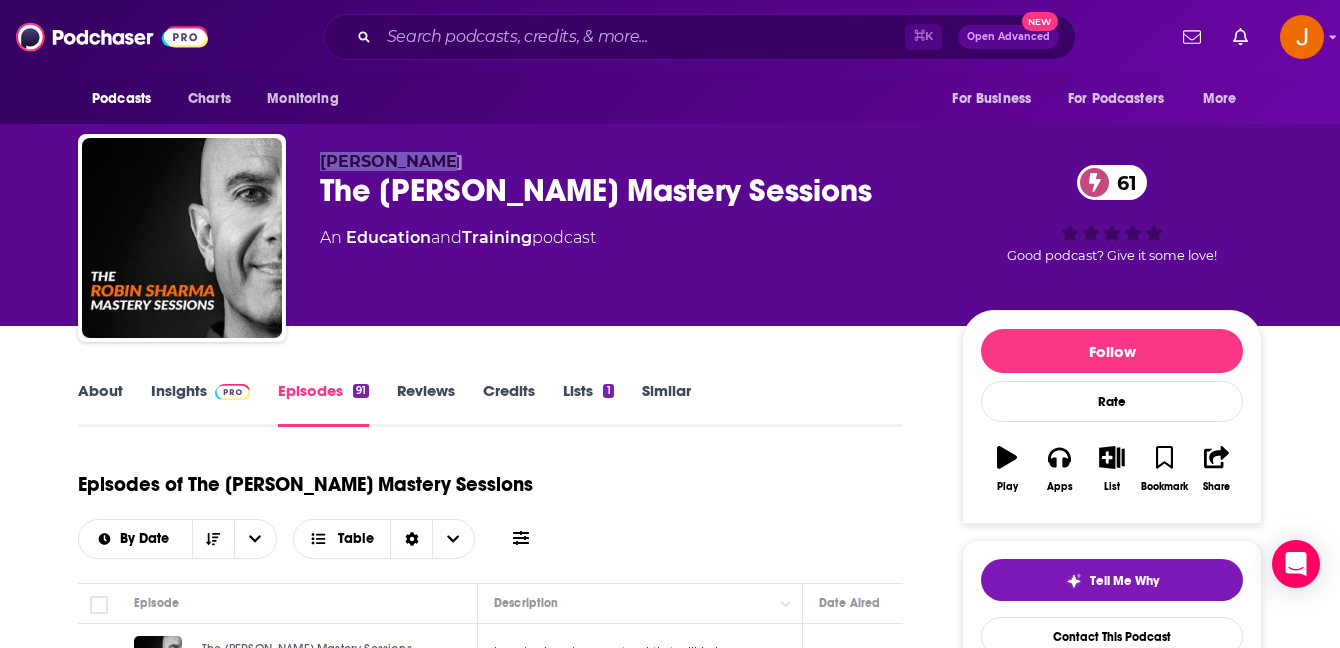 drag, startPoint x: 478, startPoint y: 172, endPoint x: 322, endPoint y: 157, distance: 156.7195 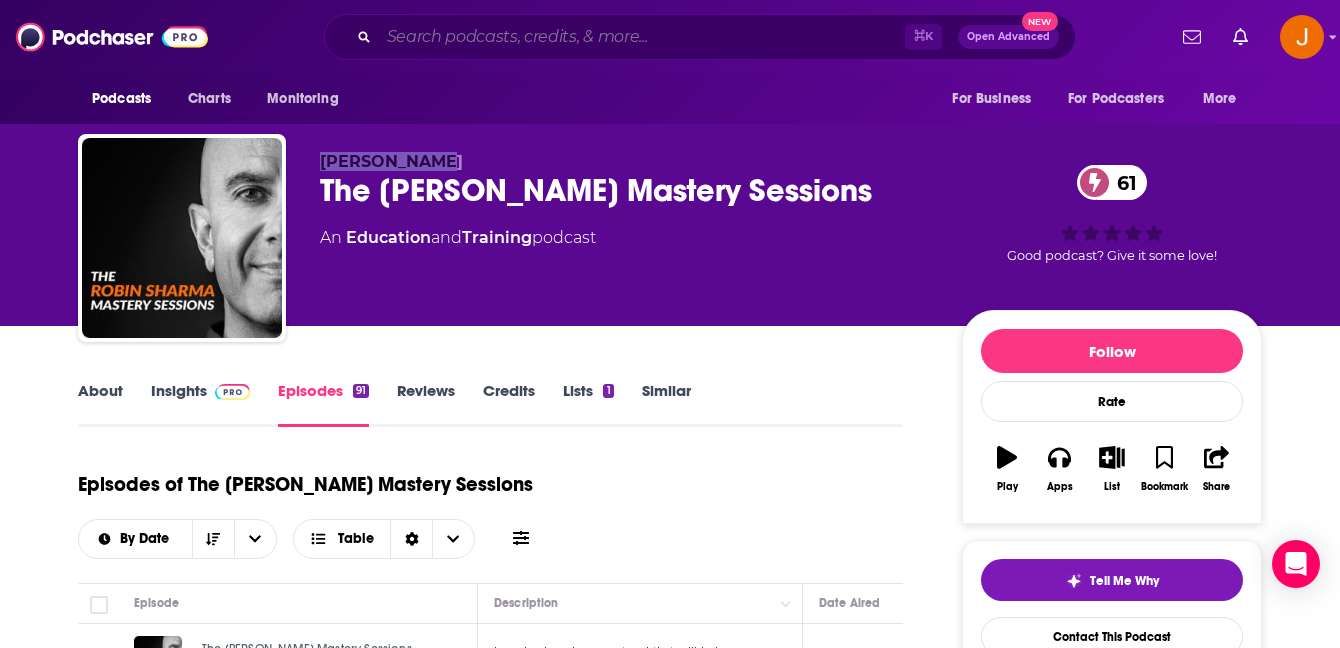 click at bounding box center [642, 37] 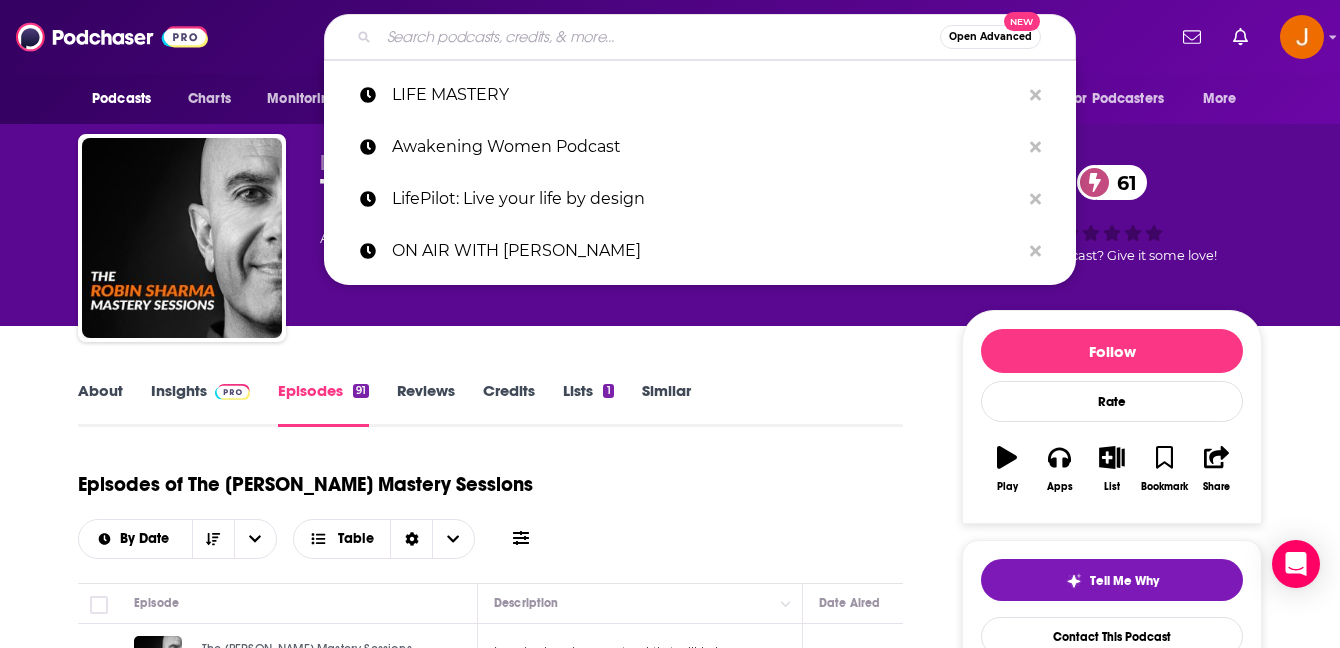 paste on "Robin Sharma" 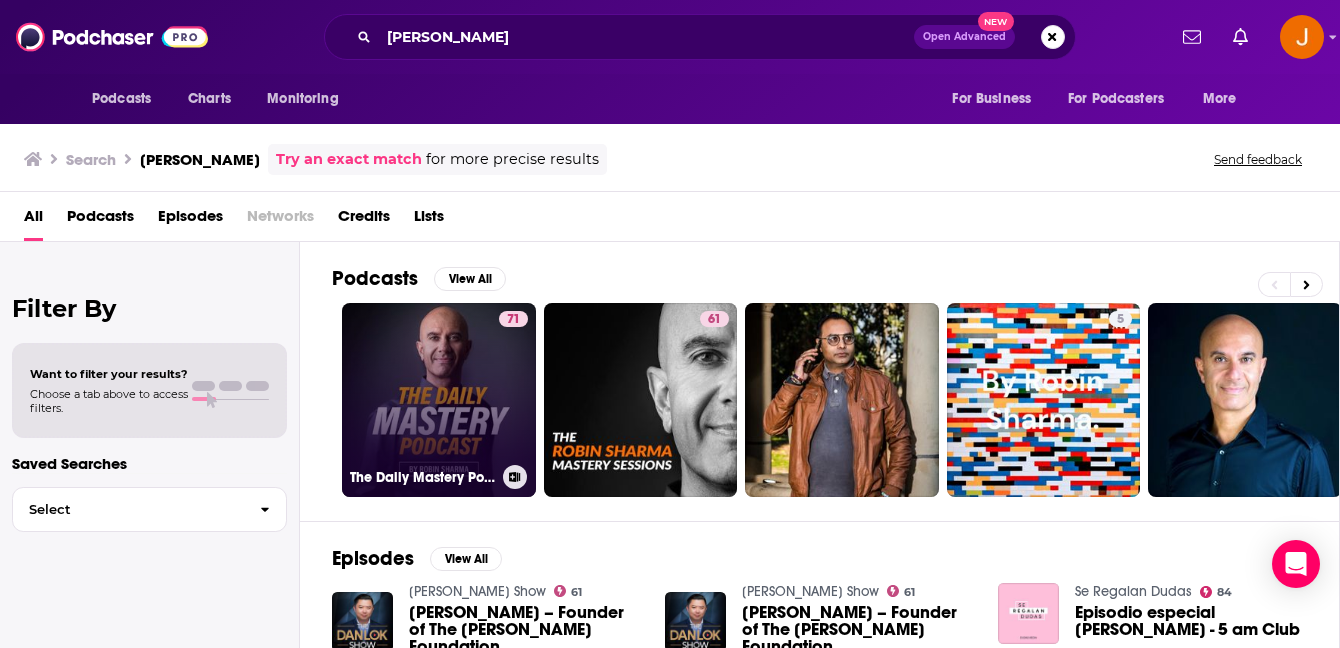 click on "71 The Daily Mastery Podcast by Robin Sharma" at bounding box center (439, 400) 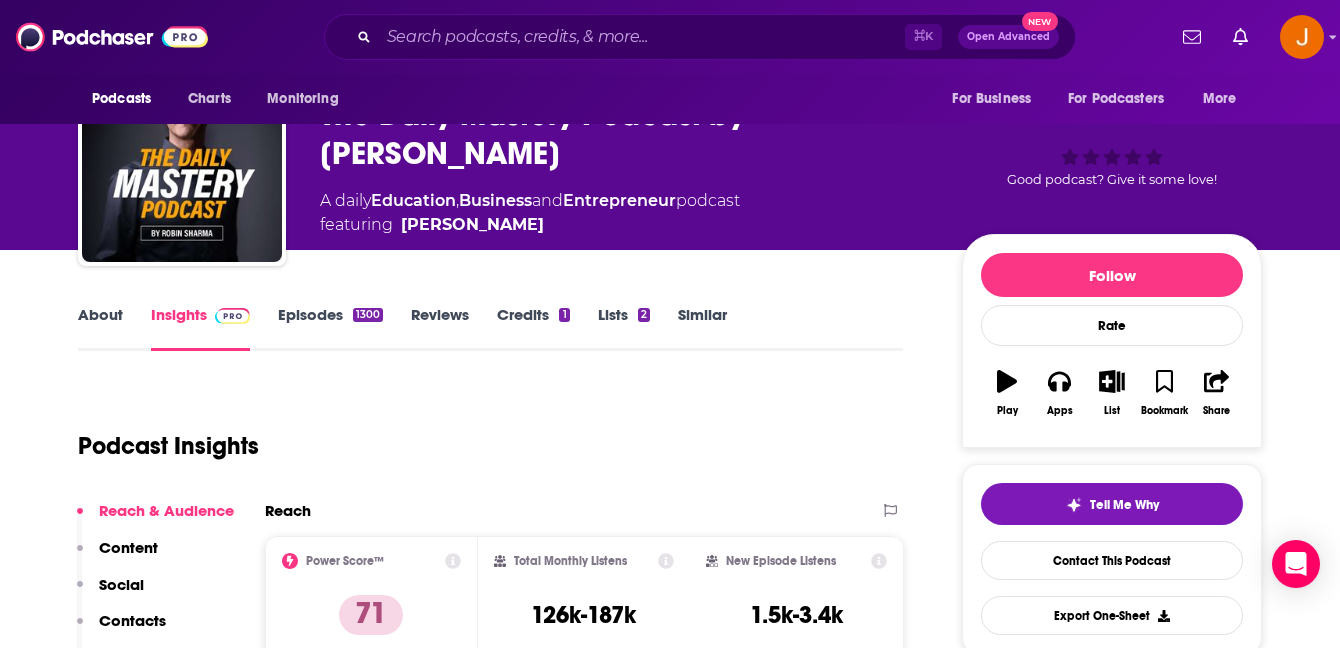 scroll, scrollTop: 0, scrollLeft: 0, axis: both 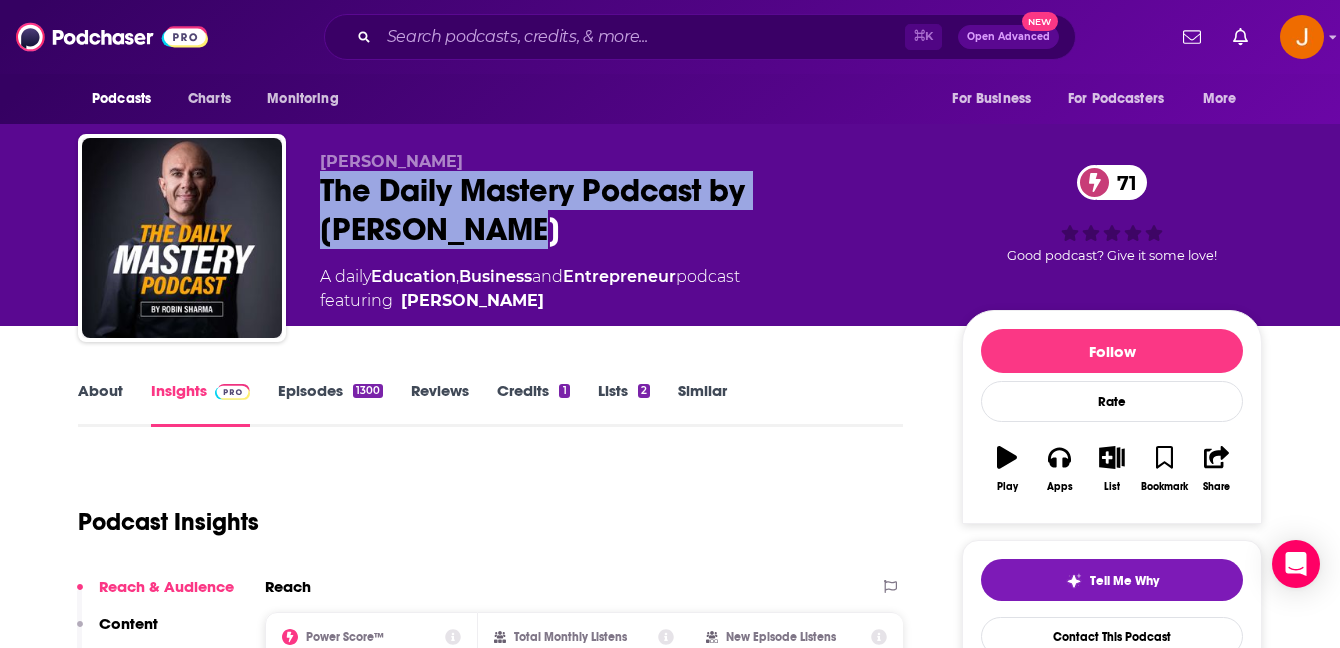 drag, startPoint x: 322, startPoint y: 189, endPoint x: 467, endPoint y: 229, distance: 150.41609 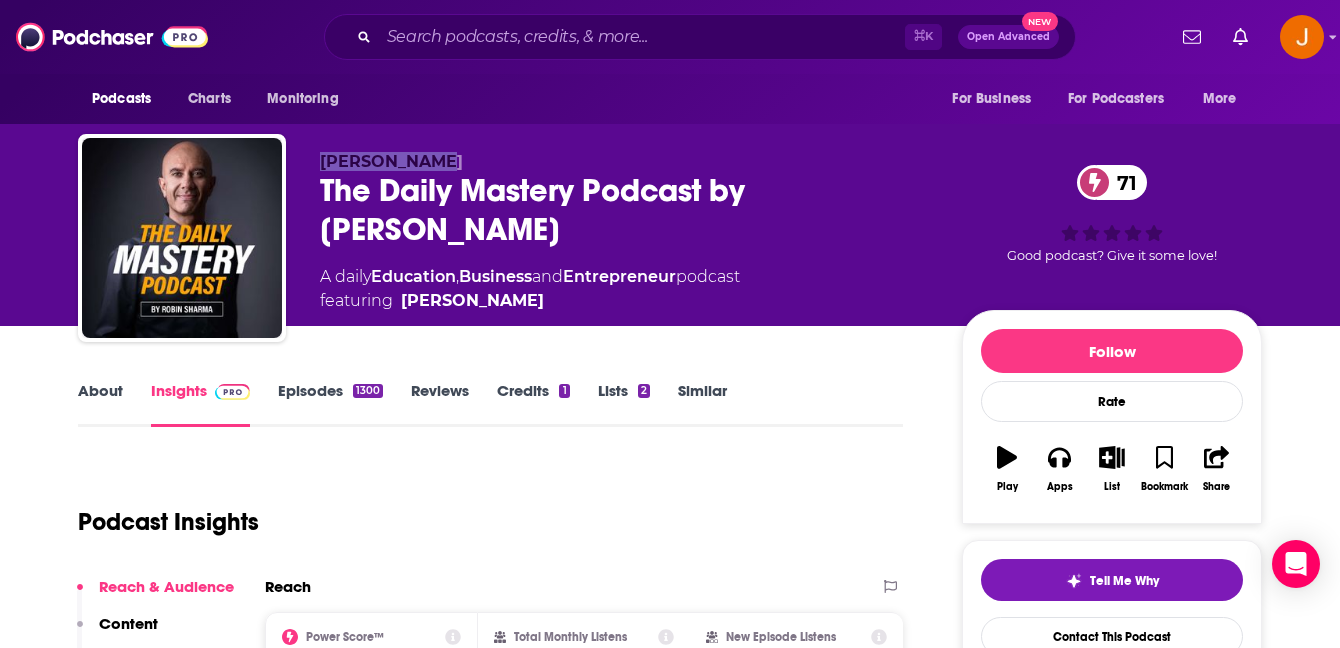 drag, startPoint x: 320, startPoint y: 157, endPoint x: 439, endPoint y: 160, distance: 119.03781 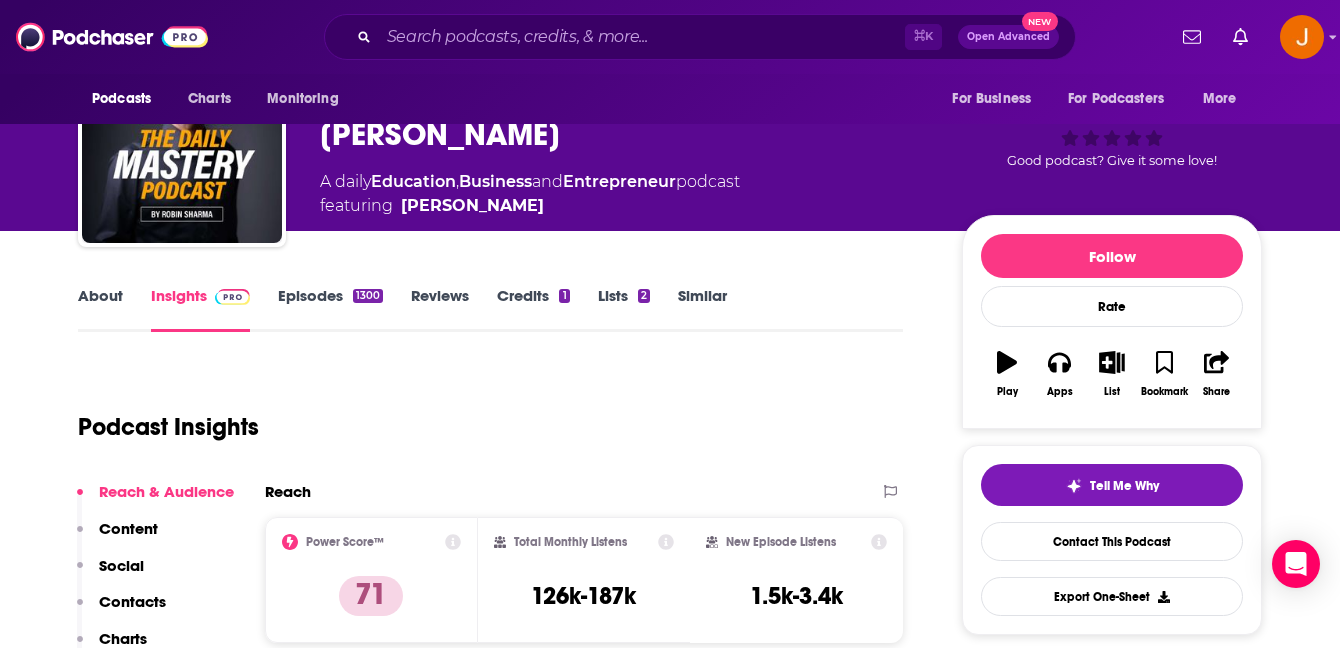 scroll, scrollTop: 168, scrollLeft: 0, axis: vertical 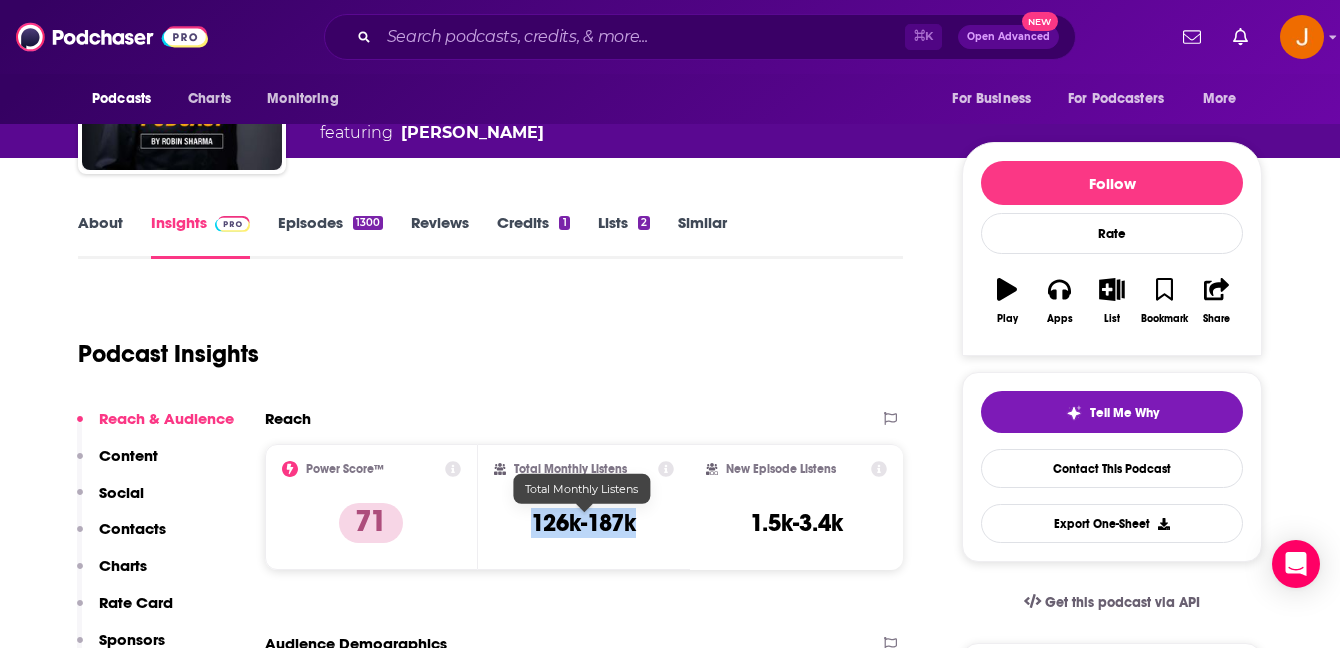 drag, startPoint x: 533, startPoint y: 528, endPoint x: 636, endPoint y: 530, distance: 103.01942 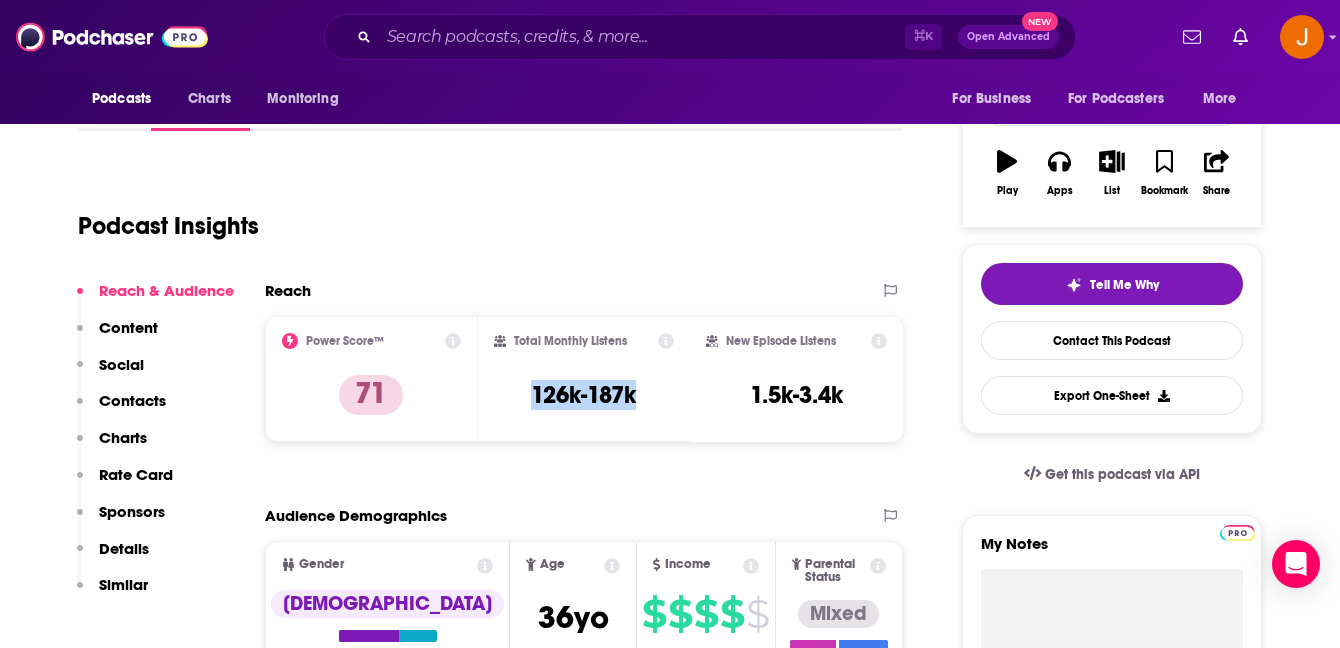 click on "Contacts" at bounding box center [132, 400] 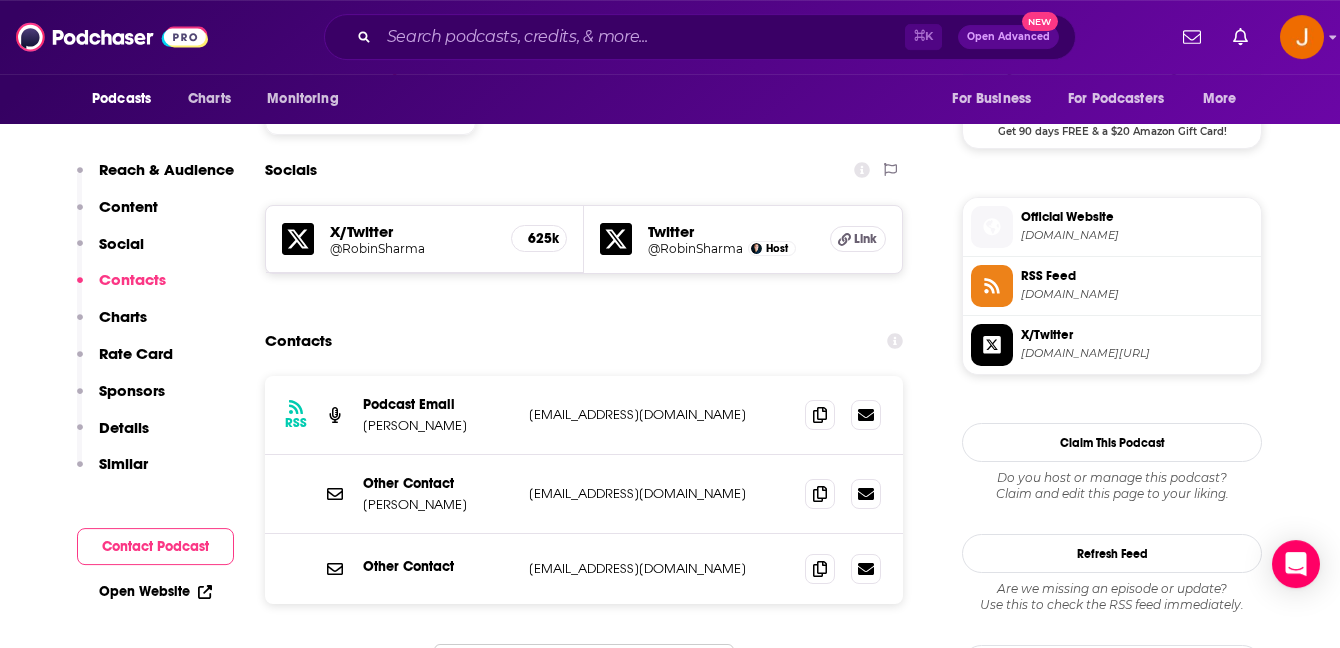 scroll, scrollTop: 1721, scrollLeft: 0, axis: vertical 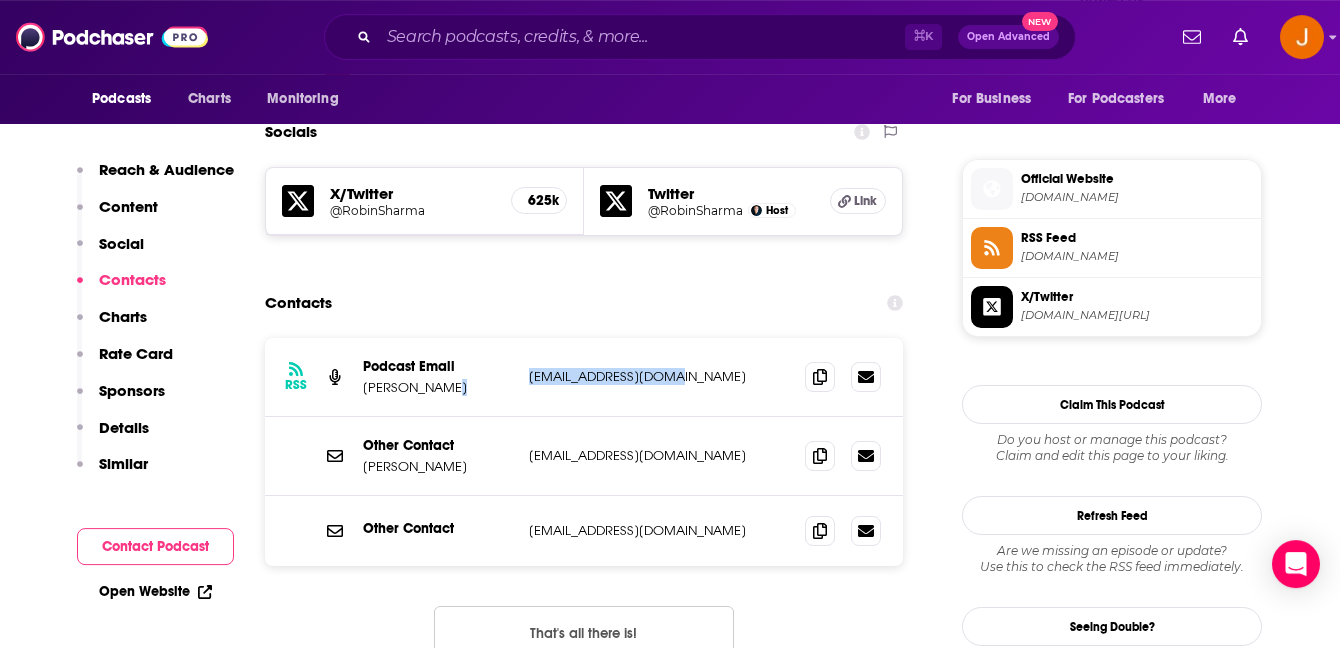 drag, startPoint x: 696, startPoint y: 290, endPoint x: 509, endPoint y: 292, distance: 187.0107 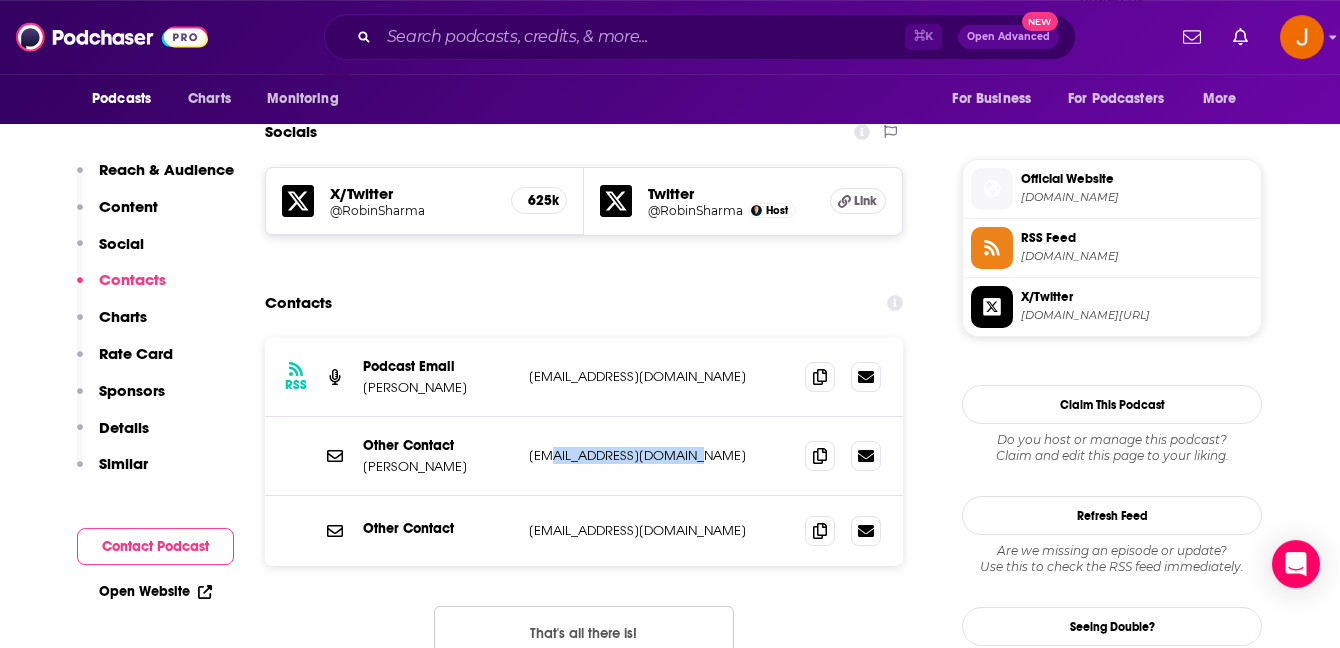 drag, startPoint x: 706, startPoint y: 369, endPoint x: 547, endPoint y: 362, distance: 159.154 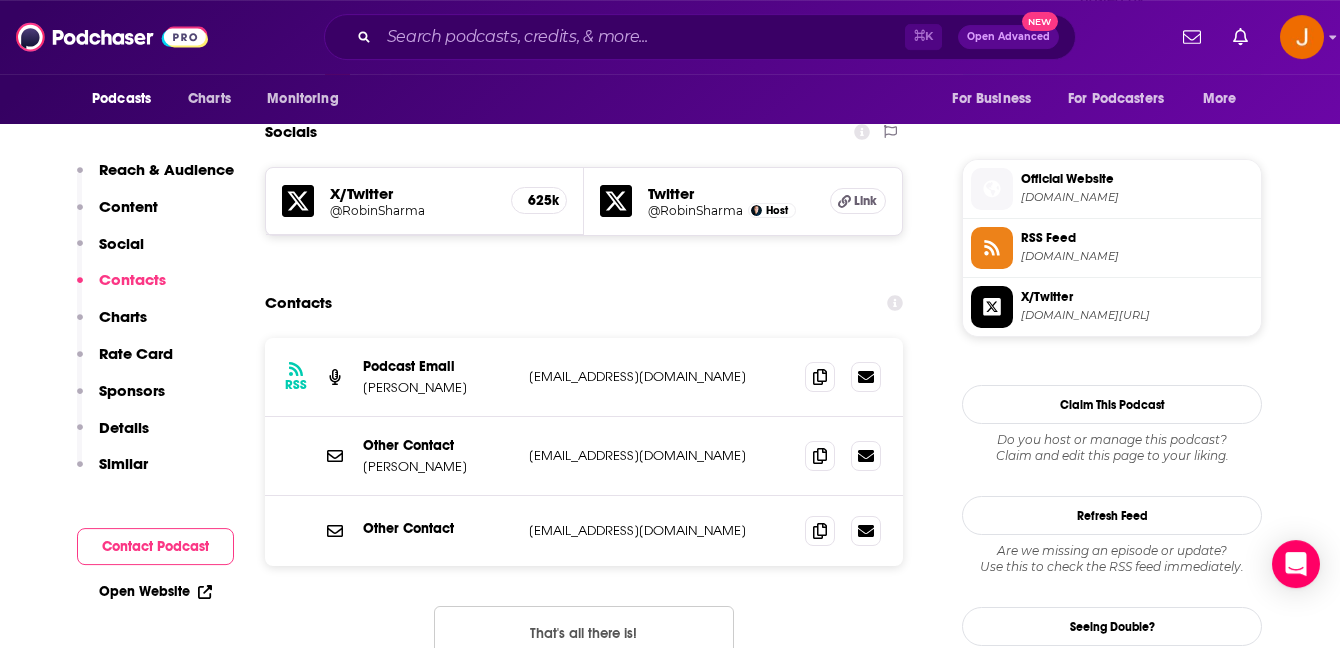 click on "support@robinsharma.com" at bounding box center (659, 455) 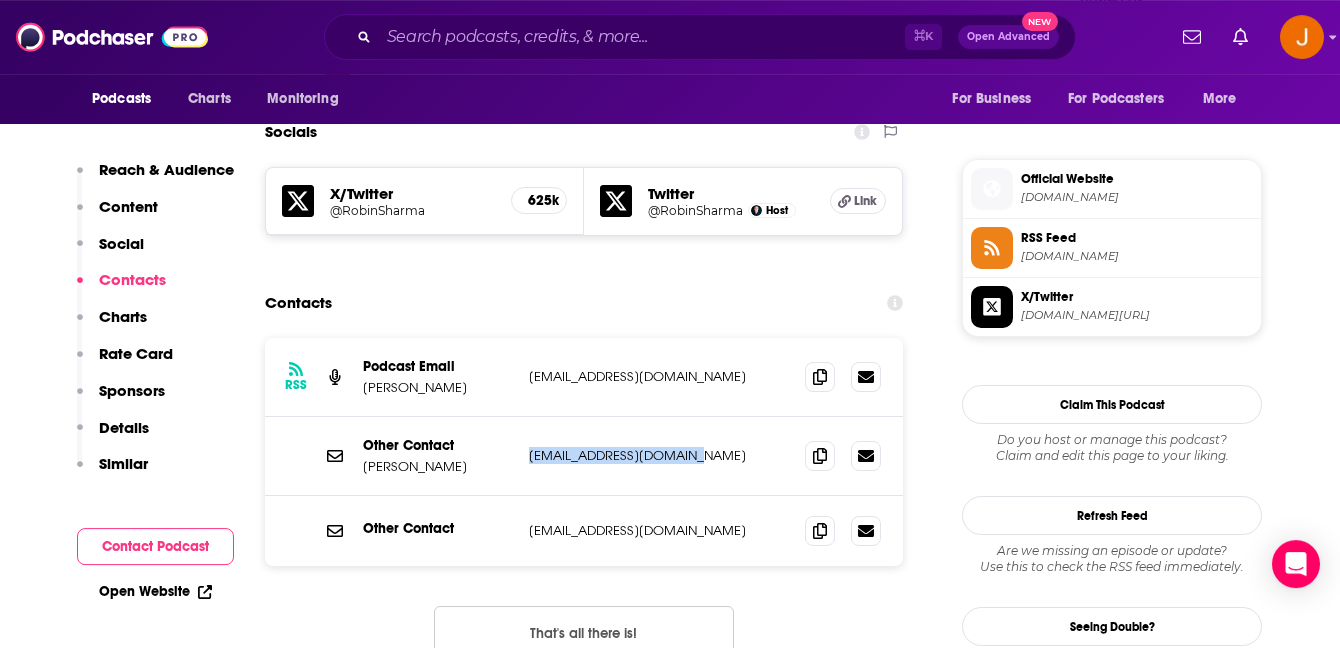 drag, startPoint x: 673, startPoint y: 365, endPoint x: 525, endPoint y: 357, distance: 148.21606 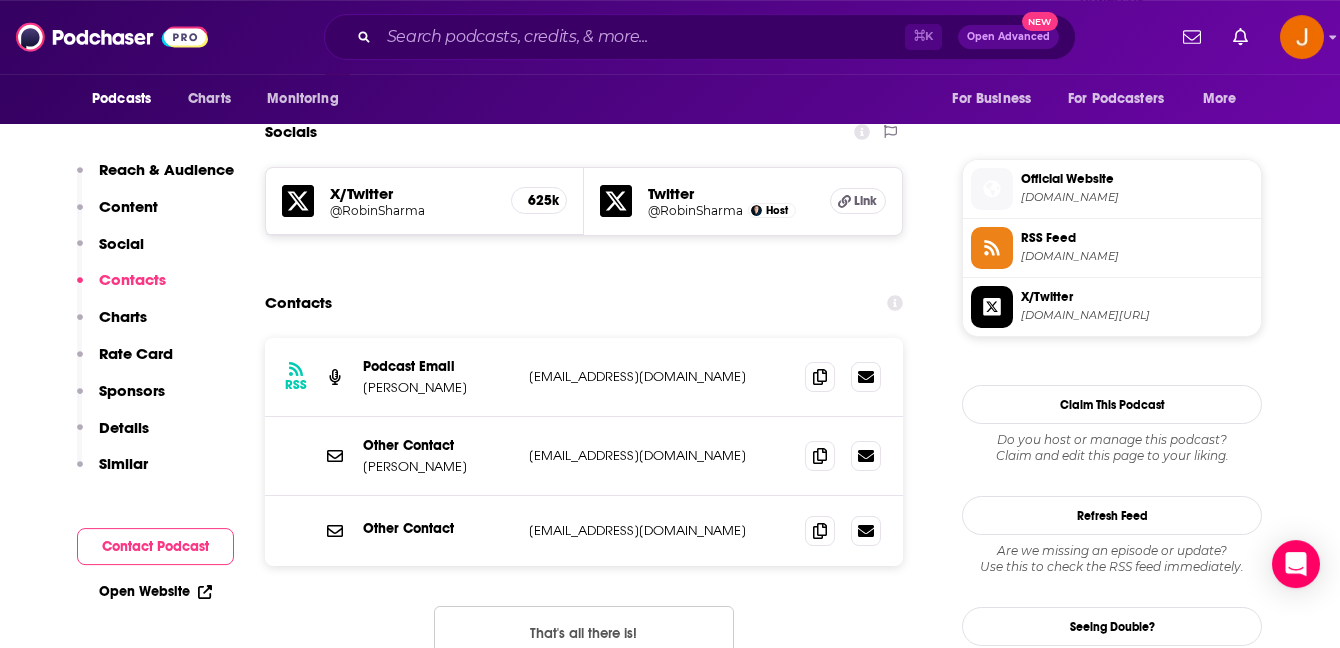 click on "About Insights Episodes 1300 Reviews Credits 1 Lists 2 Similar Podcast Insights Reach & Audience Content Social Contacts Charts Rate Card Sponsors Details Similar Contact Podcast Open Website  Reach Power Score™ 71 Total Monthly Listens 126k-187k New Episode Listens 1.5k-3.4k Export One-Sheet Audience Demographics Gender Male Age 36 yo Income $ $ $ $ $ Parental Status Mixed Countries 1 United States 2 Canada 3 United Kingdom 4 India 5 Brazil Top Cities Tokyo , São Paulo, Brazil , New York, NY , Ottawa , San Francisco, CA , London Interests Language learning , Education , Friends, Family & Relationships , Sports , News , Restaurants, Food & Grocery Jobs Software Engineers , Directors , Principals/Owners , Real Estate Agents , Teachers , Nurses Ethnicities White / Caucasian , Hispanic , African American , Asian Show More Content Political Skew Low Right Socials X/Twitter @RobinSharma 625k Twitter @RobinSharma Host Link Contacts   RSS   Podcast Email Robin Sharma elle@robinsharma.com elle@robinsharma.com" at bounding box center [670, 4169] 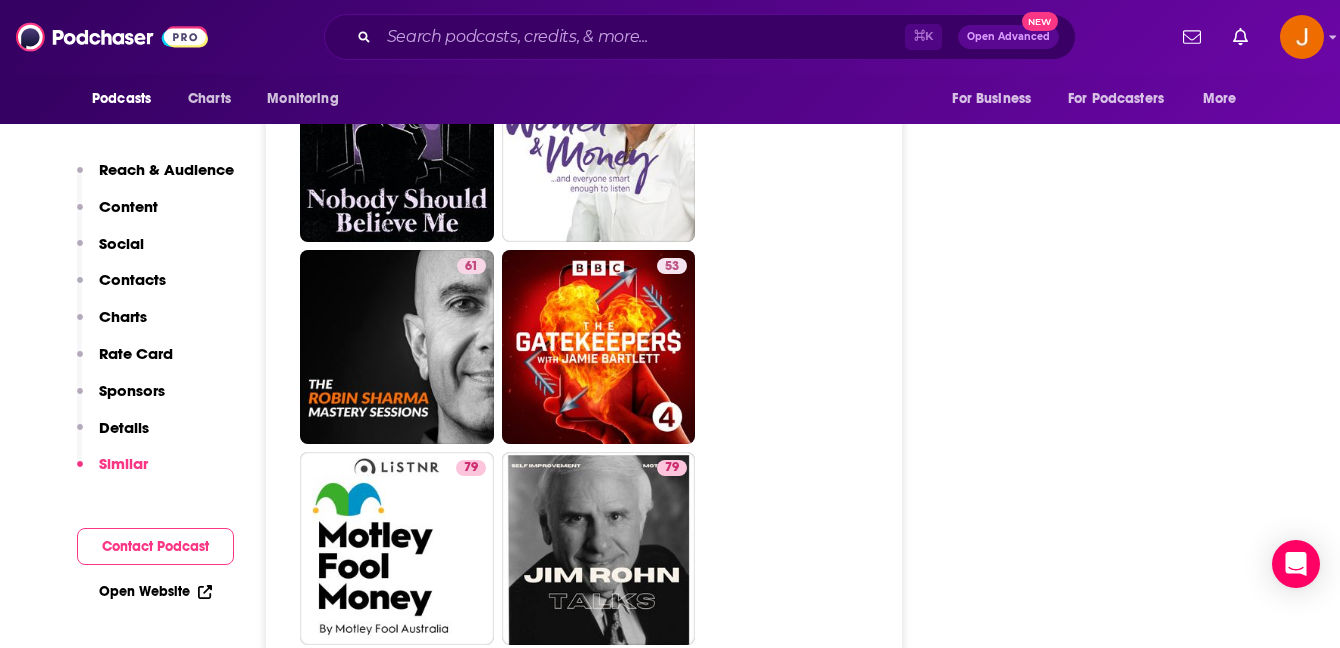 scroll, scrollTop: 4334, scrollLeft: 0, axis: vertical 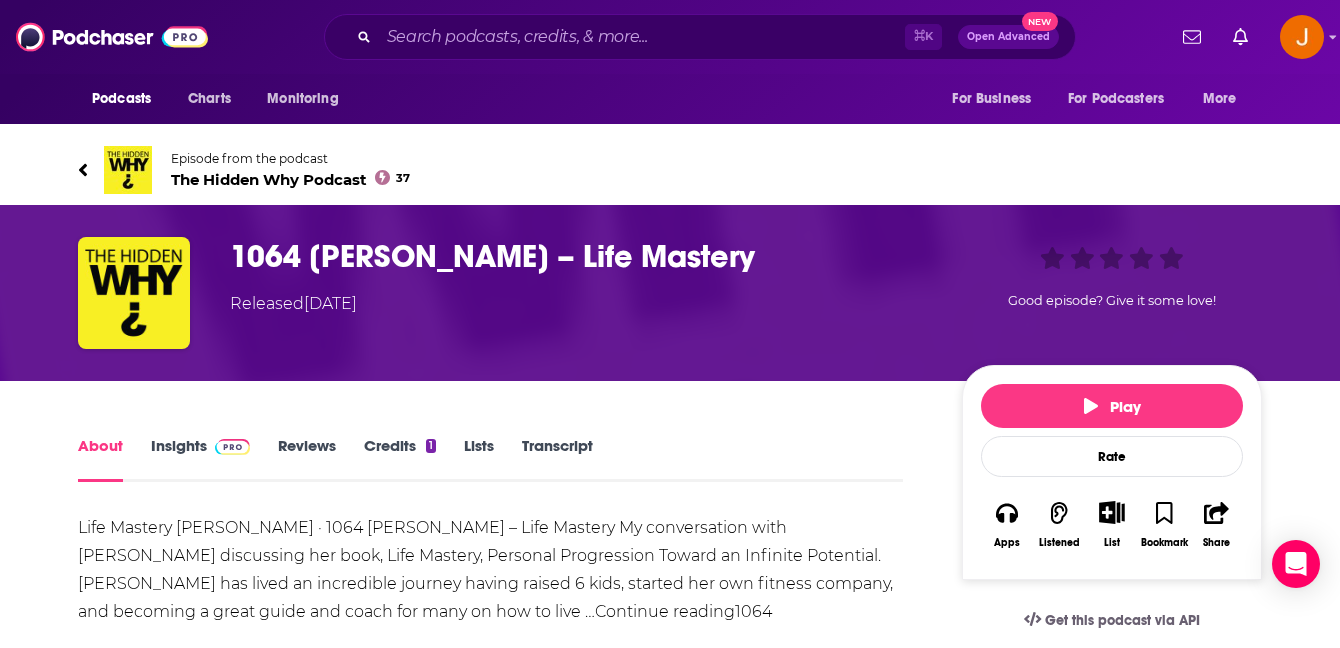 click on "The Hidden Why Podcast 37" at bounding box center [290, 179] 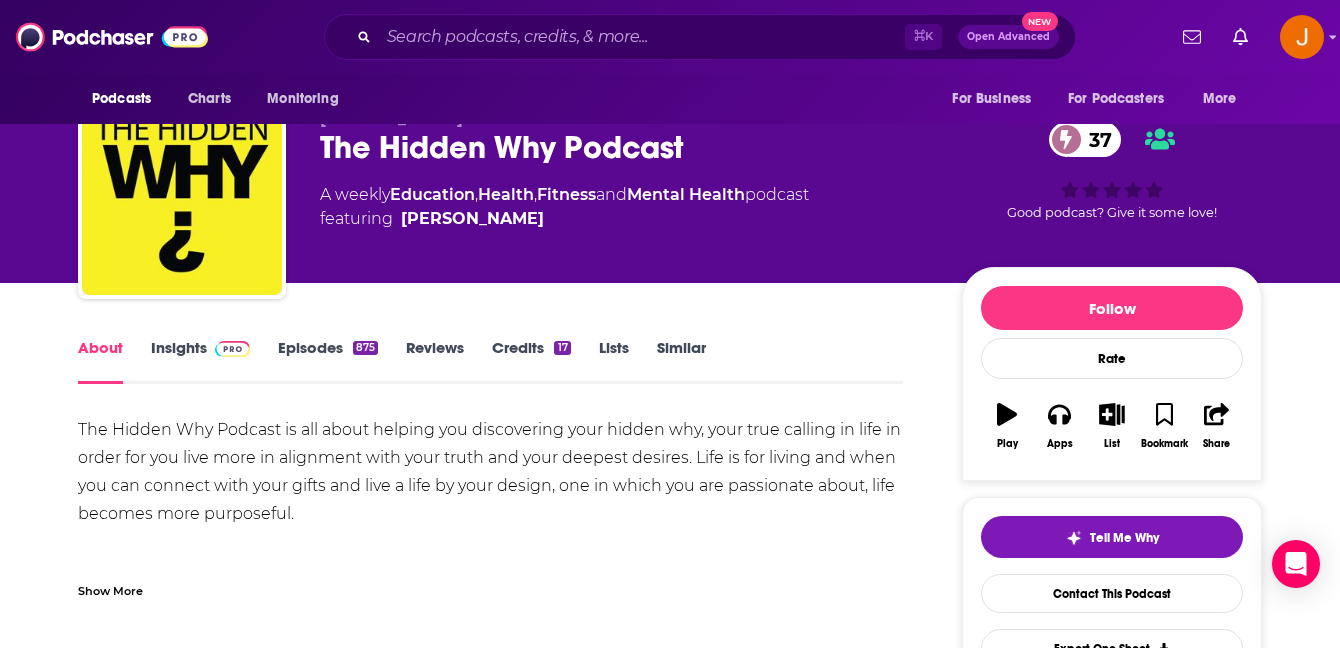 scroll, scrollTop: 38, scrollLeft: 0, axis: vertical 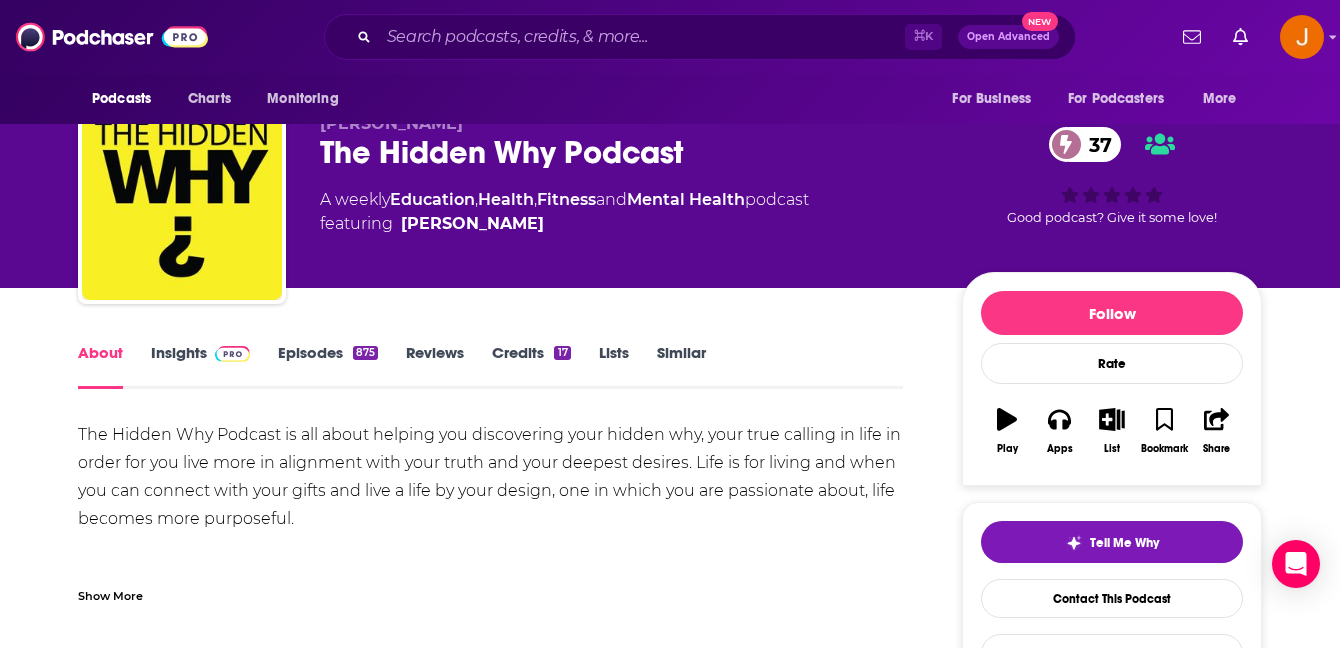 click on "Insights" at bounding box center (200, 366) 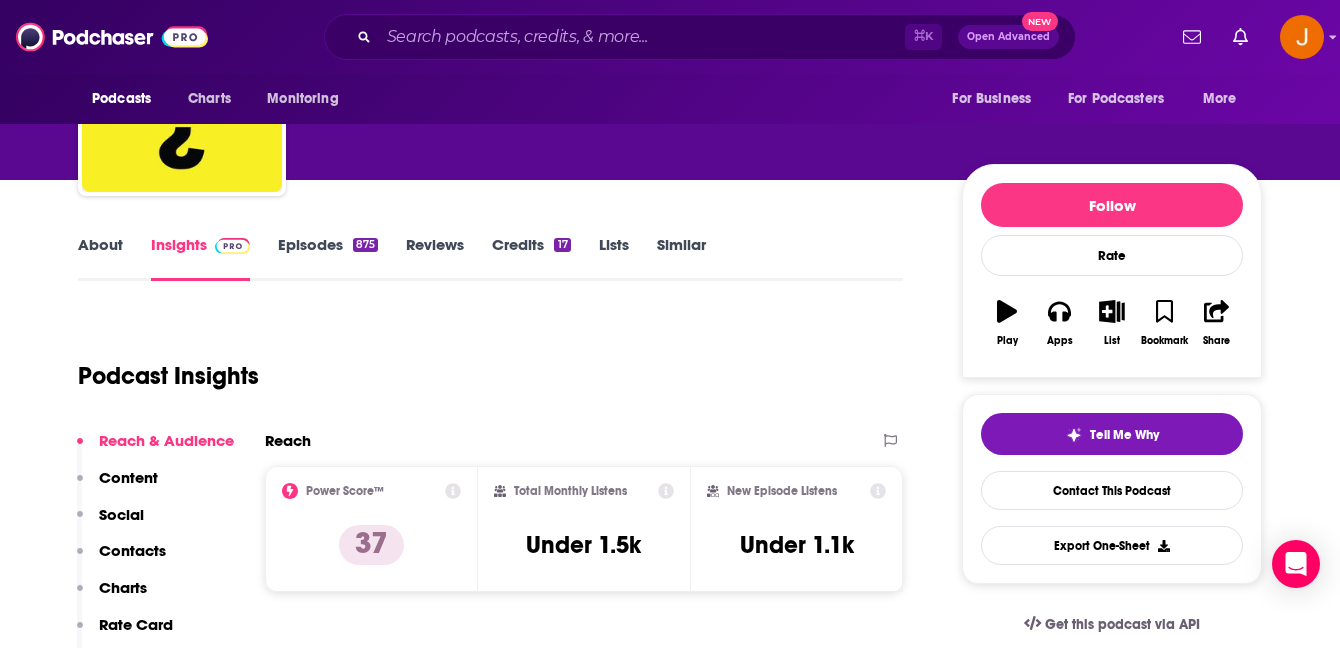 scroll, scrollTop: 9, scrollLeft: 0, axis: vertical 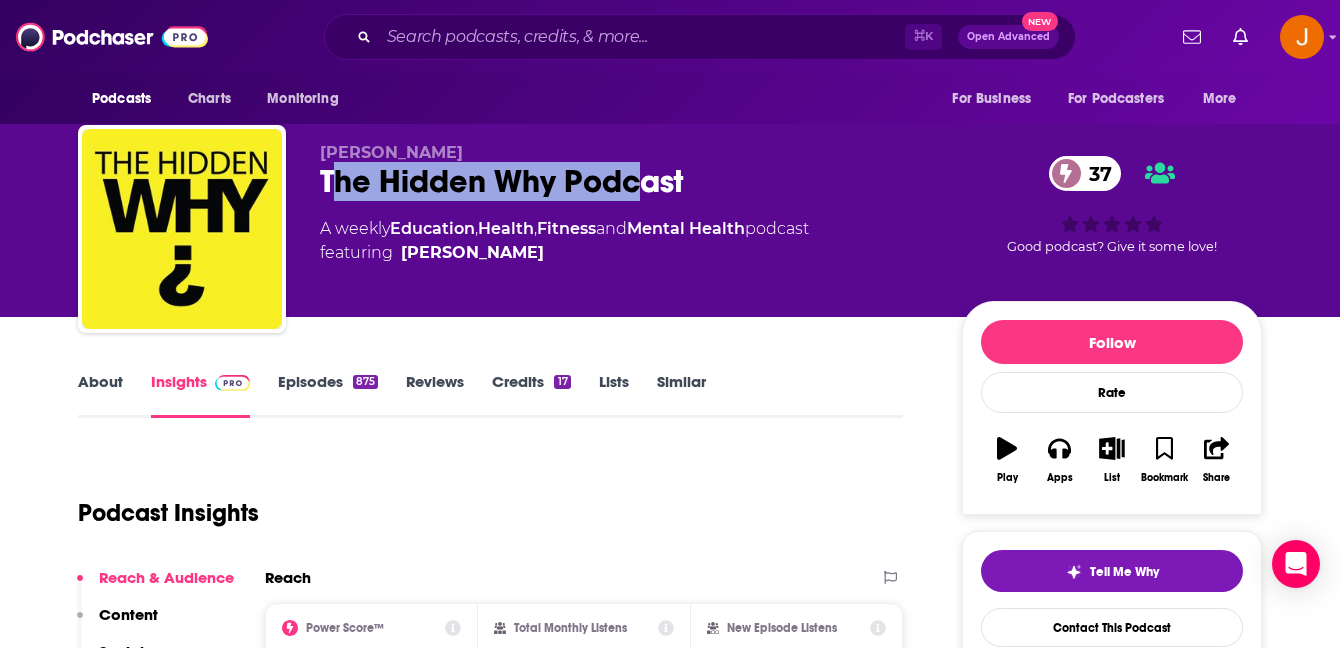 drag, startPoint x: 328, startPoint y: 182, endPoint x: 636, endPoint y: 193, distance: 308.19638 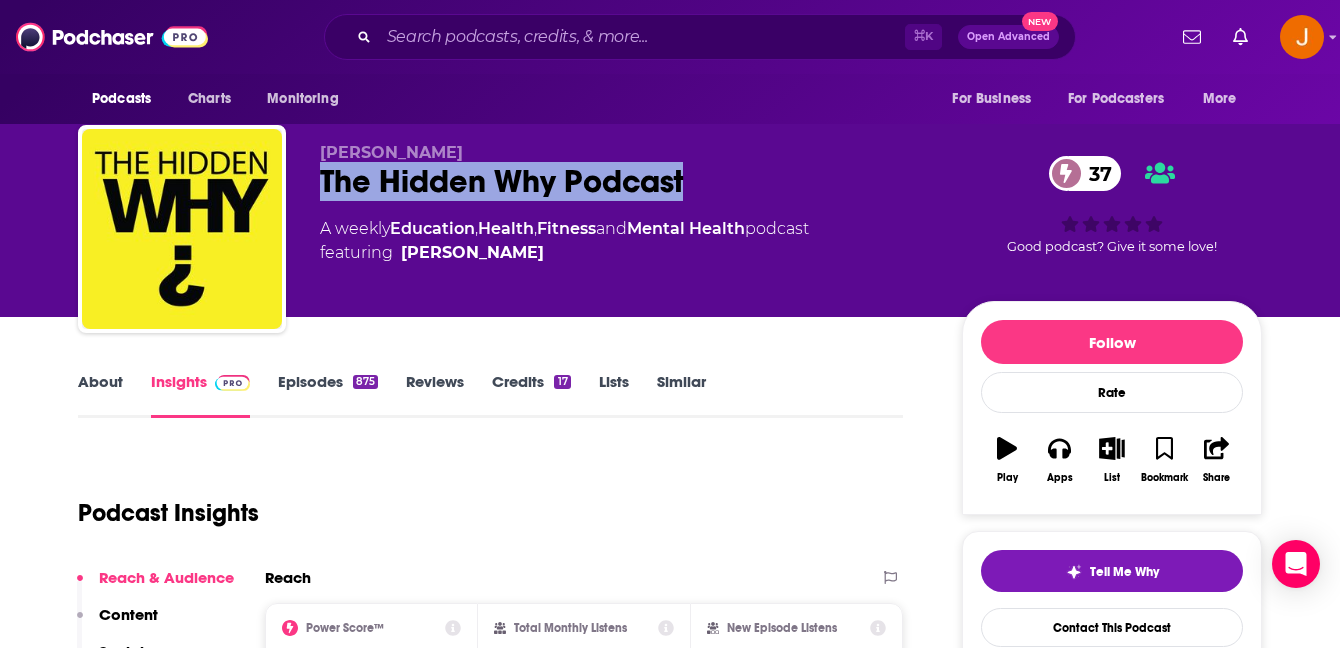 drag, startPoint x: 733, startPoint y: 193, endPoint x: 315, endPoint y: 187, distance: 418.04306 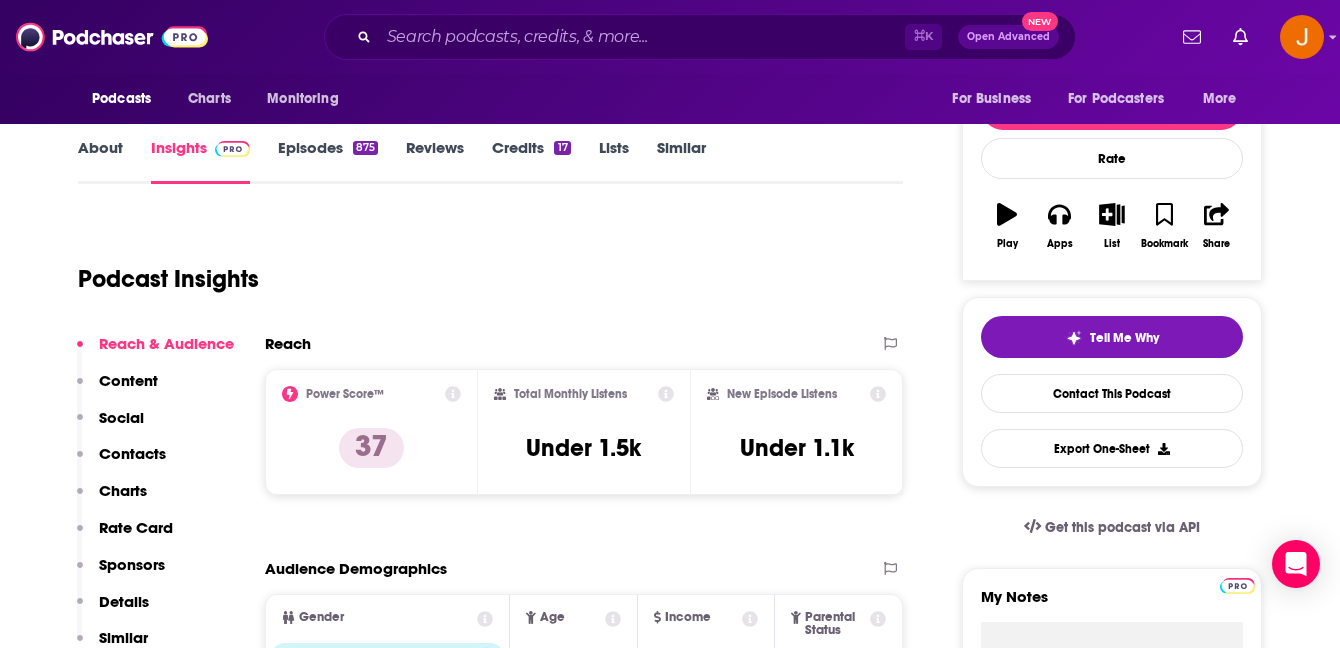 scroll, scrollTop: 250, scrollLeft: 0, axis: vertical 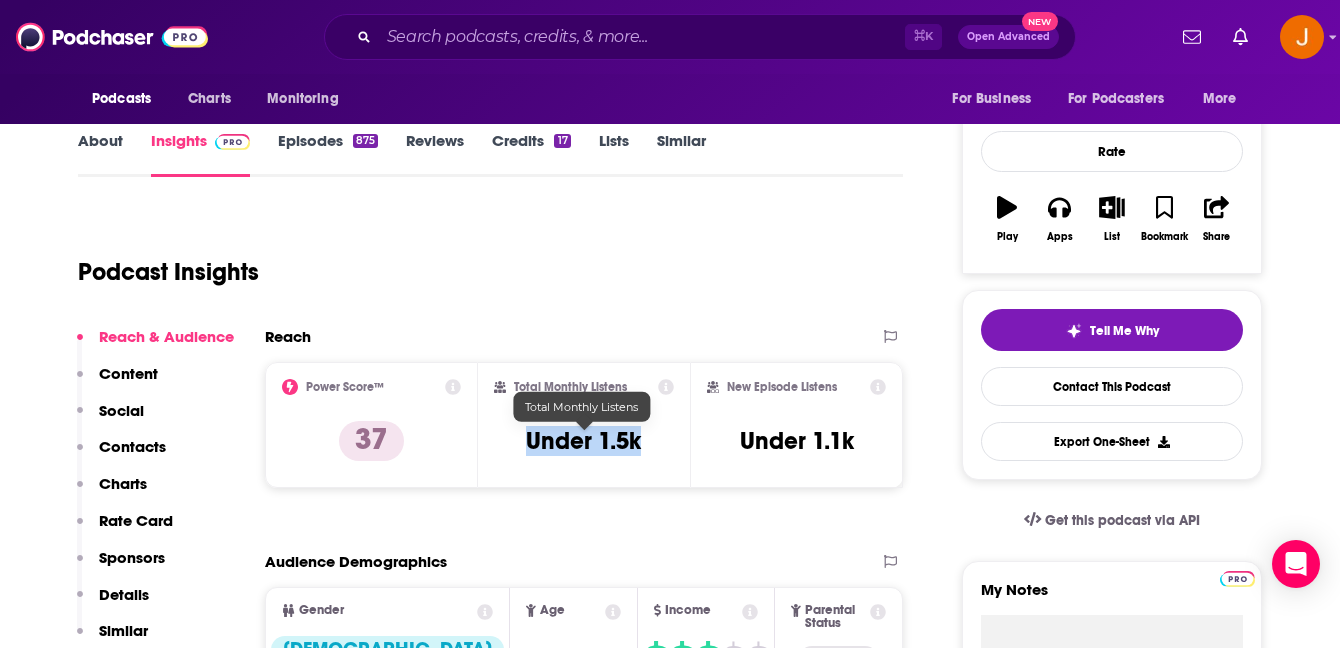drag, startPoint x: 526, startPoint y: 447, endPoint x: 641, endPoint y: 450, distance: 115.03912 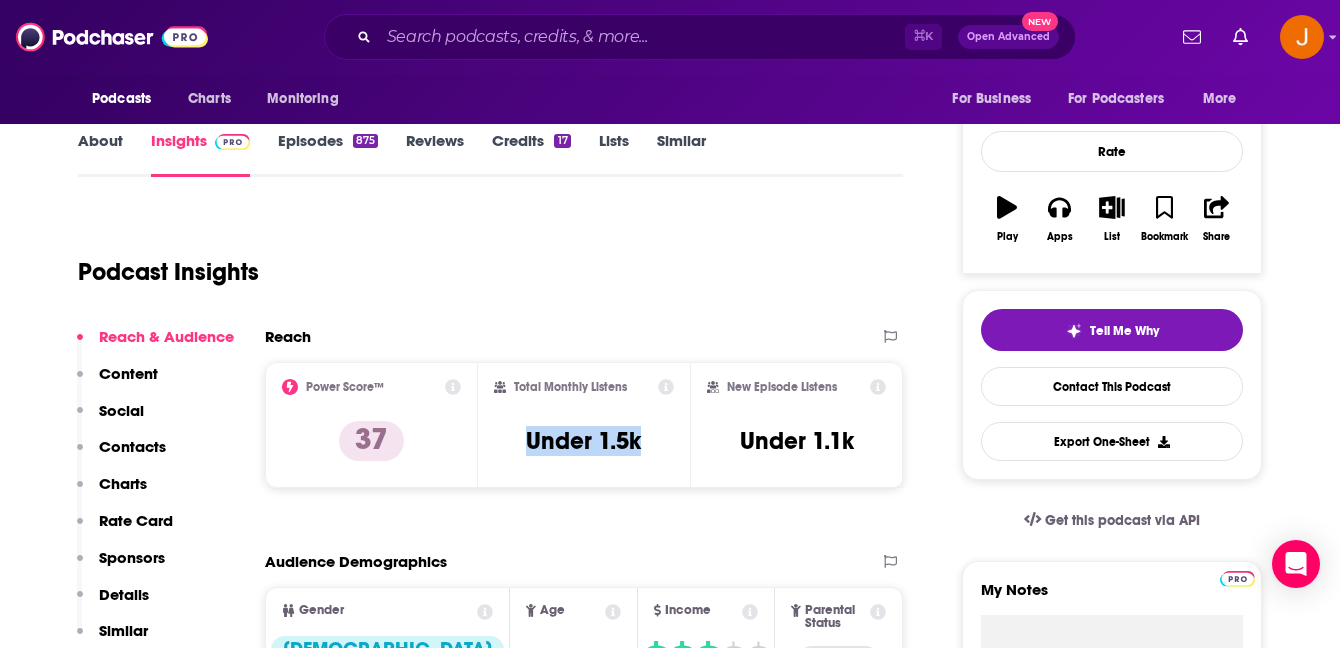click on "Contacts" at bounding box center (132, 446) 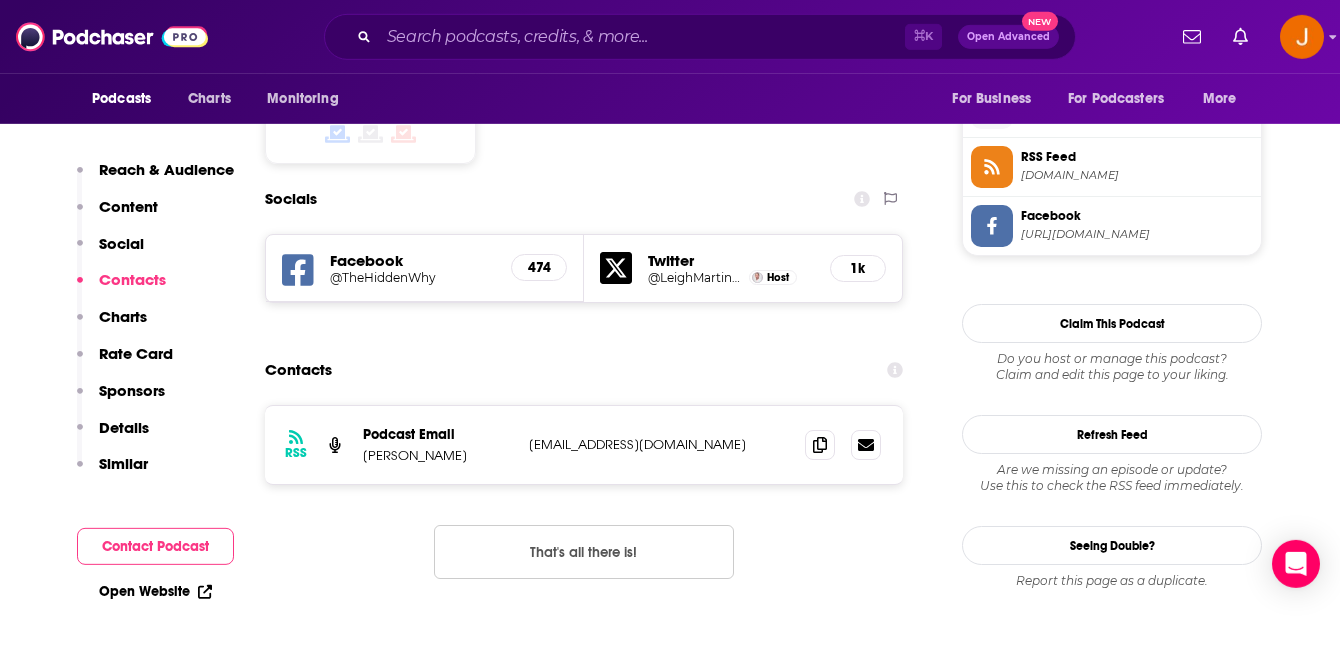 scroll, scrollTop: 1656, scrollLeft: 0, axis: vertical 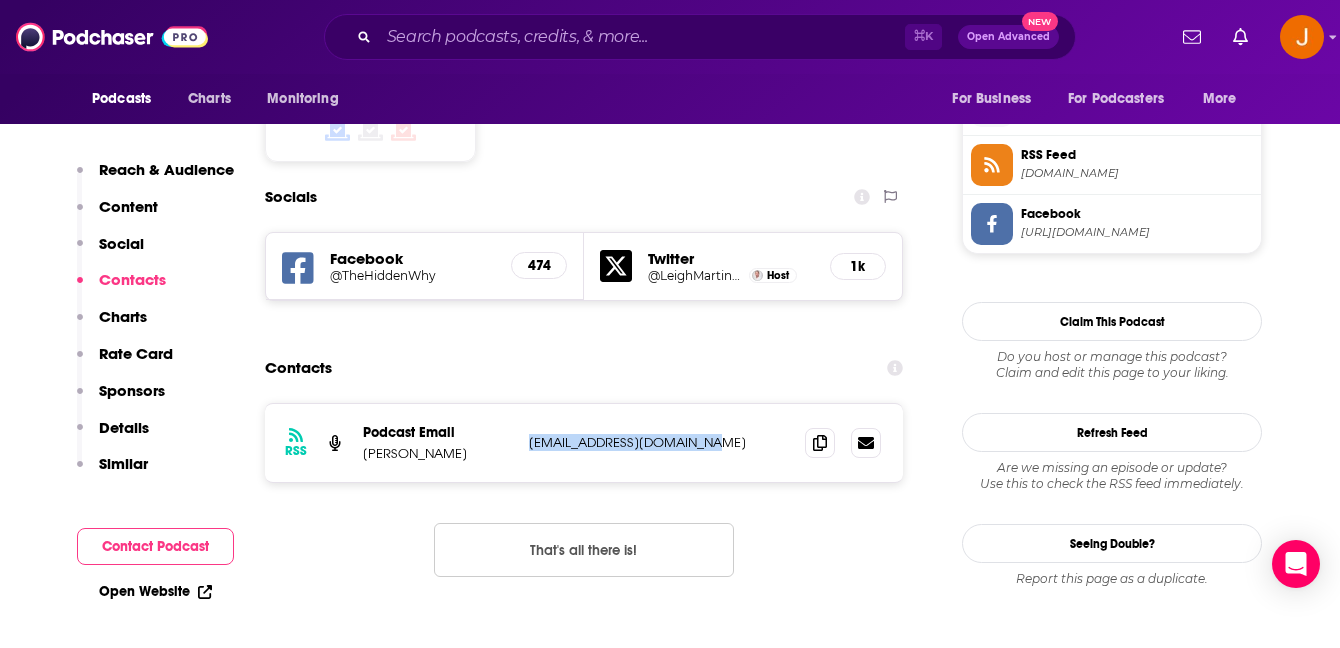 drag, startPoint x: 708, startPoint y: 380, endPoint x: 526, endPoint y: 377, distance: 182.02472 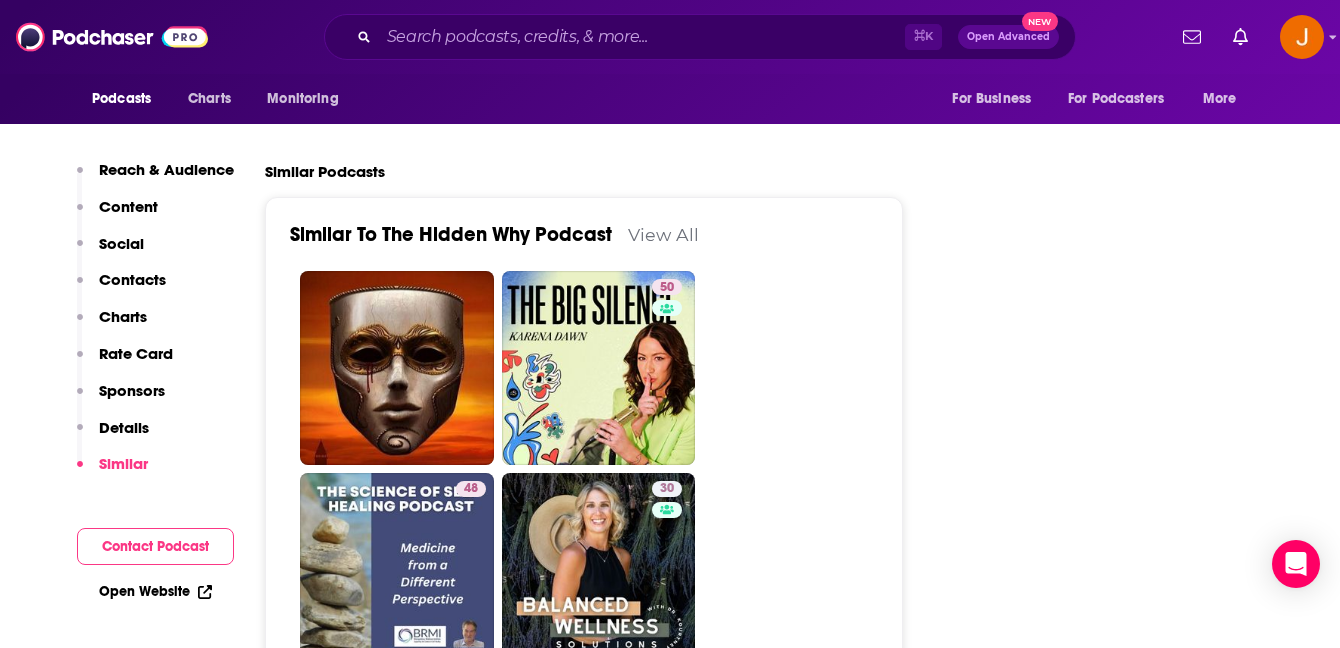 scroll, scrollTop: 3305, scrollLeft: 0, axis: vertical 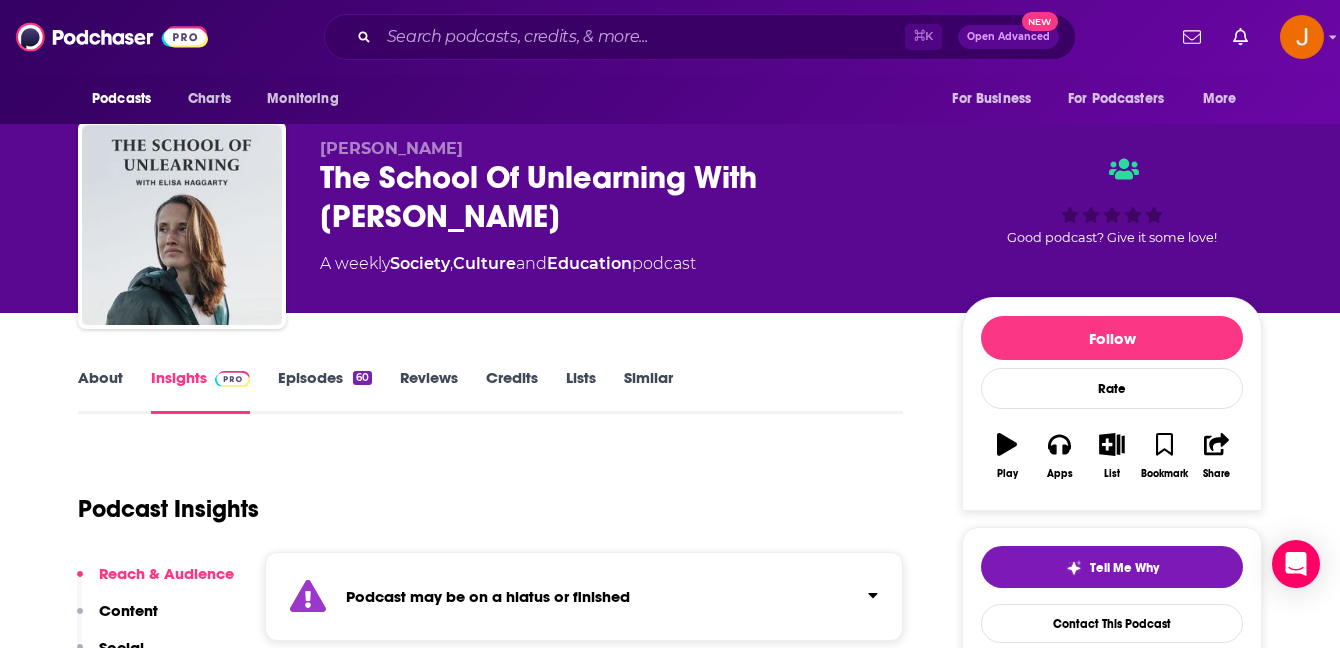 click on "Episodes 60" at bounding box center (325, 391) 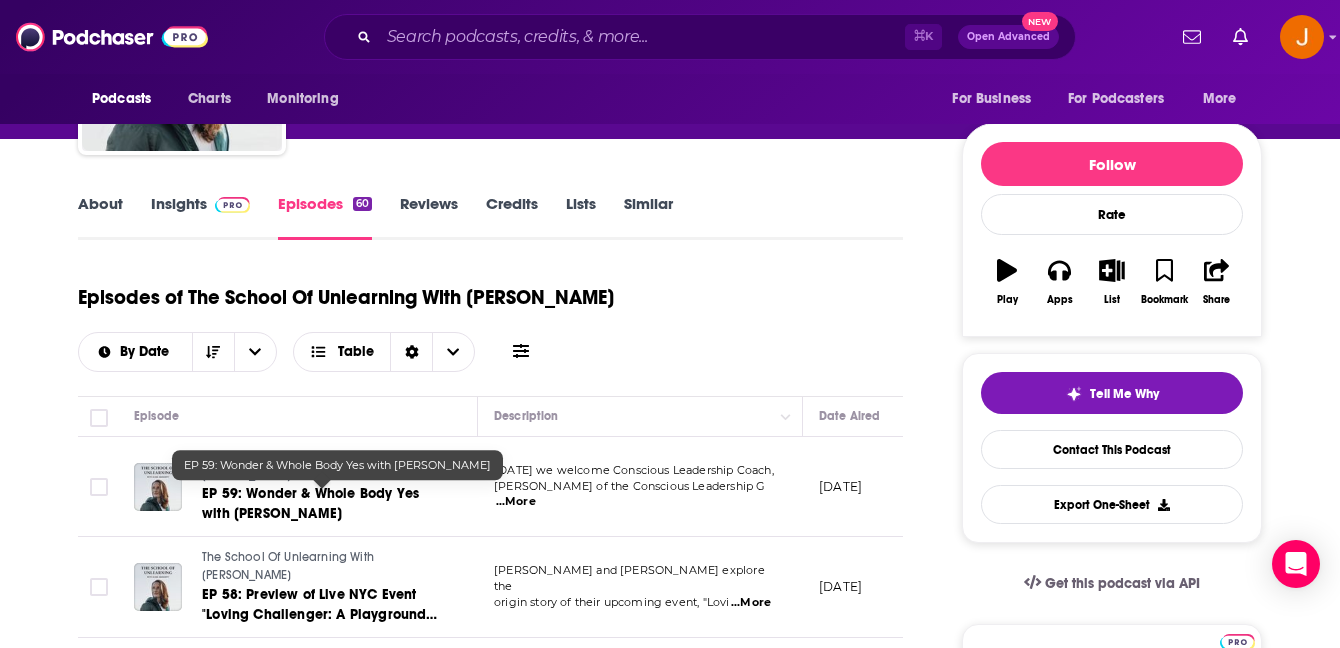 scroll, scrollTop: 0, scrollLeft: 0, axis: both 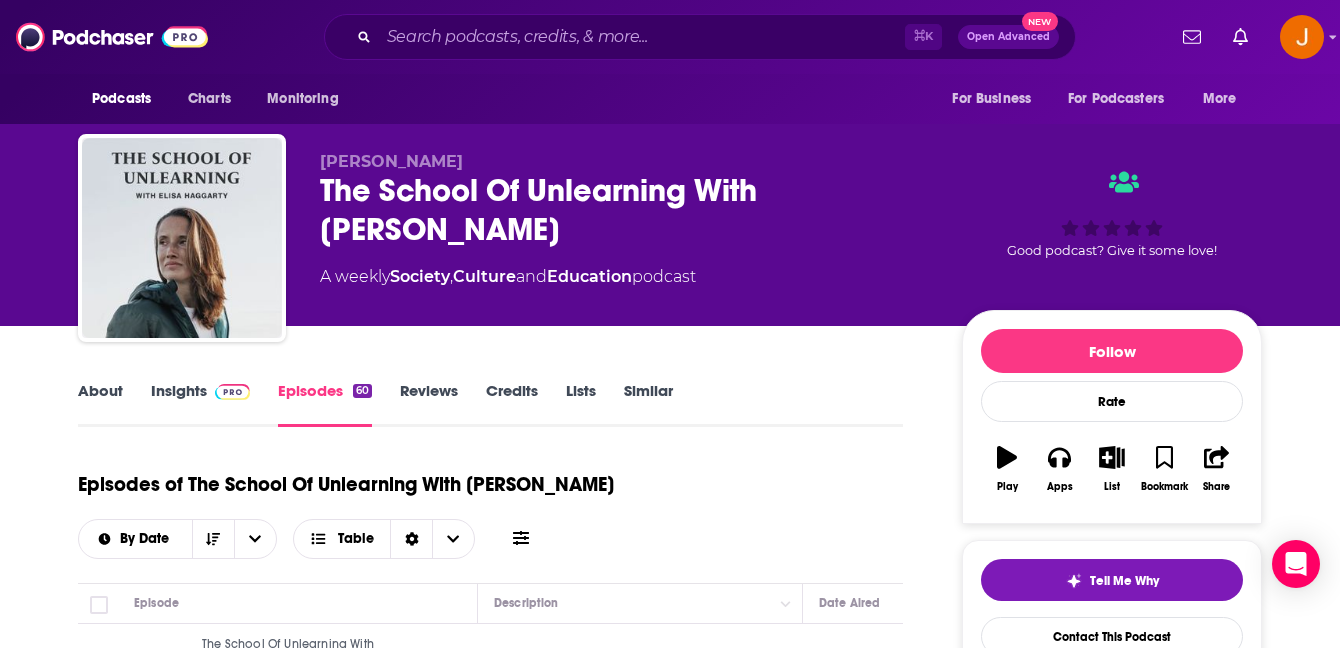 click on "Insights" at bounding box center (200, 404) 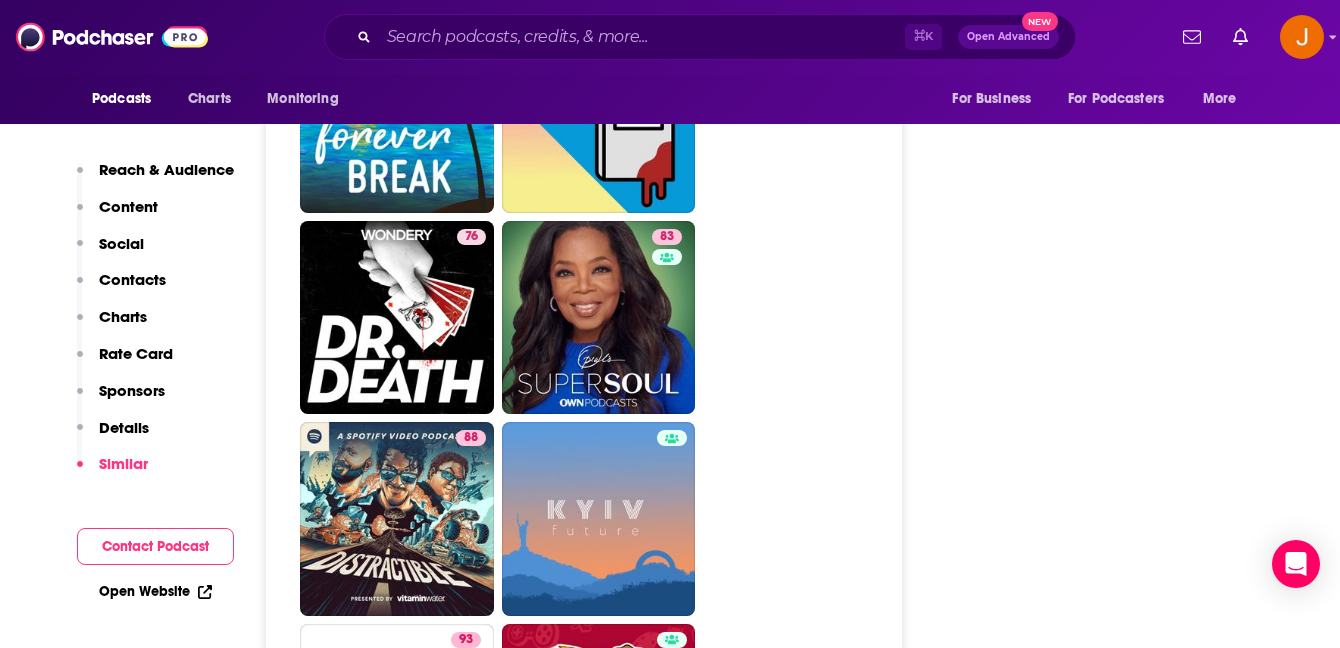 scroll, scrollTop: 6015, scrollLeft: 0, axis: vertical 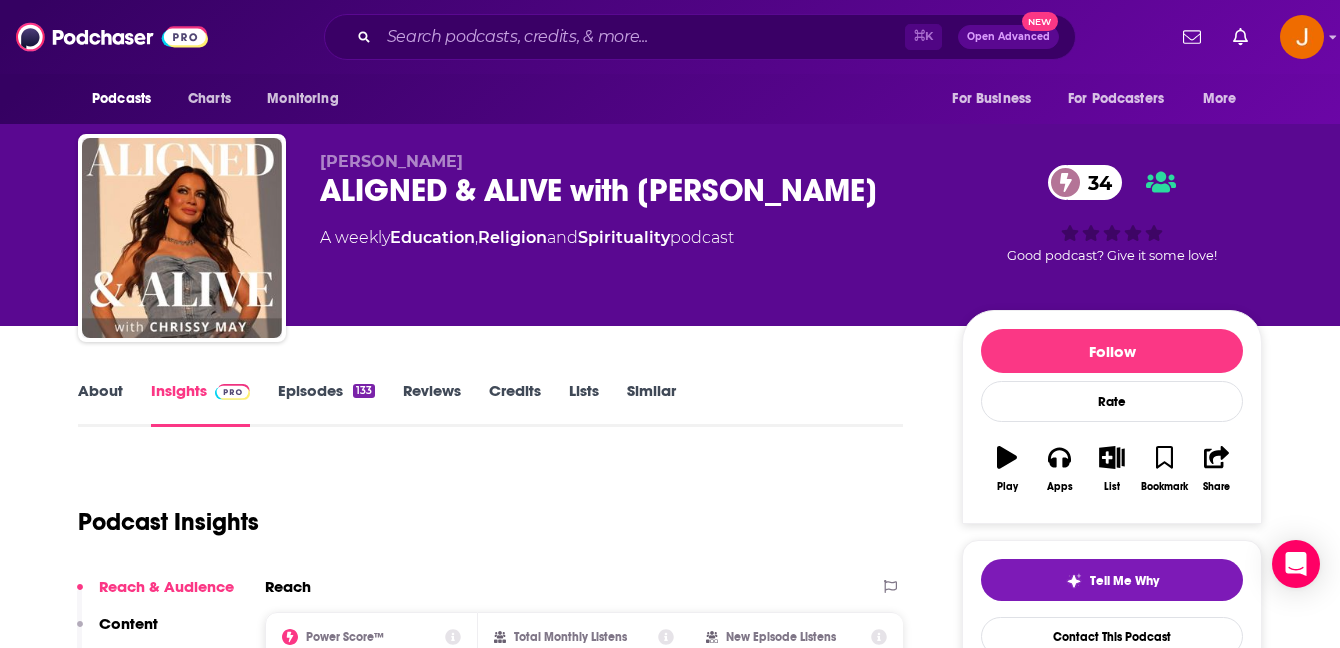 click on "Episodes 133" at bounding box center (326, 404) 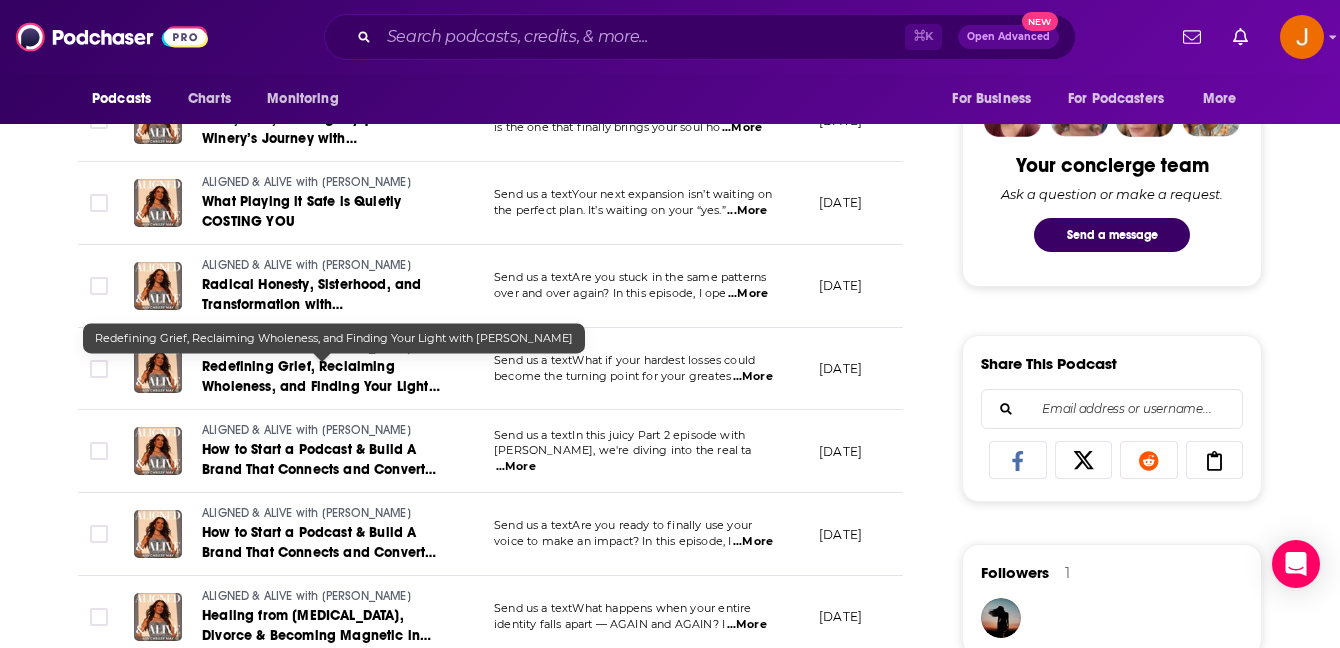 scroll, scrollTop: 0, scrollLeft: 0, axis: both 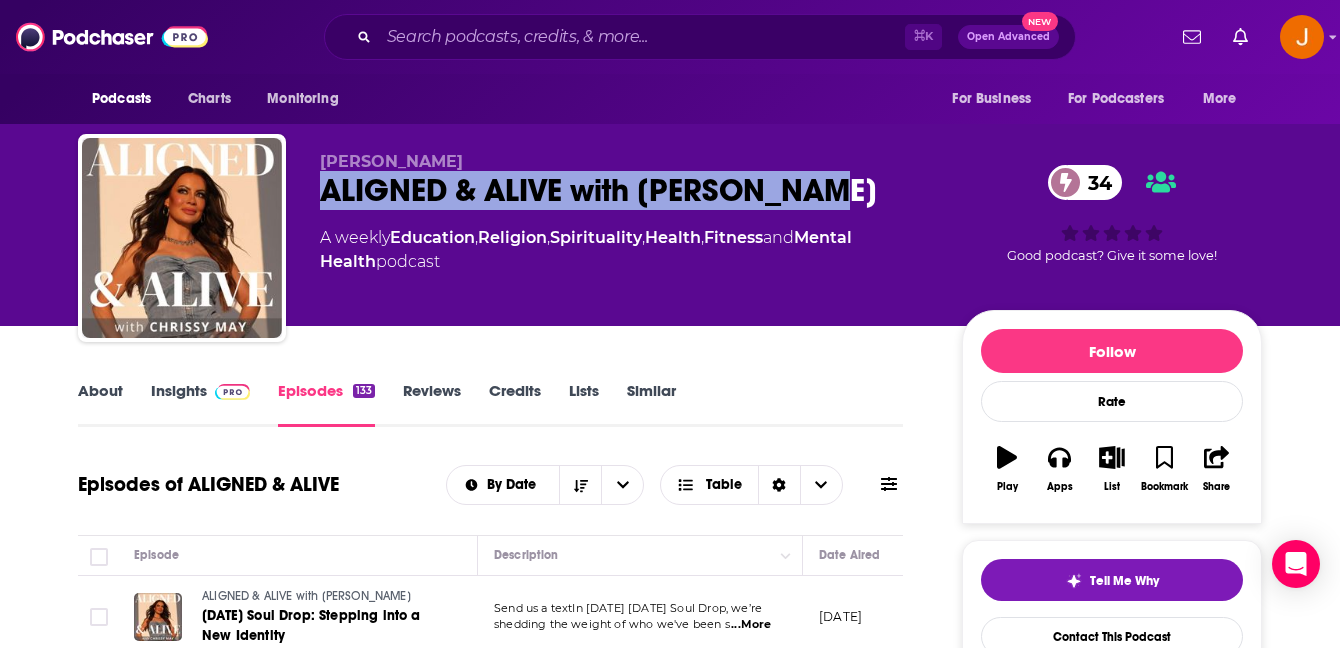 drag, startPoint x: 317, startPoint y: 197, endPoint x: 832, endPoint y: 189, distance: 515.06213 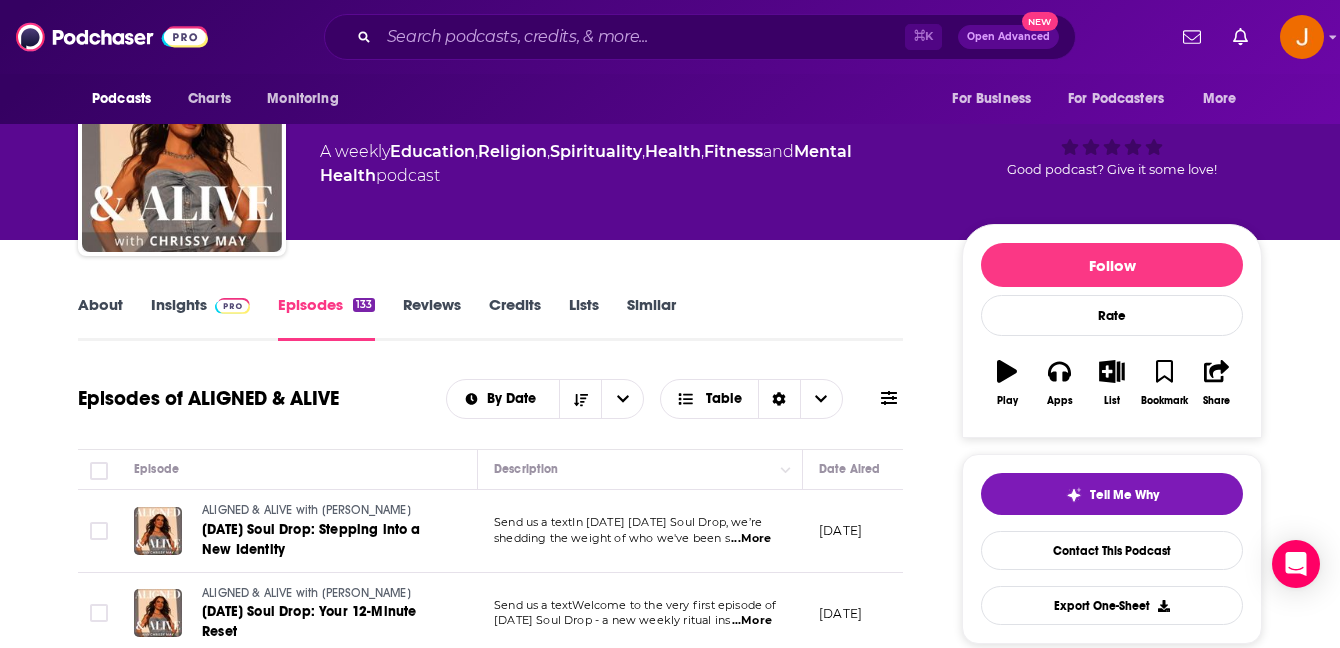 scroll, scrollTop: 149, scrollLeft: 0, axis: vertical 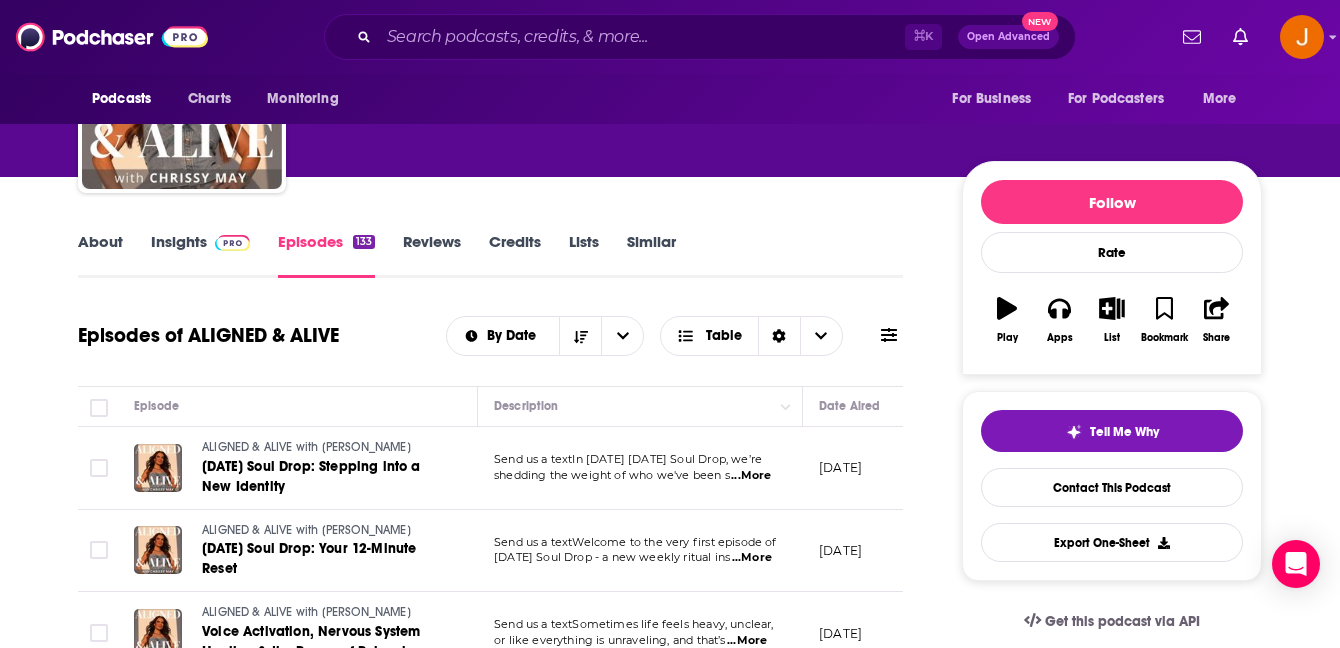 click on "Insights" at bounding box center [200, 255] 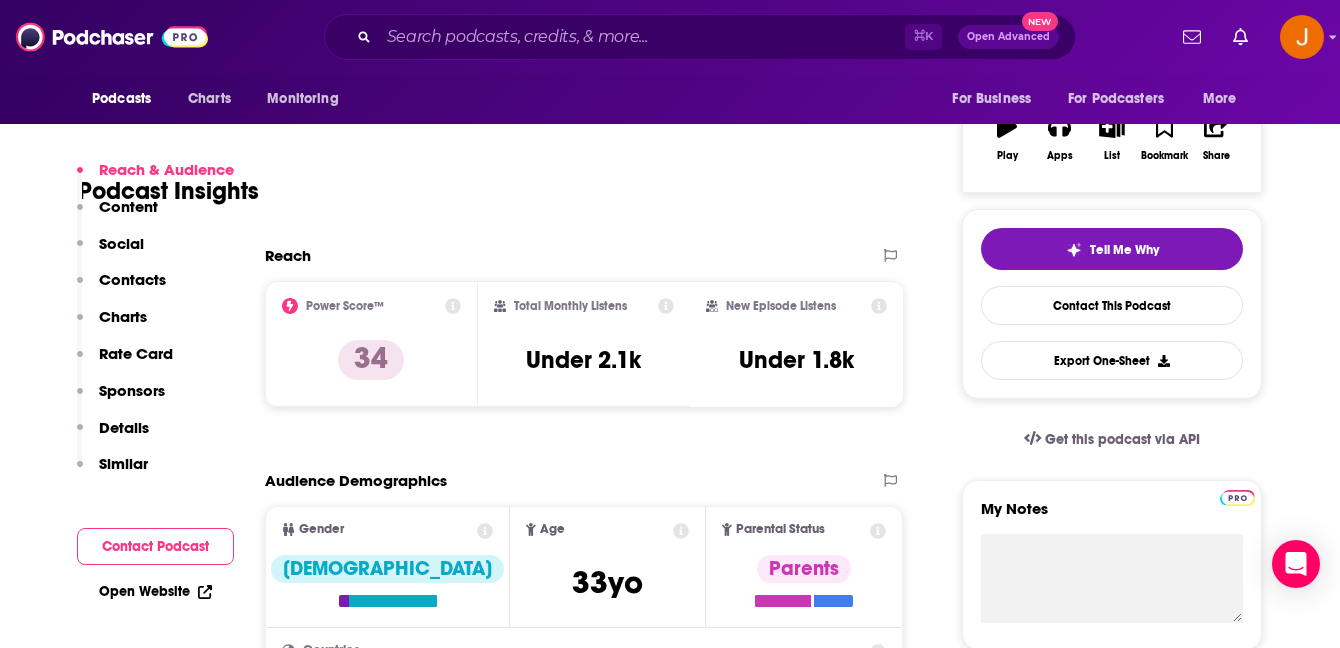 scroll, scrollTop: 527, scrollLeft: 0, axis: vertical 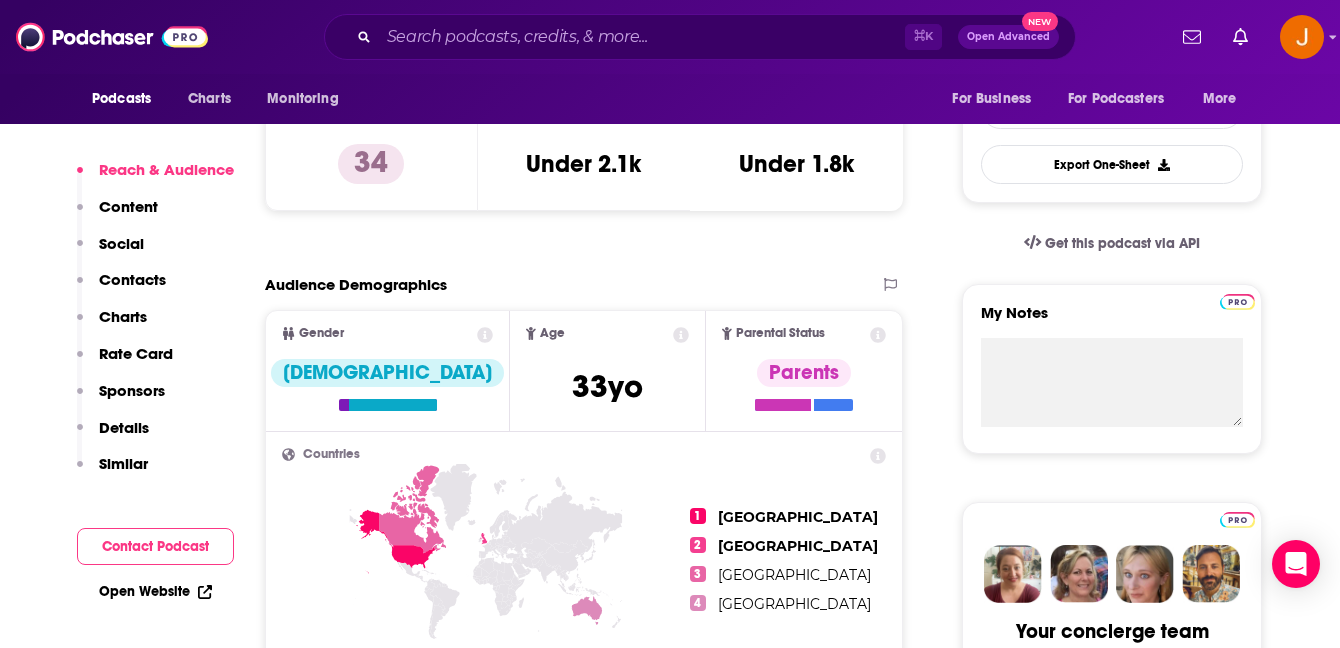 click on "Contacts" at bounding box center (132, 279) 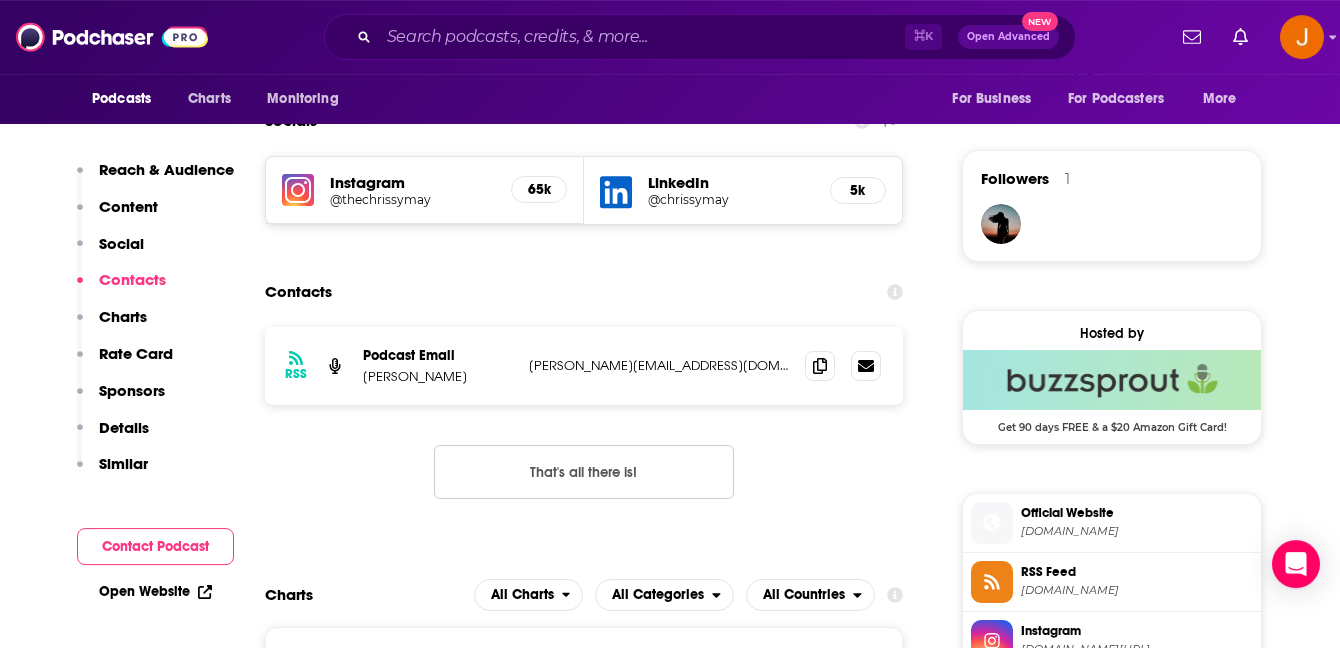 scroll, scrollTop: 1388, scrollLeft: 0, axis: vertical 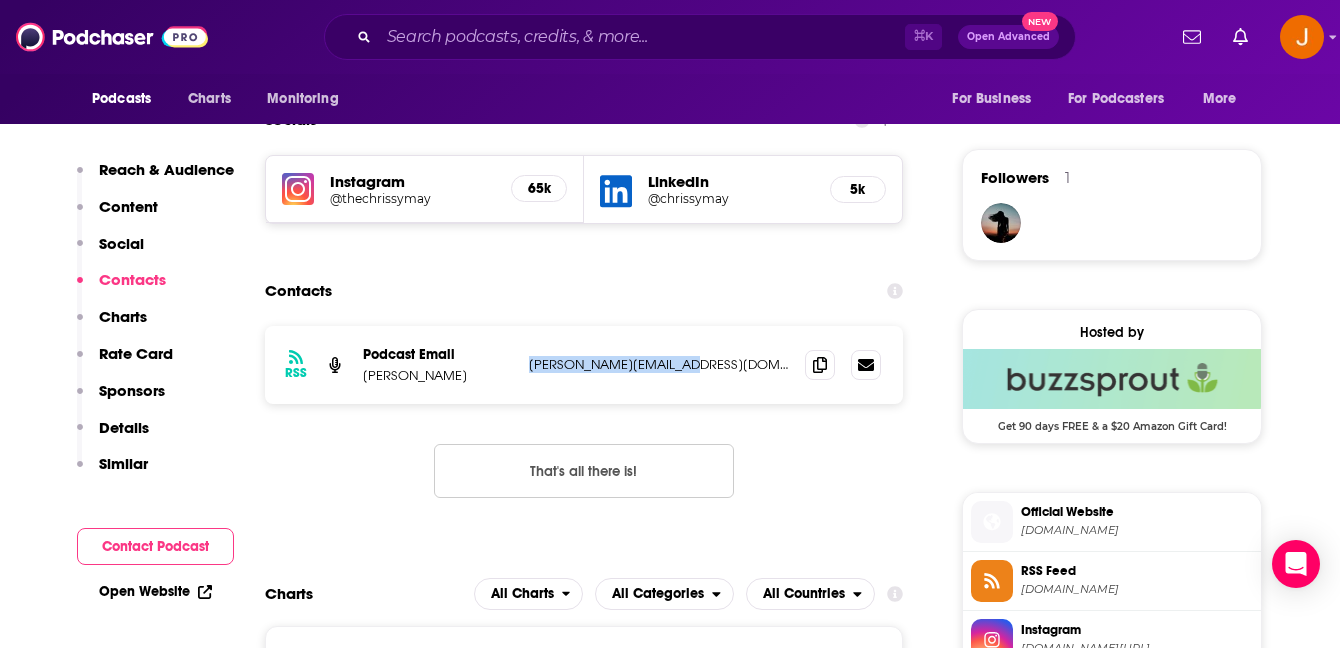 drag, startPoint x: 701, startPoint y: 392, endPoint x: 525, endPoint y: 375, distance: 176.81912 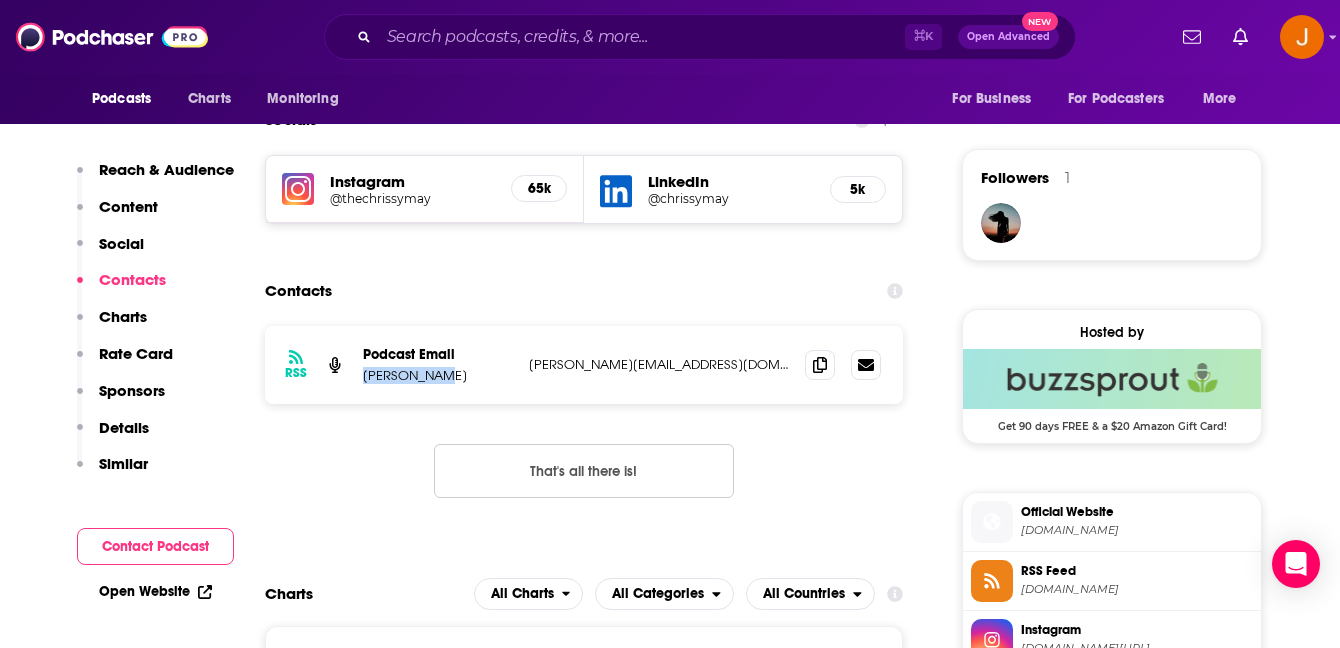 drag, startPoint x: 447, startPoint y: 395, endPoint x: 364, endPoint y: 387, distance: 83.38465 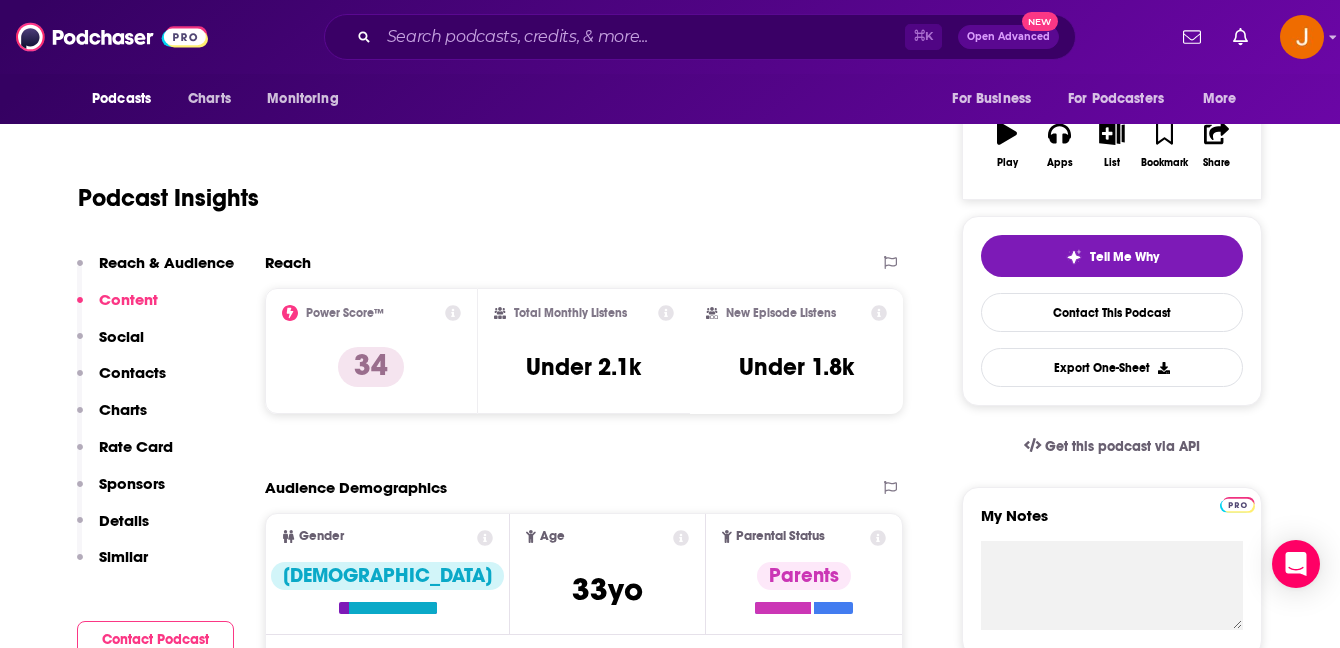 scroll, scrollTop: 153, scrollLeft: 0, axis: vertical 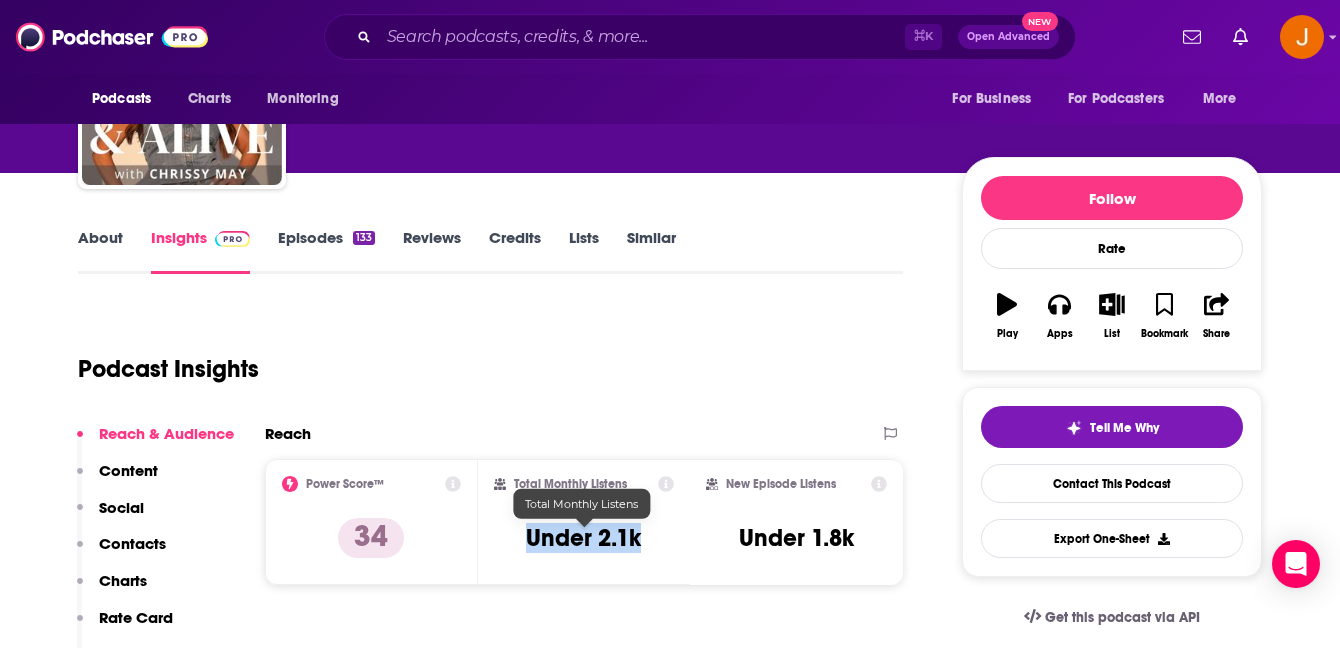 drag, startPoint x: 522, startPoint y: 543, endPoint x: 640, endPoint y: 544, distance: 118.004234 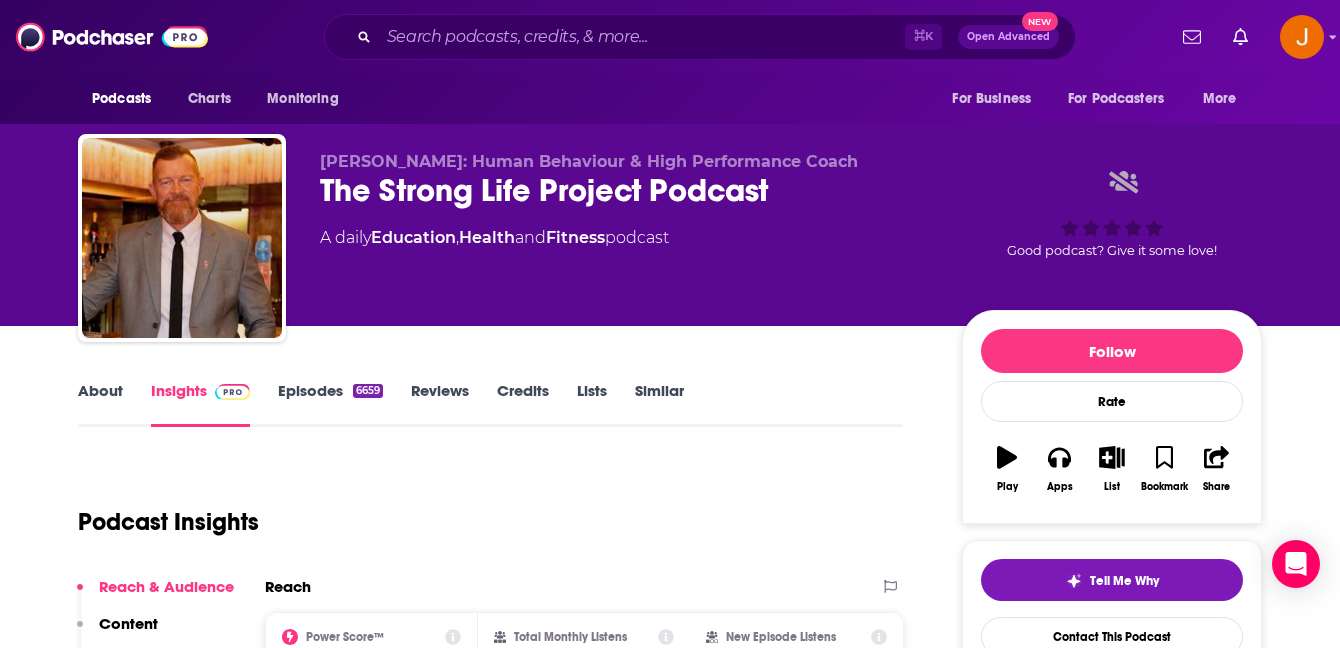scroll, scrollTop: 0, scrollLeft: 0, axis: both 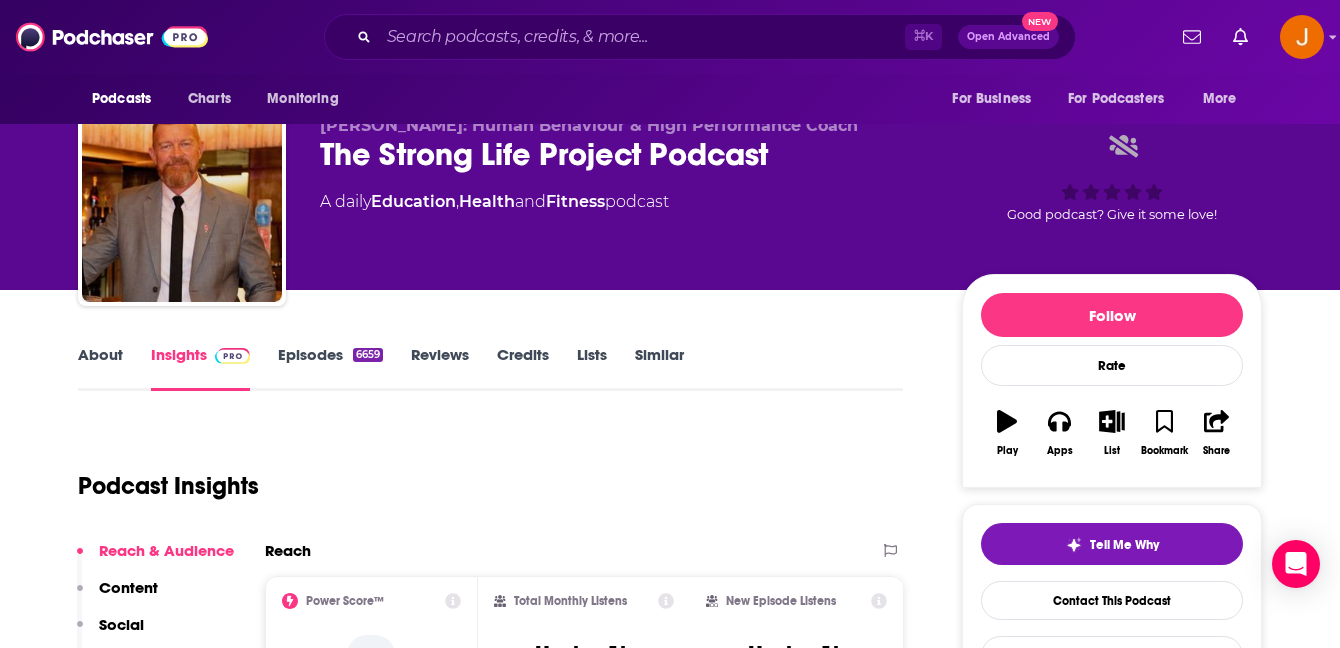 click on "Episodes 6659" at bounding box center [330, 368] 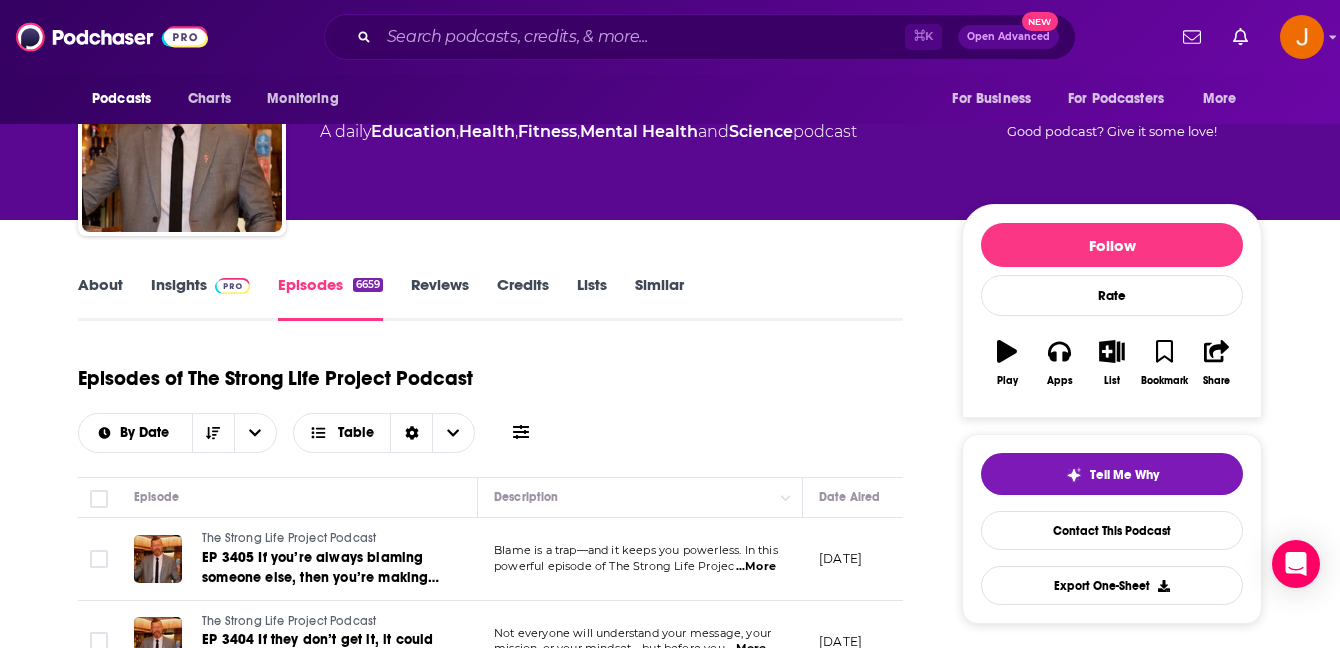 scroll, scrollTop: 0, scrollLeft: 0, axis: both 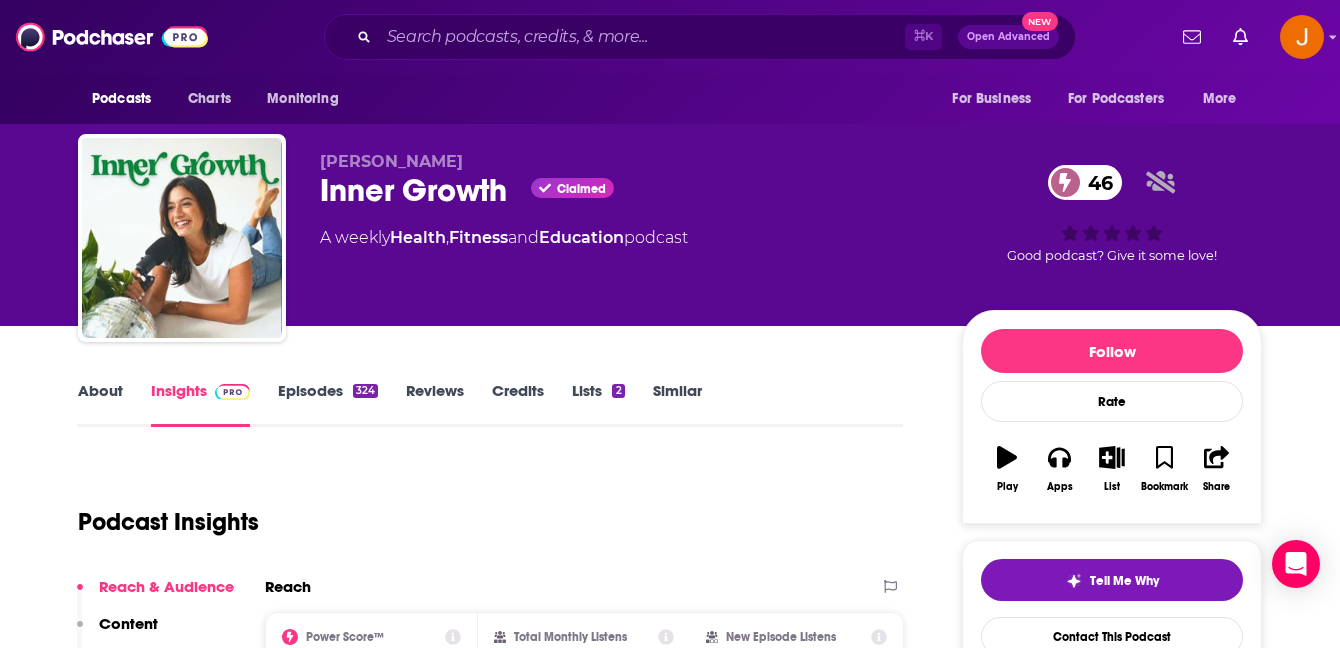 click on "Episodes 324" at bounding box center (328, 404) 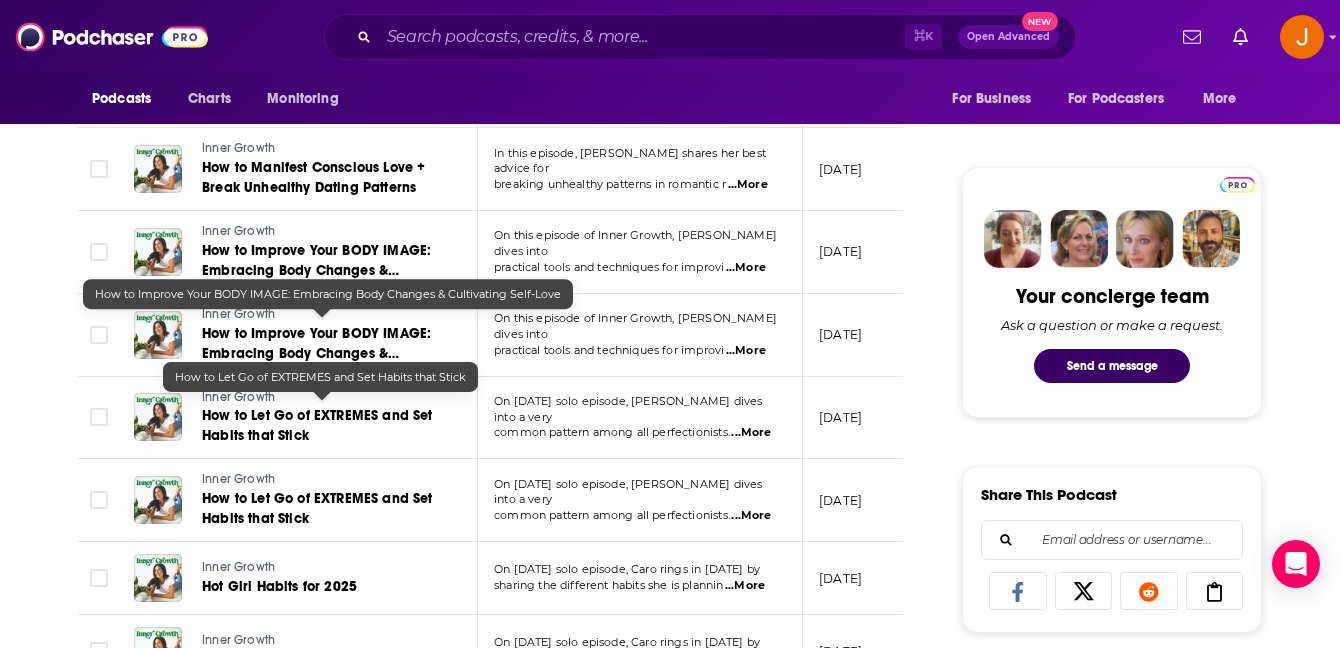scroll, scrollTop: 870, scrollLeft: 0, axis: vertical 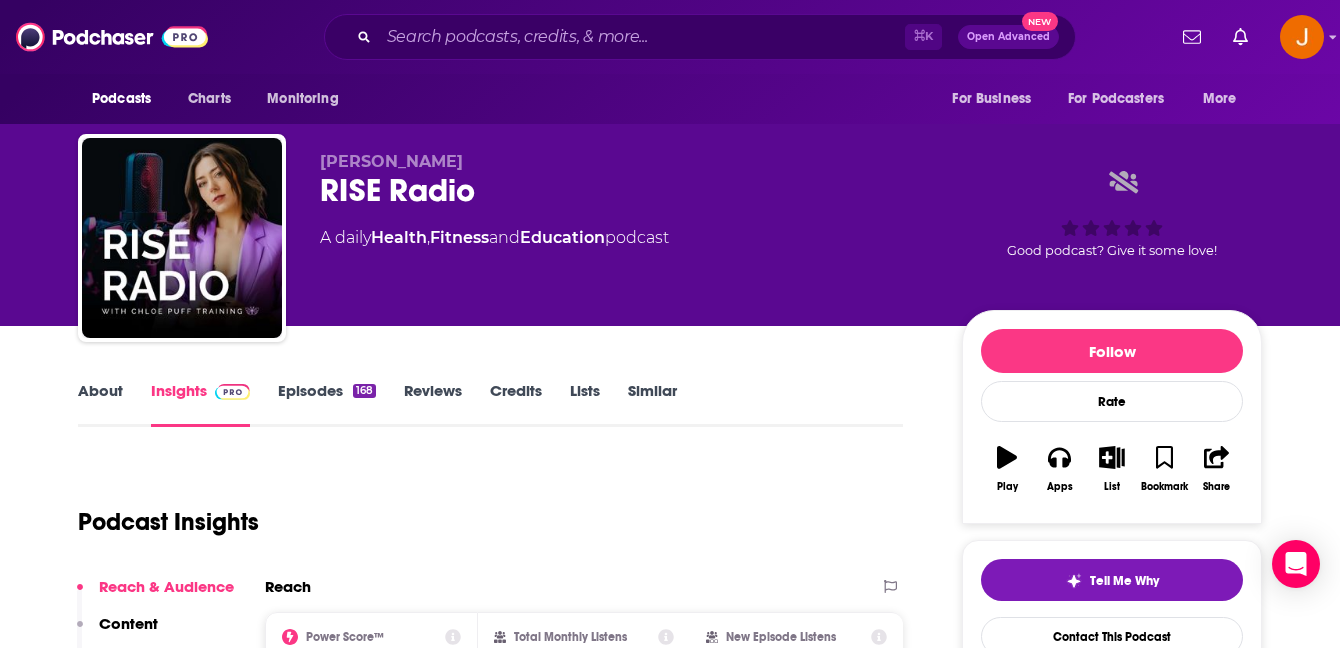 click on "Episodes 168" at bounding box center (327, 404) 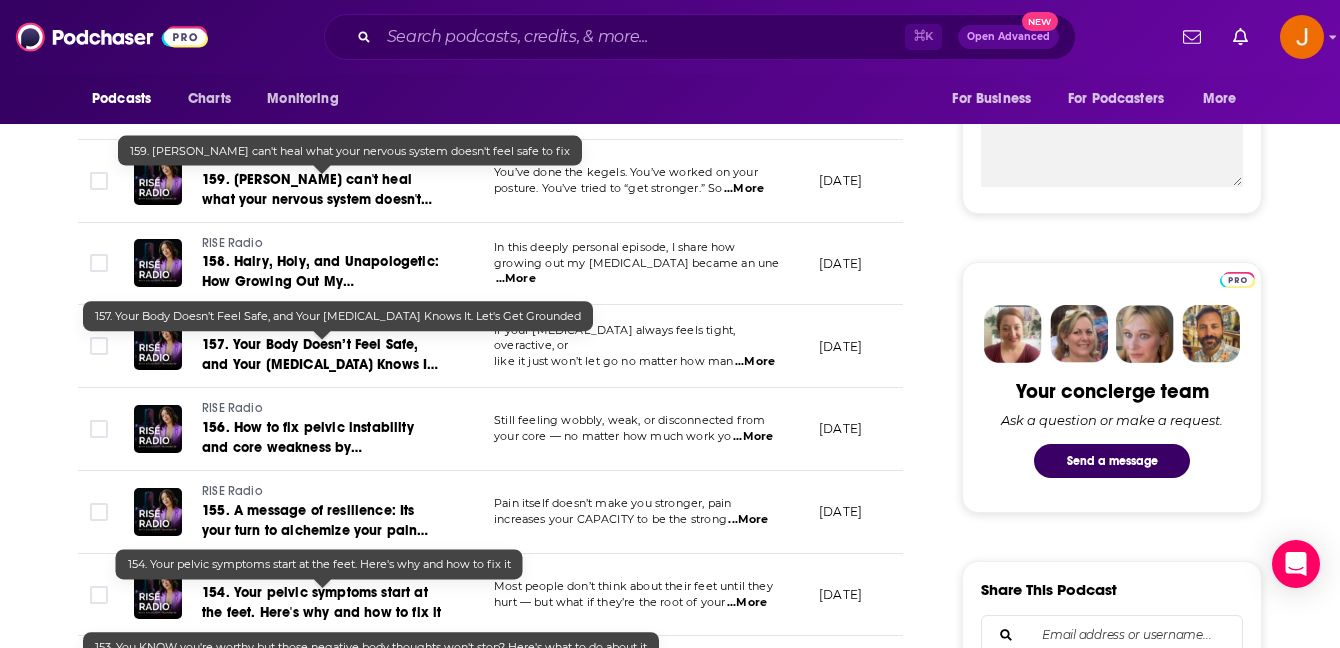 scroll, scrollTop: 0, scrollLeft: 0, axis: both 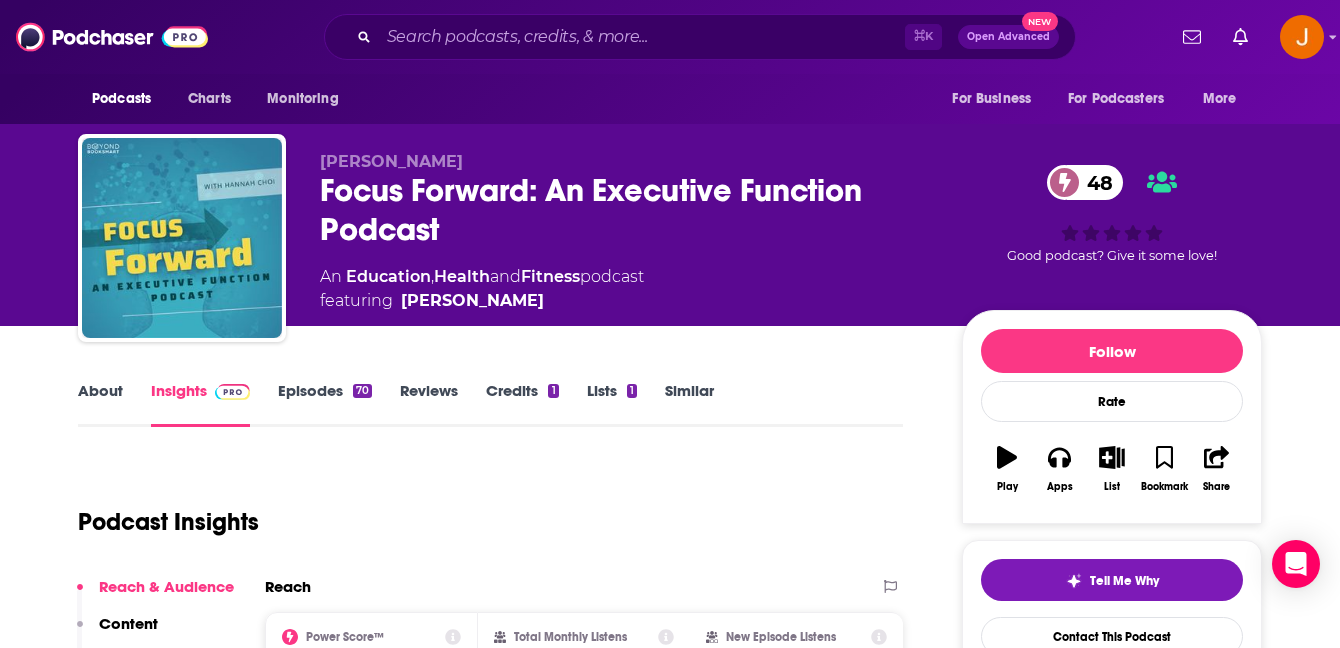 click on "Episodes 70" at bounding box center [325, 404] 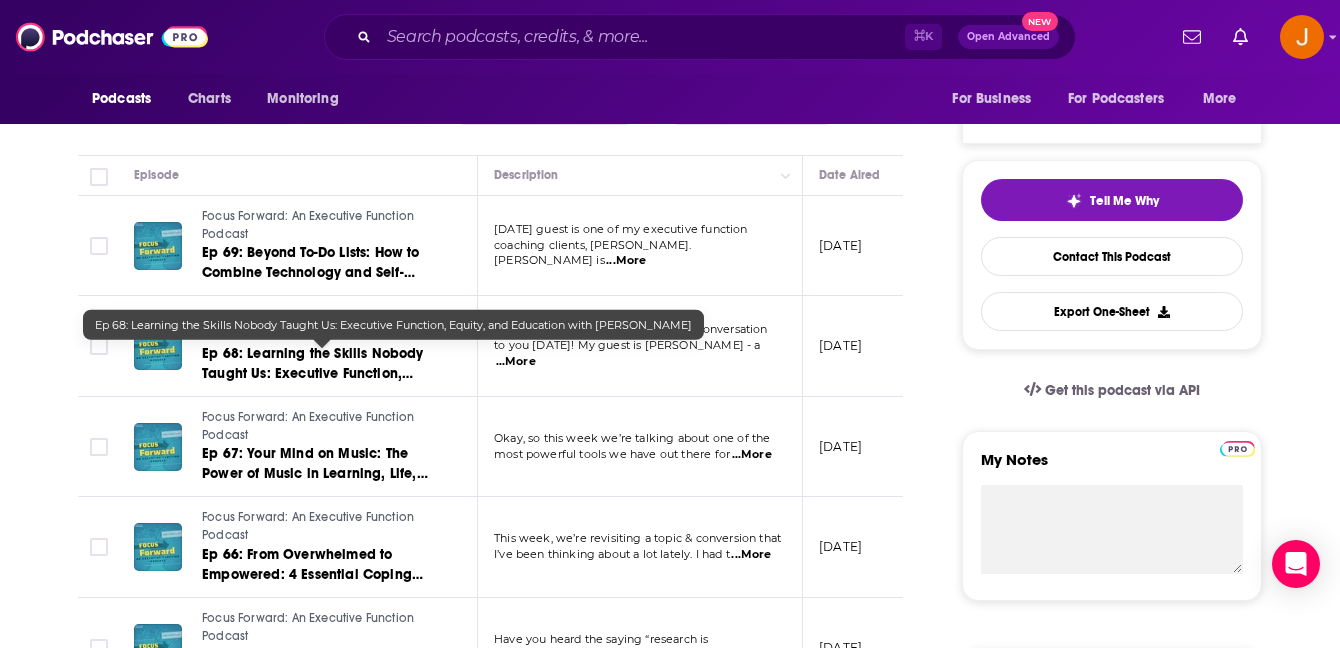 scroll, scrollTop: 0, scrollLeft: 0, axis: both 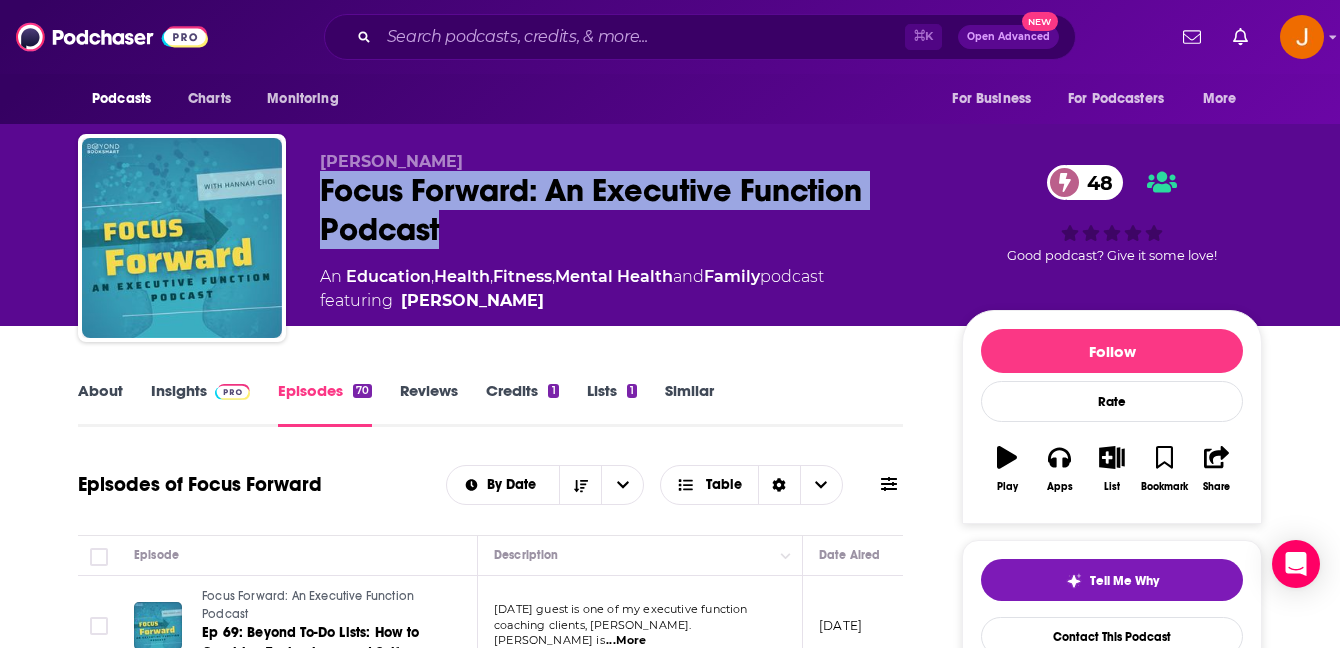 drag, startPoint x: 321, startPoint y: 186, endPoint x: 449, endPoint y: 236, distance: 137.41907 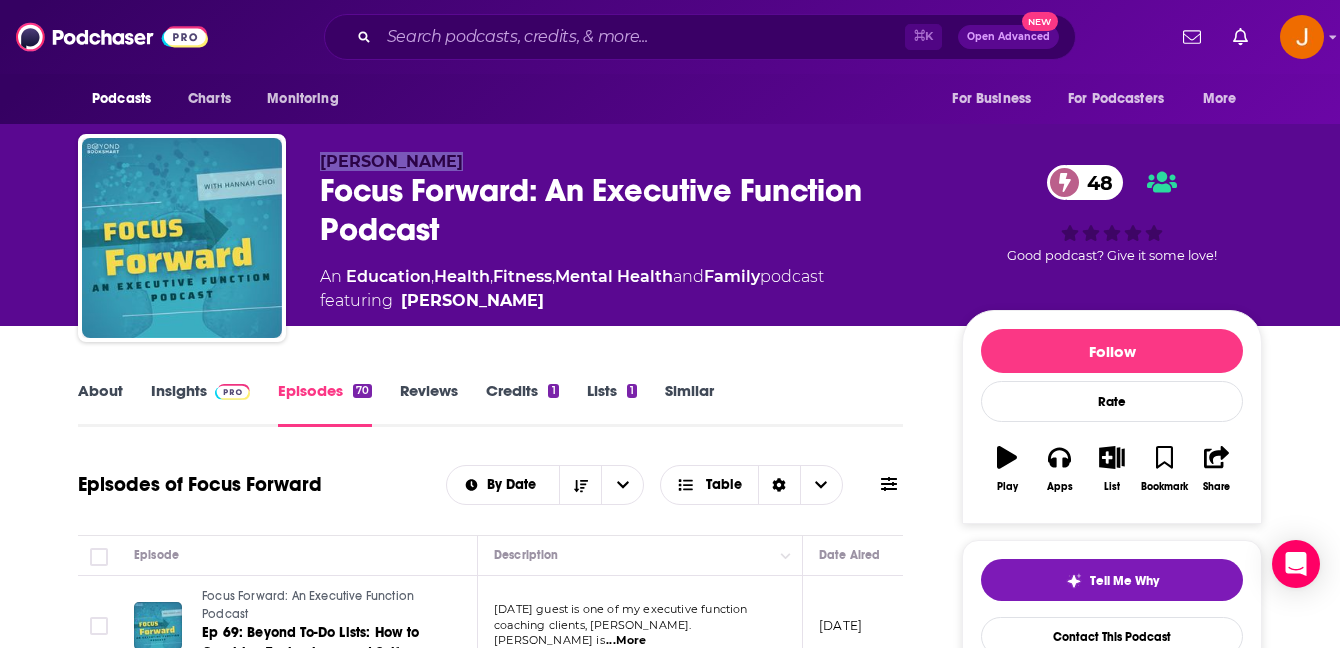 drag, startPoint x: 444, startPoint y: 154, endPoint x: 321, endPoint y: 162, distance: 123.25989 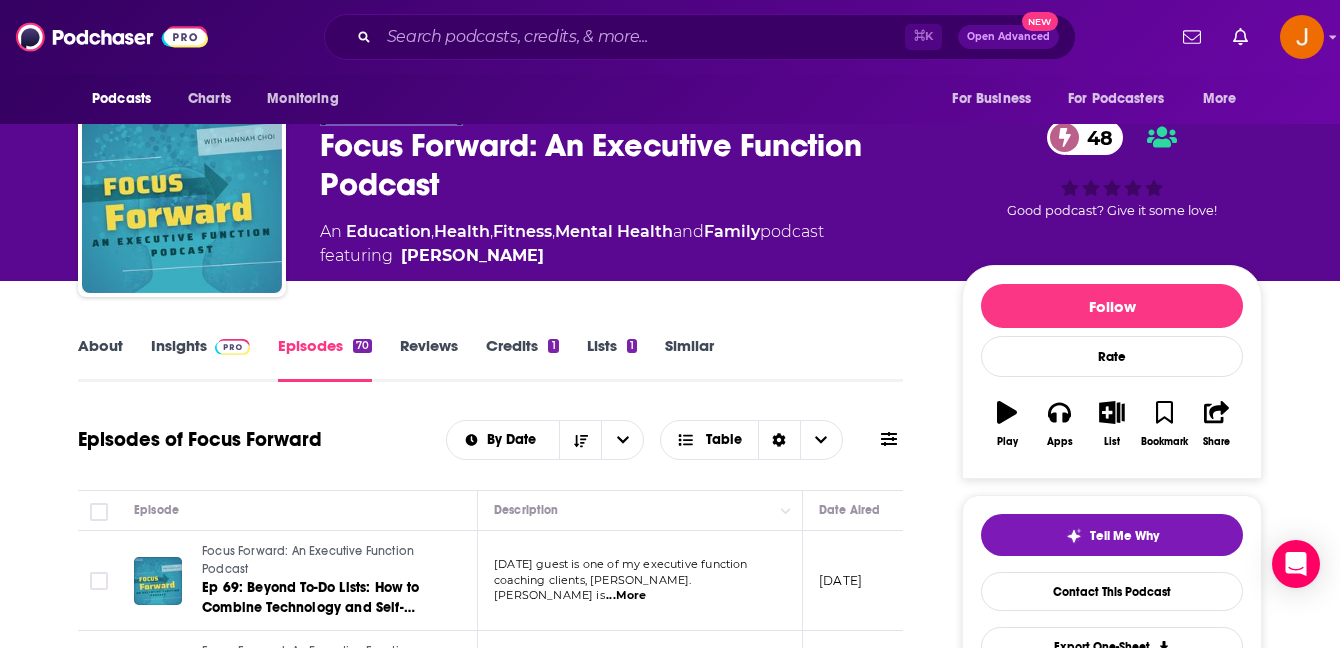 click on "Insights" at bounding box center [200, 359] 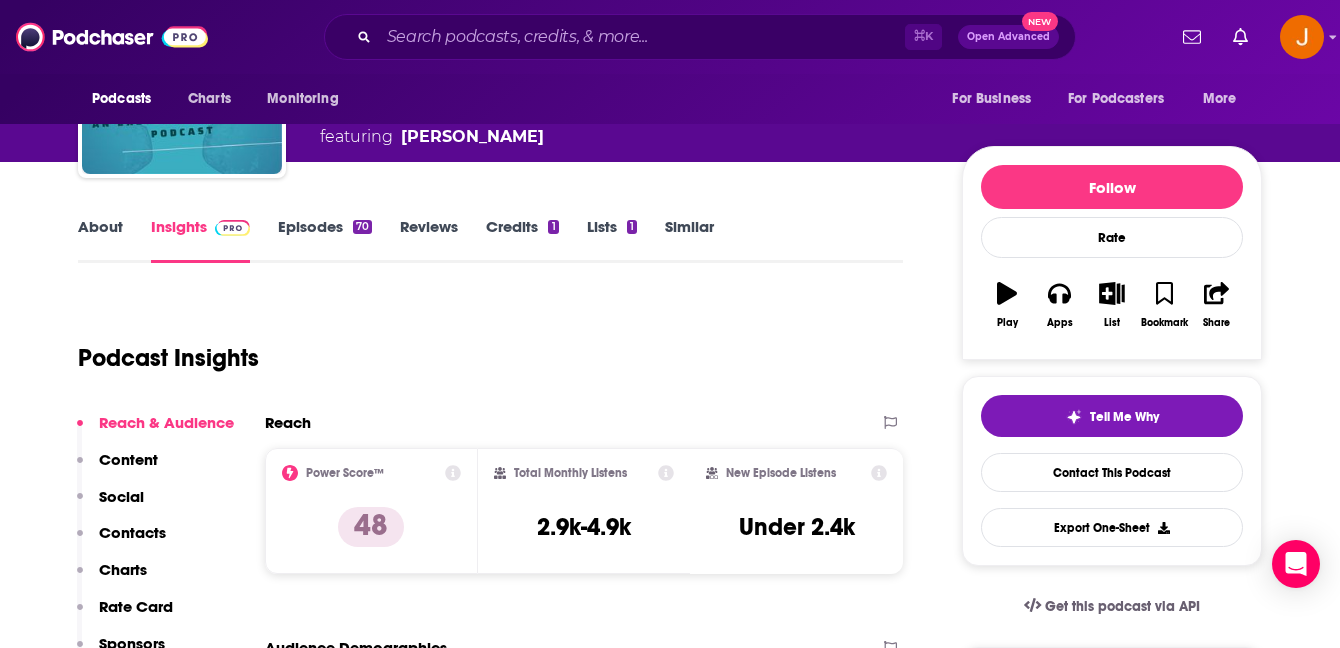 scroll, scrollTop: 315, scrollLeft: 0, axis: vertical 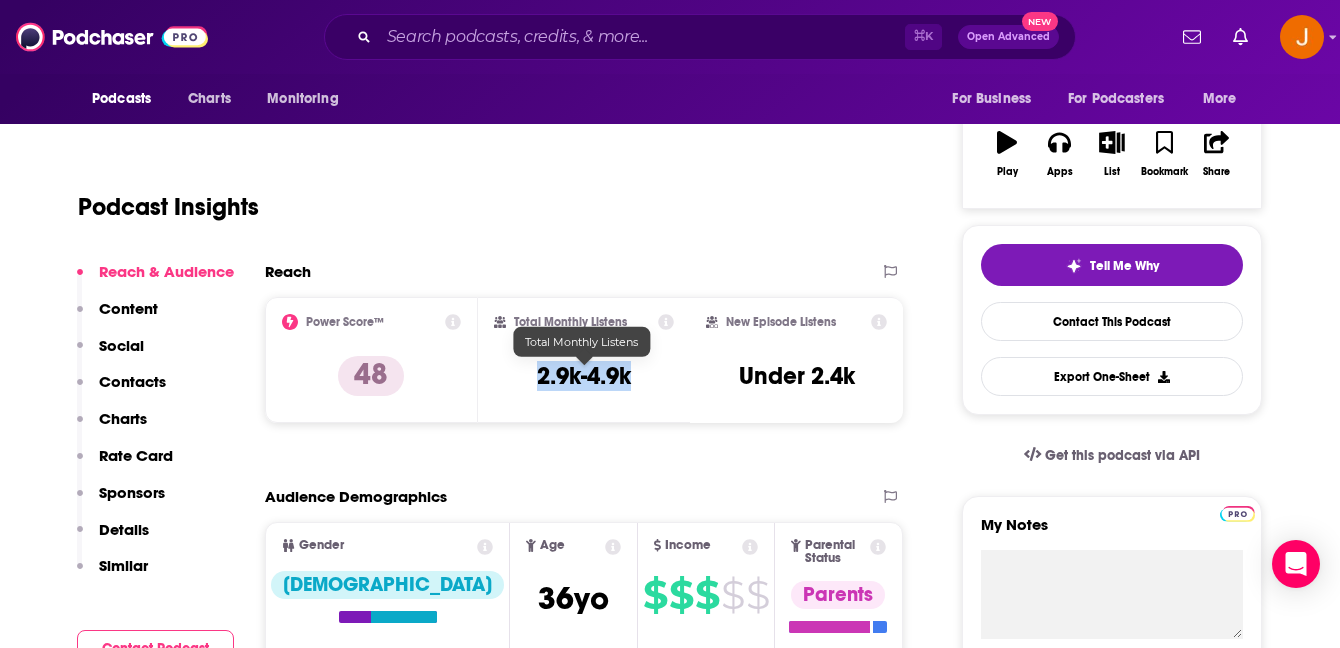 drag, startPoint x: 536, startPoint y: 377, endPoint x: 630, endPoint y: 383, distance: 94.19129 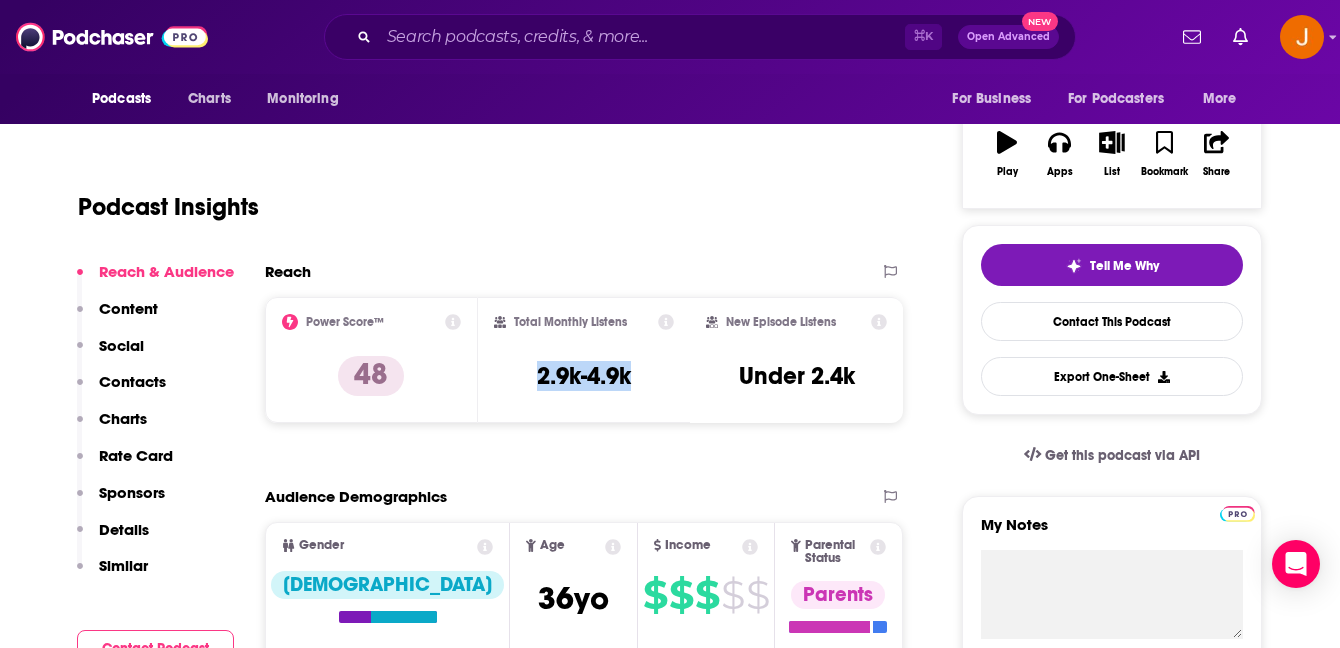 click on "Contacts" at bounding box center [132, 381] 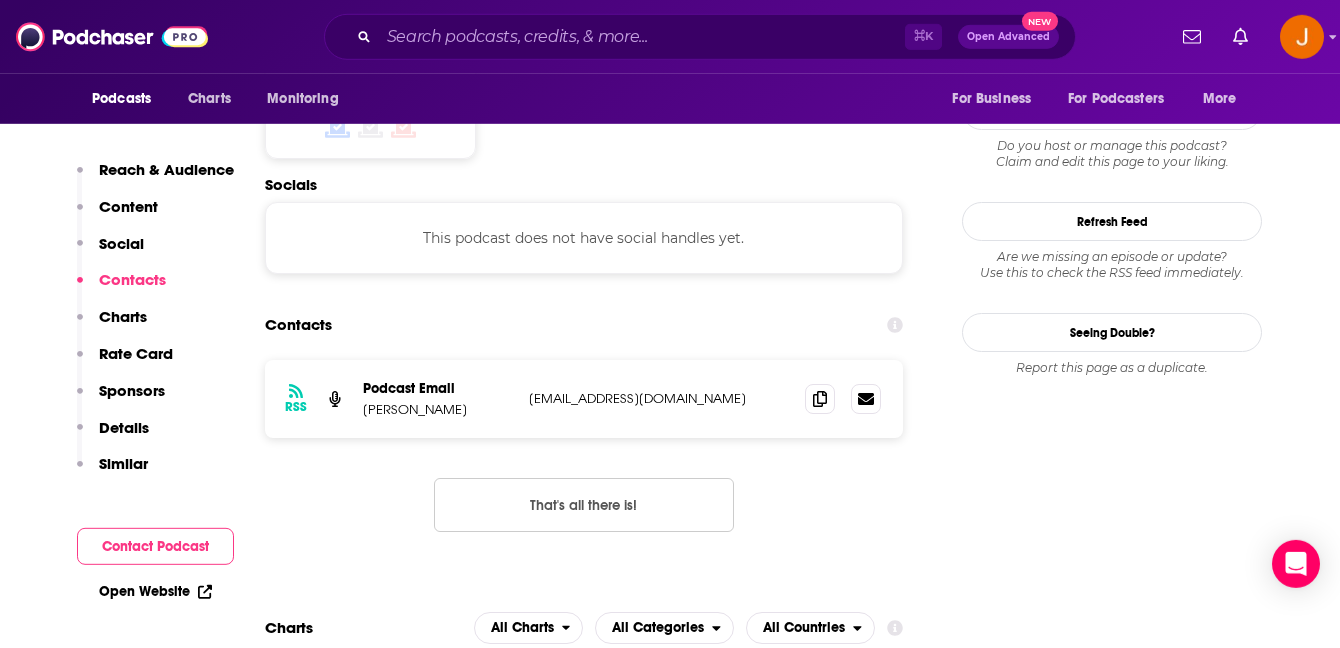 scroll, scrollTop: 1615, scrollLeft: 0, axis: vertical 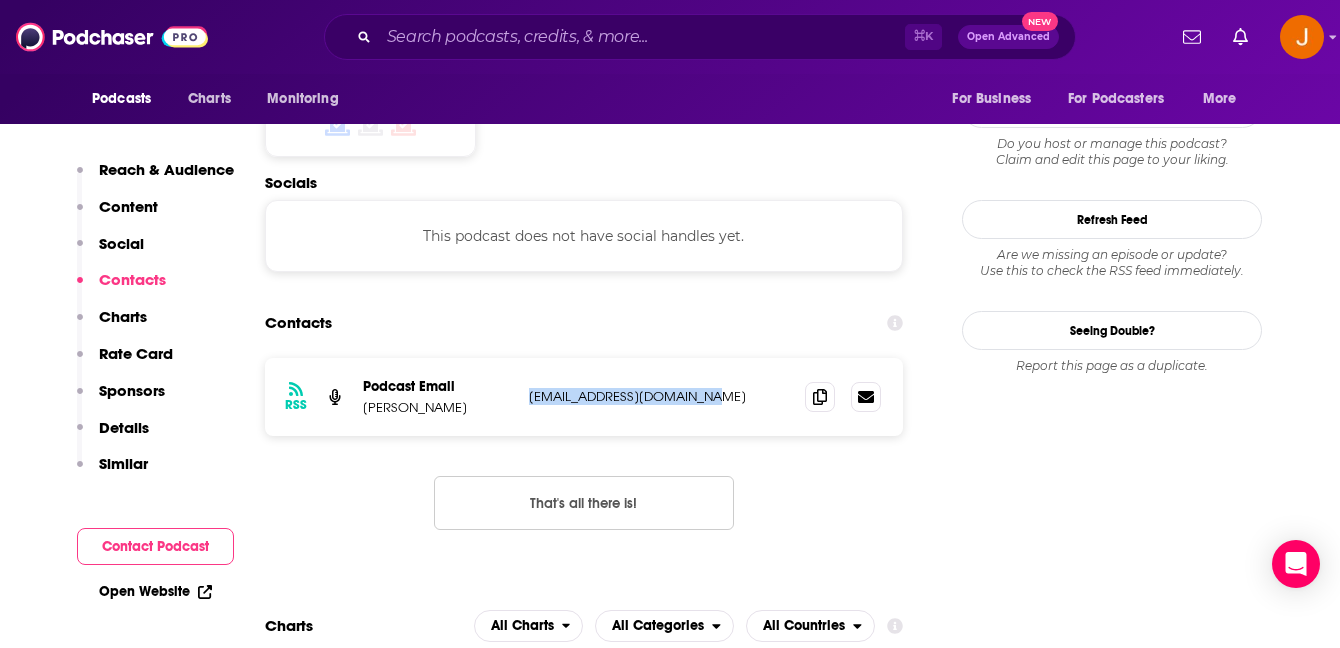 drag, startPoint x: 726, startPoint y: 379, endPoint x: 530, endPoint y: 374, distance: 196.06377 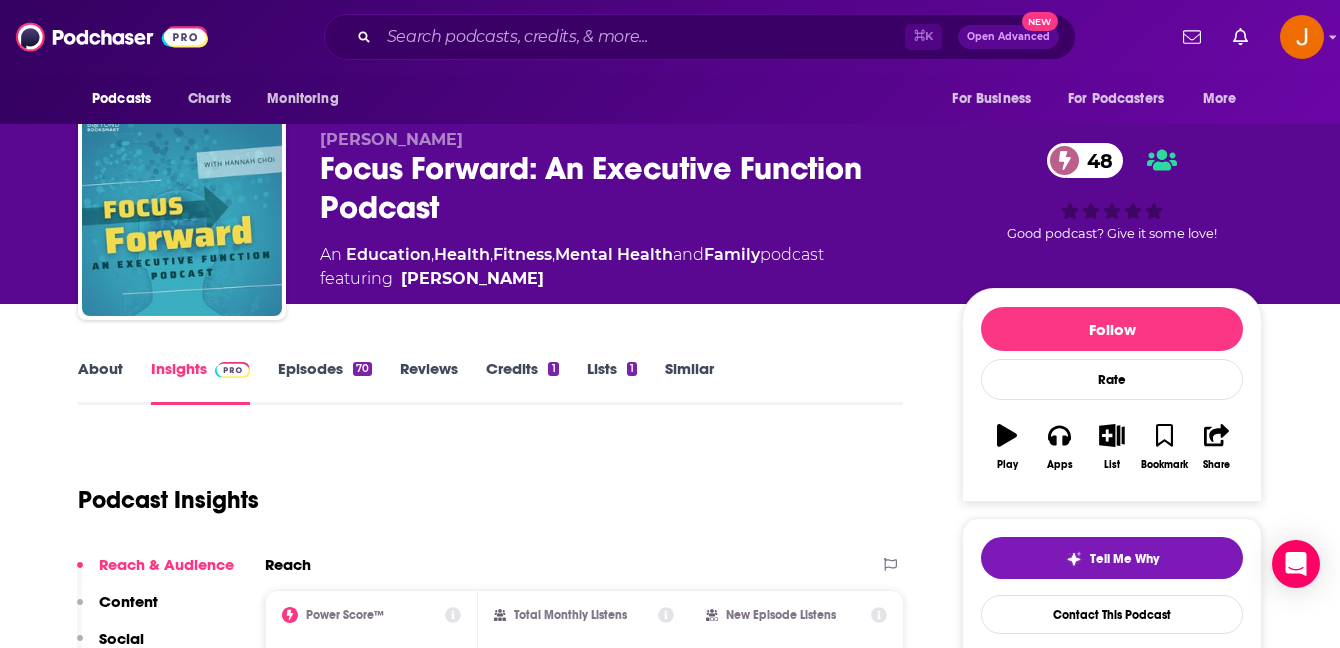scroll, scrollTop: 0, scrollLeft: 0, axis: both 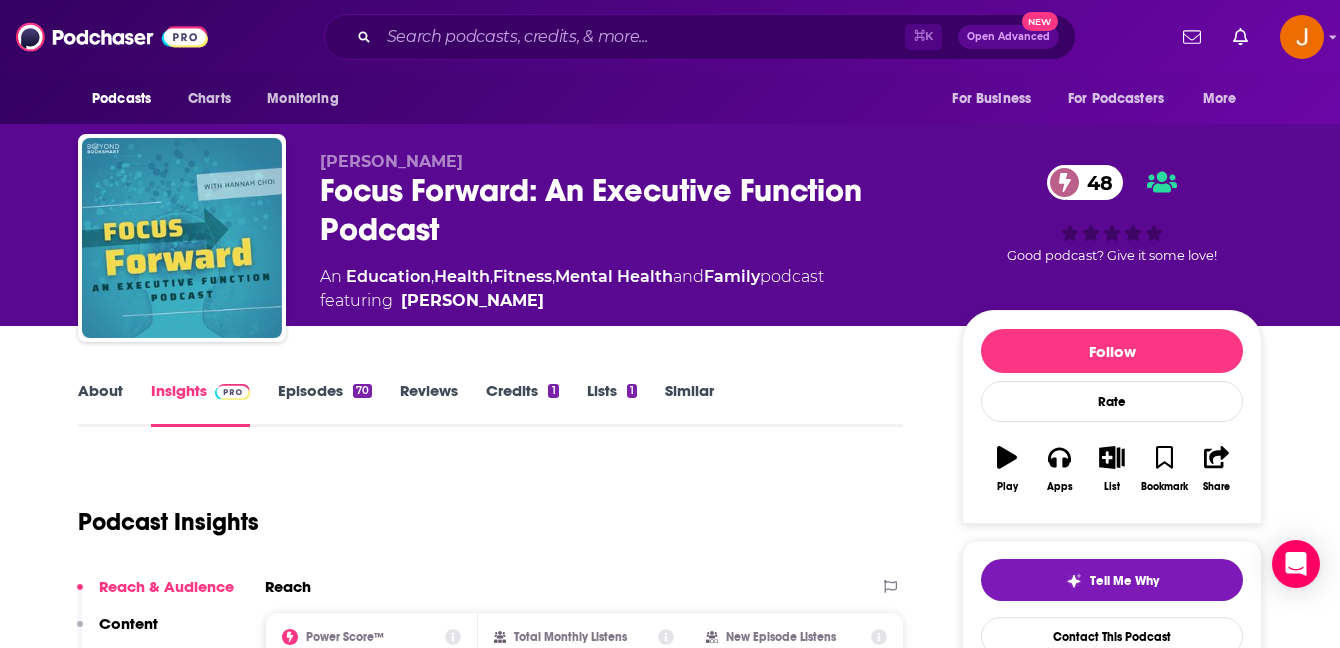 click on "About" at bounding box center (100, 404) 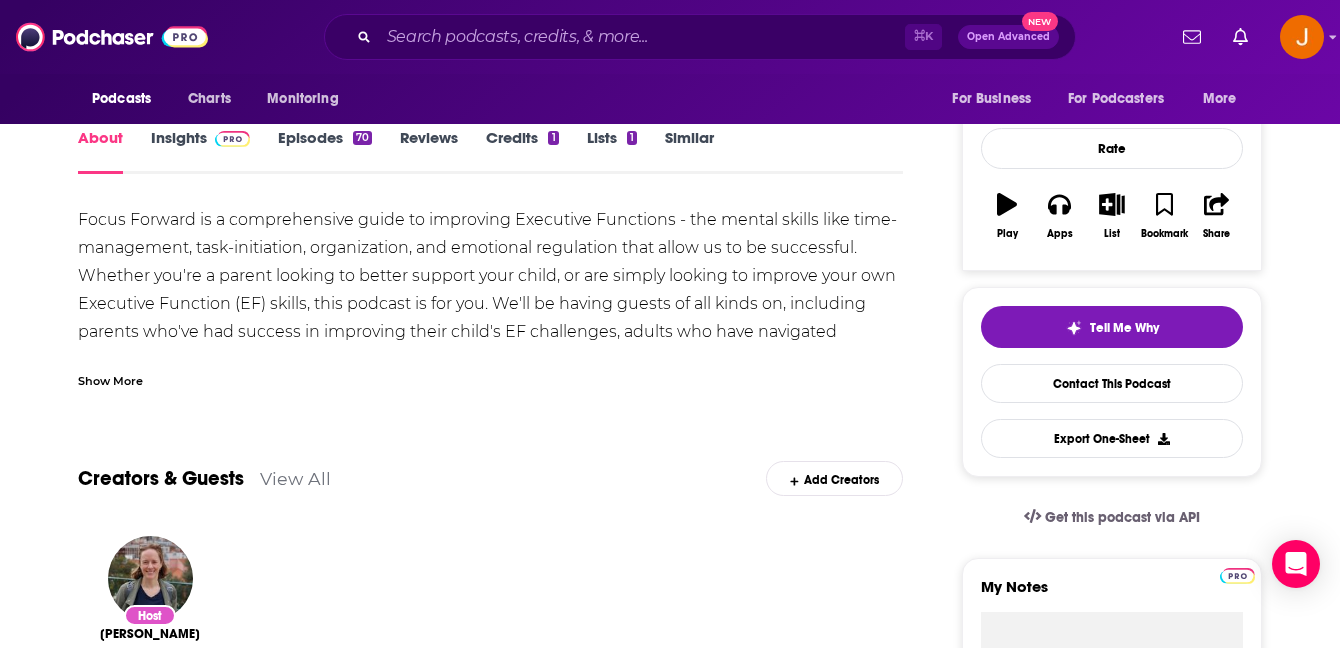 scroll, scrollTop: 249, scrollLeft: 0, axis: vertical 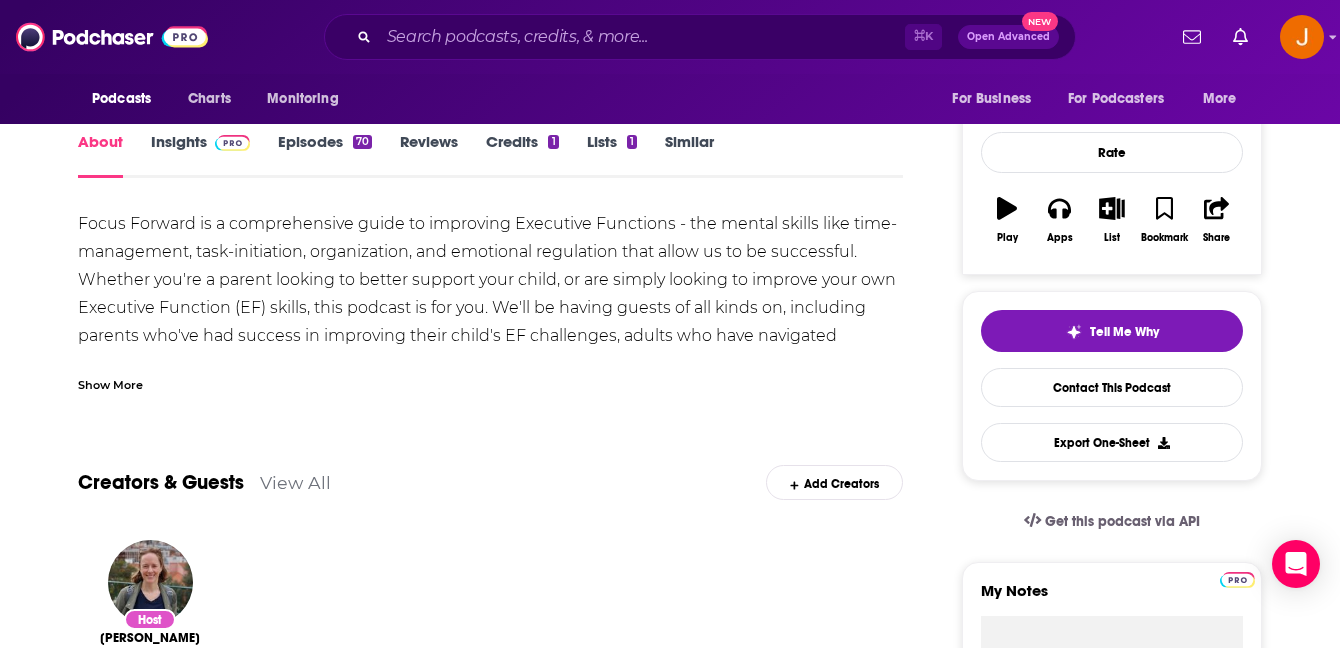 click on "Show More" at bounding box center [110, 383] 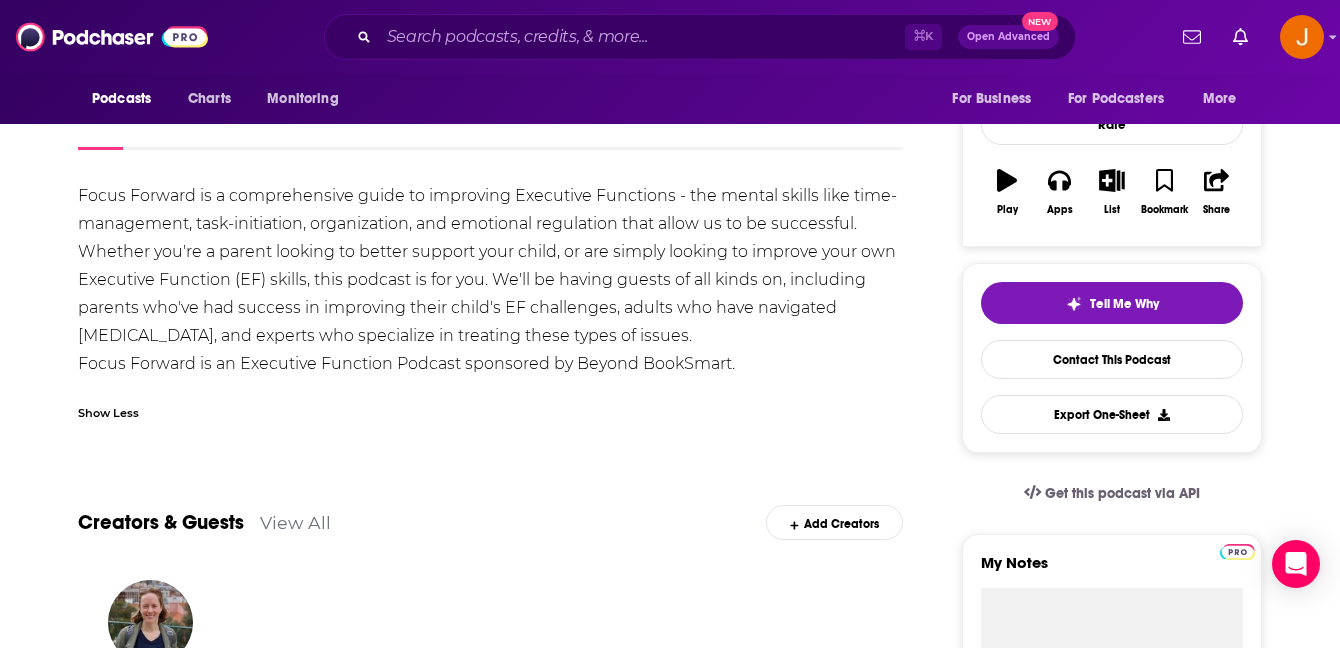 scroll, scrollTop: 276, scrollLeft: 0, axis: vertical 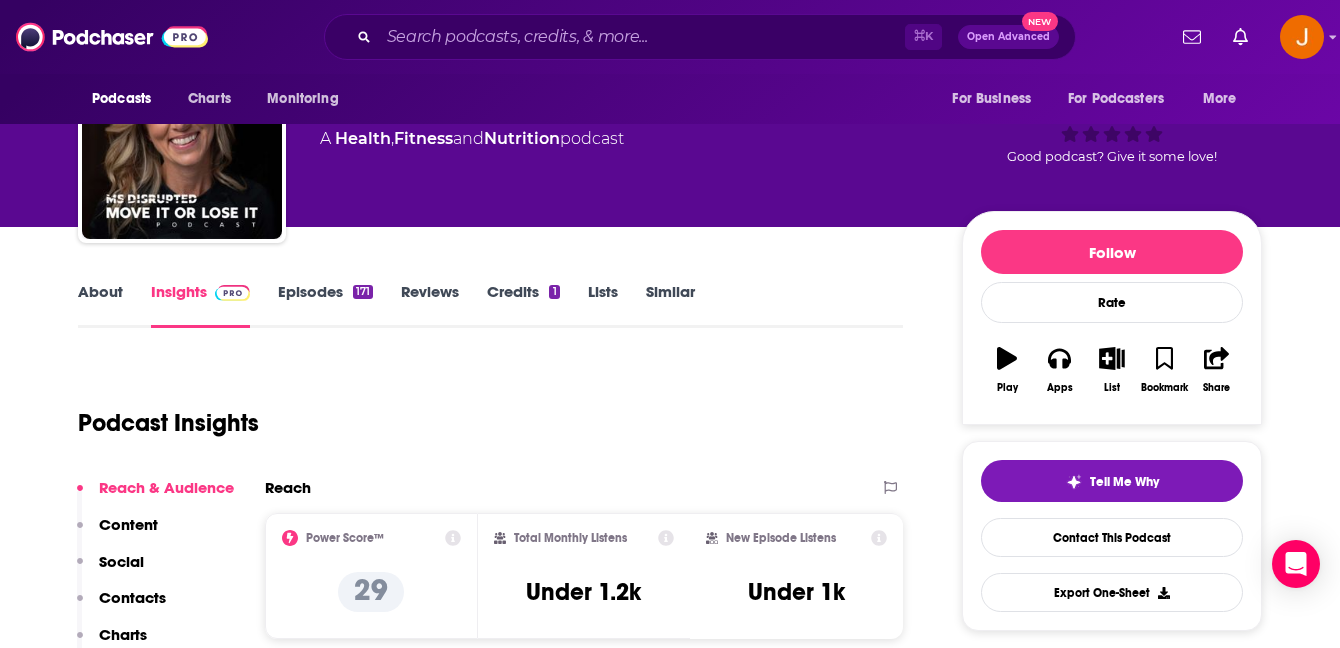 click on "Episodes 171" at bounding box center (325, 305) 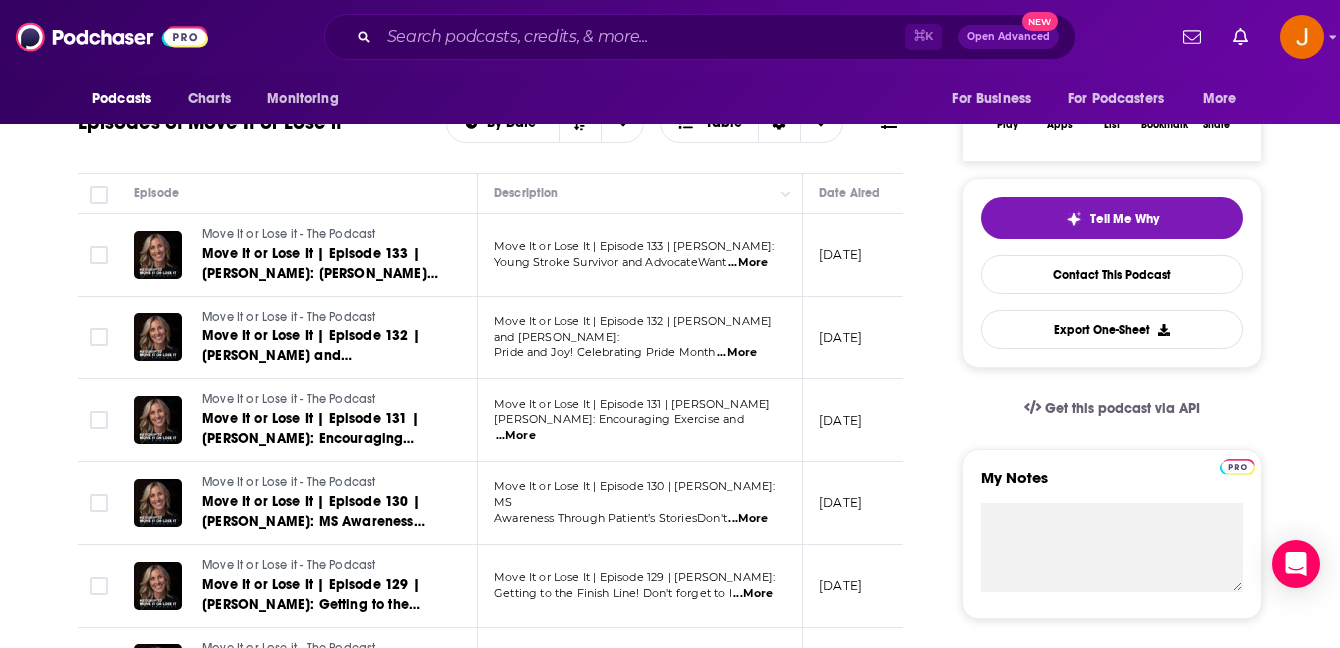 scroll, scrollTop: 363, scrollLeft: 0, axis: vertical 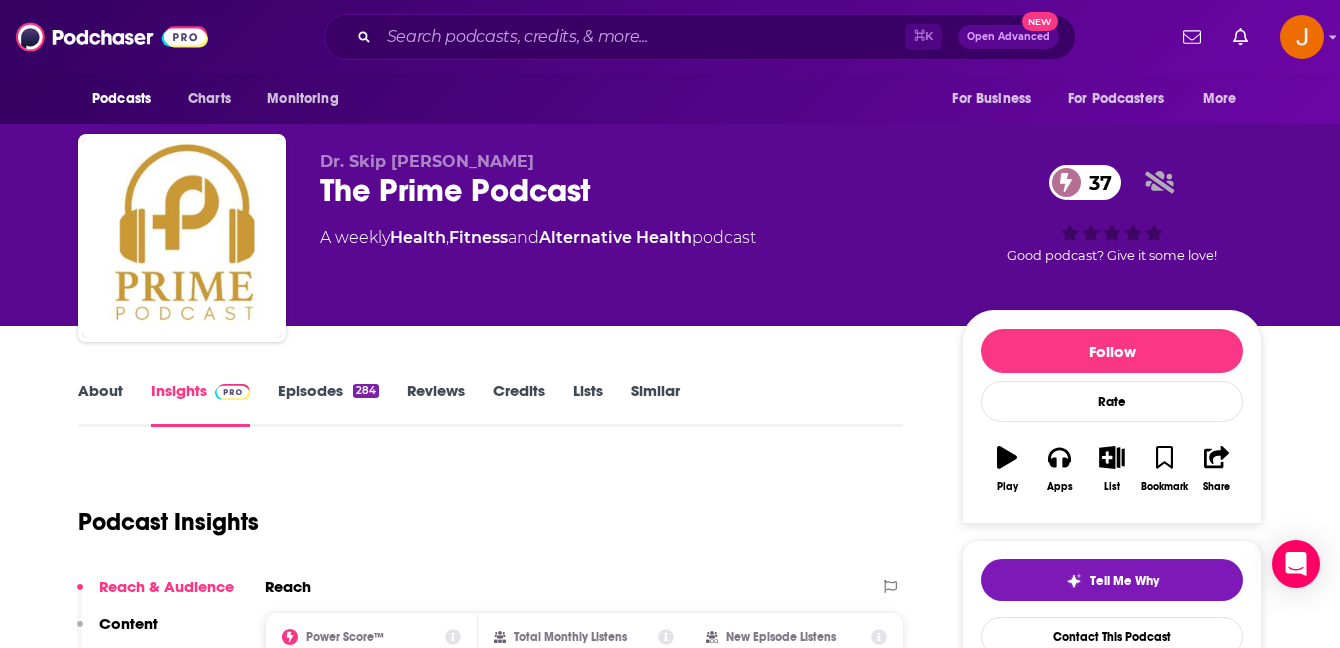 click on "Episodes 284" at bounding box center [328, 404] 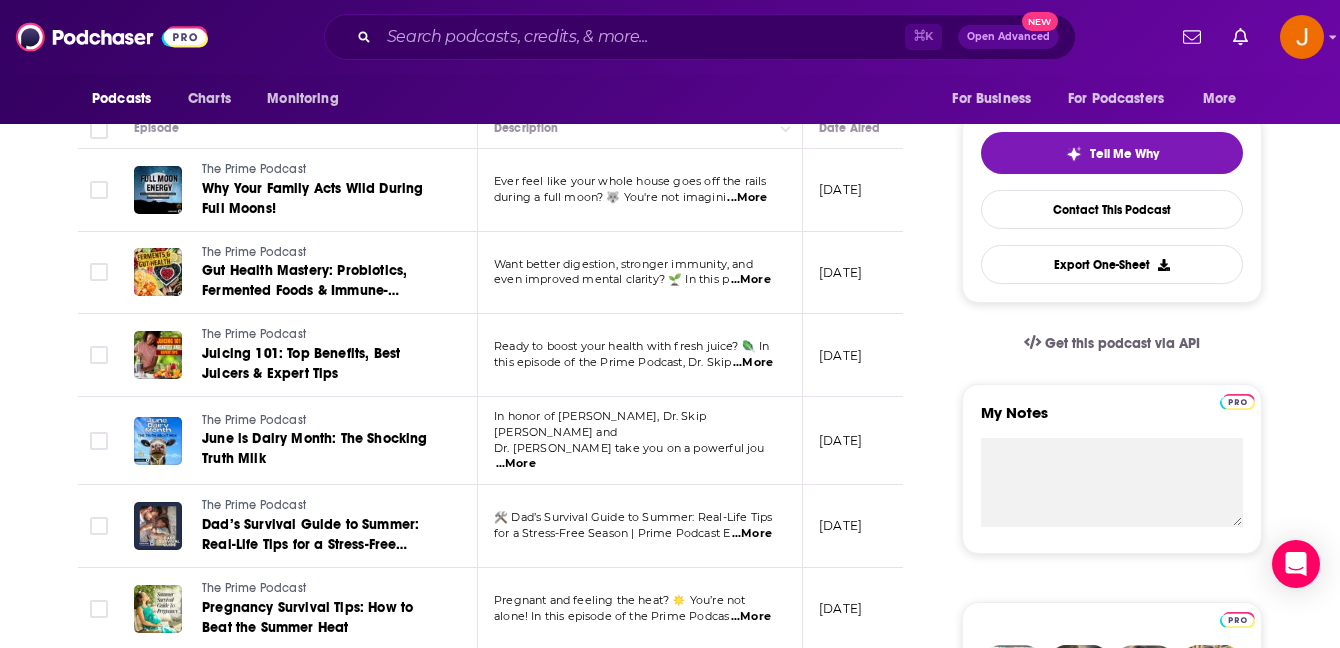 scroll, scrollTop: 429, scrollLeft: 0, axis: vertical 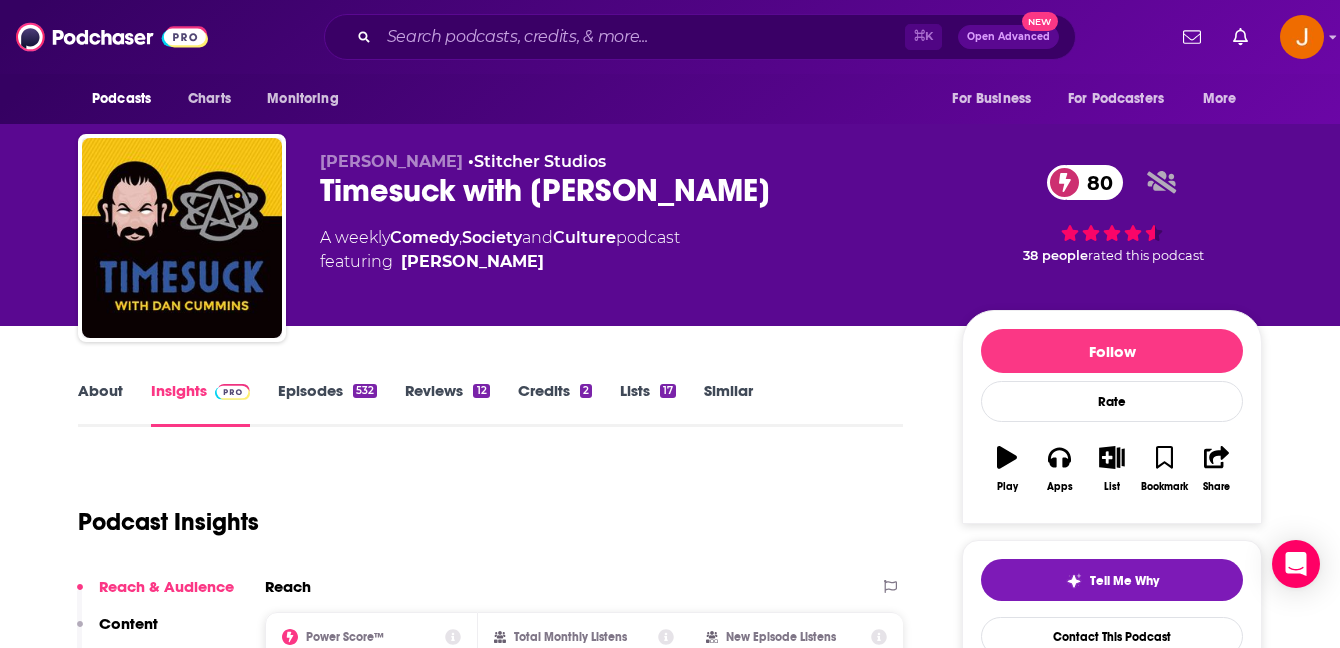 click on "Episodes 532" at bounding box center [327, 404] 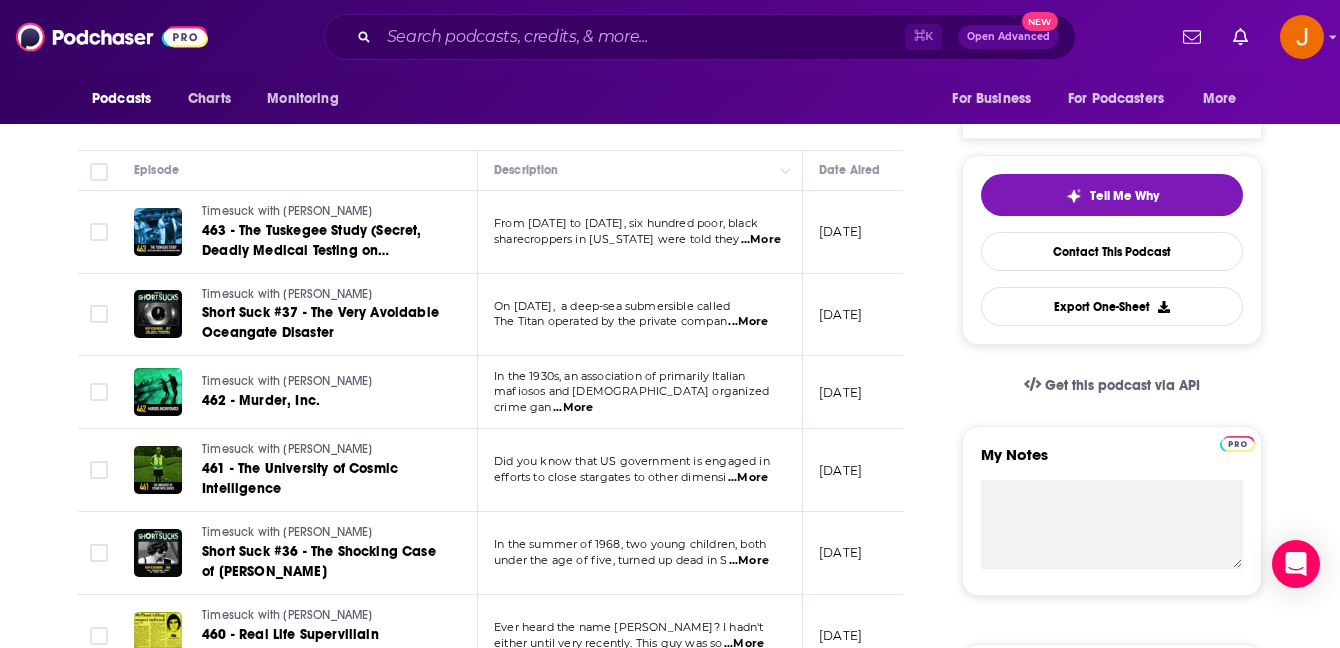 scroll, scrollTop: 419, scrollLeft: 0, axis: vertical 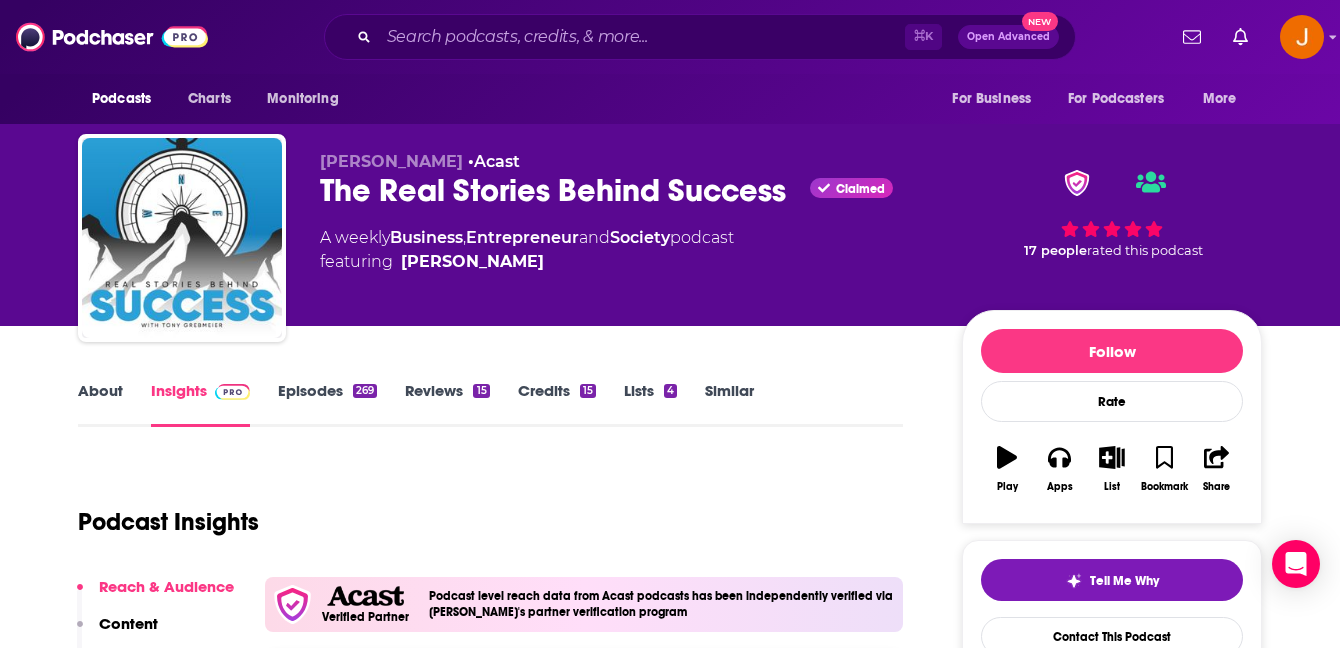 click on "Episodes 269" at bounding box center [327, 404] 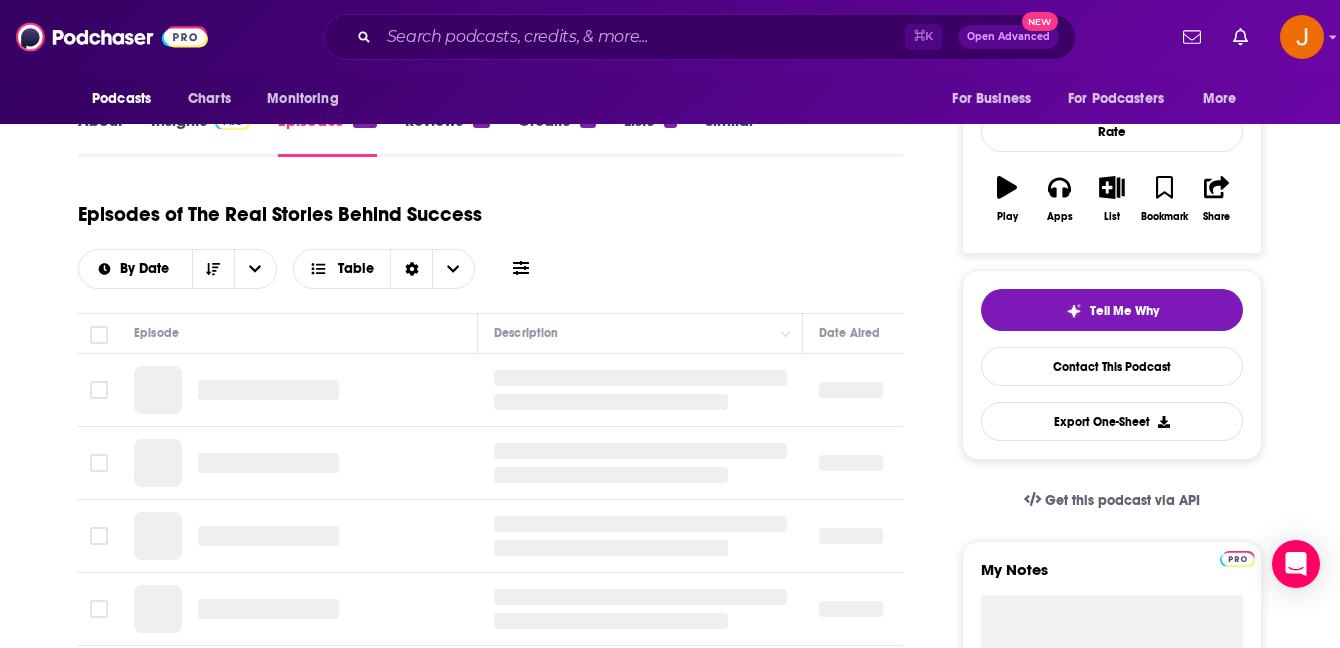 scroll, scrollTop: 273, scrollLeft: 0, axis: vertical 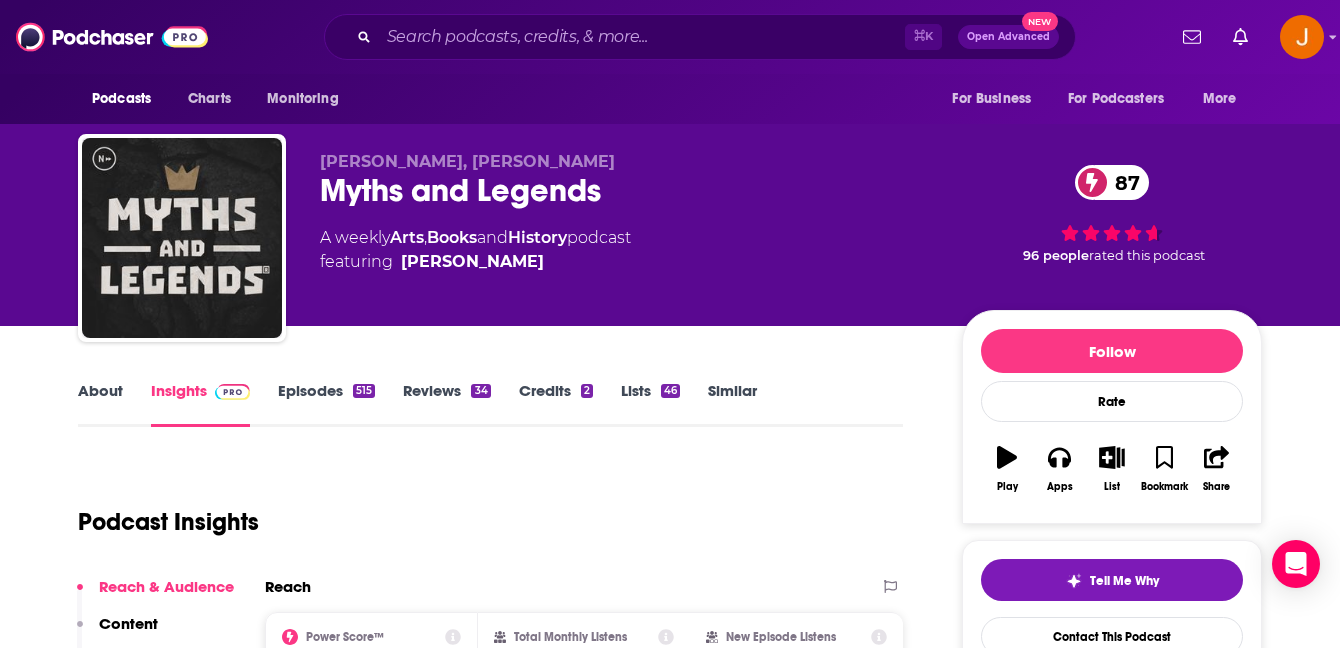 click on "Episodes 515" at bounding box center (326, 404) 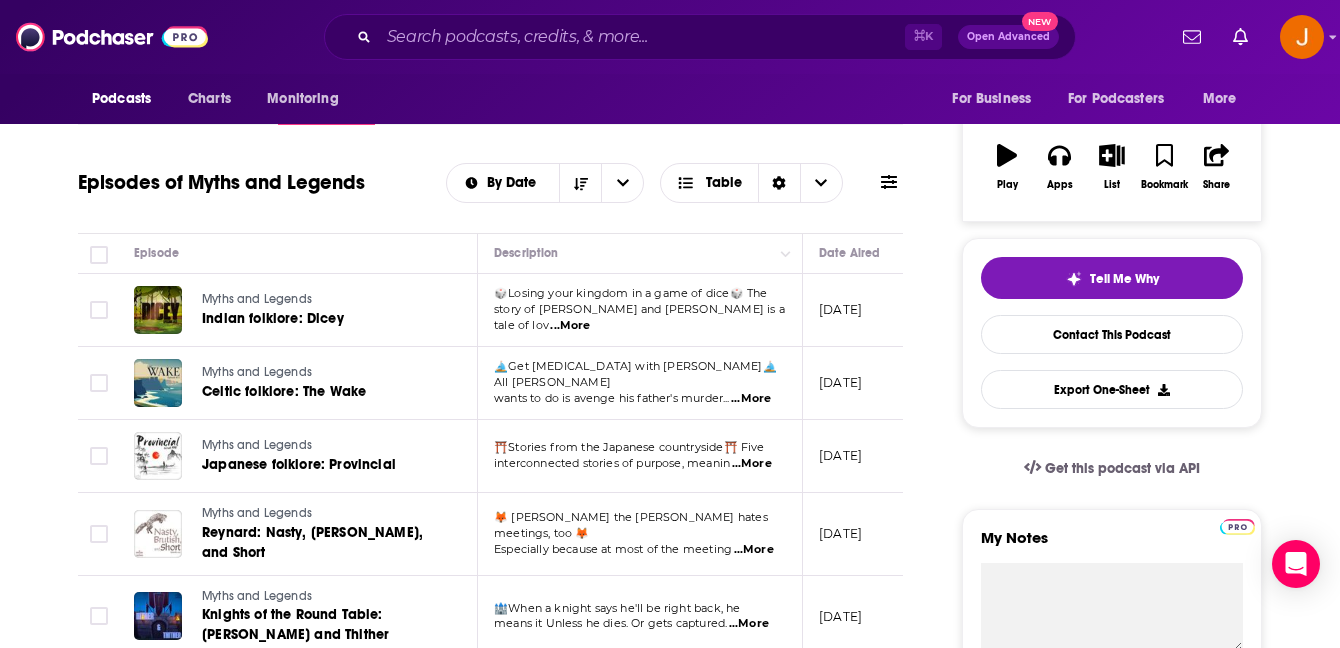 scroll, scrollTop: 325, scrollLeft: 0, axis: vertical 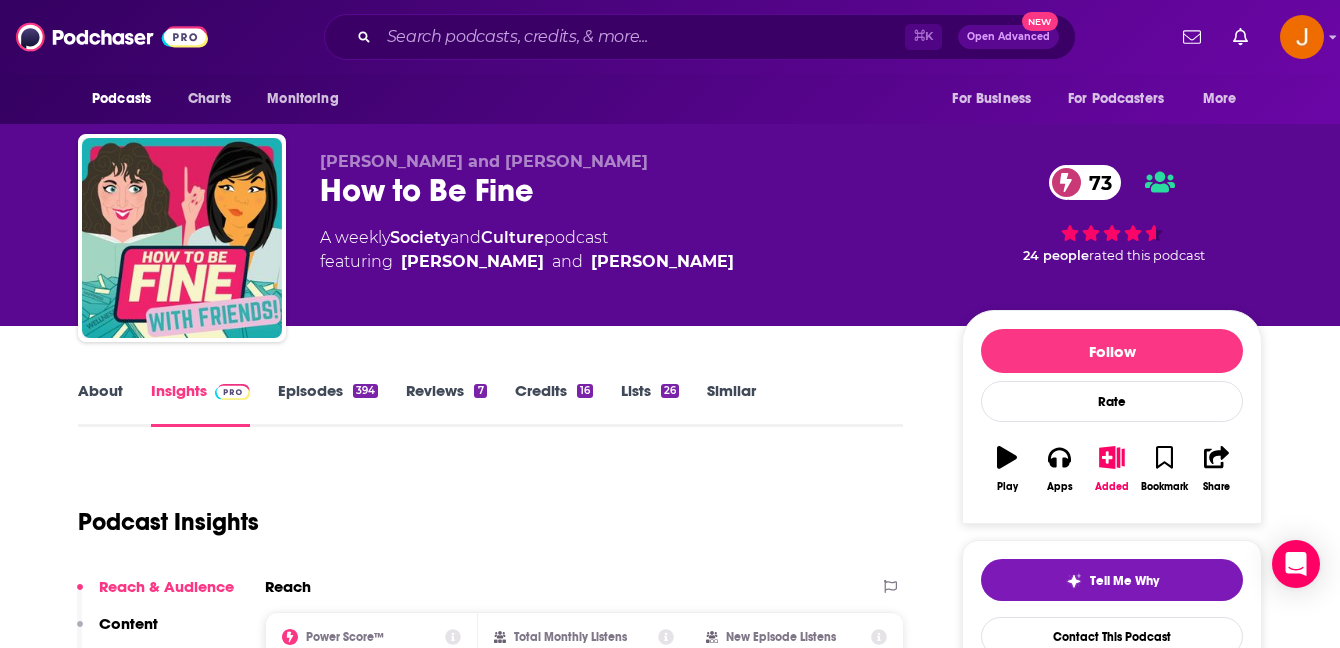 click on "Episodes 394" at bounding box center [328, 404] 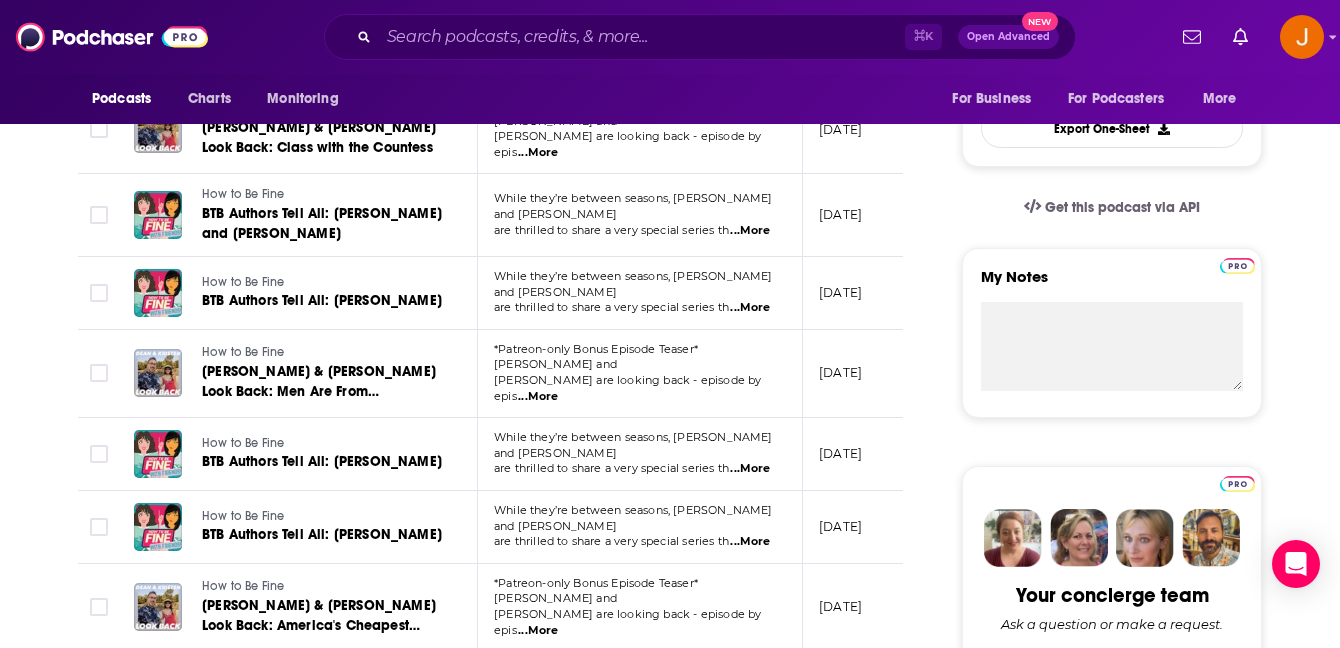scroll, scrollTop: 631, scrollLeft: 0, axis: vertical 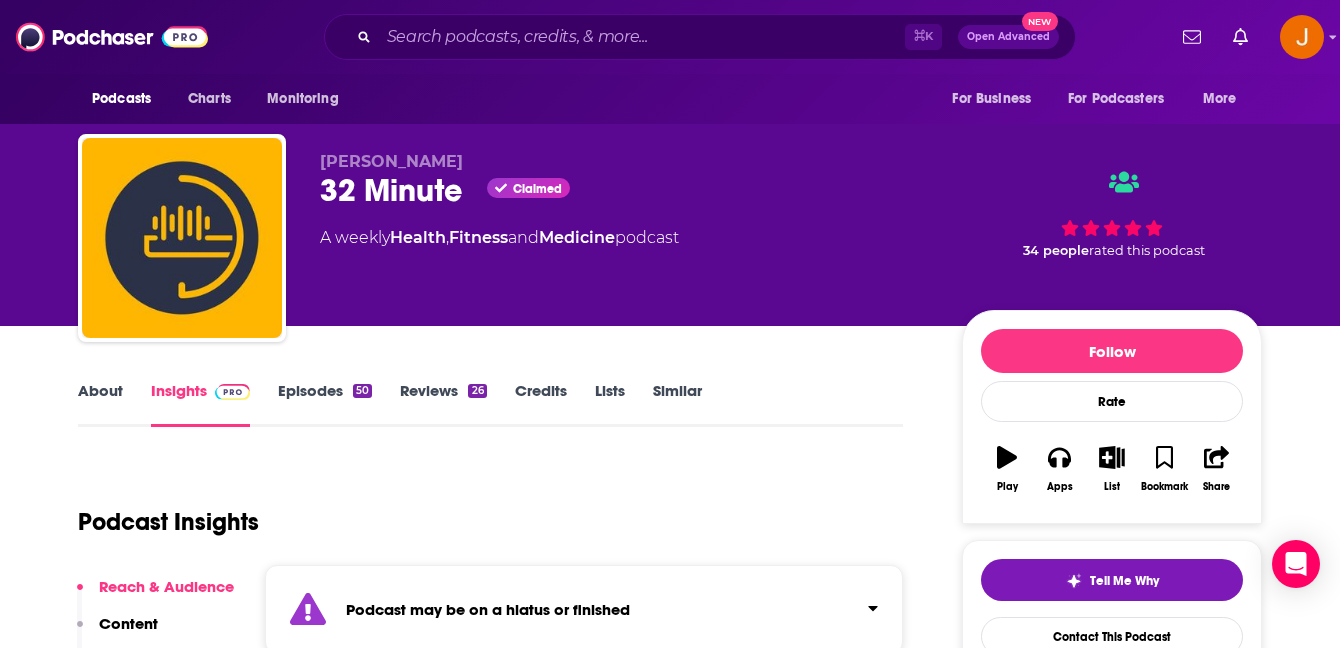 click on "Episodes 50" at bounding box center (325, 404) 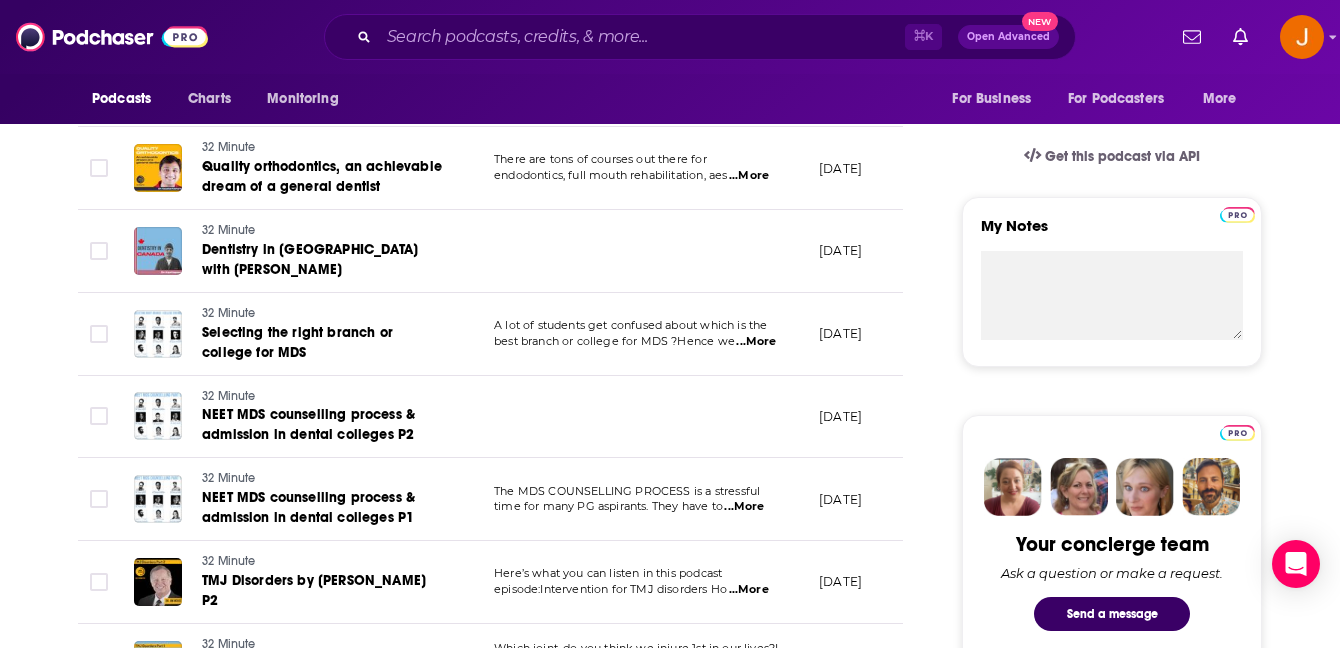 scroll, scrollTop: 615, scrollLeft: 0, axis: vertical 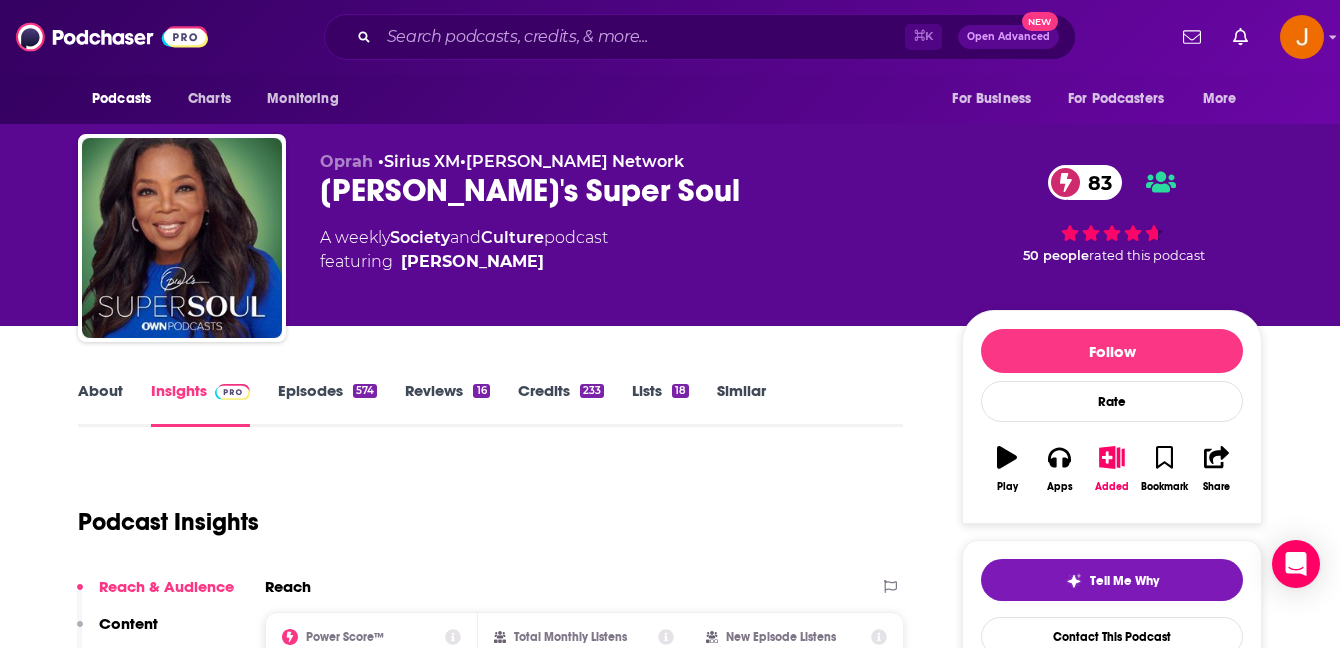 click on "Episodes 574" at bounding box center [327, 404] 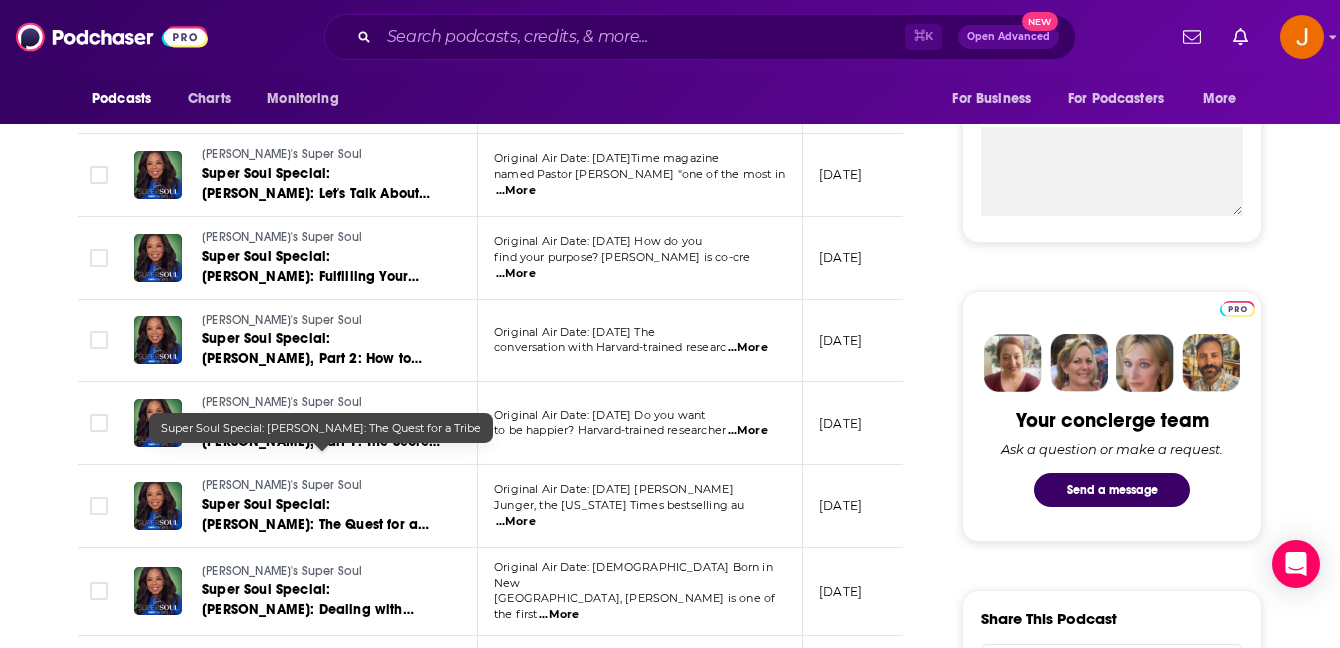scroll, scrollTop: 0, scrollLeft: 0, axis: both 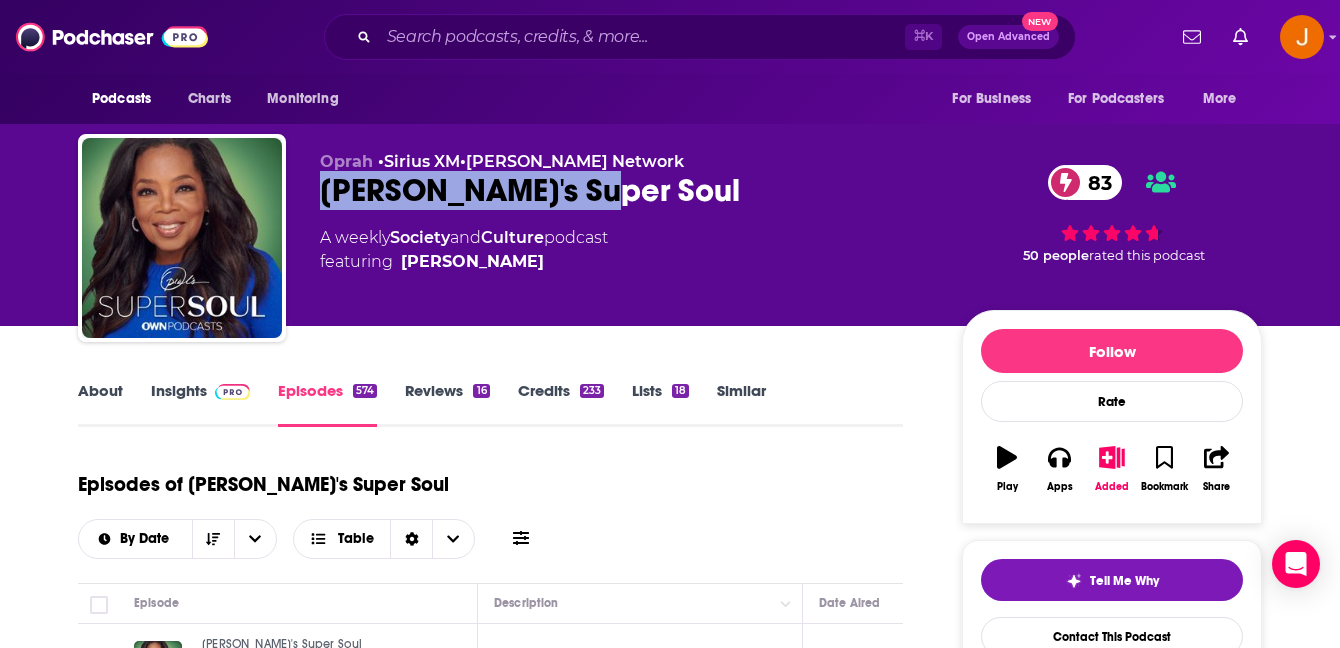 drag, startPoint x: 608, startPoint y: 204, endPoint x: 322, endPoint y: 202, distance: 286.007 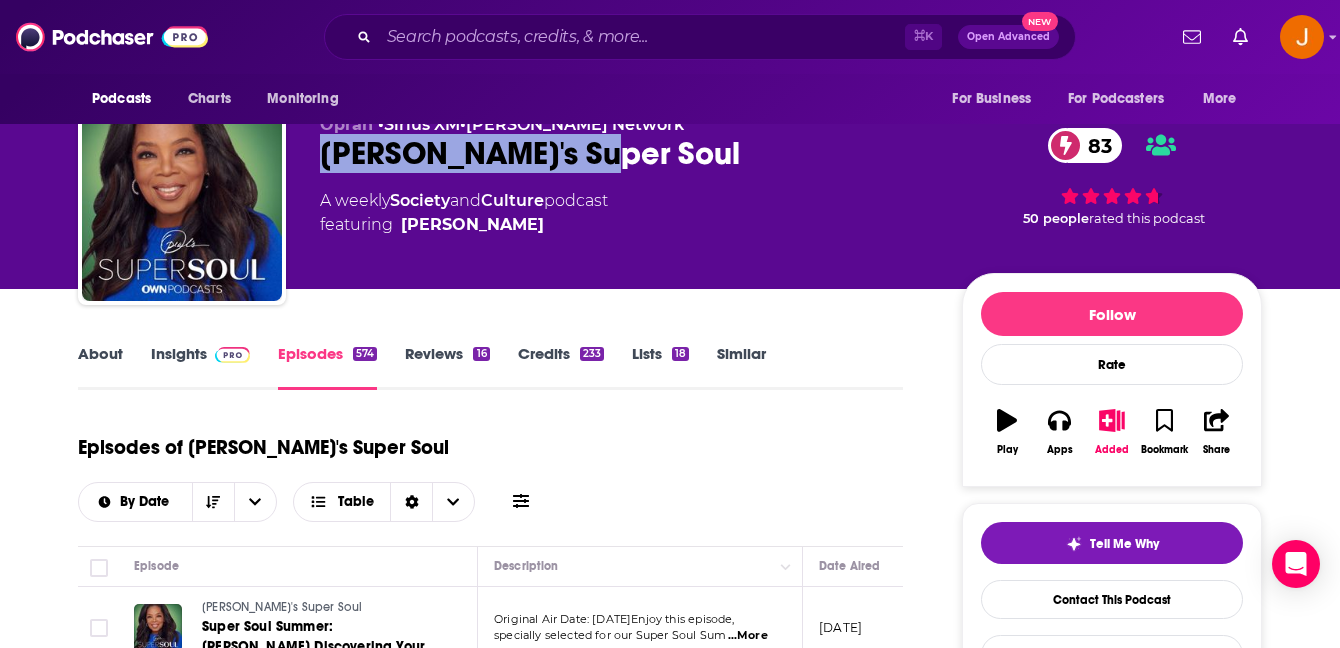 scroll, scrollTop: 65, scrollLeft: 0, axis: vertical 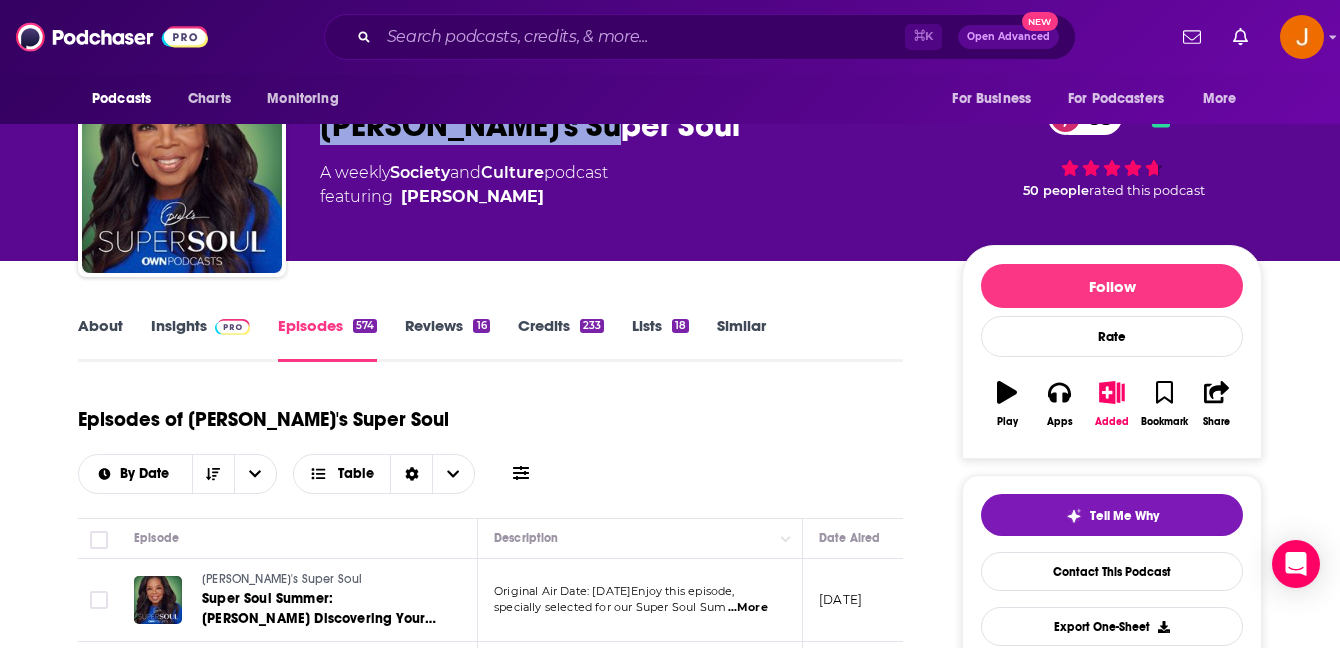 click on "Insights" at bounding box center (200, 339) 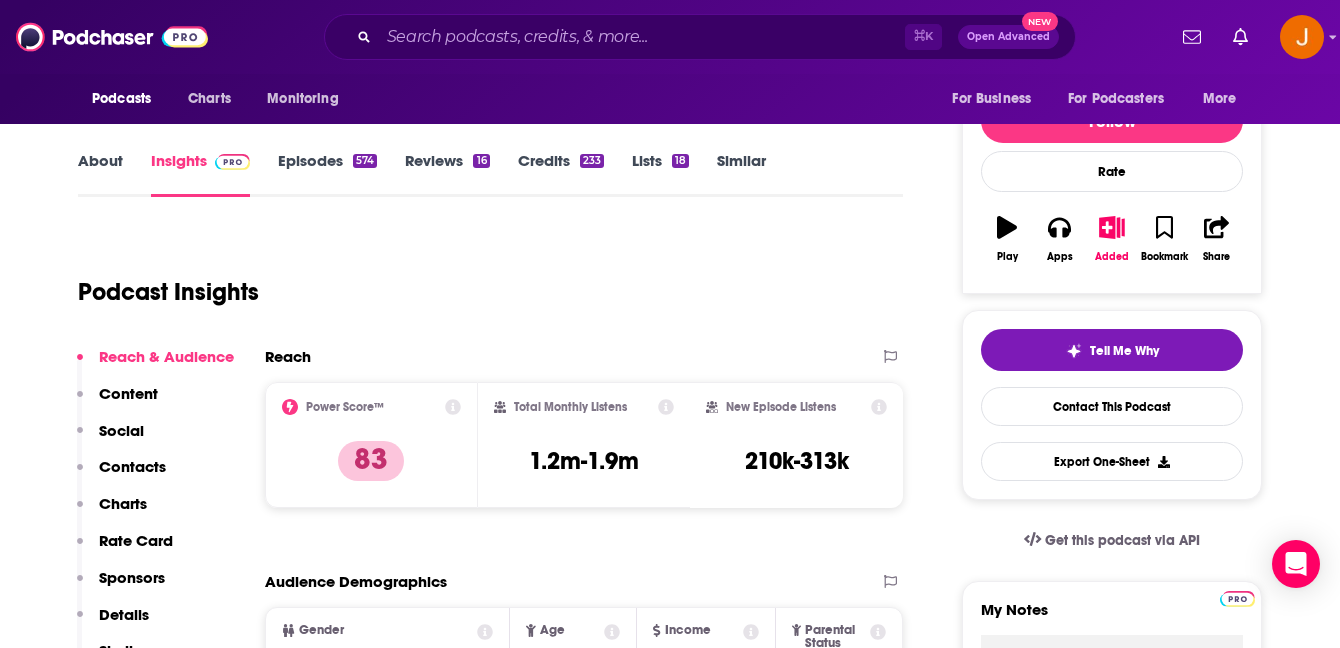 scroll, scrollTop: 319, scrollLeft: 0, axis: vertical 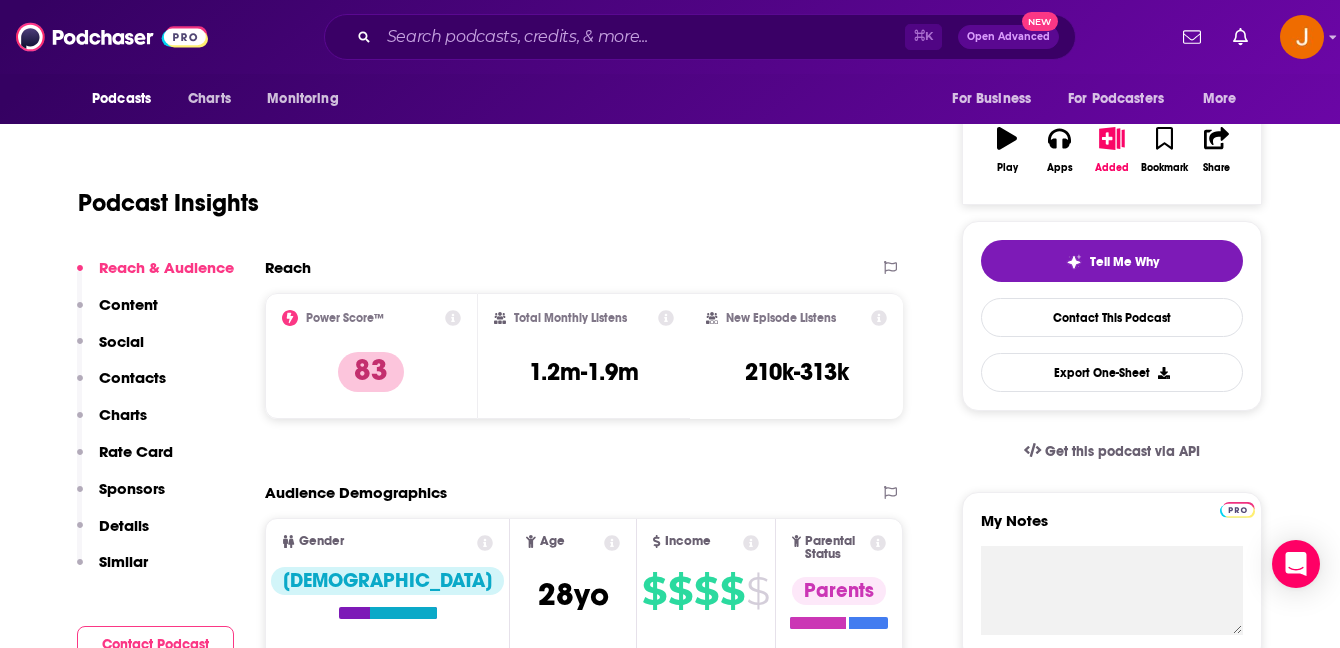 click on "Contacts" at bounding box center [132, 377] 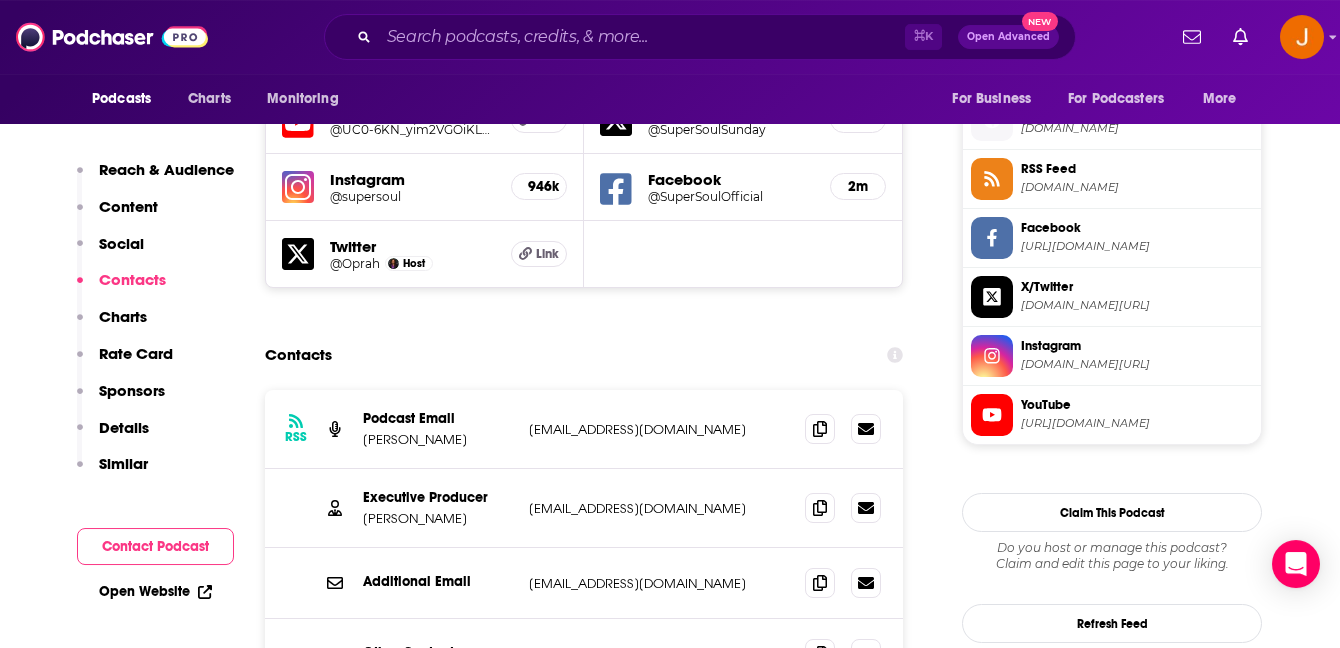 scroll, scrollTop: 1809, scrollLeft: 0, axis: vertical 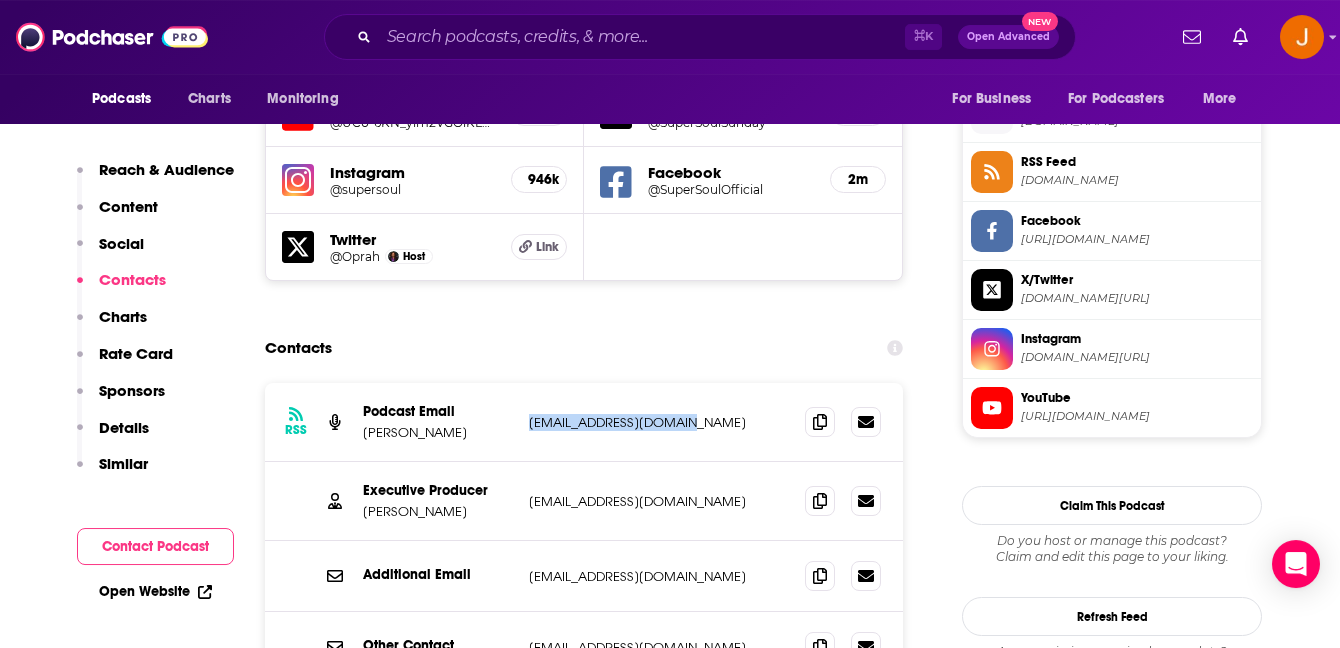 drag, startPoint x: 723, startPoint y: 343, endPoint x: 530, endPoint y: 335, distance: 193.16573 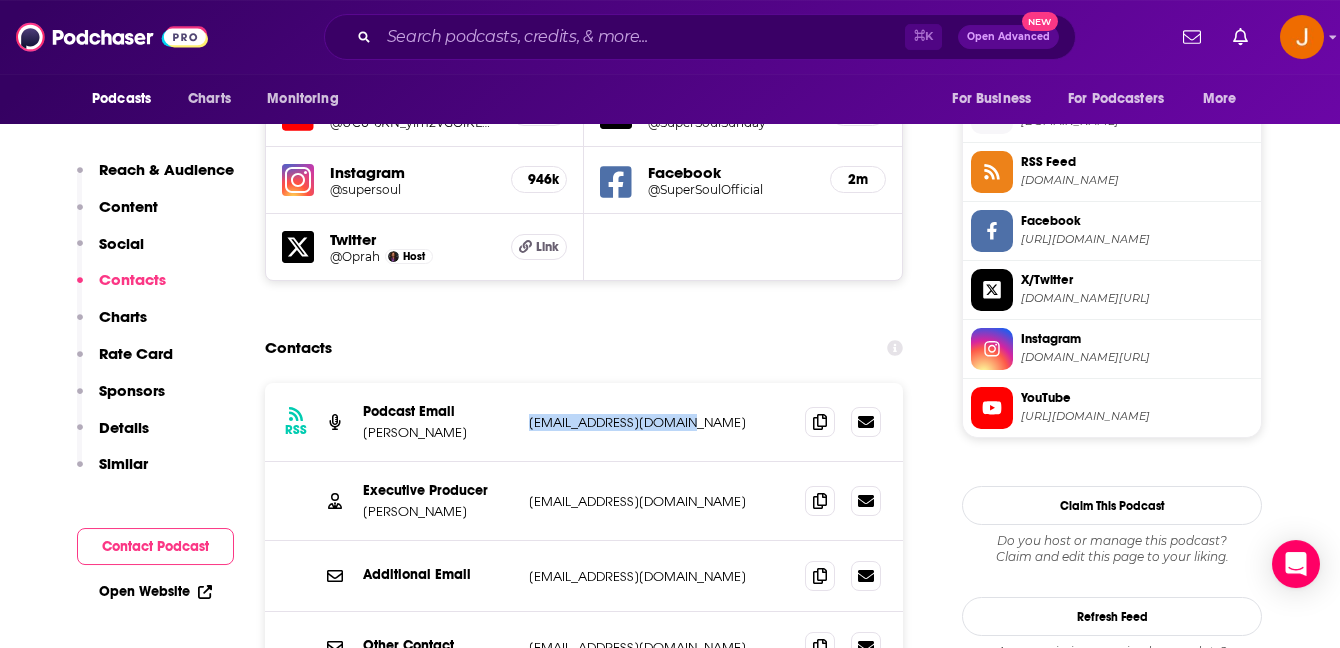 drag, startPoint x: 365, startPoint y: 342, endPoint x: 509, endPoint y: 339, distance: 144.03125 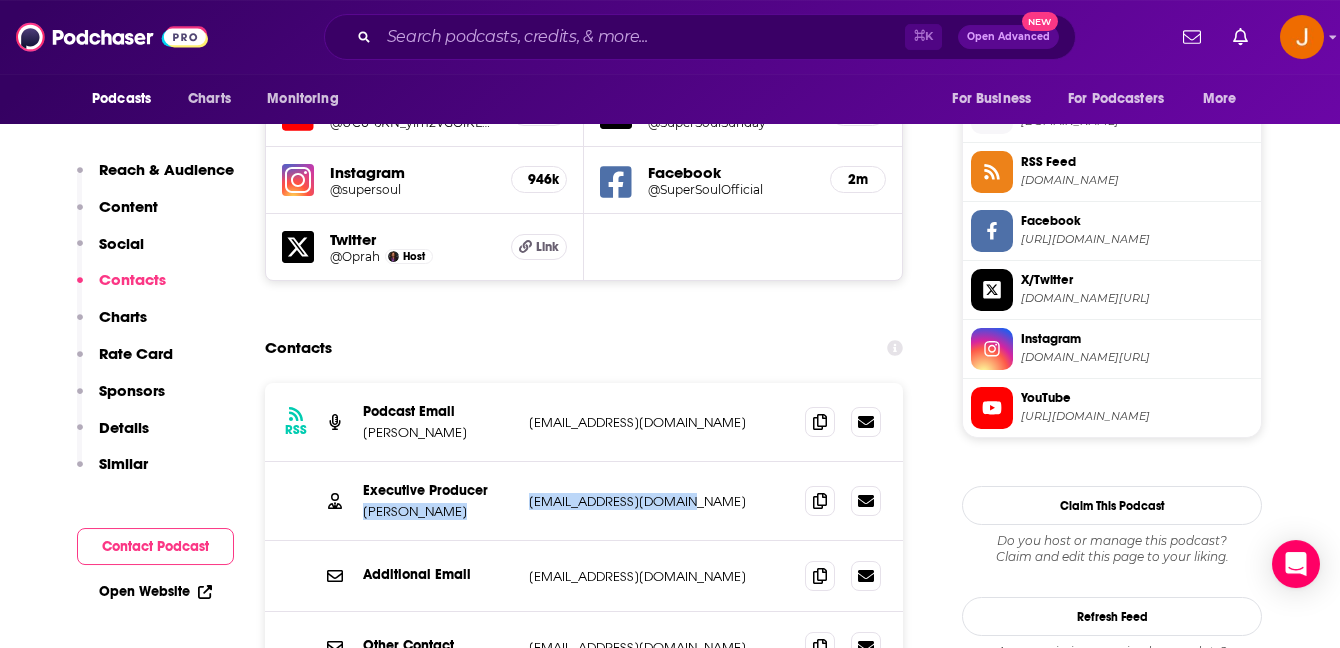 drag, startPoint x: 691, startPoint y: 416, endPoint x: 365, endPoint y: 427, distance: 326.18552 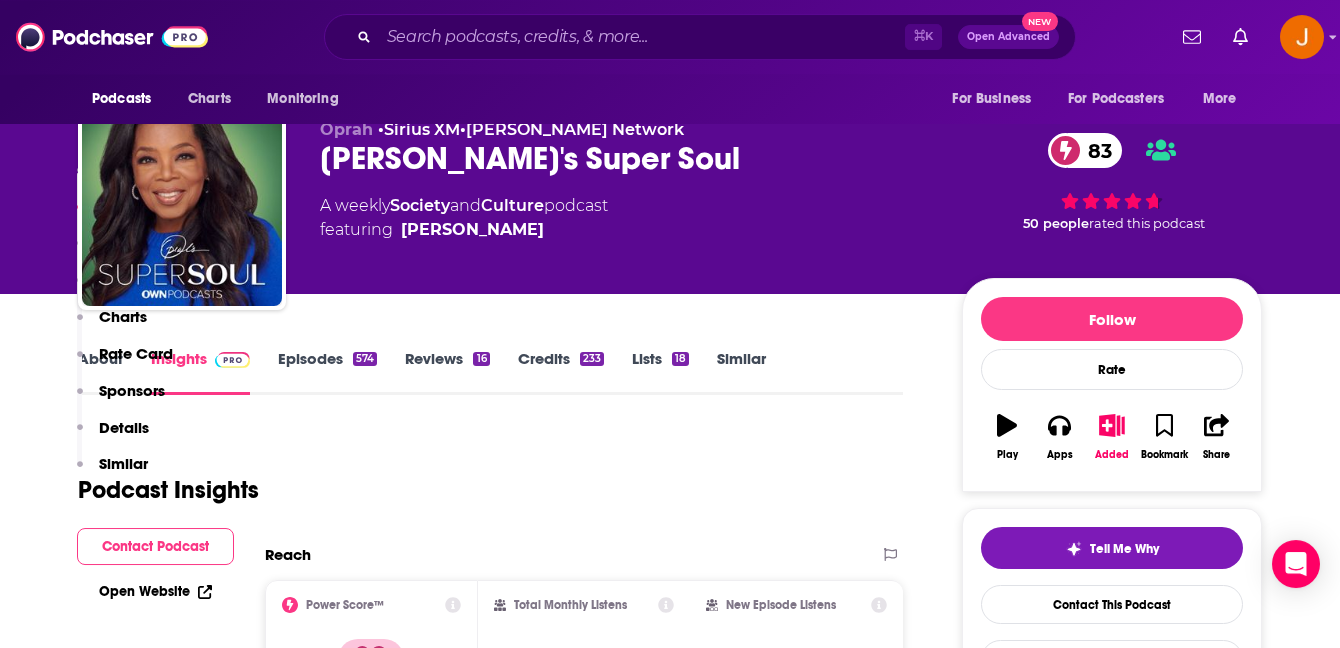 scroll, scrollTop: 0, scrollLeft: 0, axis: both 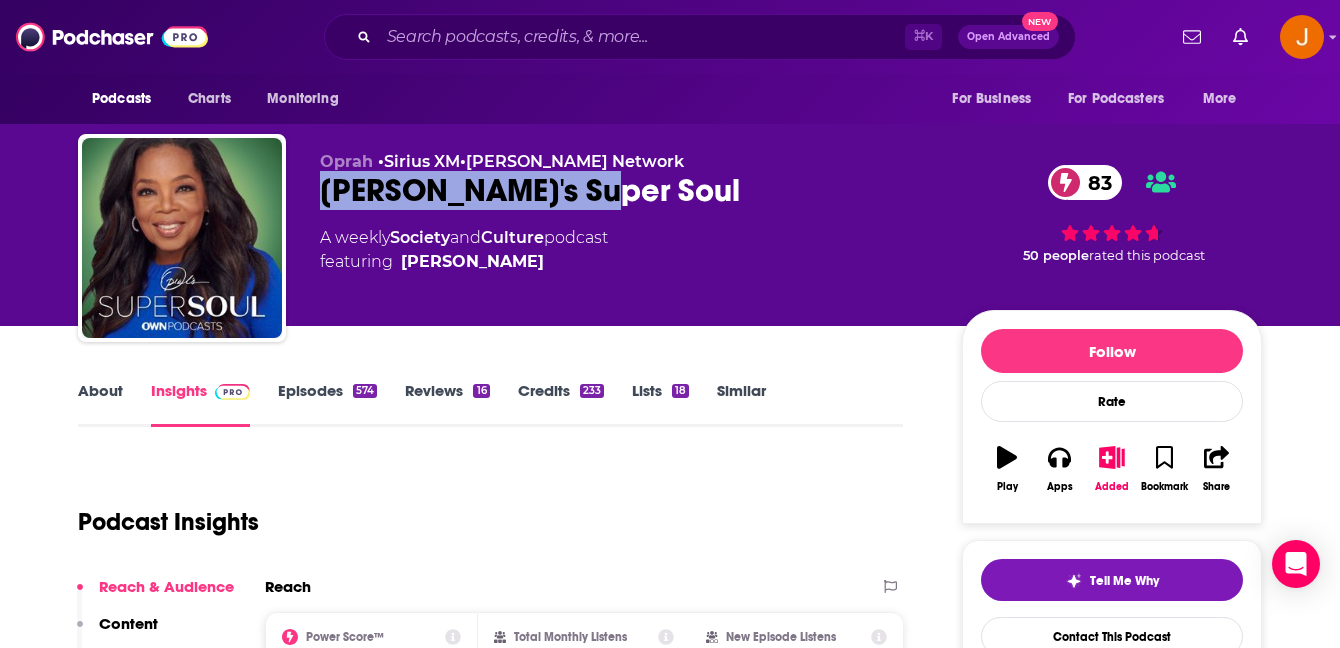 drag, startPoint x: 623, startPoint y: 206, endPoint x: 311, endPoint y: 202, distance: 312.02563 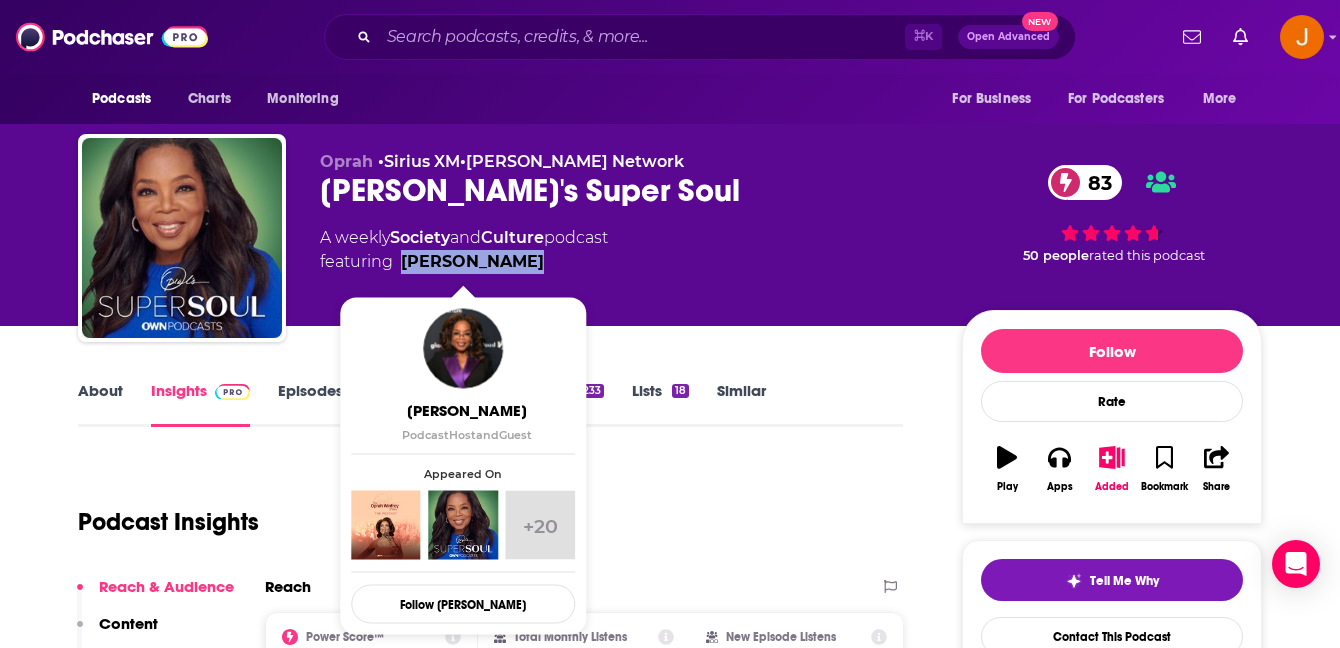 drag, startPoint x: 547, startPoint y: 262, endPoint x: 405, endPoint y: 266, distance: 142.05632 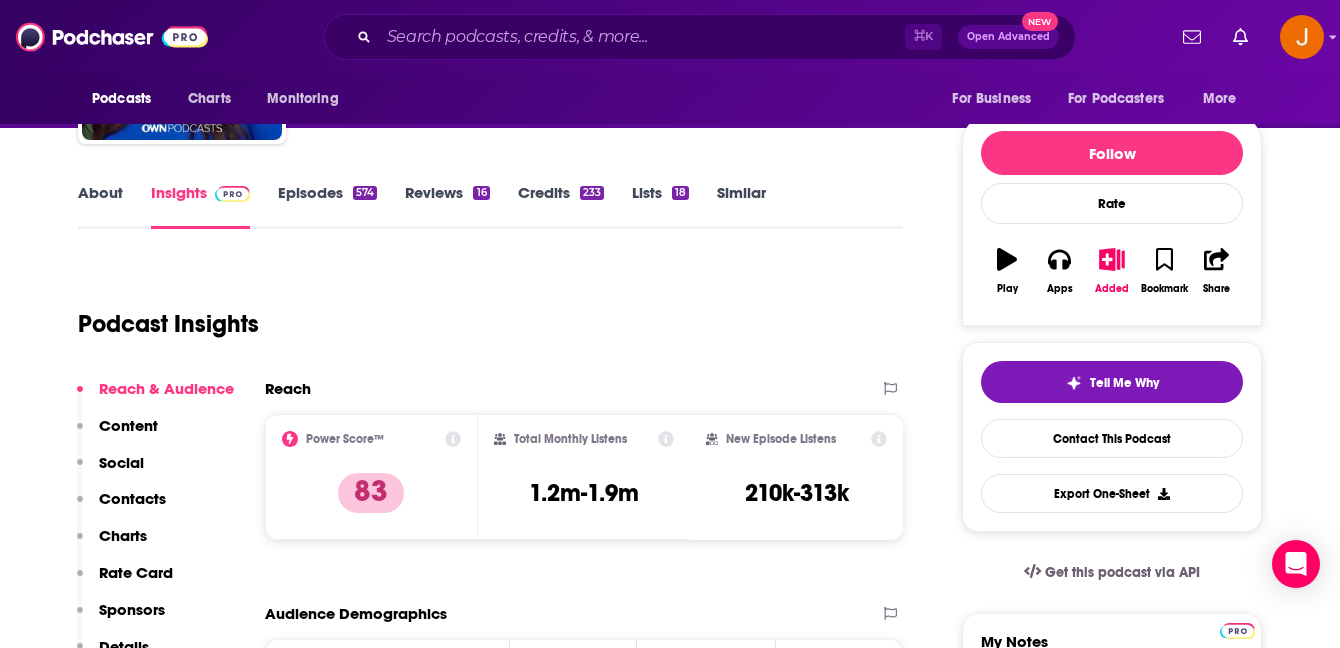 scroll, scrollTop: 204, scrollLeft: 0, axis: vertical 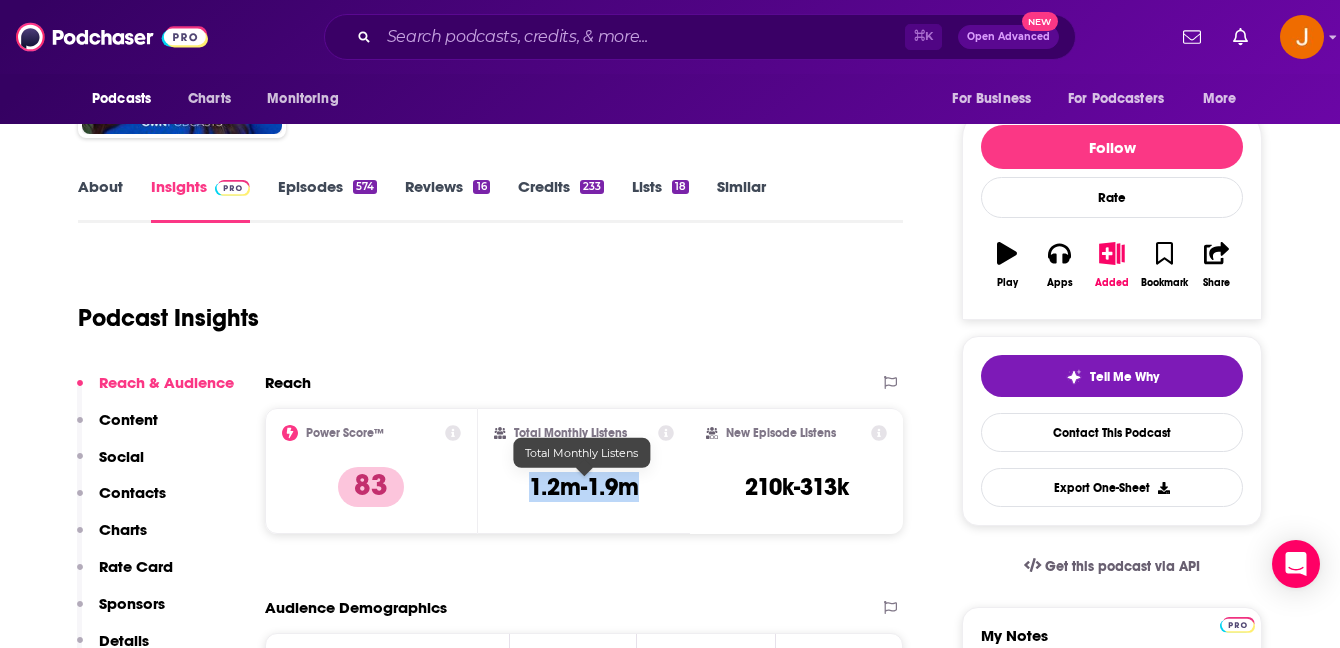drag, startPoint x: 529, startPoint y: 497, endPoint x: 636, endPoint y: 498, distance: 107.00467 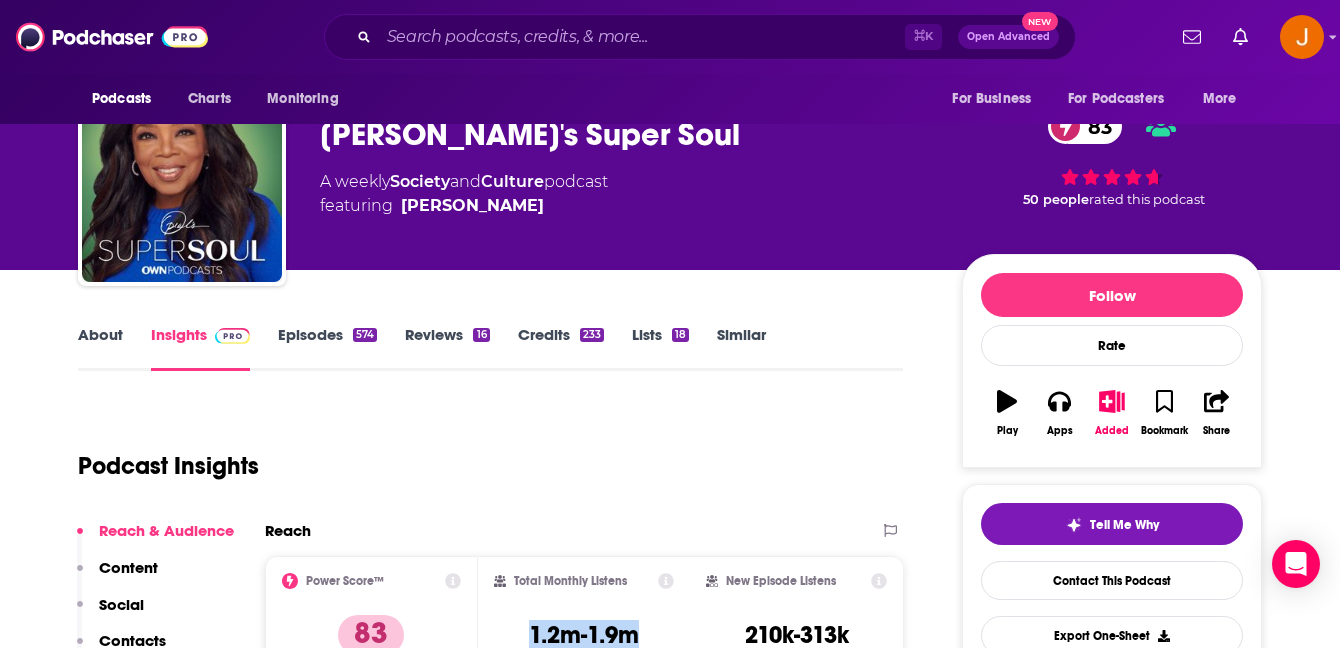 scroll, scrollTop: 0, scrollLeft: 0, axis: both 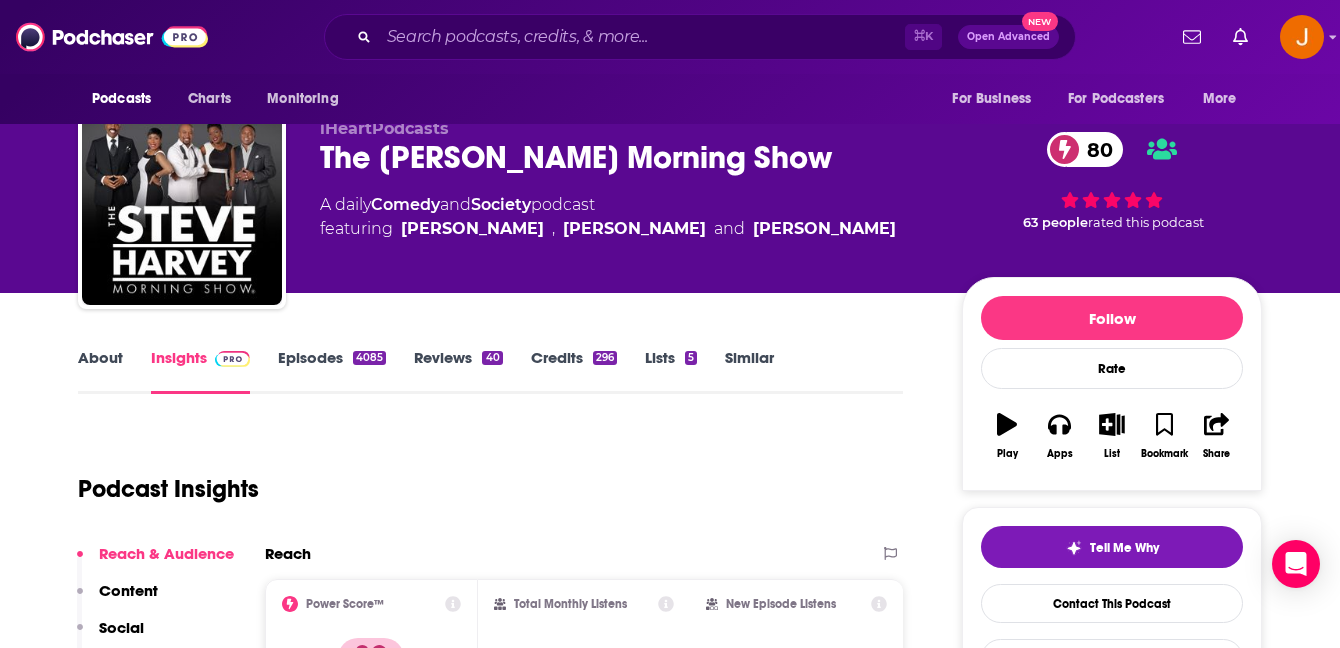 click on "Episodes 4085" at bounding box center [332, 371] 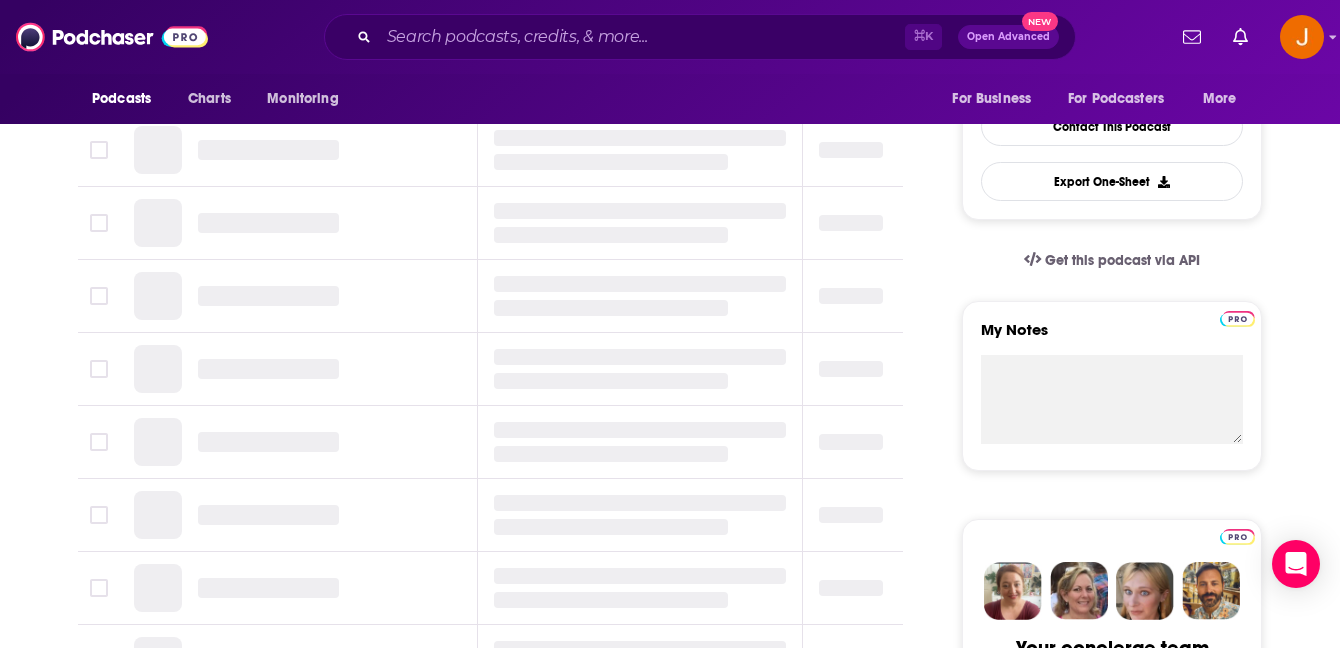 scroll, scrollTop: 499, scrollLeft: 0, axis: vertical 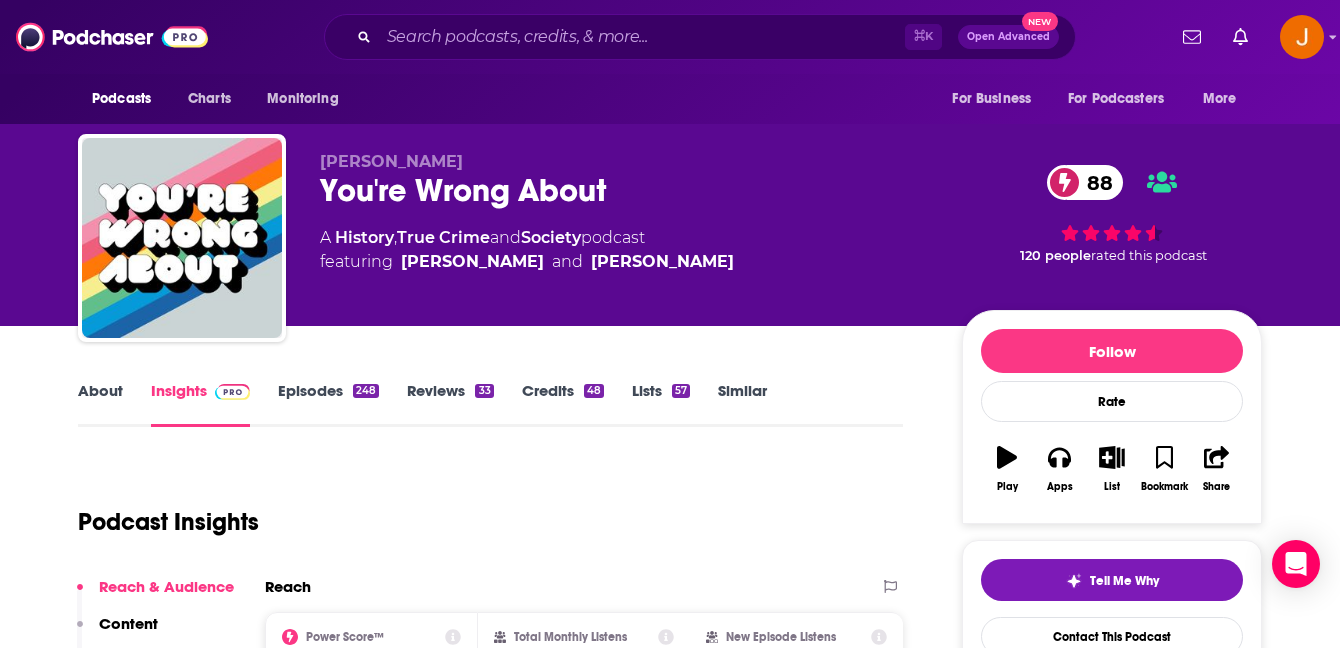 click on "Episodes 248" at bounding box center (328, 404) 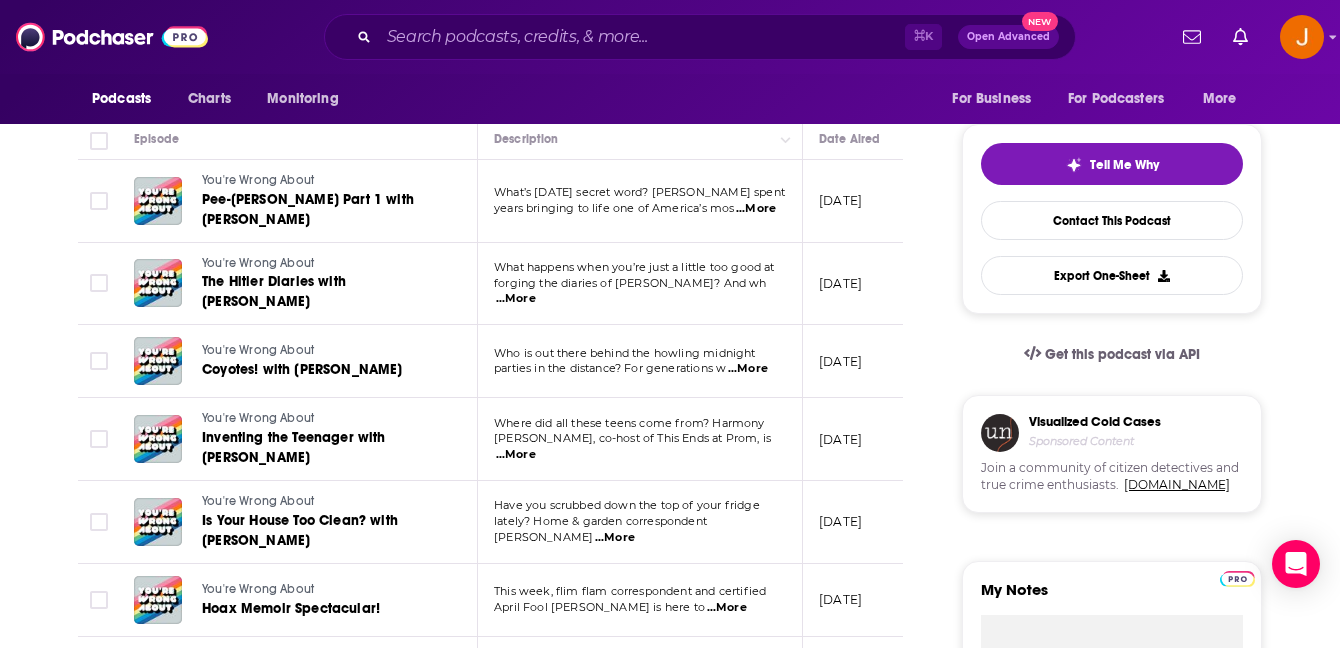 scroll, scrollTop: 0, scrollLeft: 0, axis: both 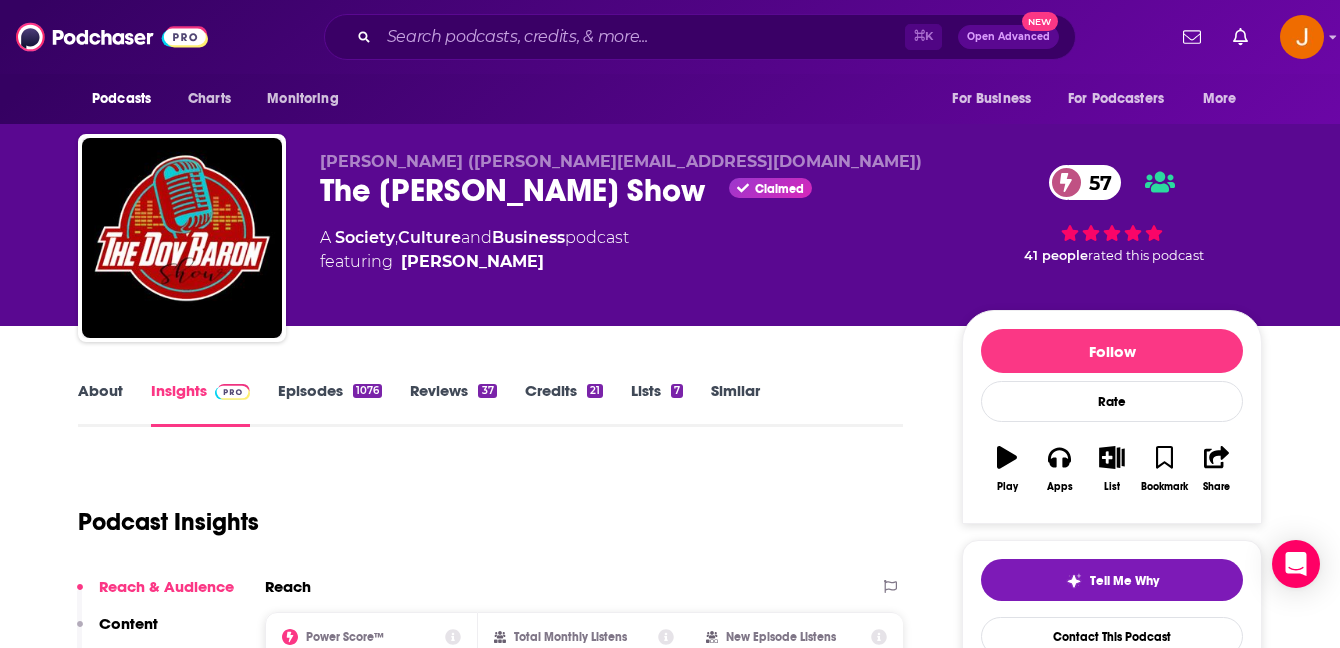 click on "Episodes 1076" at bounding box center (330, 404) 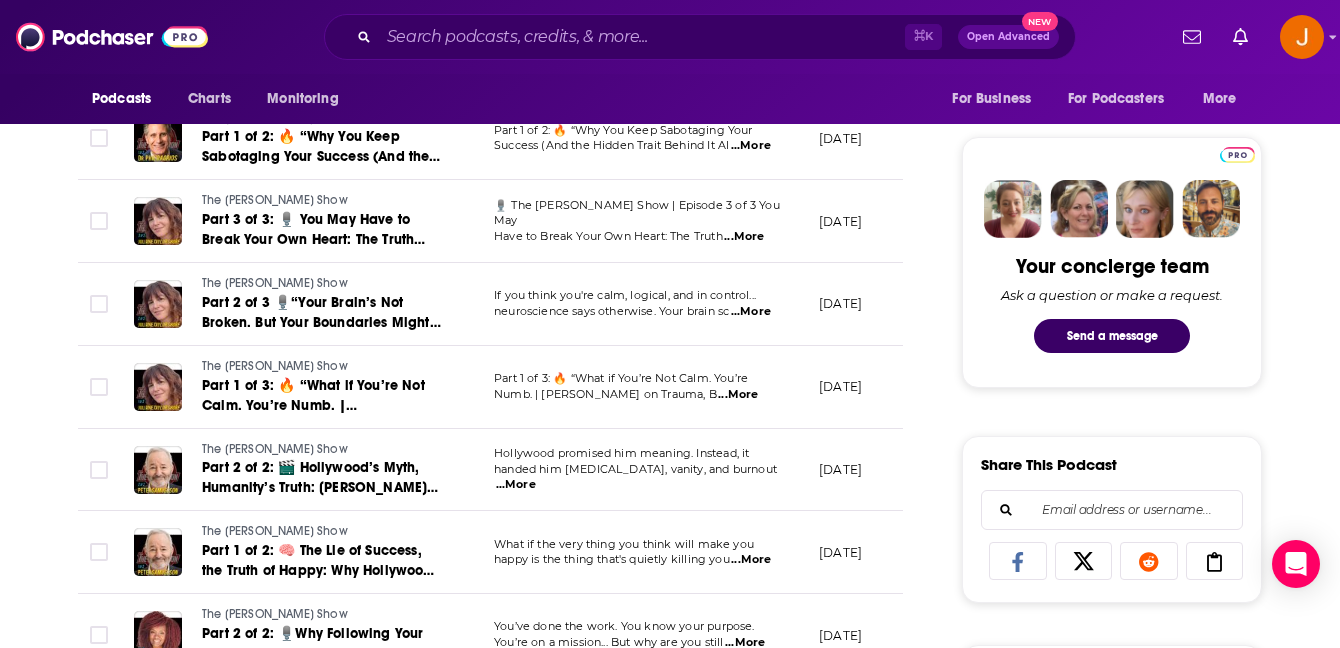 scroll, scrollTop: 0, scrollLeft: 0, axis: both 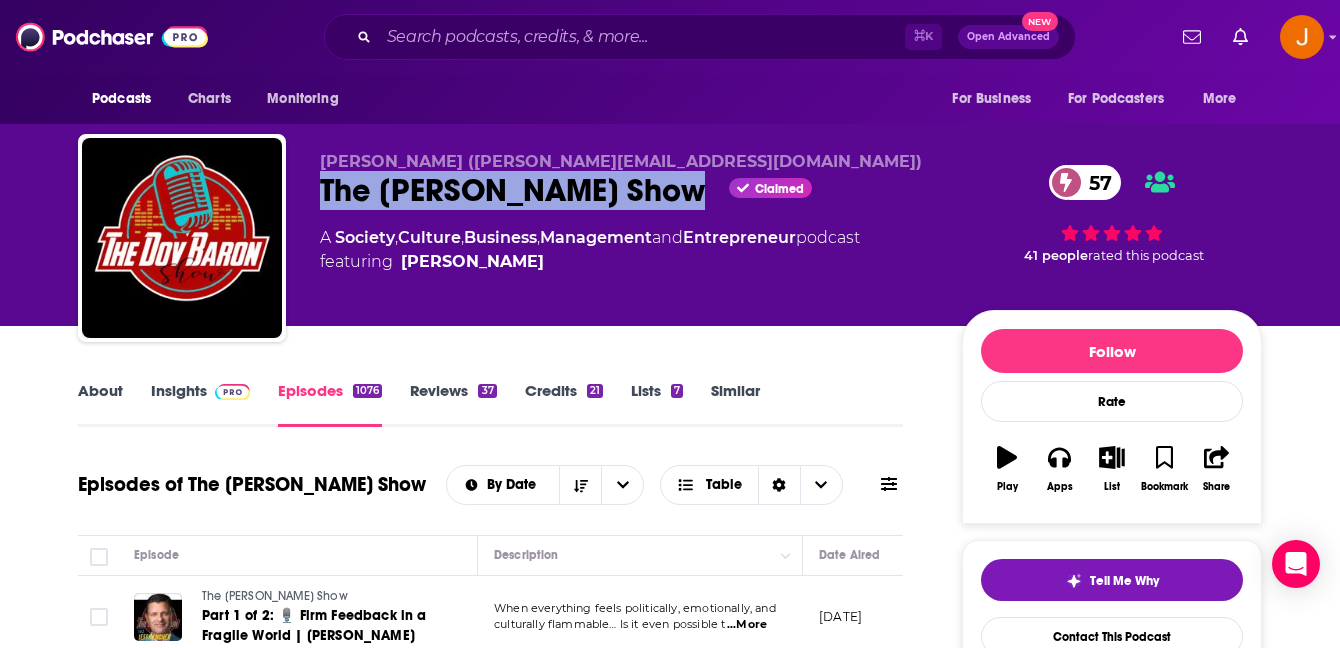 drag, startPoint x: 316, startPoint y: 192, endPoint x: 626, endPoint y: 195, distance: 310.01453 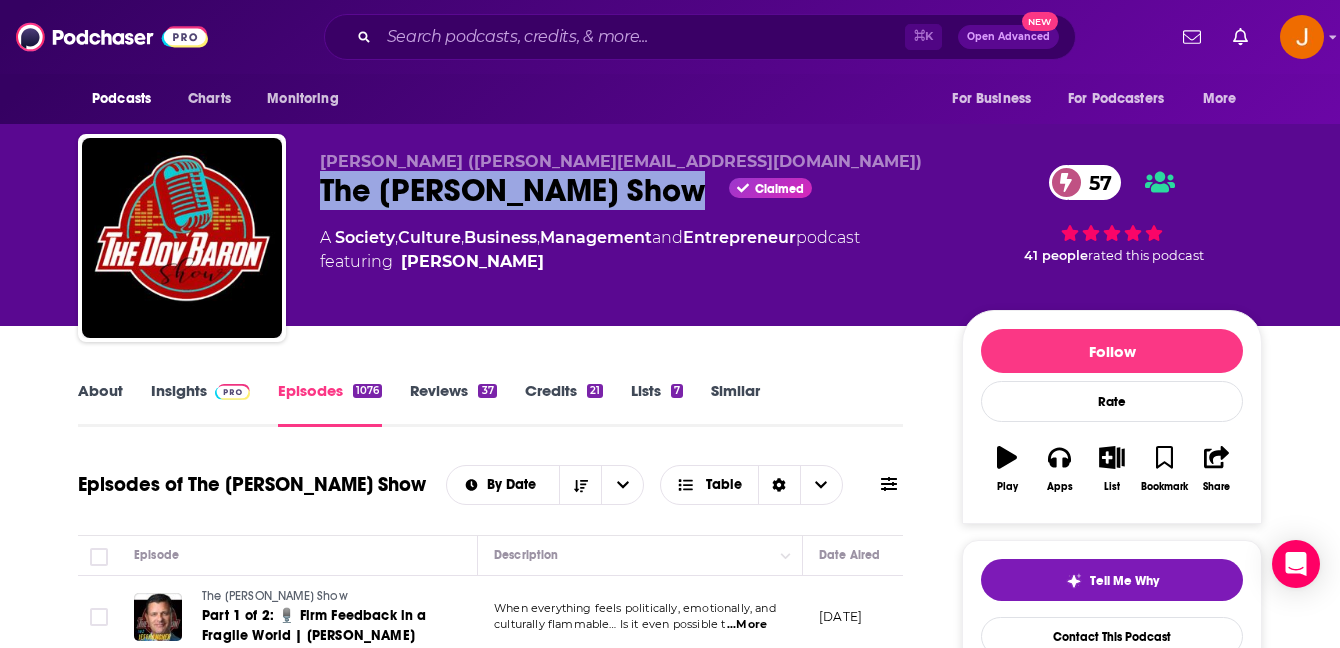 click on "Insights" at bounding box center [200, 404] 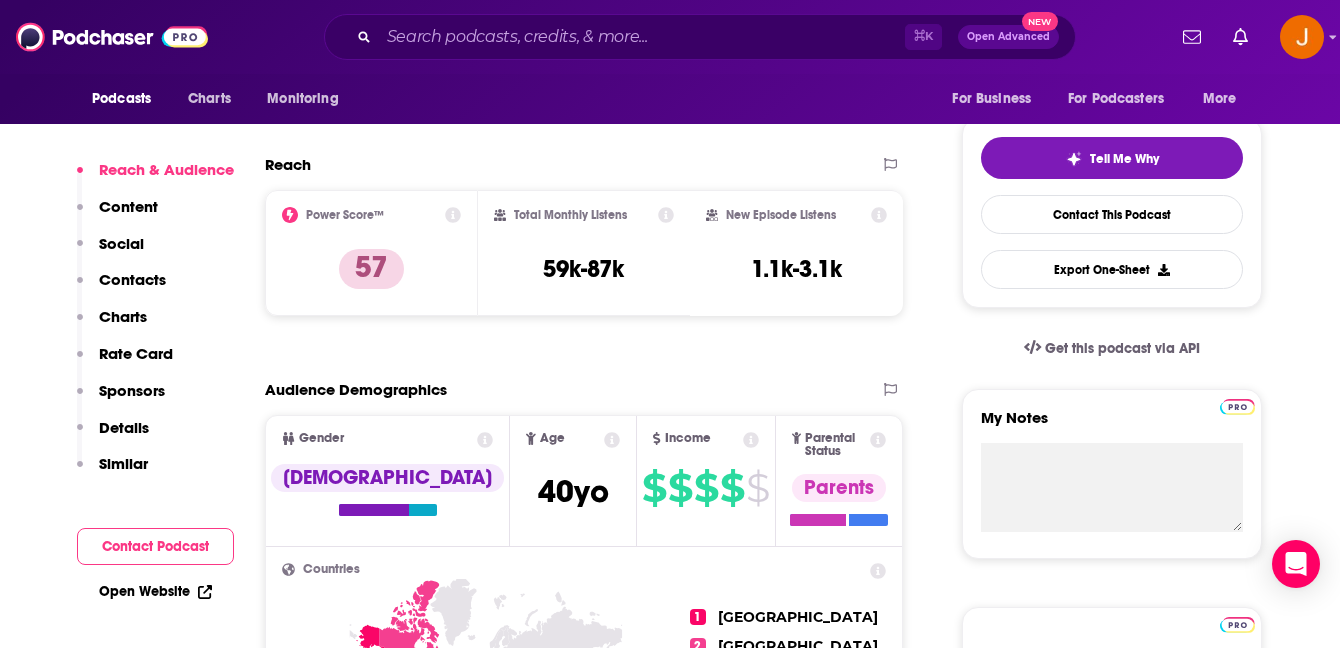click on "Contacts" at bounding box center [132, 279] 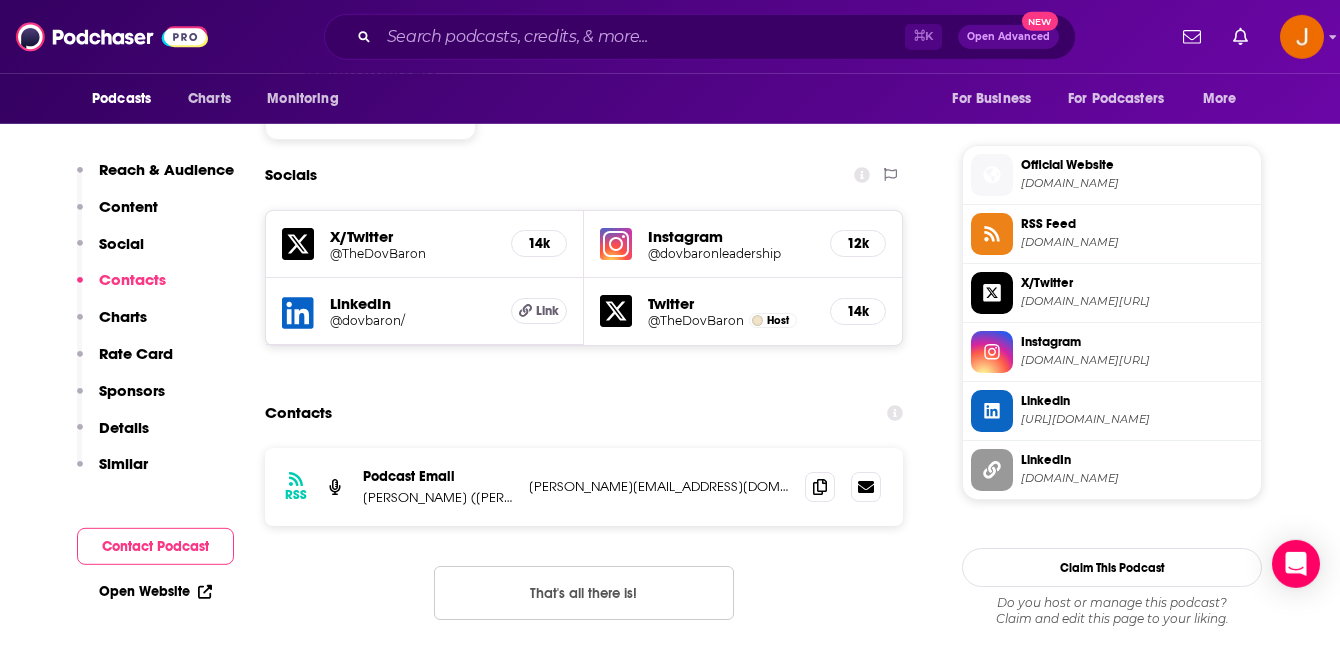 scroll, scrollTop: 1748, scrollLeft: 0, axis: vertical 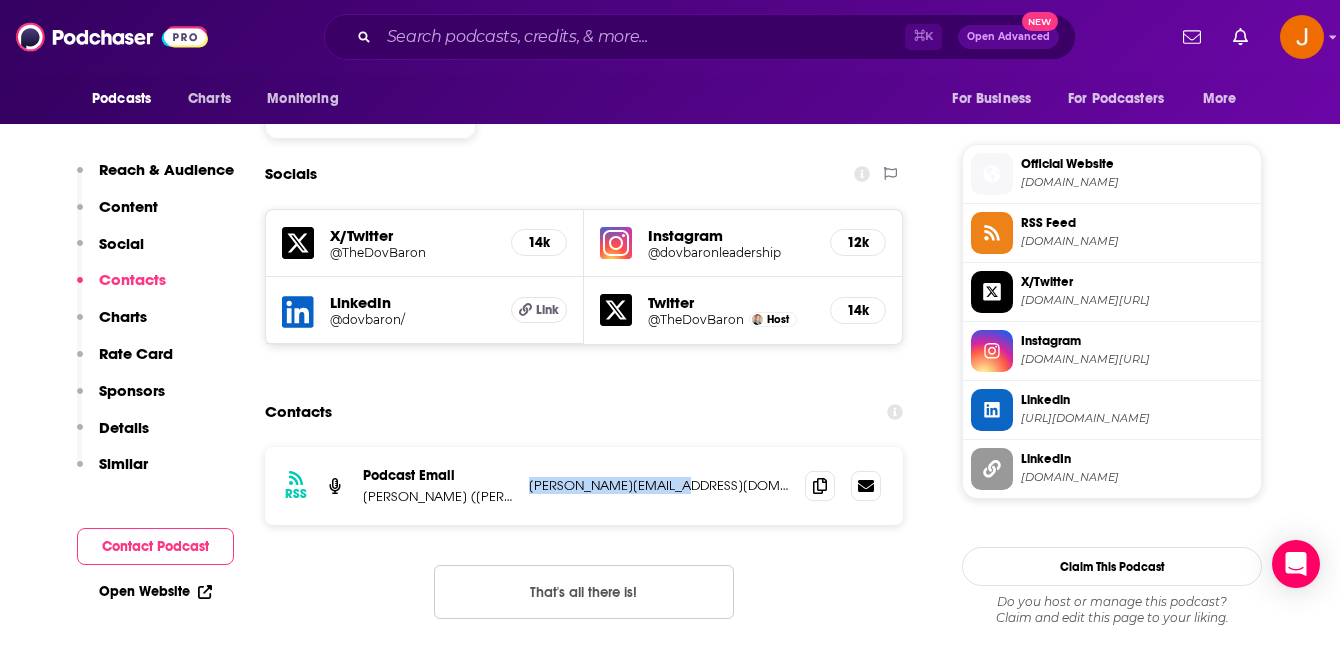 drag, startPoint x: 695, startPoint y: 385, endPoint x: 523, endPoint y: 374, distance: 172.35138 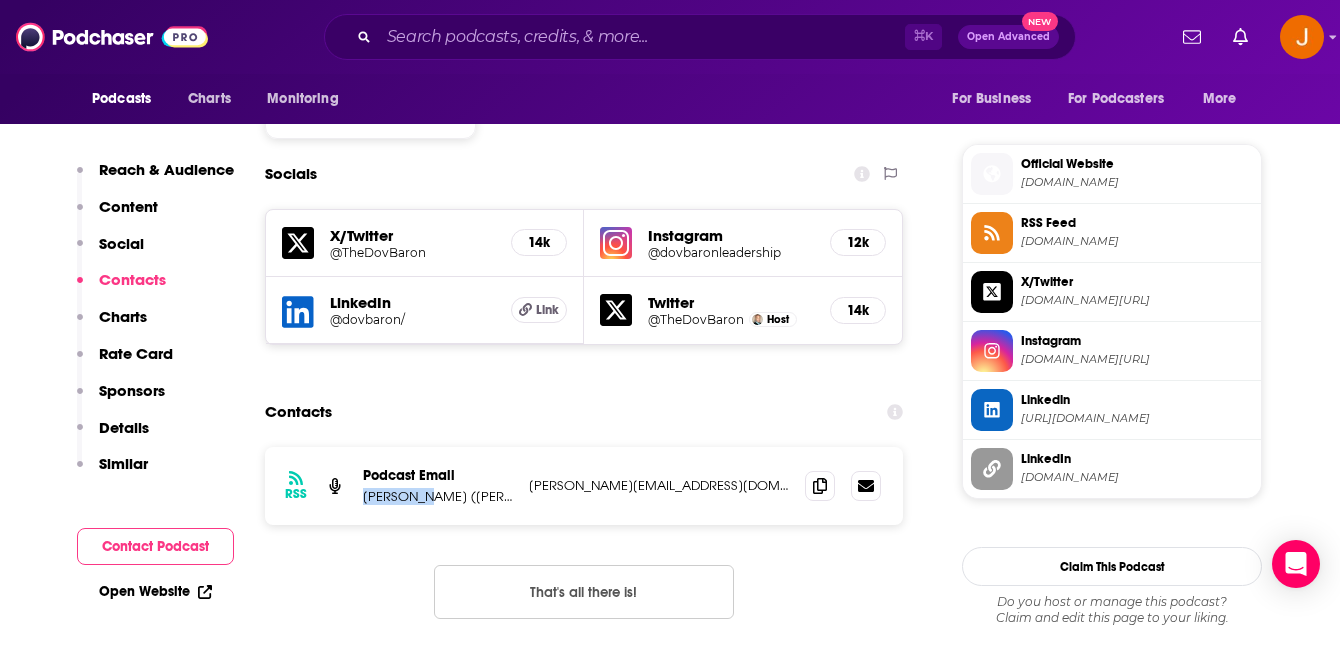 drag, startPoint x: 364, startPoint y: 385, endPoint x: 426, endPoint y: 386, distance: 62.008064 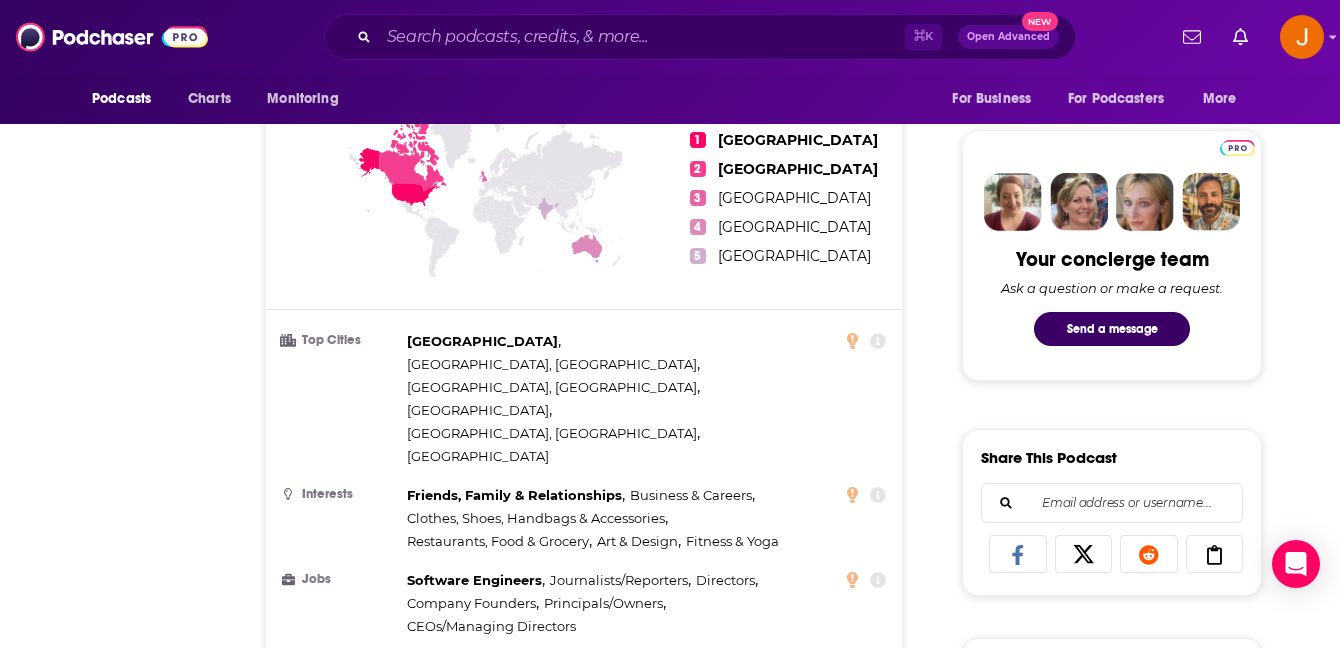 scroll, scrollTop: 149, scrollLeft: 0, axis: vertical 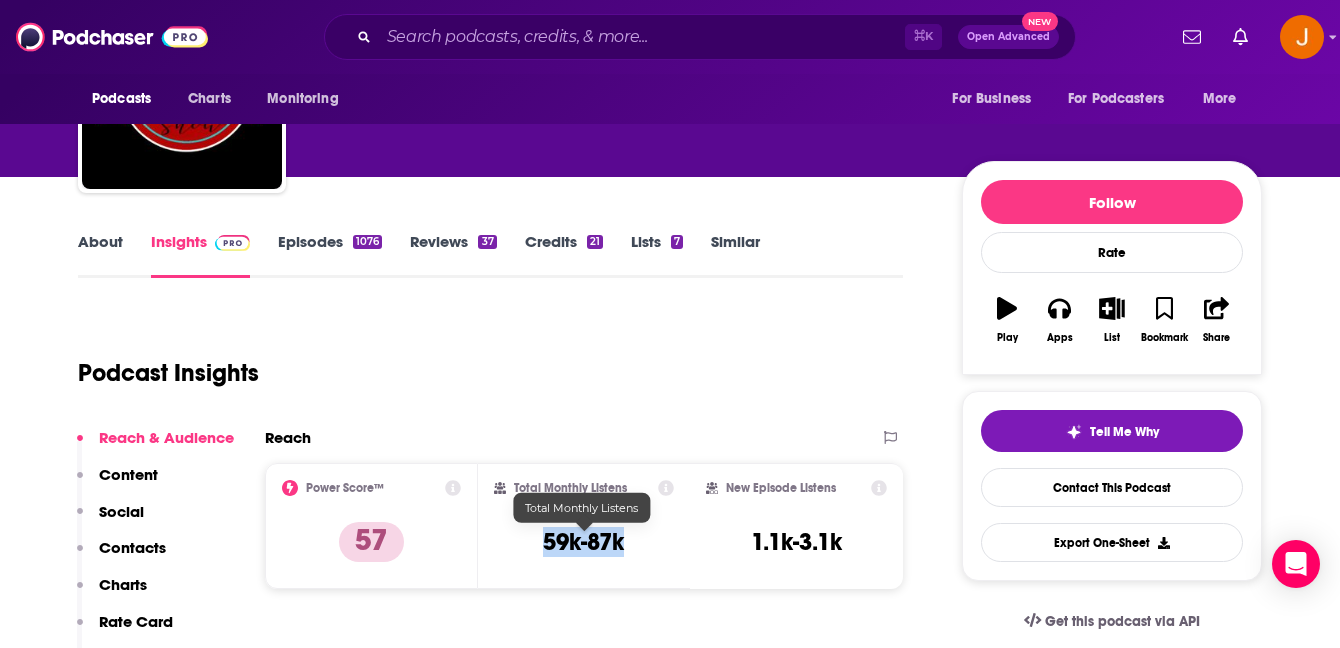 drag, startPoint x: 540, startPoint y: 540, endPoint x: 622, endPoint y: 546, distance: 82.219215 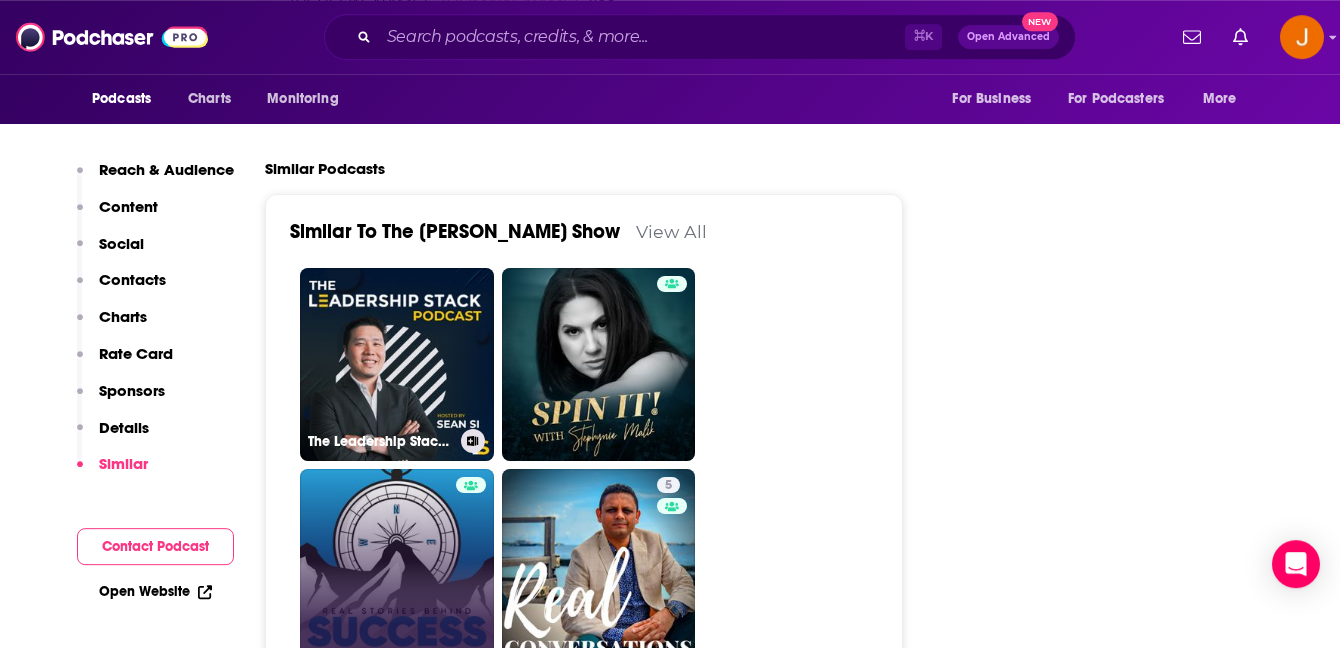 scroll, scrollTop: 3644, scrollLeft: 0, axis: vertical 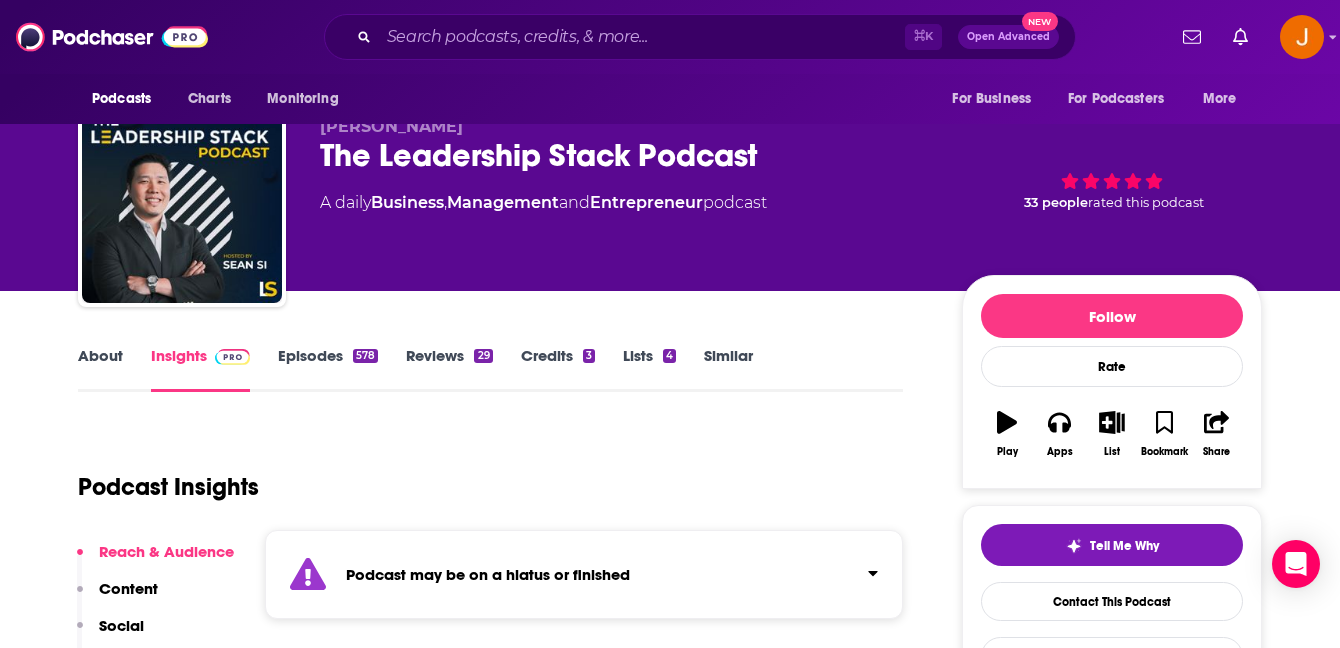 click on "Episodes 578" at bounding box center (328, 369) 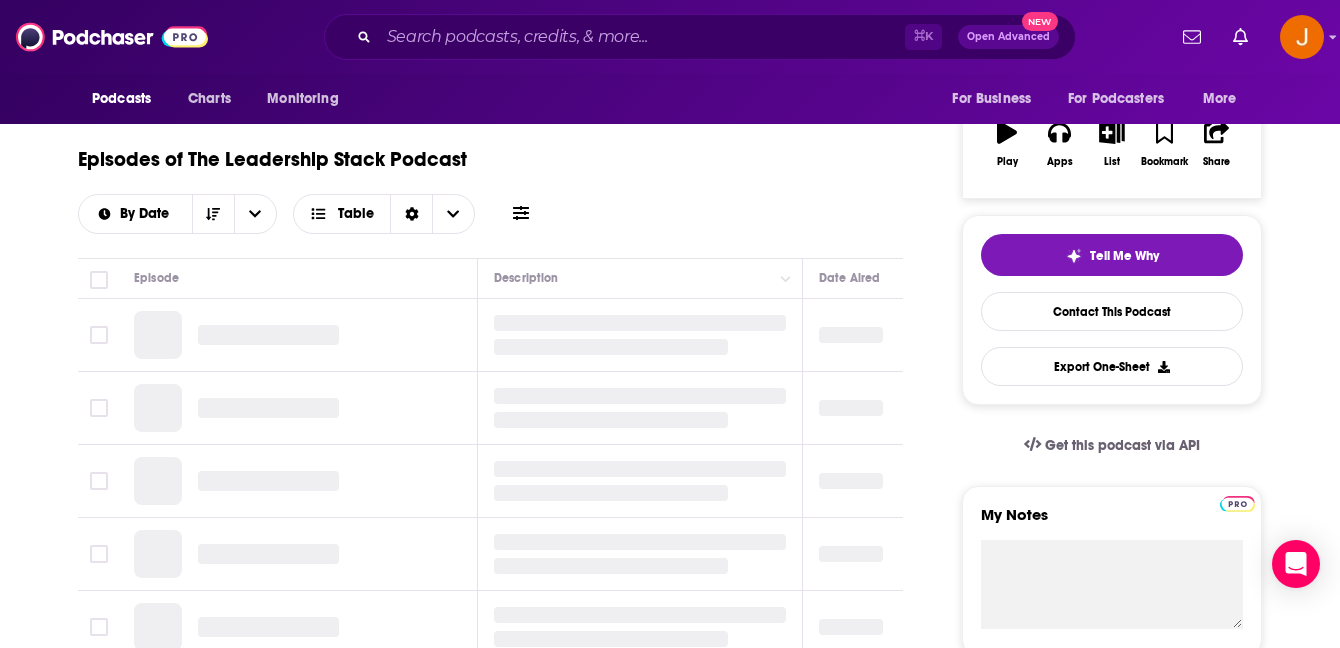 scroll, scrollTop: 326, scrollLeft: 0, axis: vertical 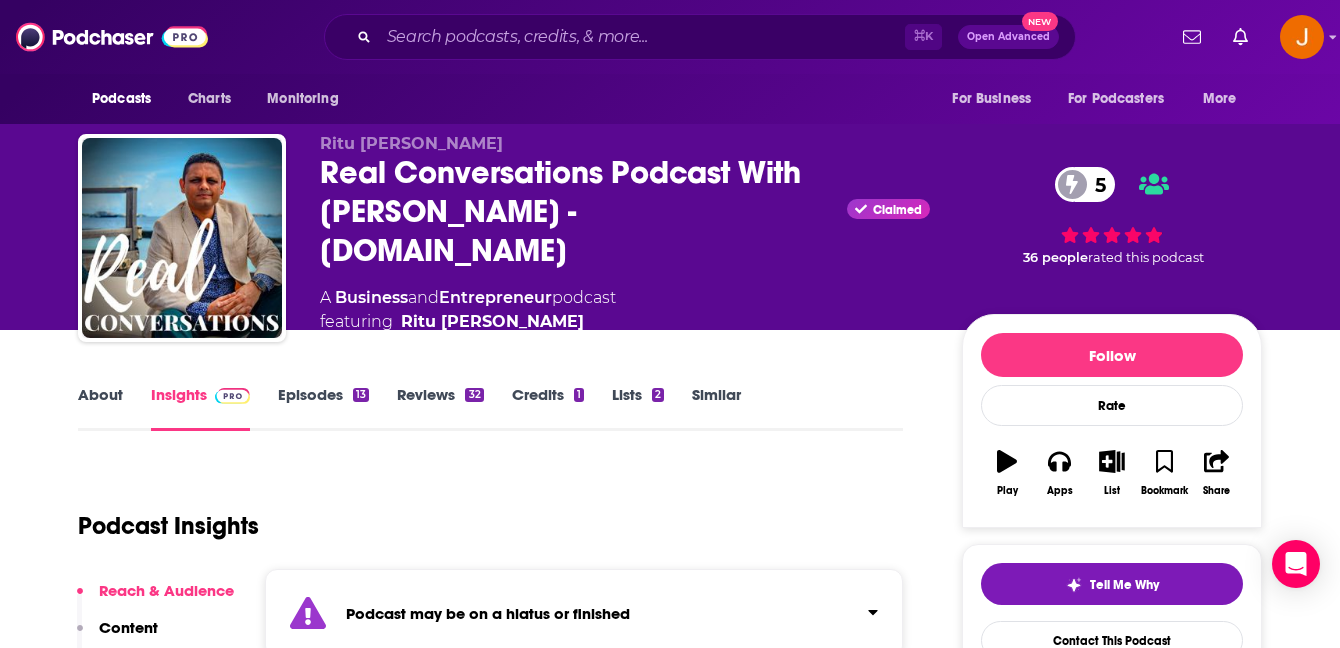 click on "Episodes 13" at bounding box center (323, 408) 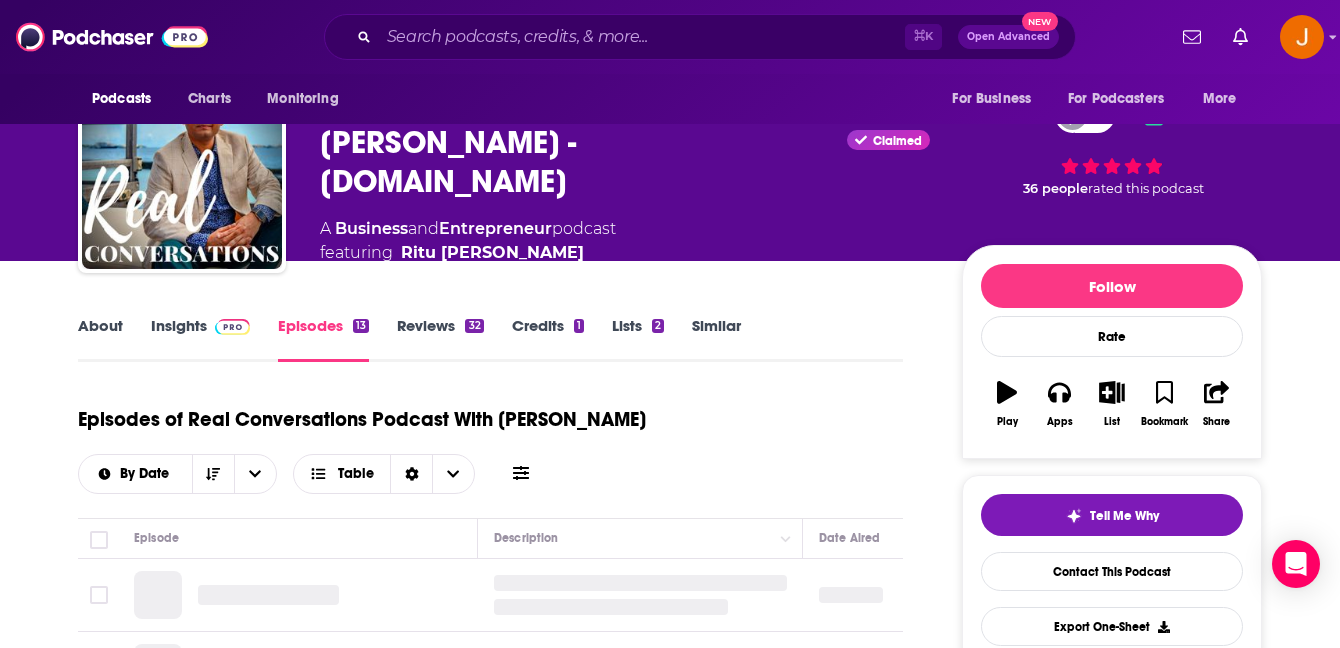 scroll, scrollTop: 412, scrollLeft: 0, axis: vertical 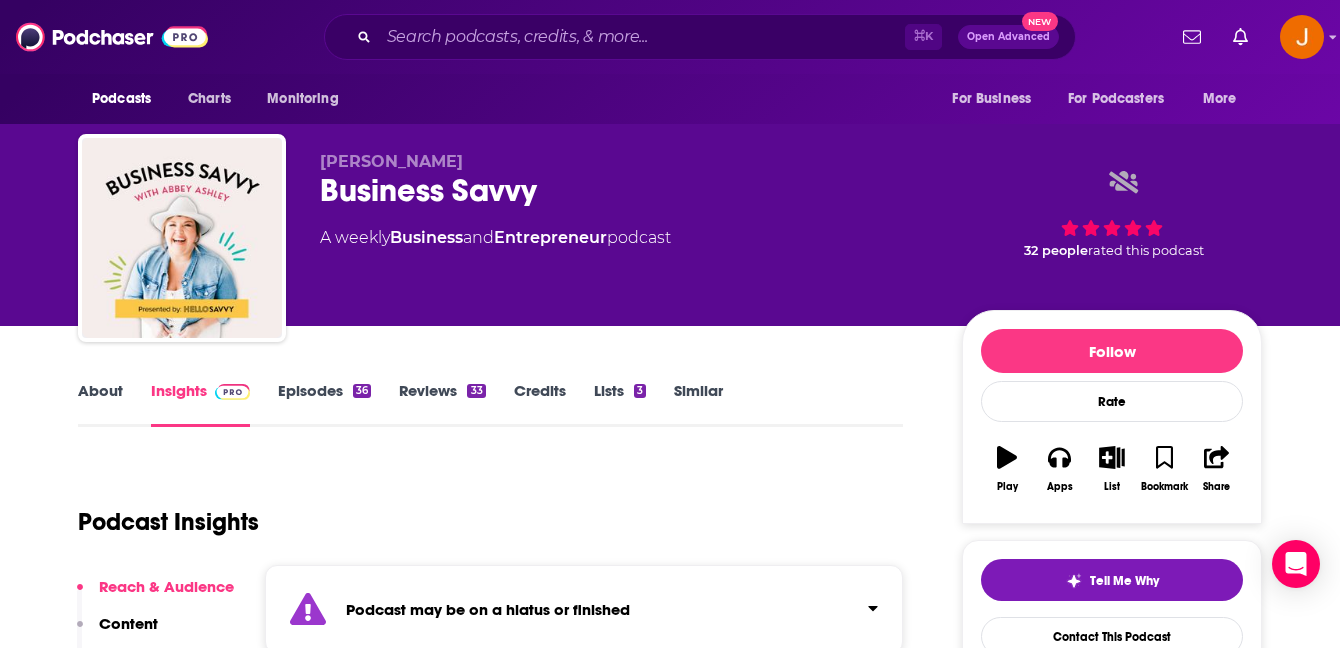 click on "Episodes 36" at bounding box center [324, 404] 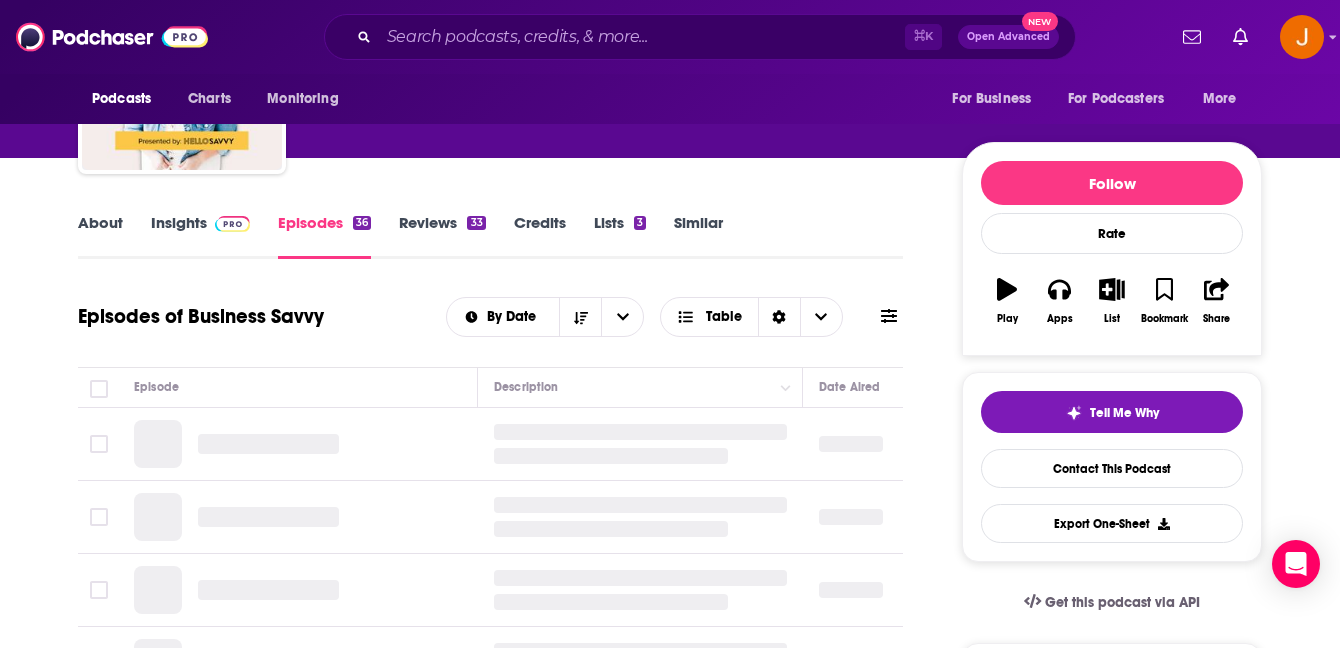scroll, scrollTop: 262, scrollLeft: 0, axis: vertical 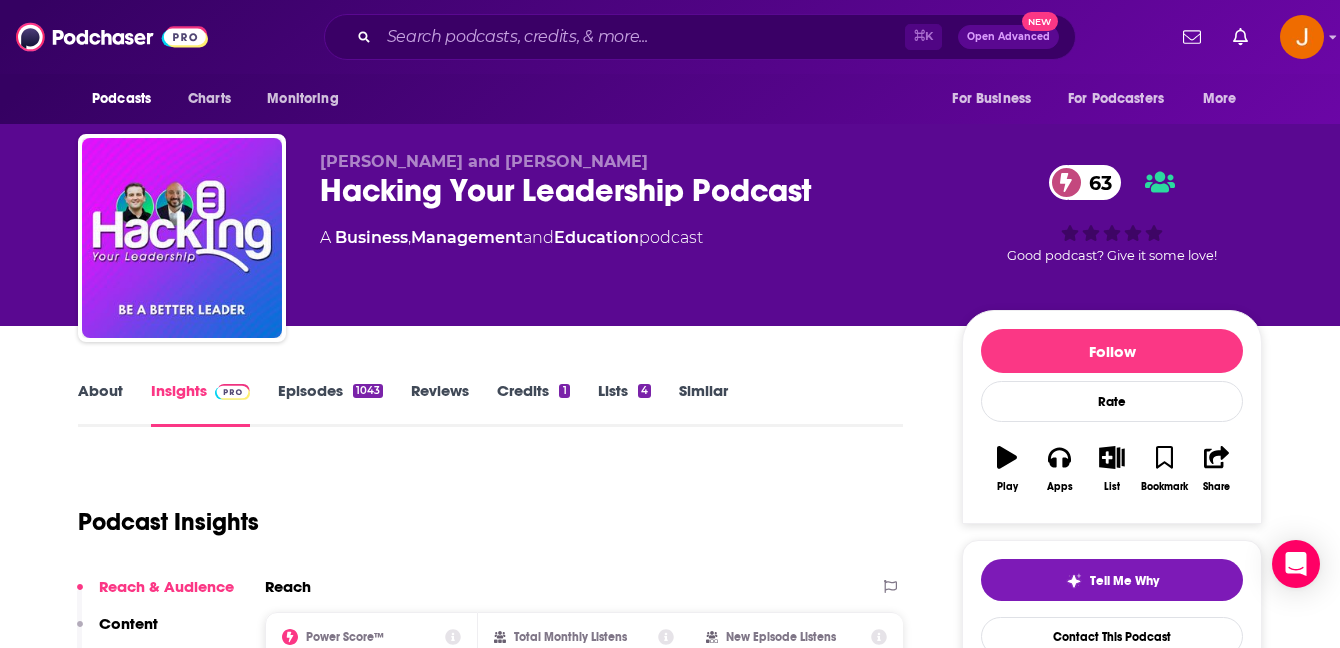 click on "Episodes 1043" at bounding box center [330, 404] 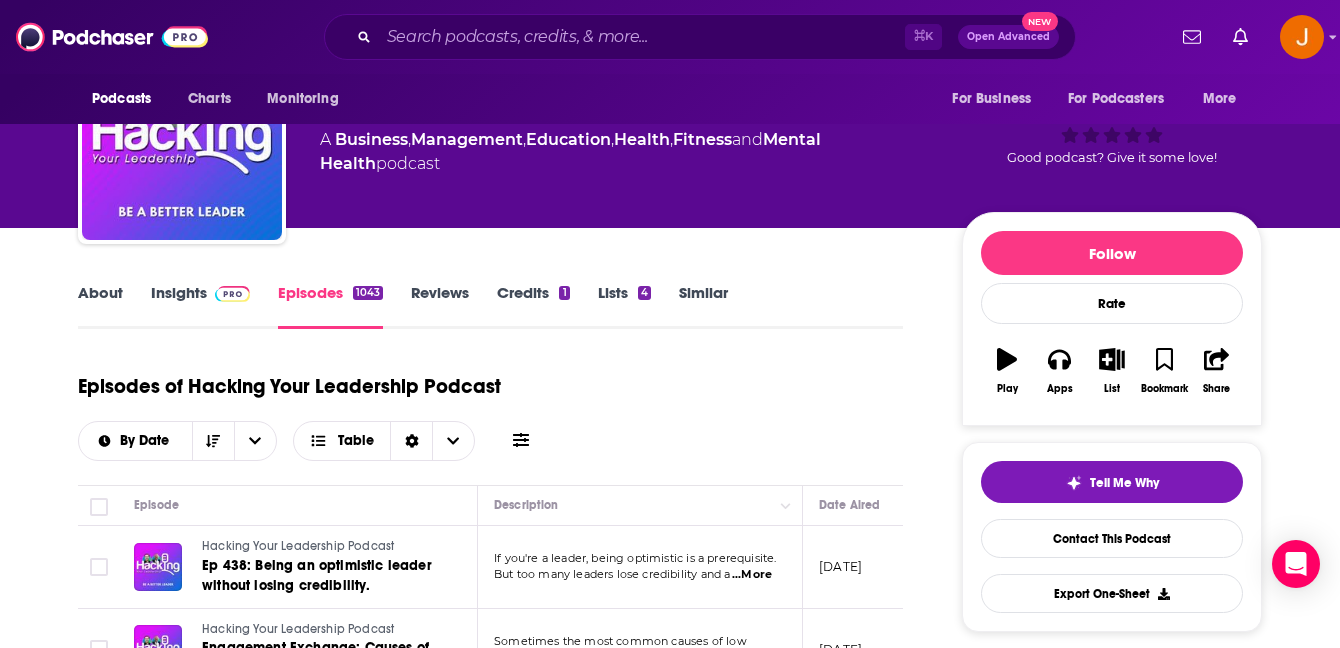 scroll, scrollTop: 0, scrollLeft: 0, axis: both 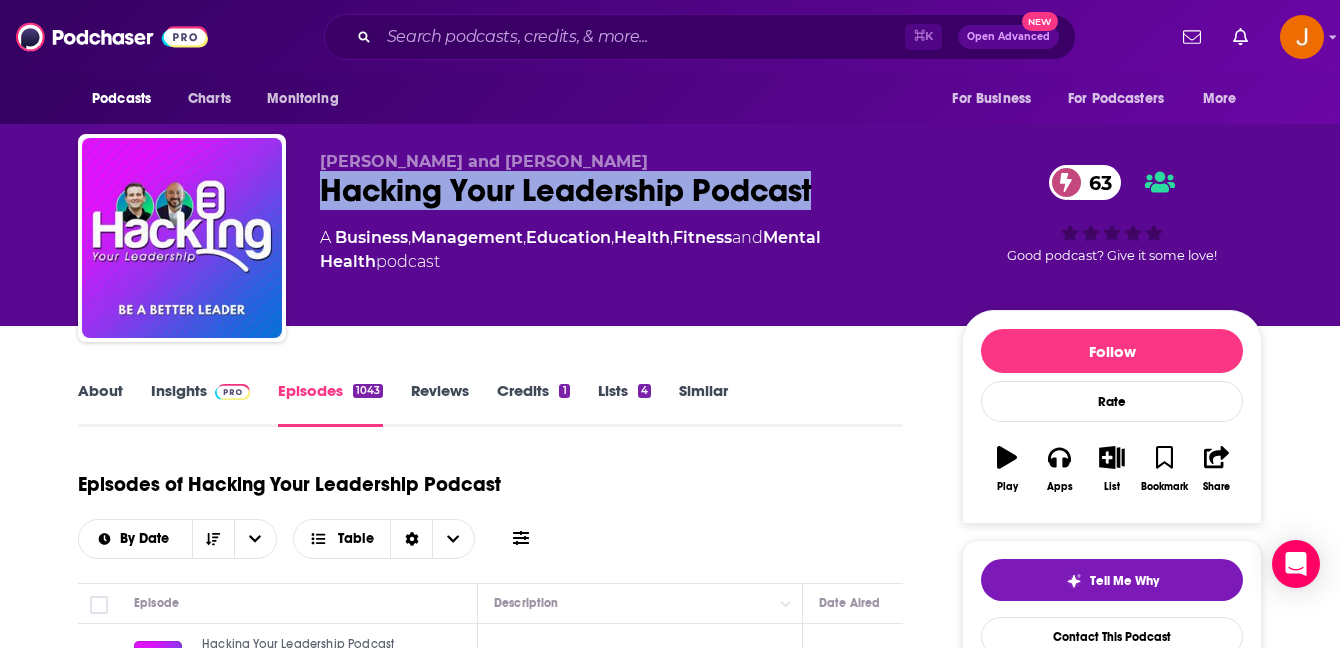 drag, startPoint x: 853, startPoint y: 202, endPoint x: 304, endPoint y: 187, distance: 549.2049 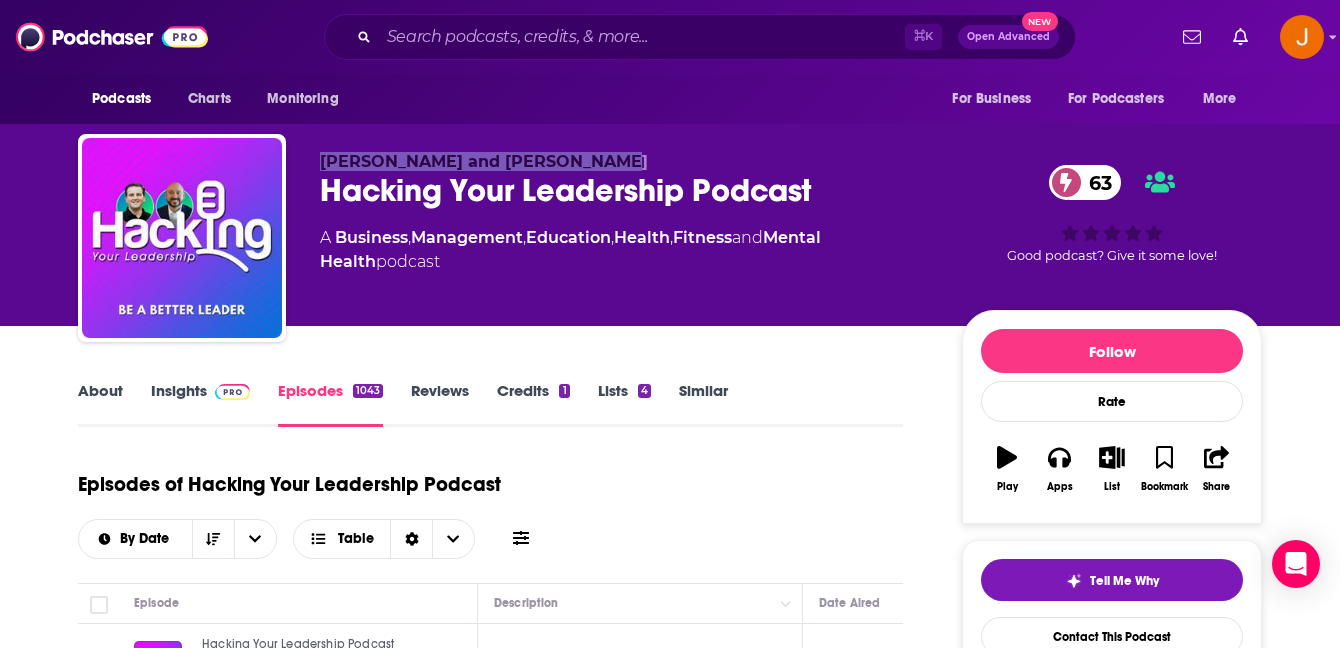 drag, startPoint x: 600, startPoint y: 168, endPoint x: 316, endPoint y: 167, distance: 284.00177 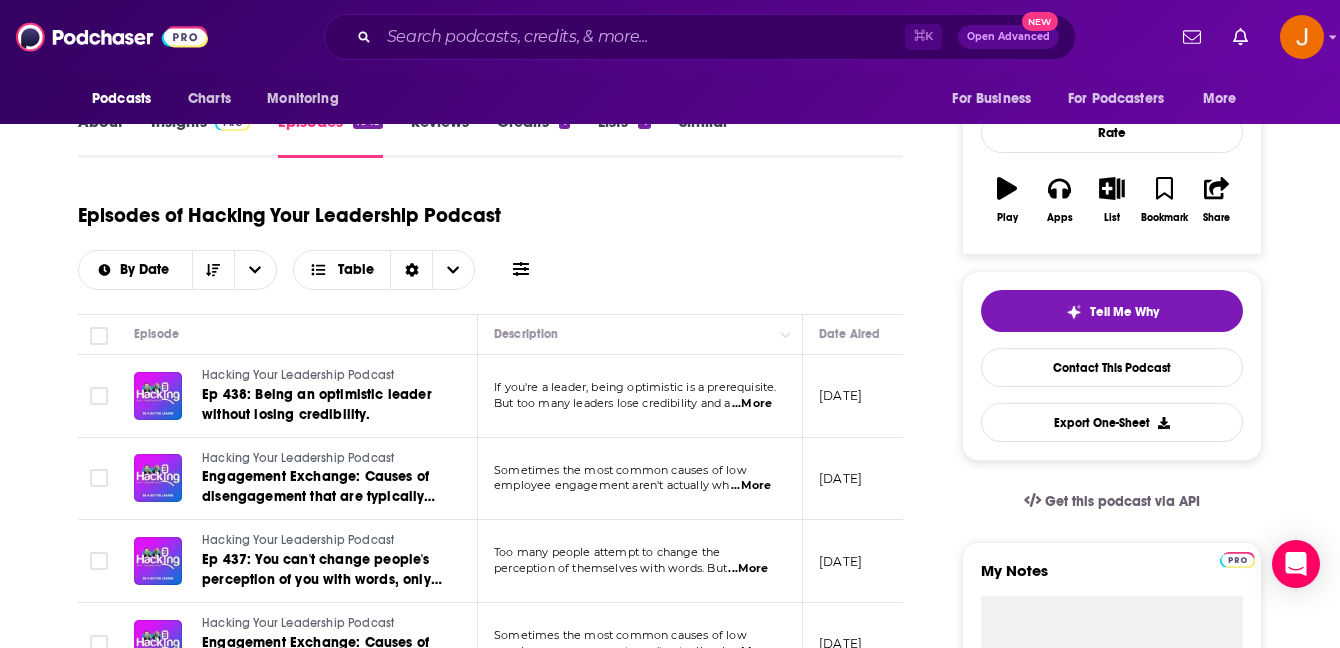 scroll, scrollTop: 200, scrollLeft: 0, axis: vertical 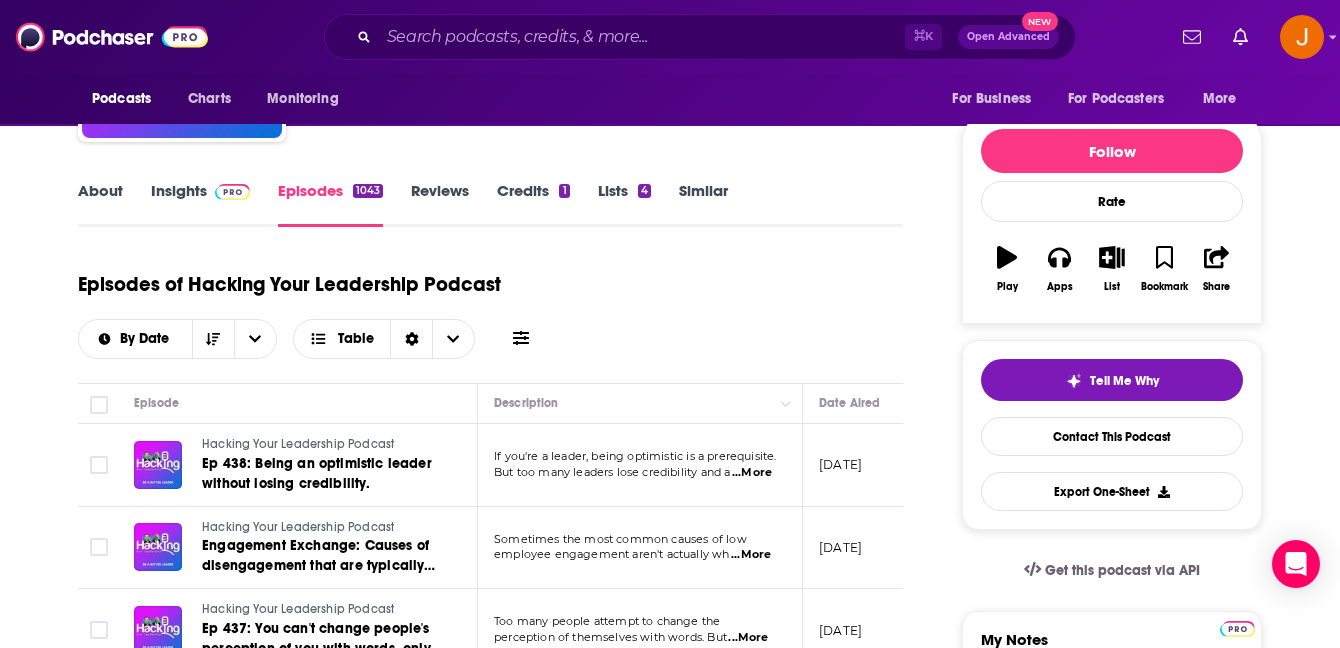 click on "Insights" at bounding box center (200, 204) 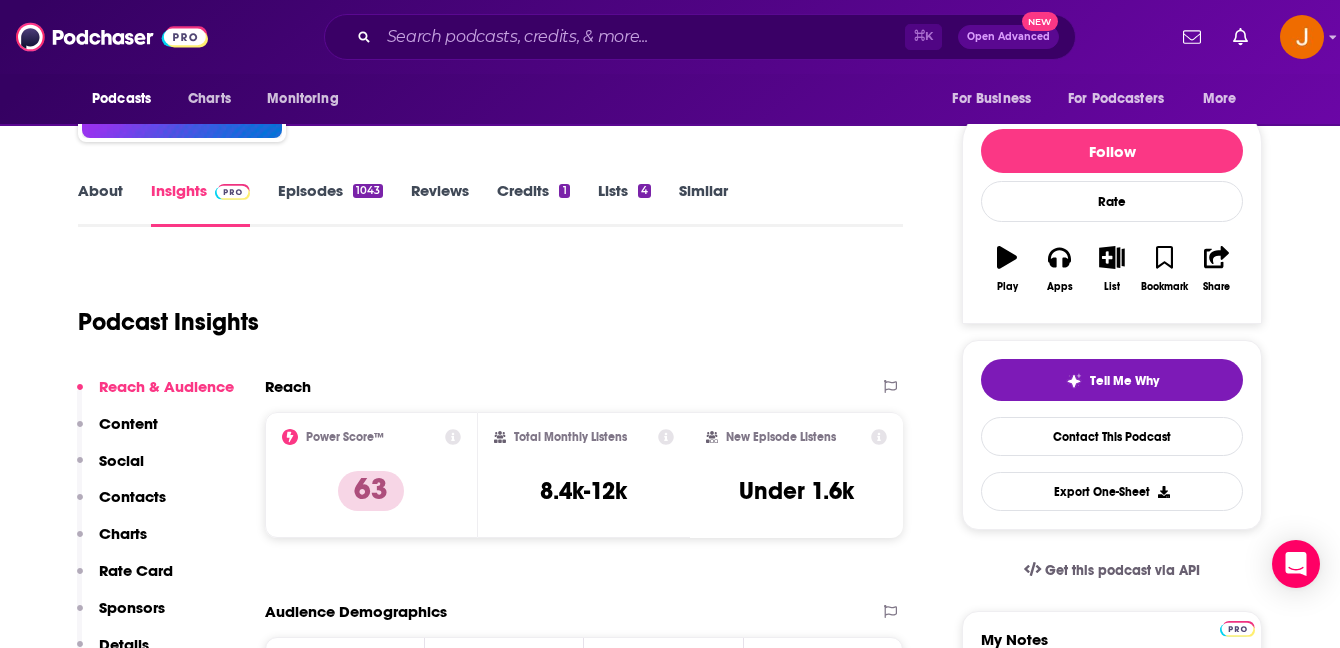 scroll, scrollTop: 0, scrollLeft: 0, axis: both 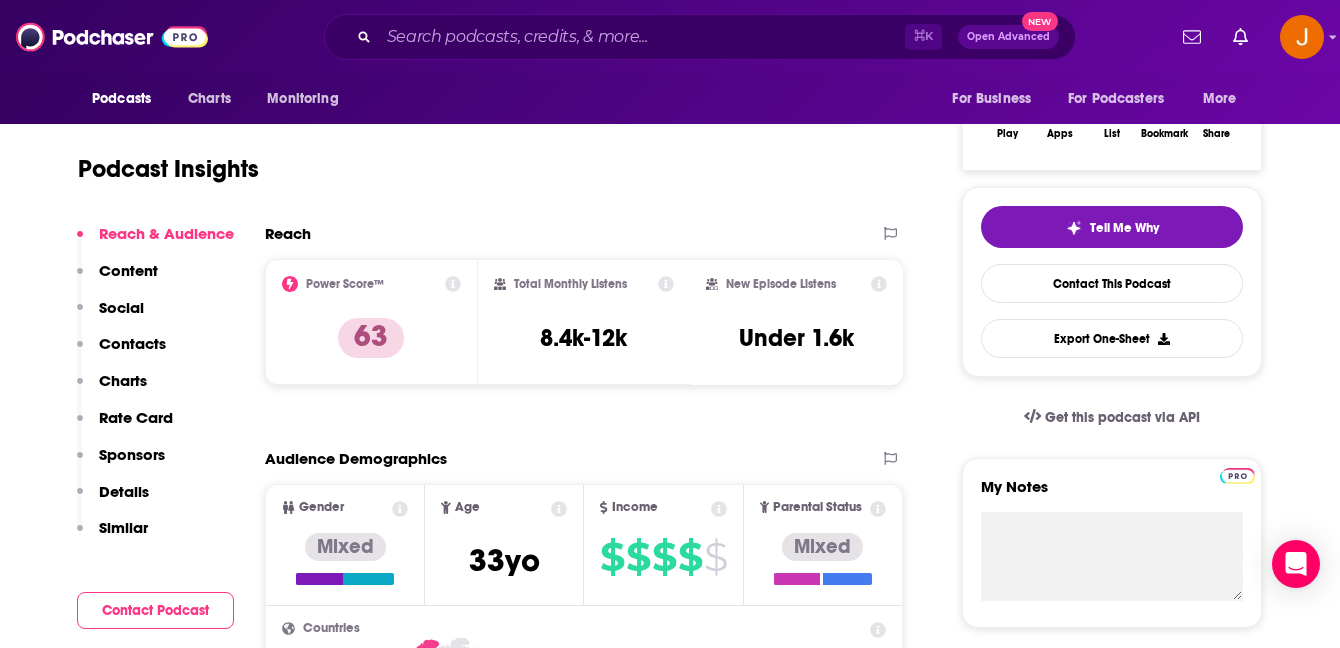 click on "Contacts" at bounding box center [132, 343] 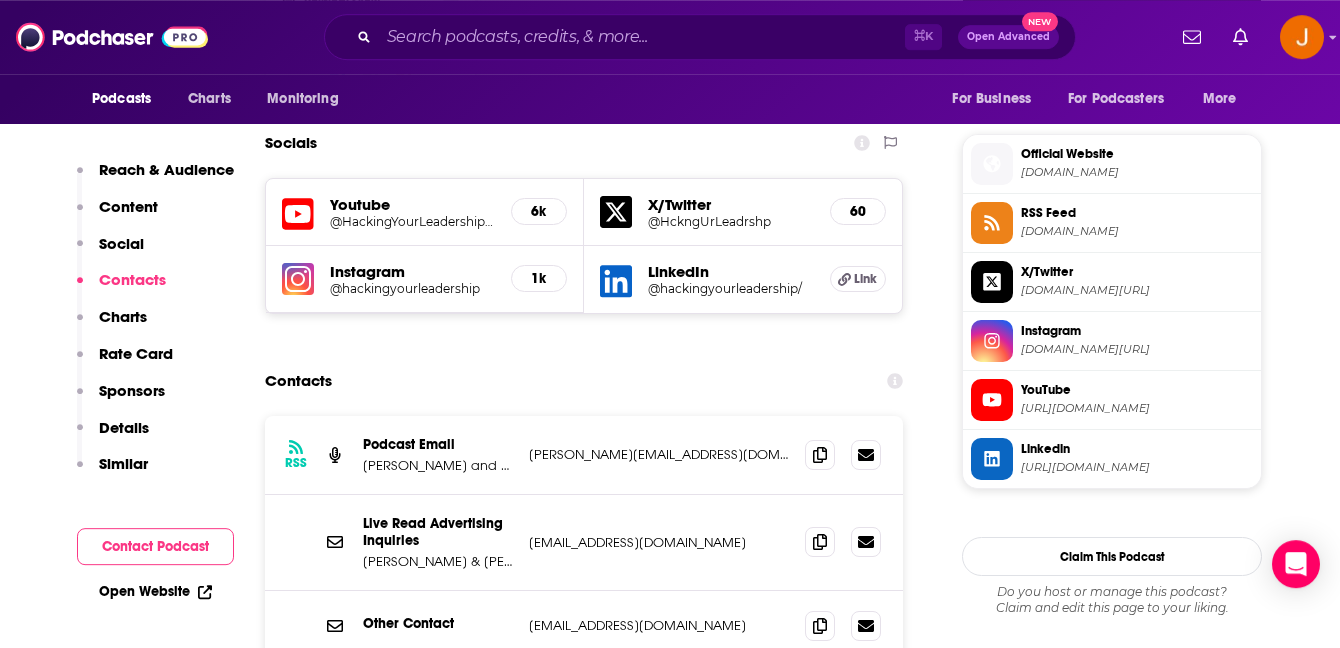 scroll, scrollTop: 1747, scrollLeft: 0, axis: vertical 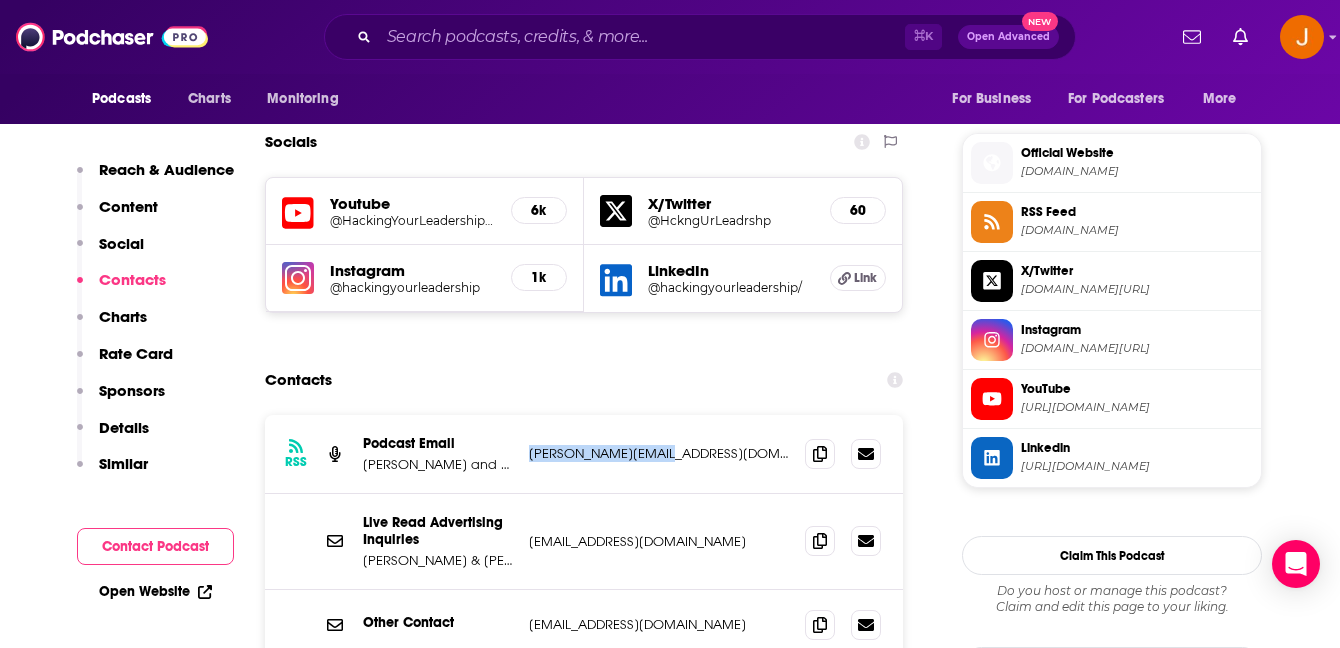 drag, startPoint x: 666, startPoint y: 380, endPoint x: 527, endPoint y: 379, distance: 139.0036 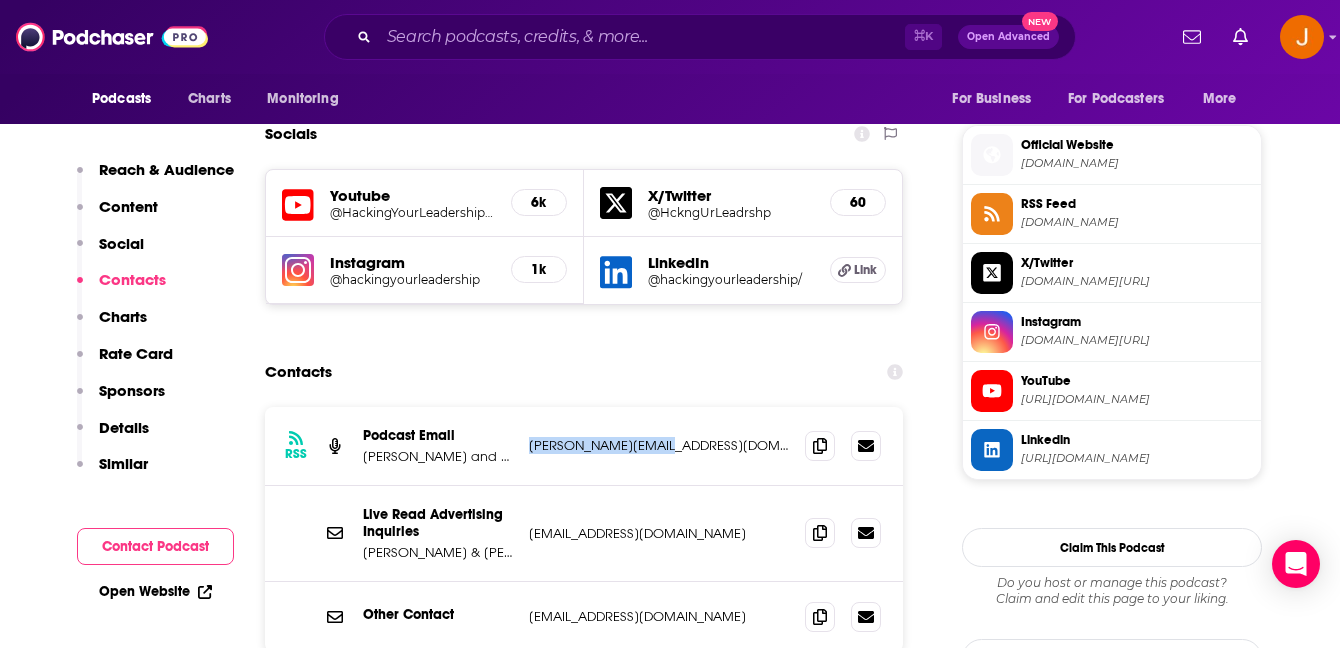 scroll, scrollTop: 1754, scrollLeft: 0, axis: vertical 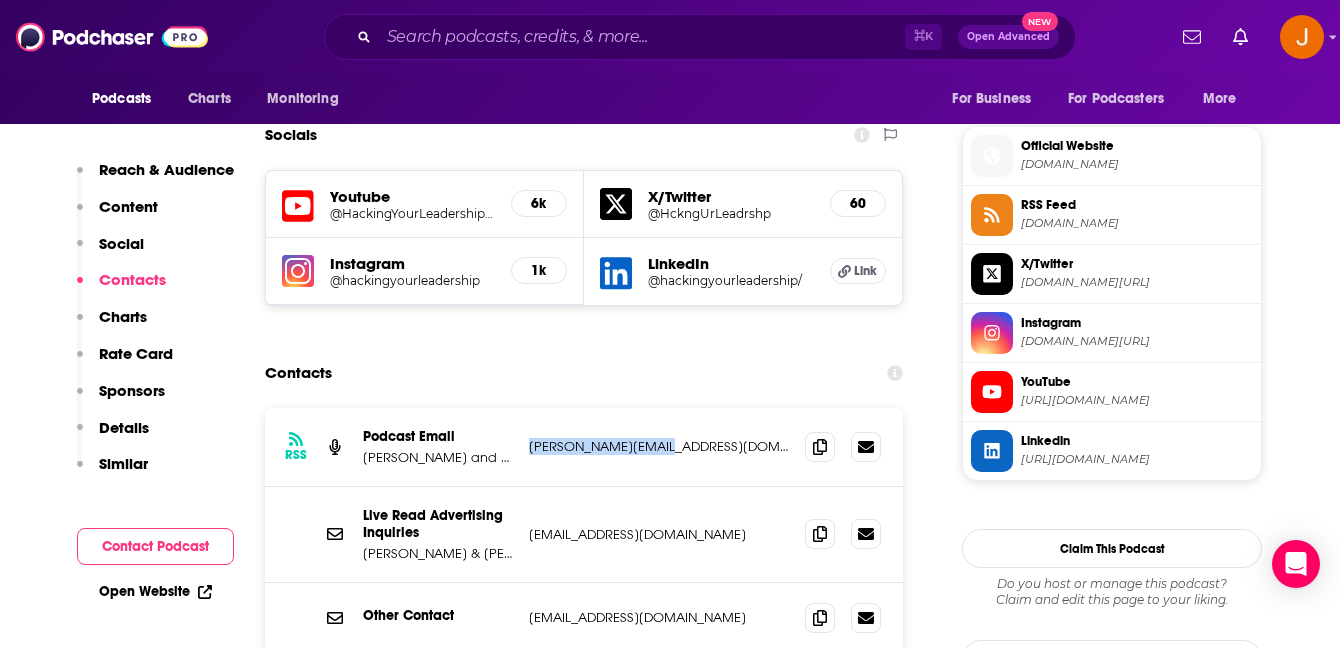 drag, startPoint x: 744, startPoint y: 546, endPoint x: 520, endPoint y: 538, distance: 224.1428 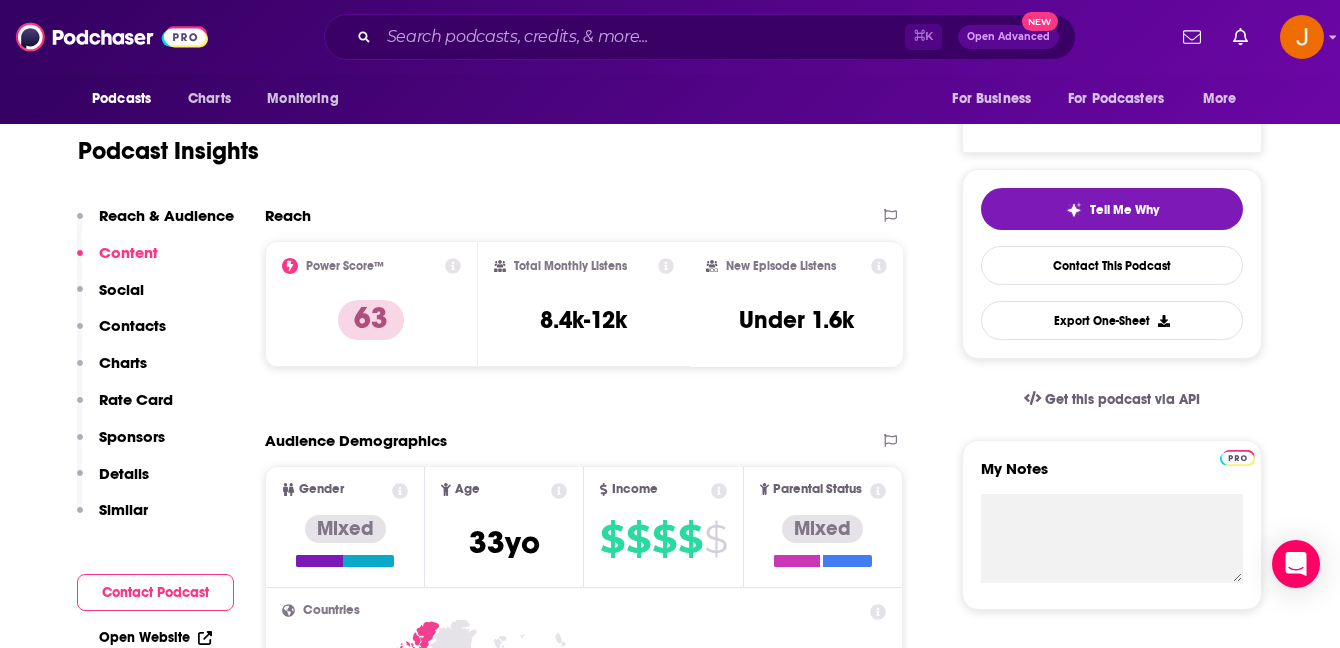 scroll, scrollTop: 306, scrollLeft: 0, axis: vertical 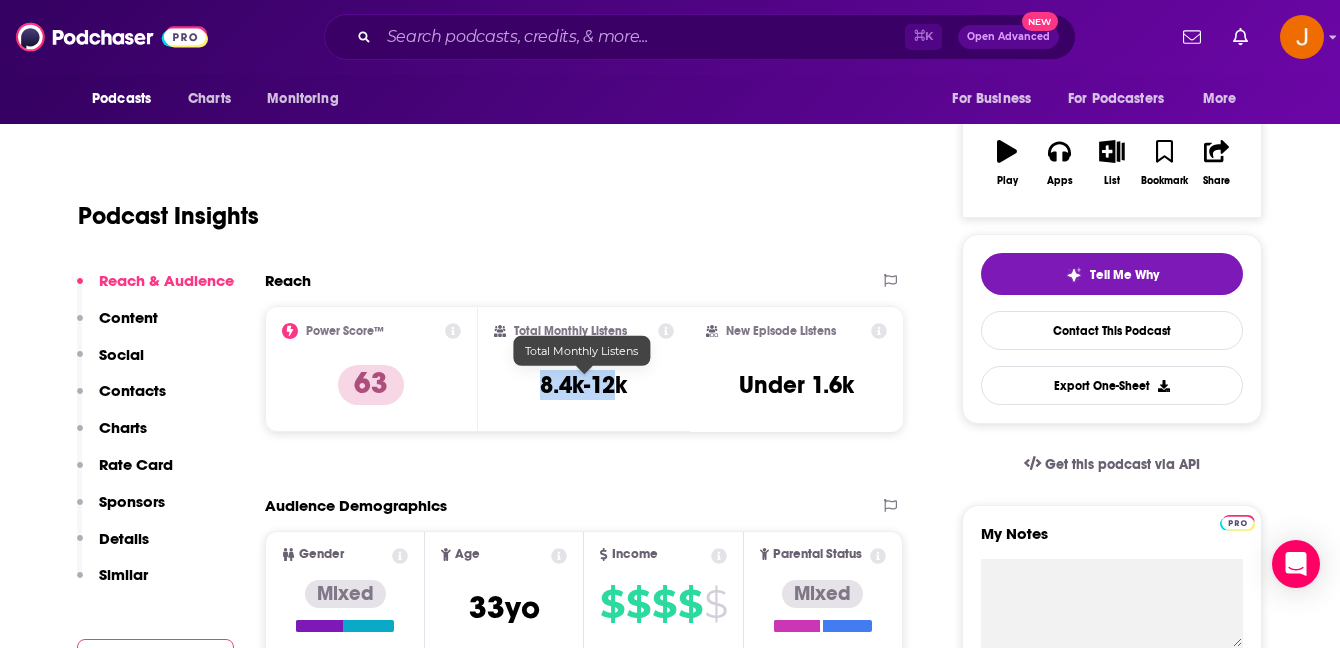 drag, startPoint x: 542, startPoint y: 386, endPoint x: 621, endPoint y: 394, distance: 79.40403 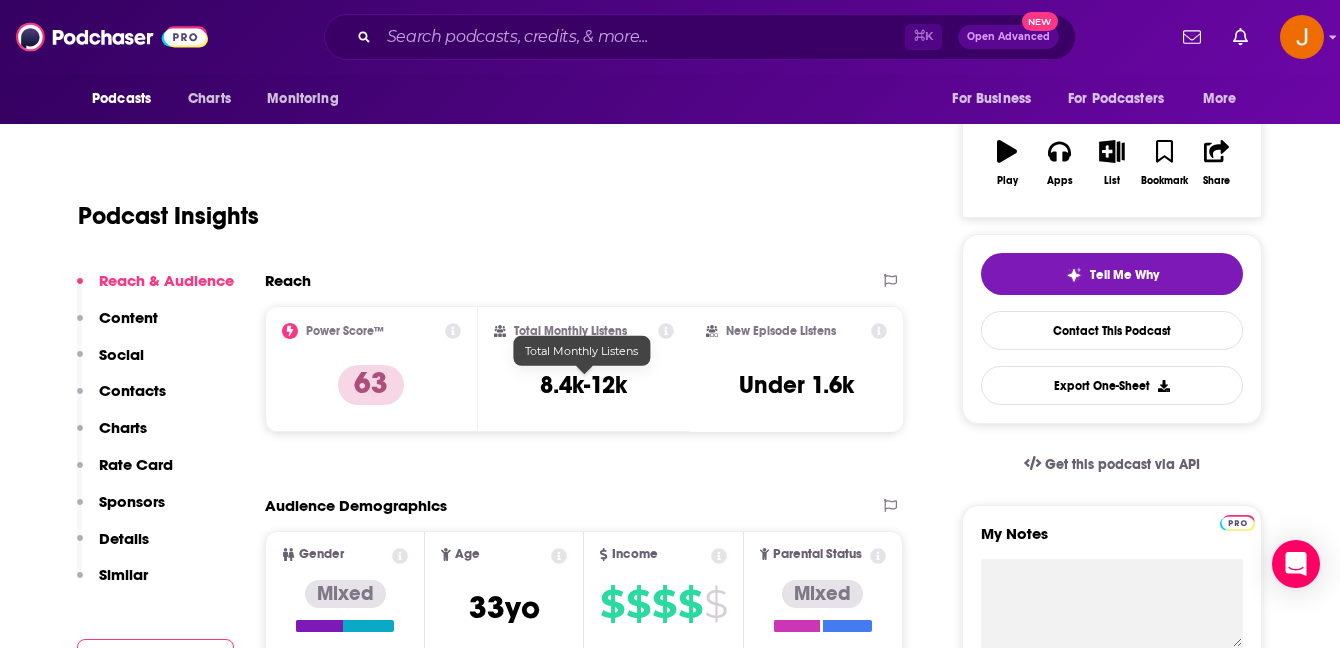 drag, startPoint x: 631, startPoint y: 392, endPoint x: 538, endPoint y: 390, distance: 93.0215 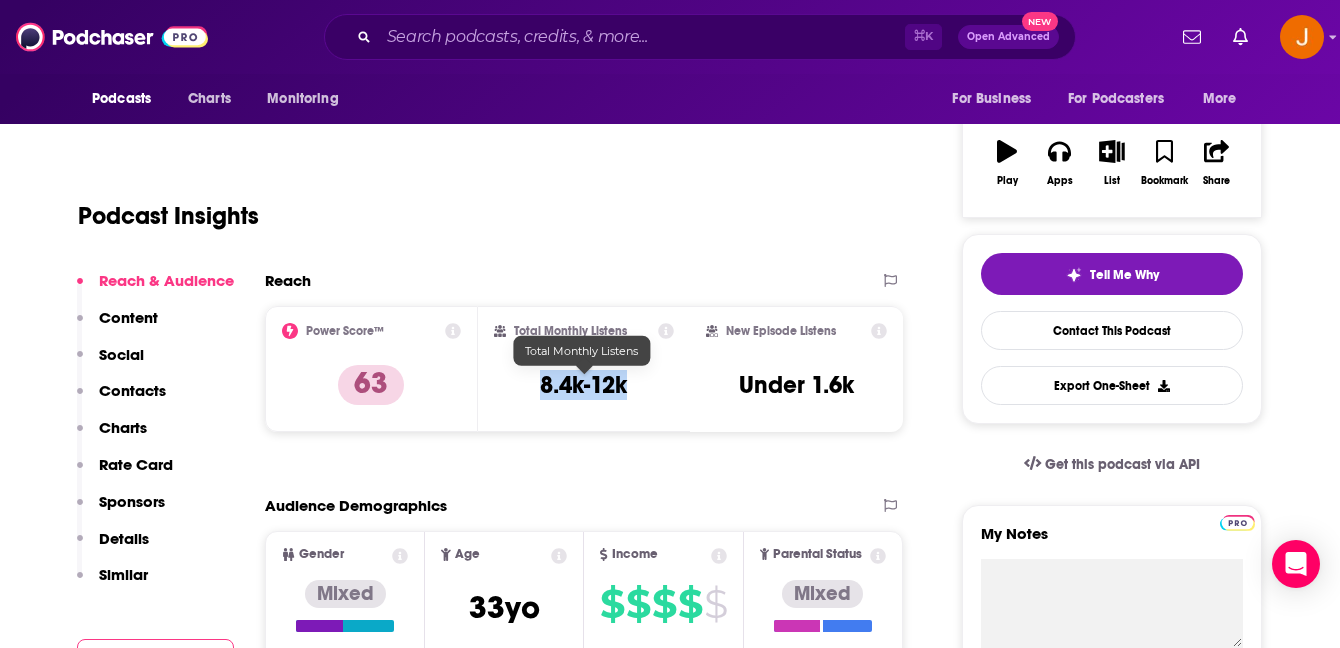 drag, startPoint x: 541, startPoint y: 386, endPoint x: 627, endPoint y: 387, distance: 86.00581 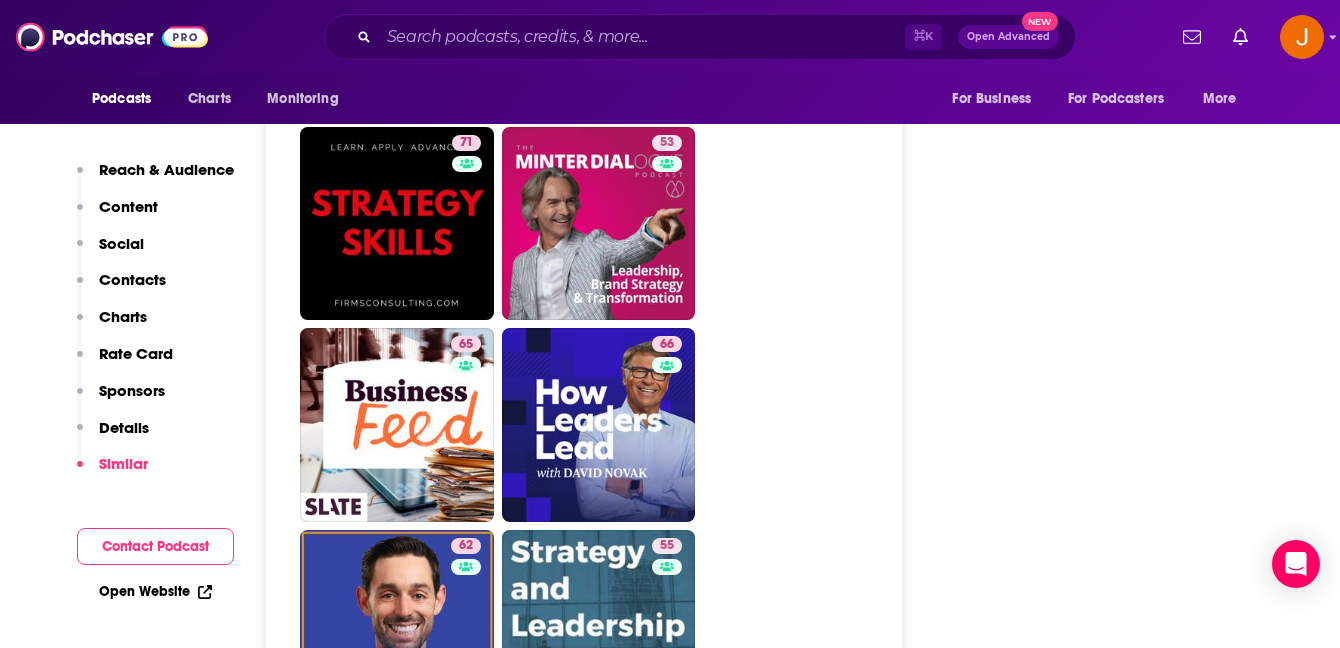 scroll, scrollTop: 4630, scrollLeft: 0, axis: vertical 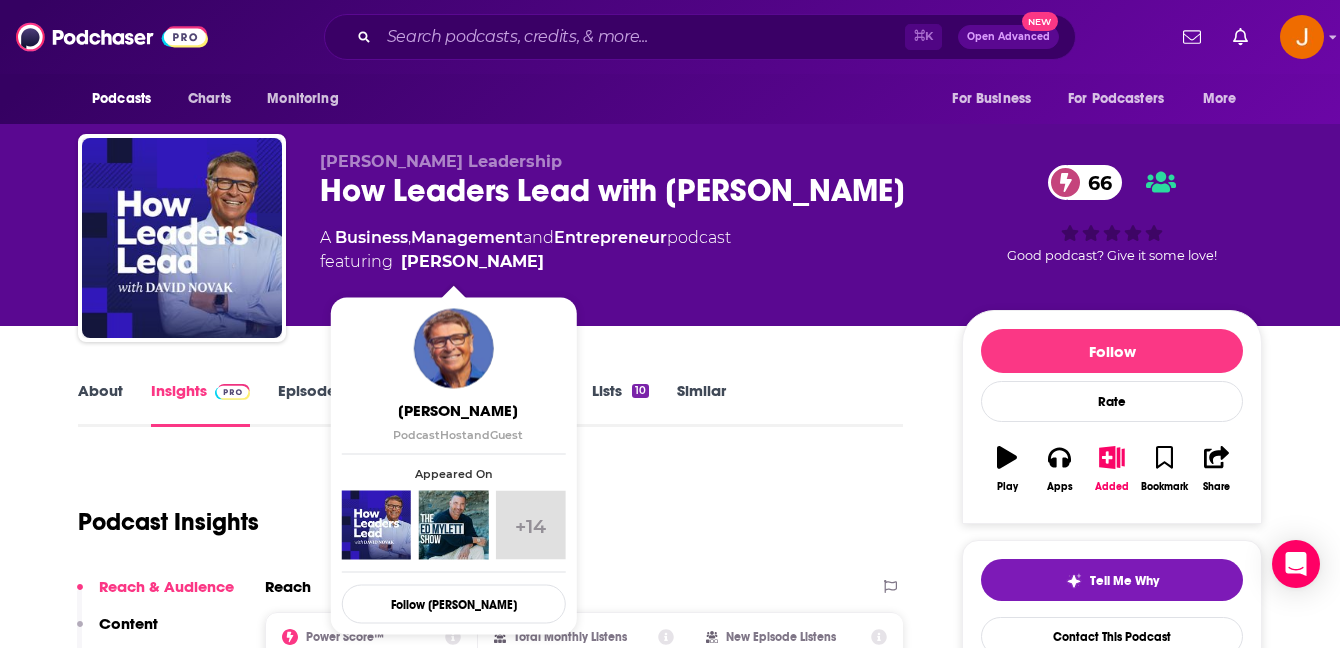 click on "Episodes 515" at bounding box center [326, 404] 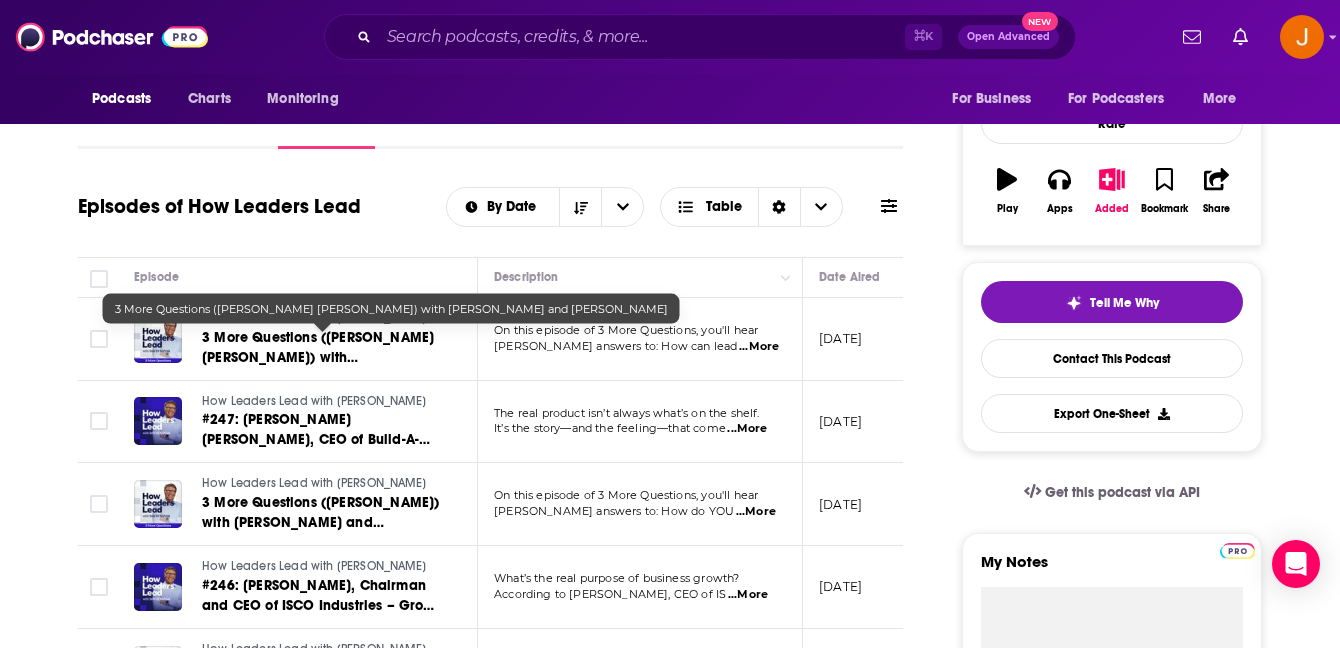 scroll, scrollTop: 0, scrollLeft: 0, axis: both 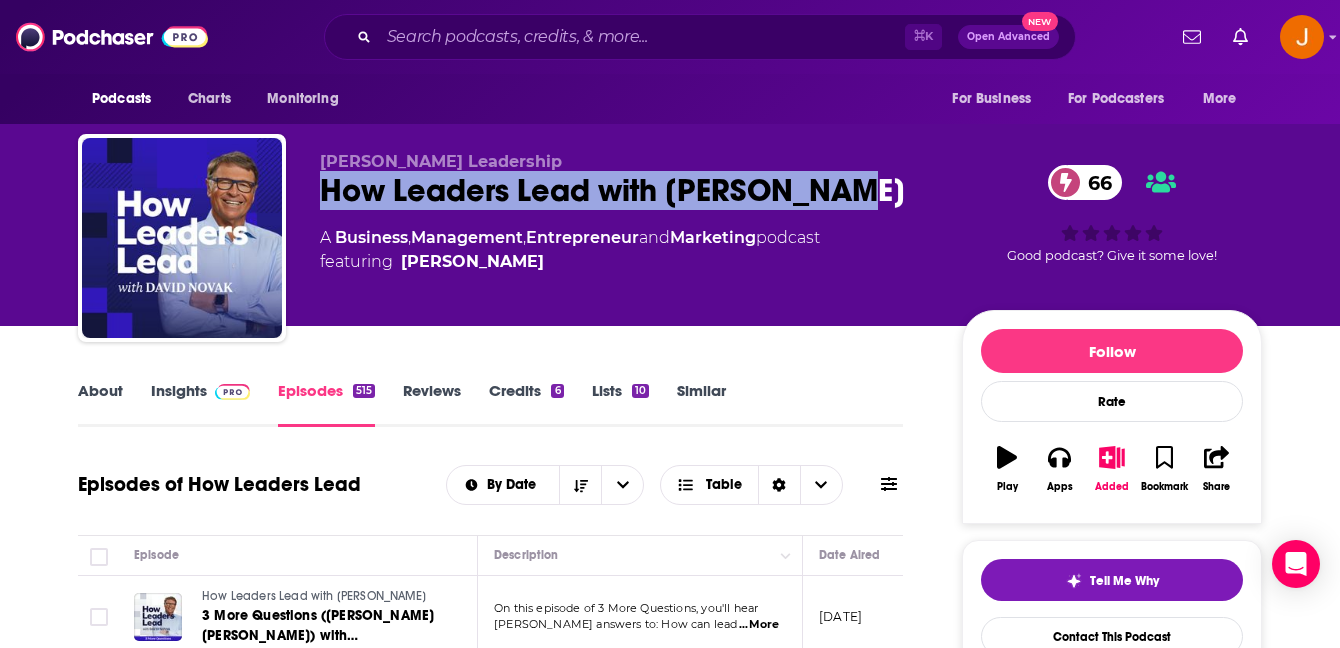 drag, startPoint x: 319, startPoint y: 199, endPoint x: 874, endPoint y: 200, distance: 555.0009 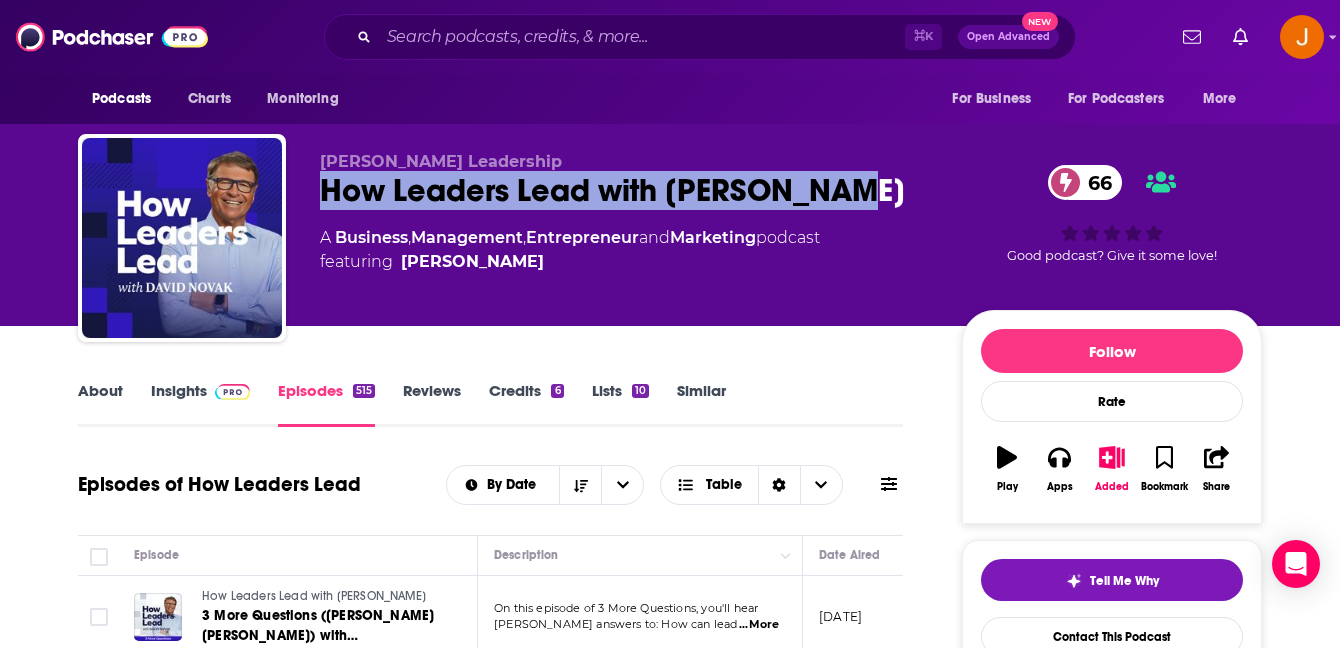 click on "Insights" at bounding box center (200, 404) 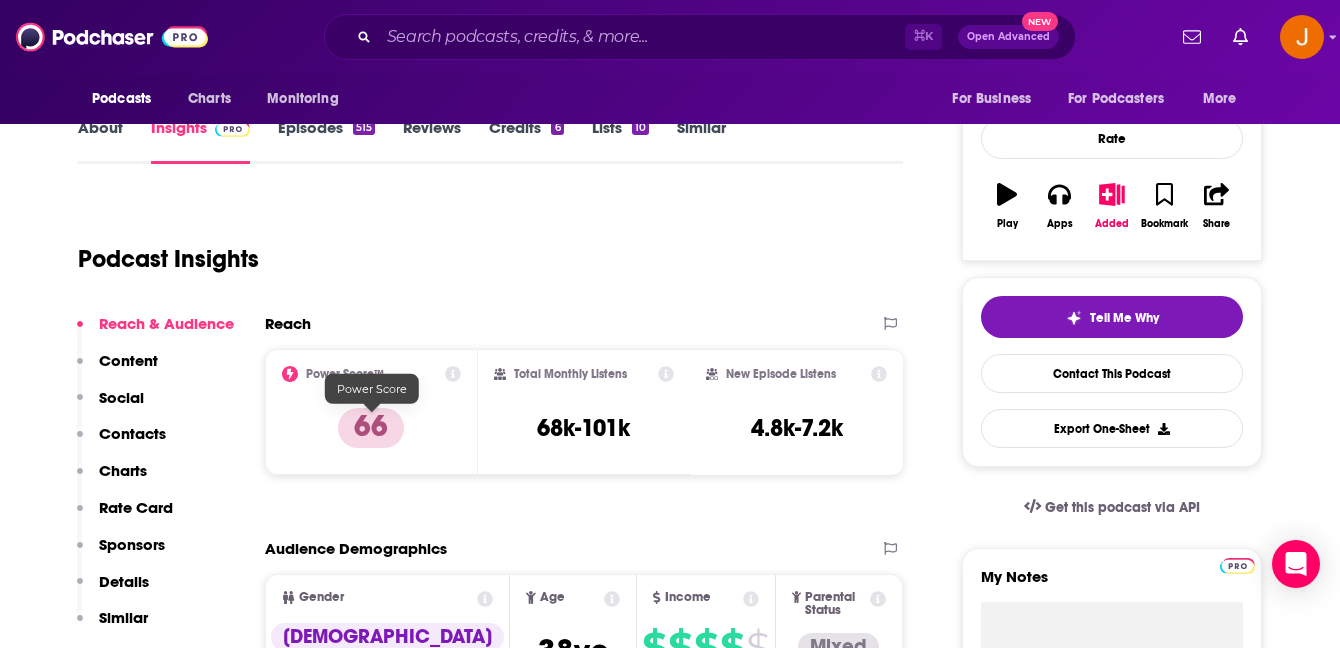 scroll, scrollTop: 301, scrollLeft: 0, axis: vertical 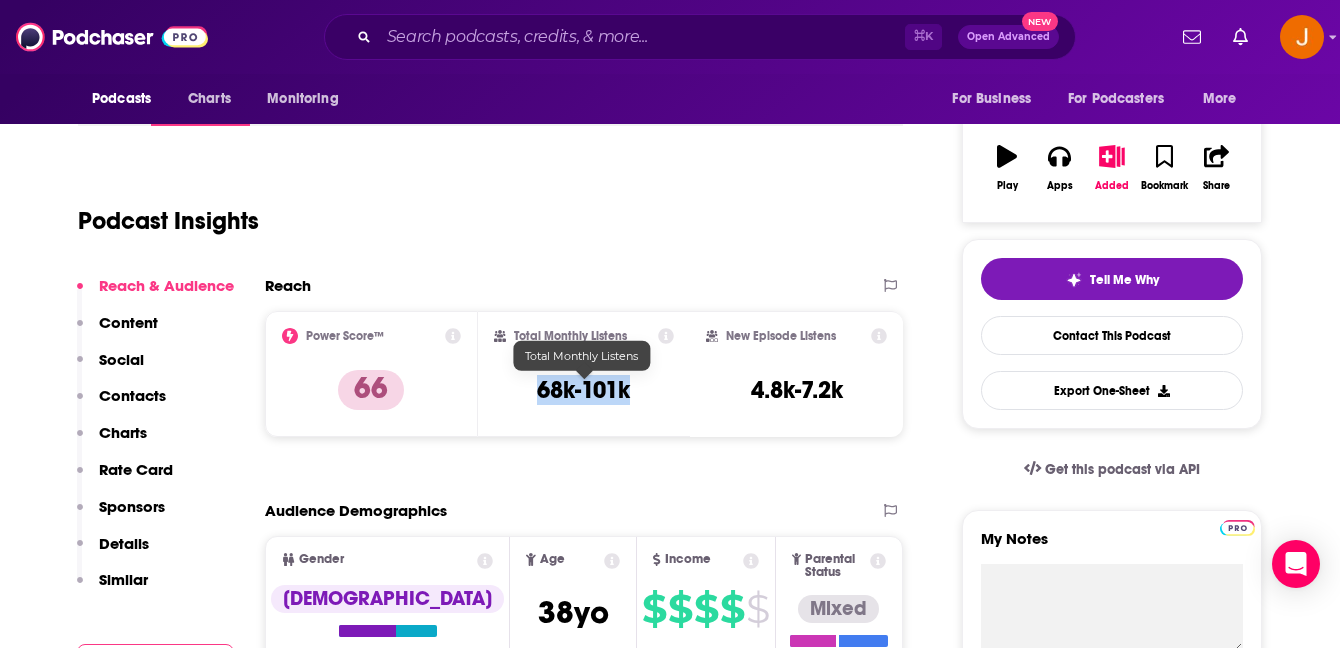 drag, startPoint x: 528, startPoint y: 391, endPoint x: 627, endPoint y: 393, distance: 99.0202 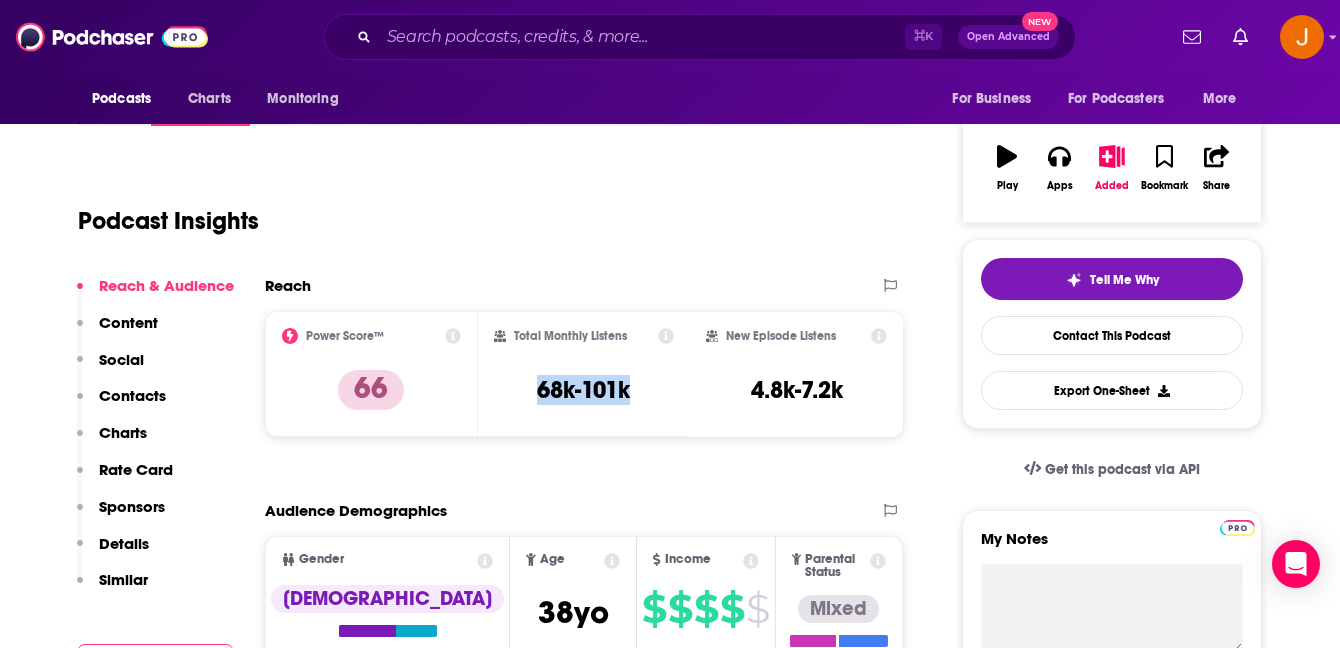 click on "Contacts" at bounding box center (132, 395) 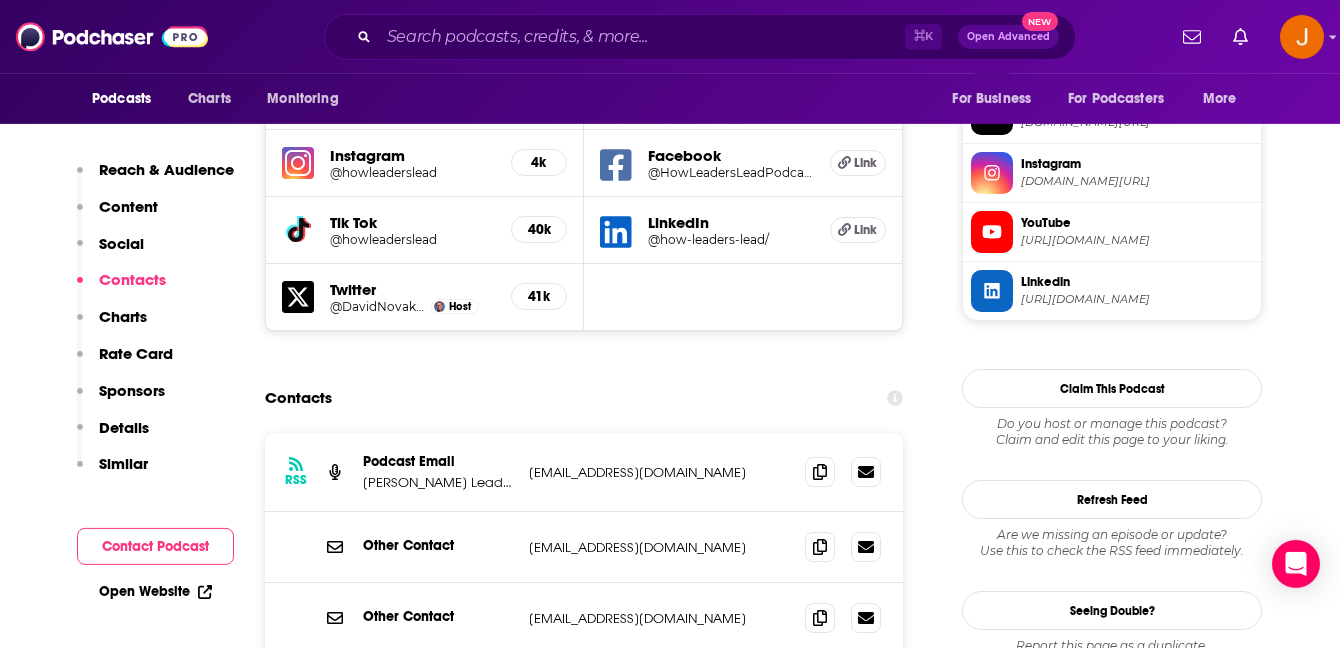 scroll, scrollTop: 1862, scrollLeft: 0, axis: vertical 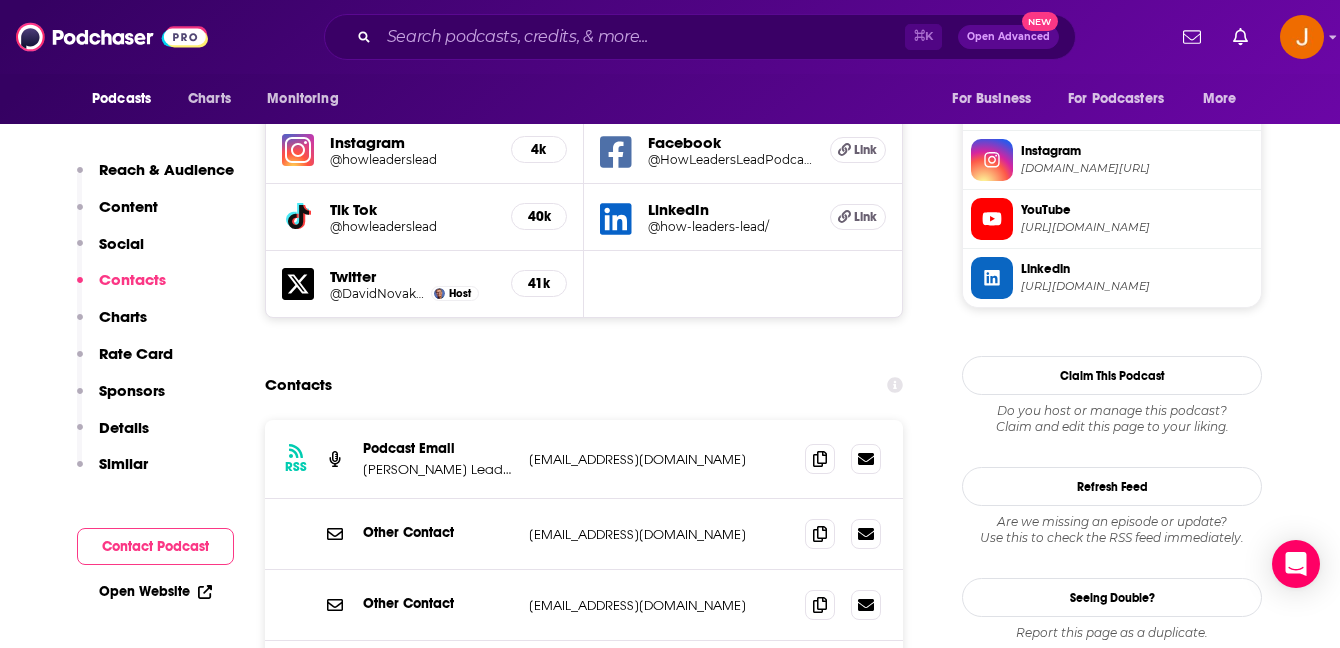 drag, startPoint x: 766, startPoint y: 374, endPoint x: 525, endPoint y: 374, distance: 241 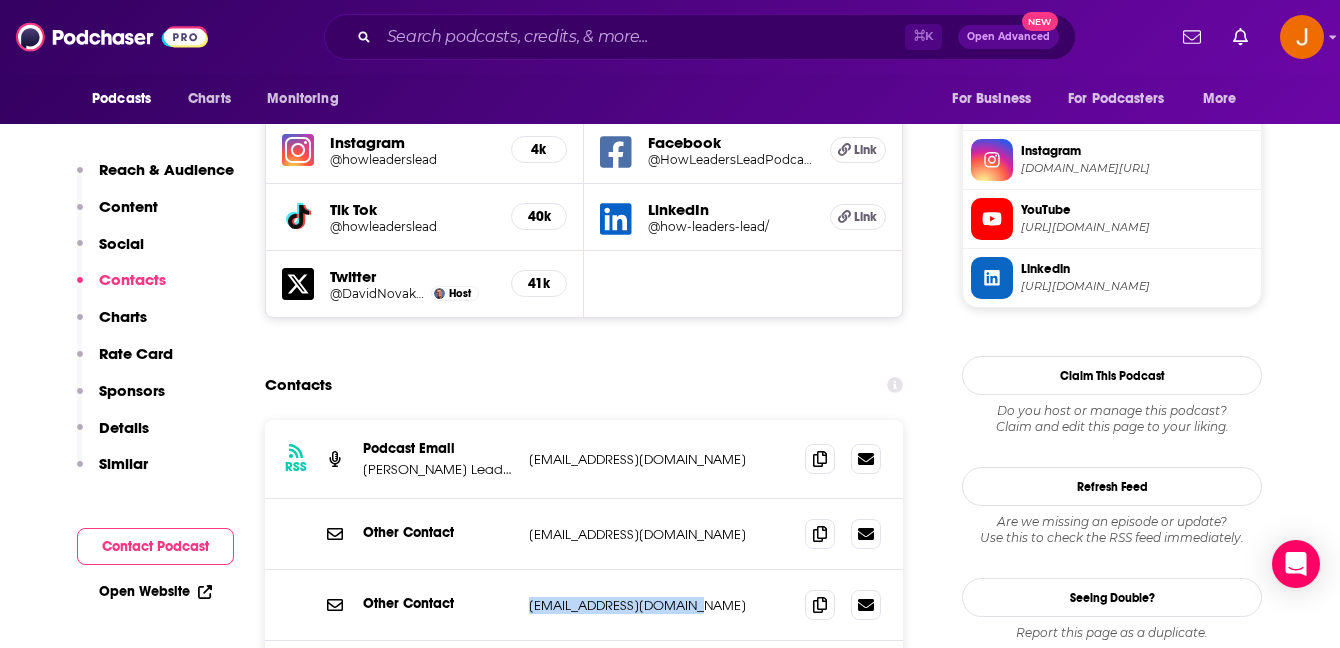 drag, startPoint x: 713, startPoint y: 525, endPoint x: 520, endPoint y: 517, distance: 193.16573 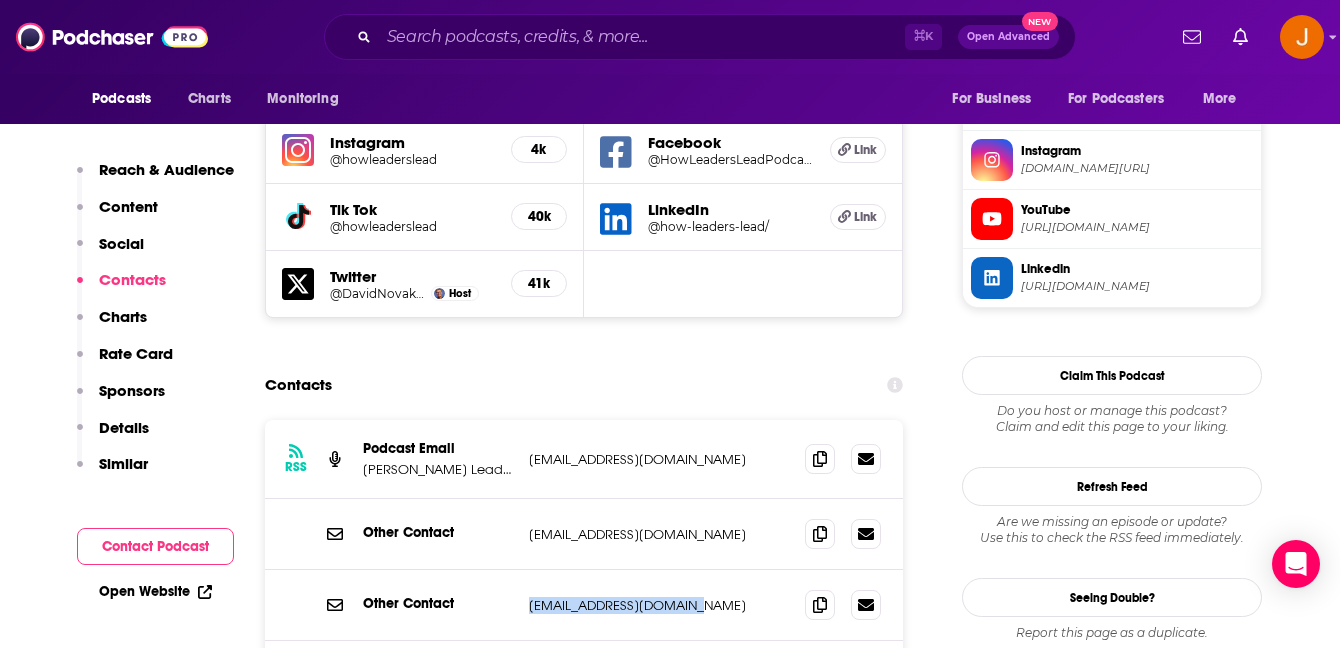 scroll, scrollTop: 1876, scrollLeft: 0, axis: vertical 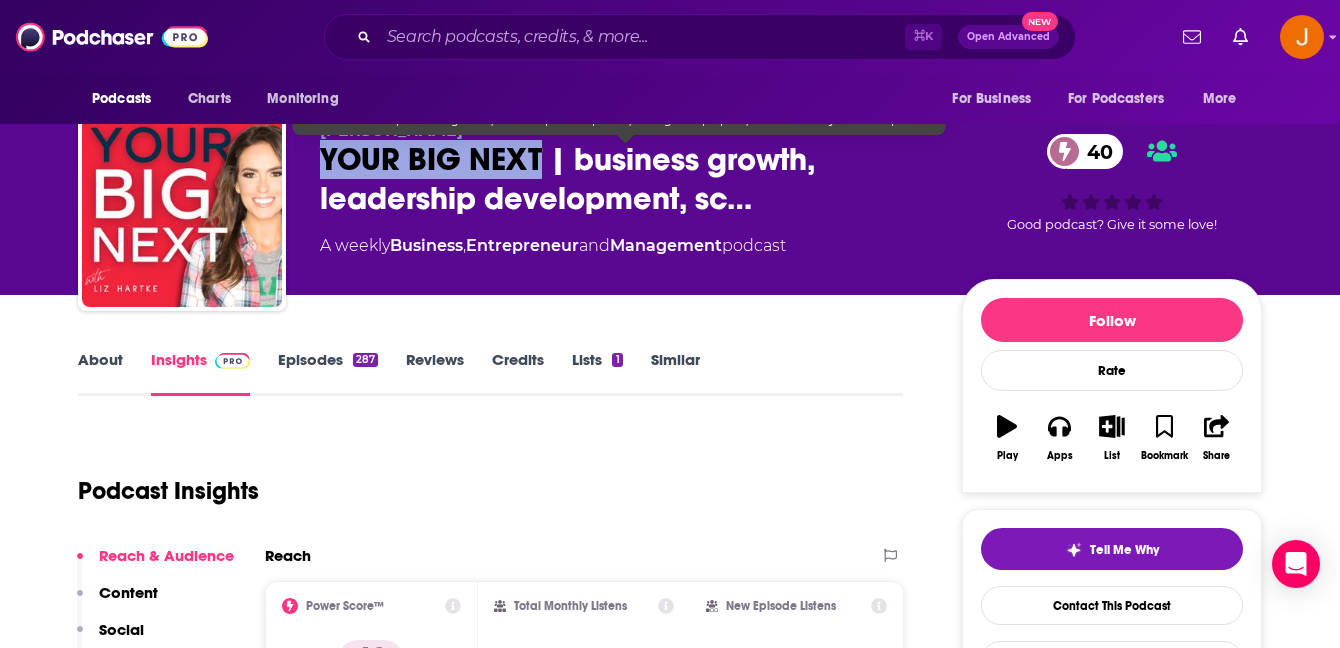 drag, startPoint x: 322, startPoint y: 162, endPoint x: 541, endPoint y: 176, distance: 219.44704 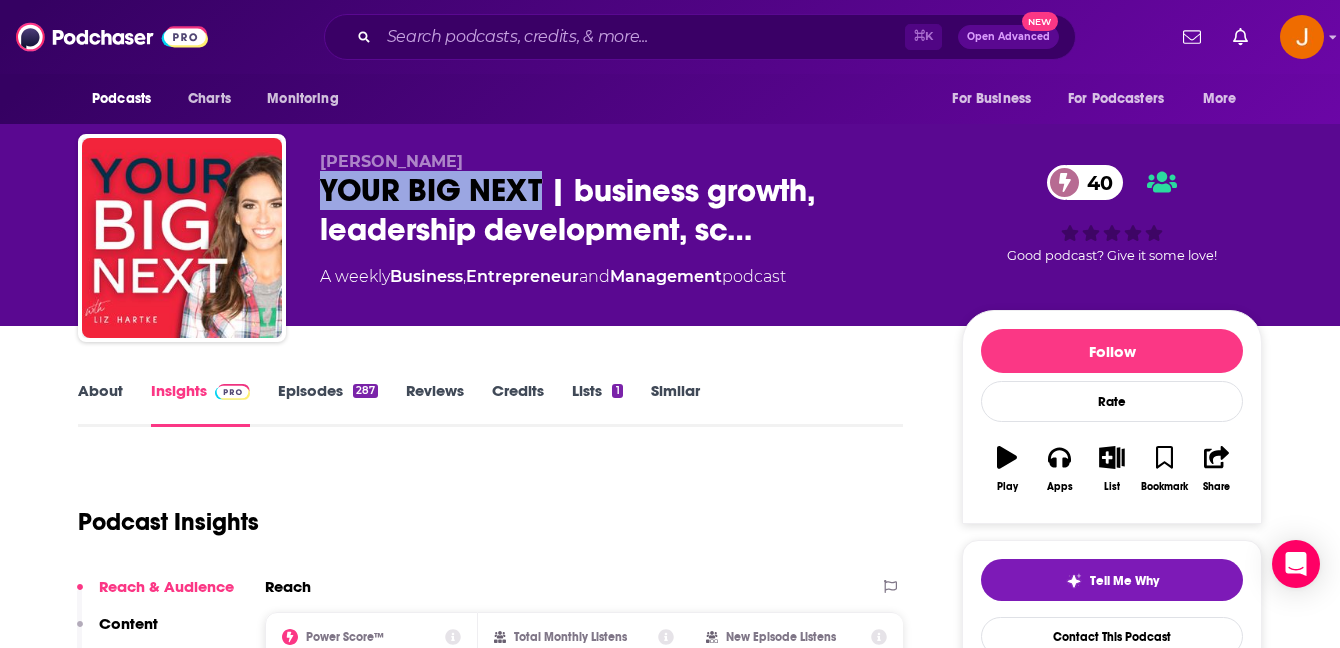 copy on "YOUR BIG NEXT" 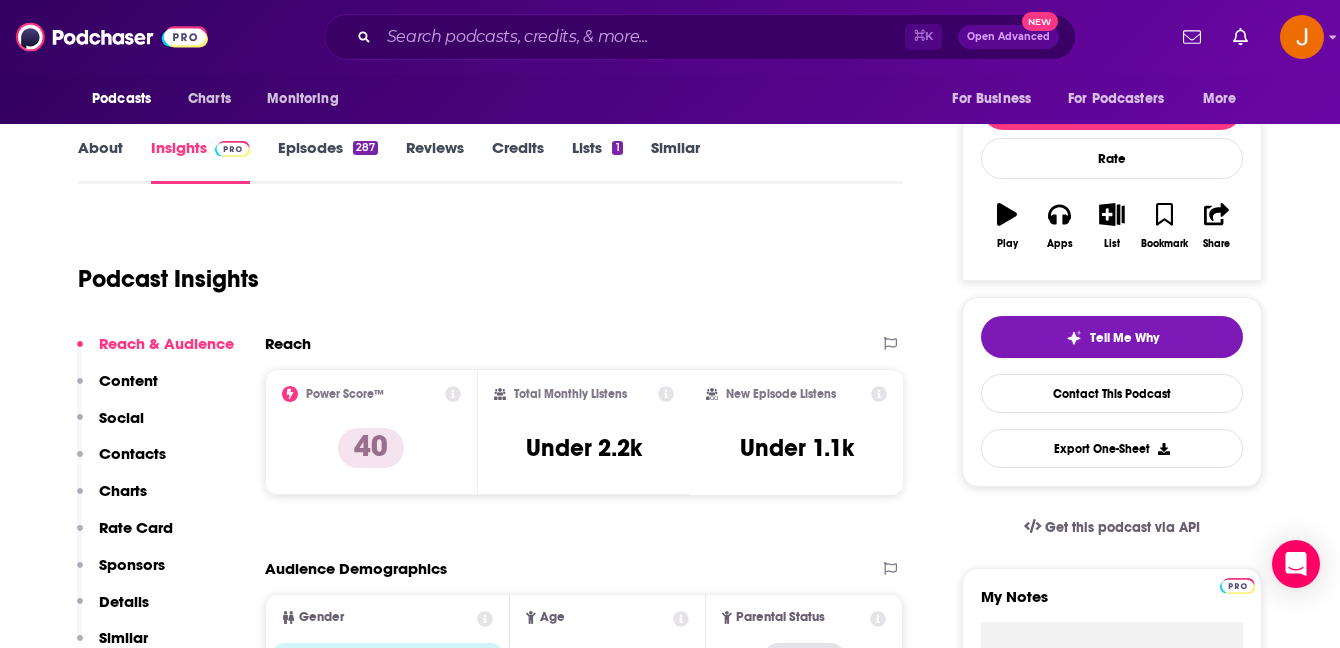 click on "Contacts" at bounding box center (132, 453) 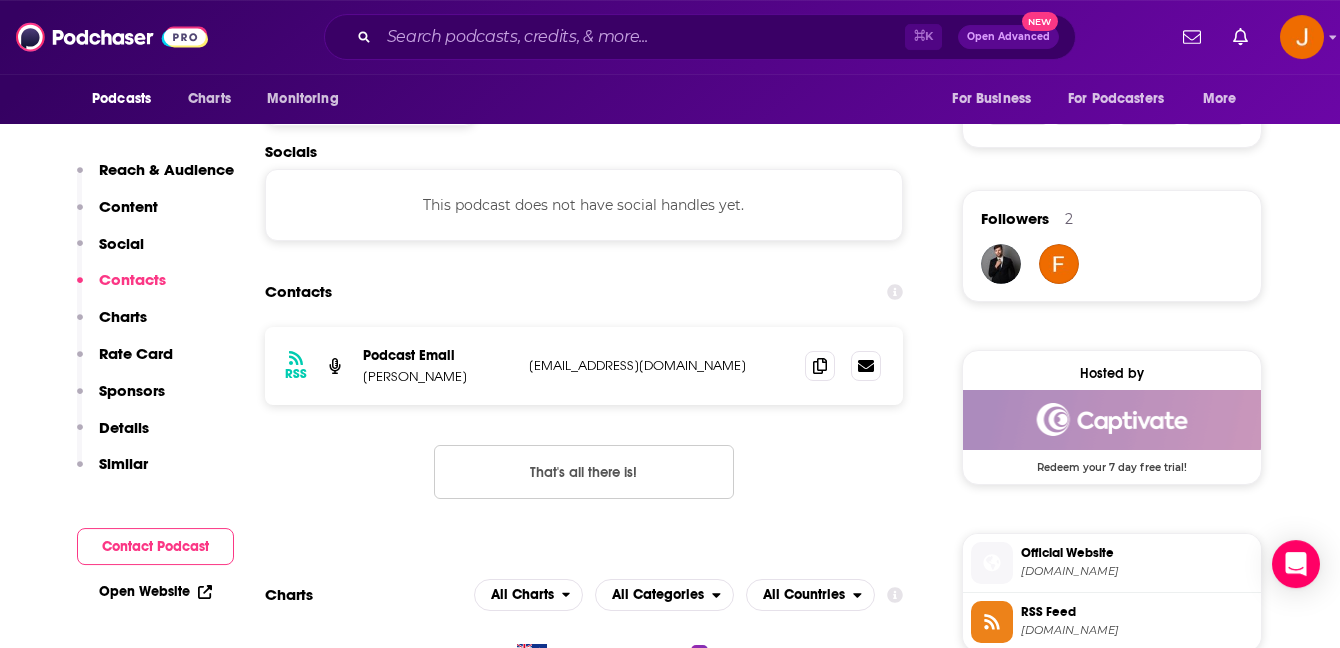 scroll, scrollTop: 1348, scrollLeft: 0, axis: vertical 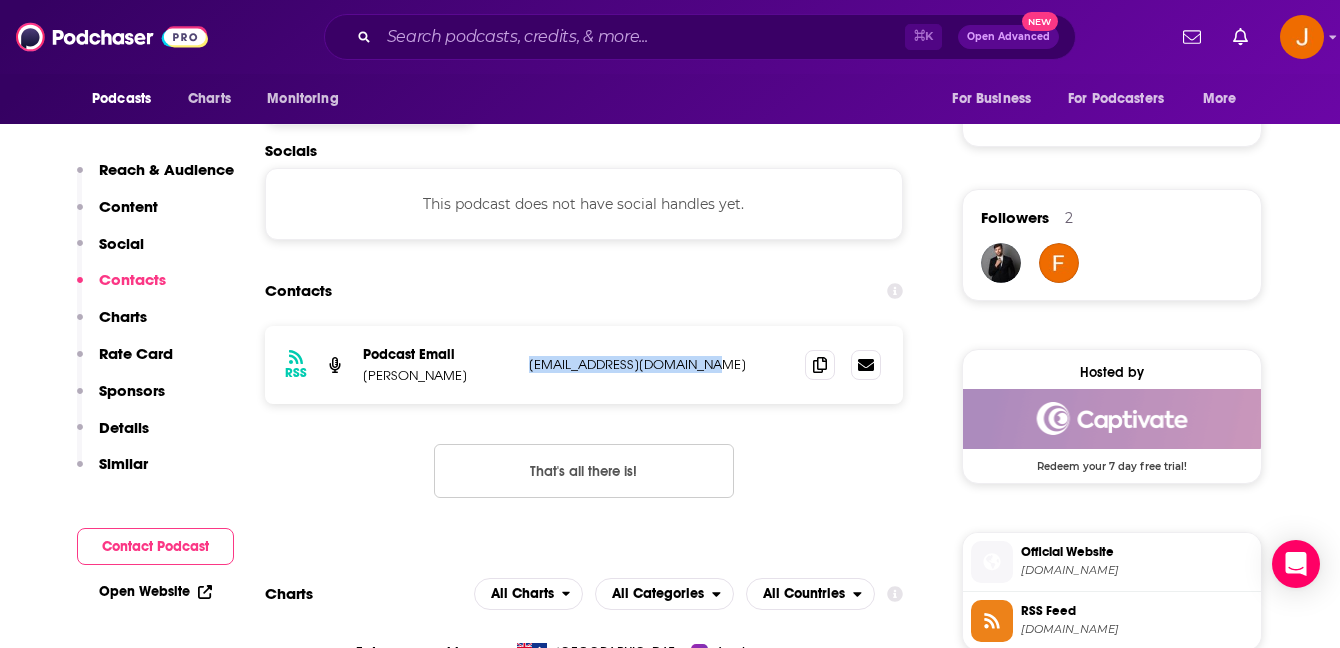 drag, startPoint x: 522, startPoint y: 372, endPoint x: 696, endPoint y: 373, distance: 174.00287 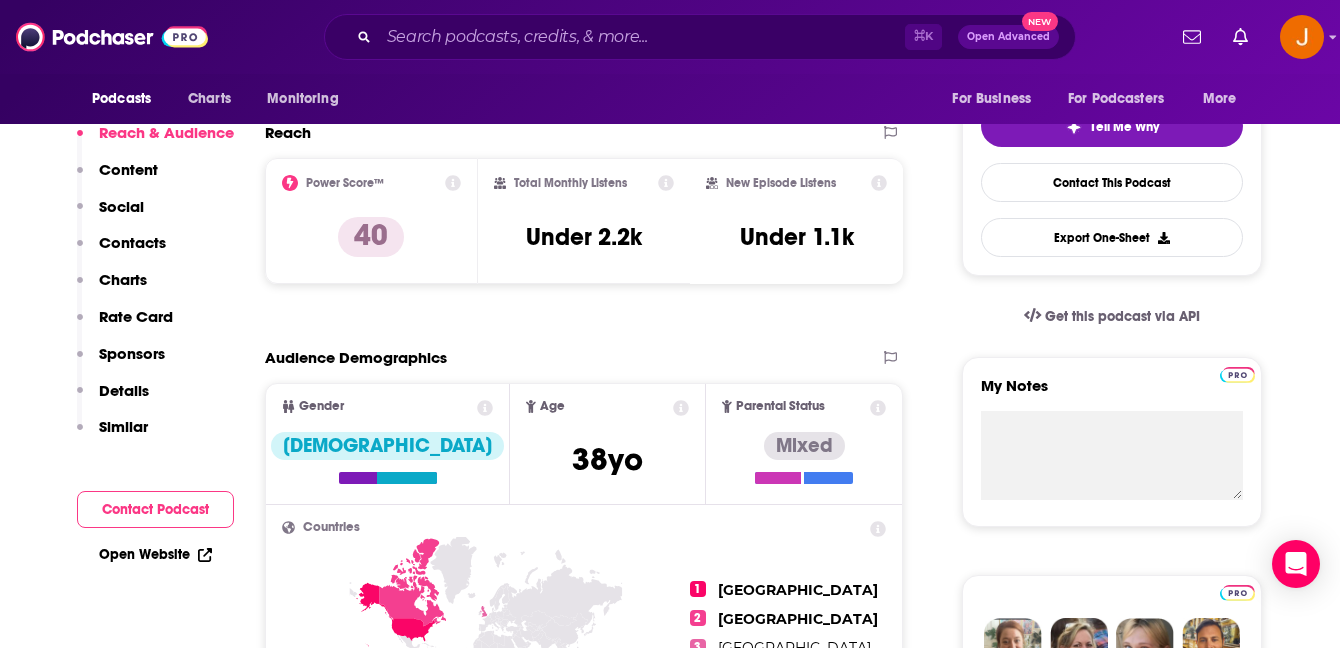 scroll, scrollTop: 0, scrollLeft: 0, axis: both 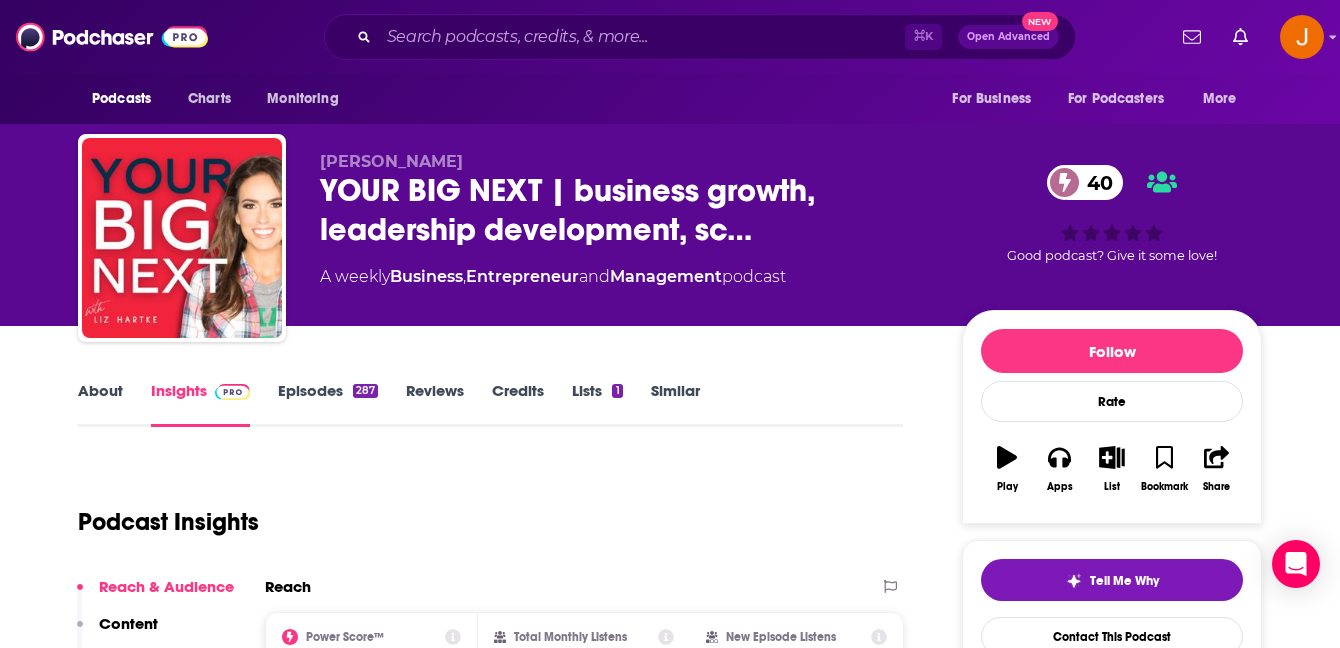 drag, startPoint x: 322, startPoint y: 163, endPoint x: 474, endPoint y: 163, distance: 152 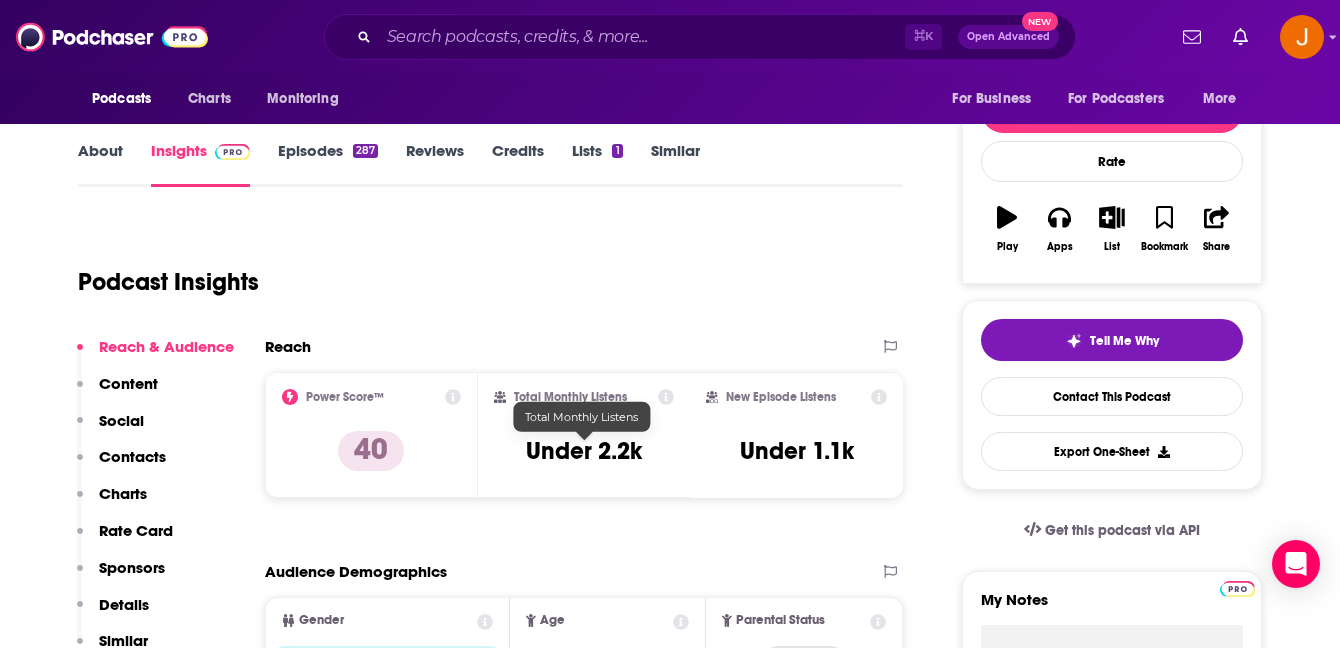 scroll, scrollTop: 327, scrollLeft: 0, axis: vertical 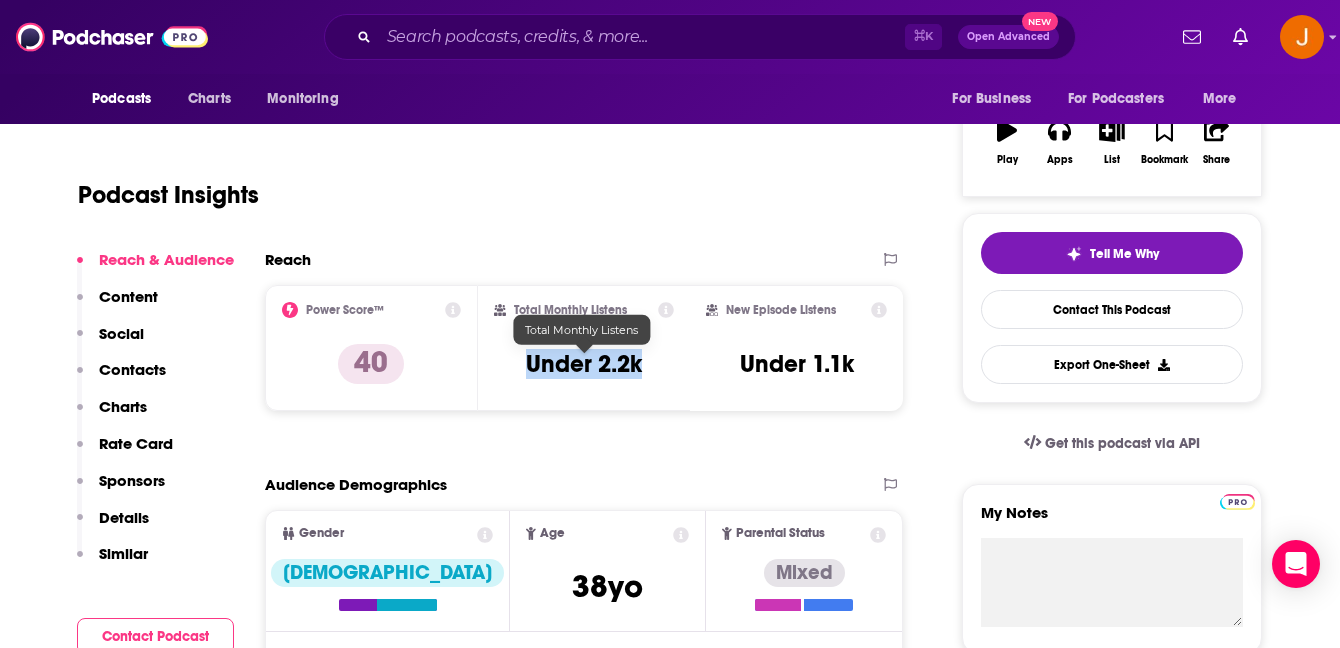 drag, startPoint x: 527, startPoint y: 366, endPoint x: 637, endPoint y: 372, distance: 110.16351 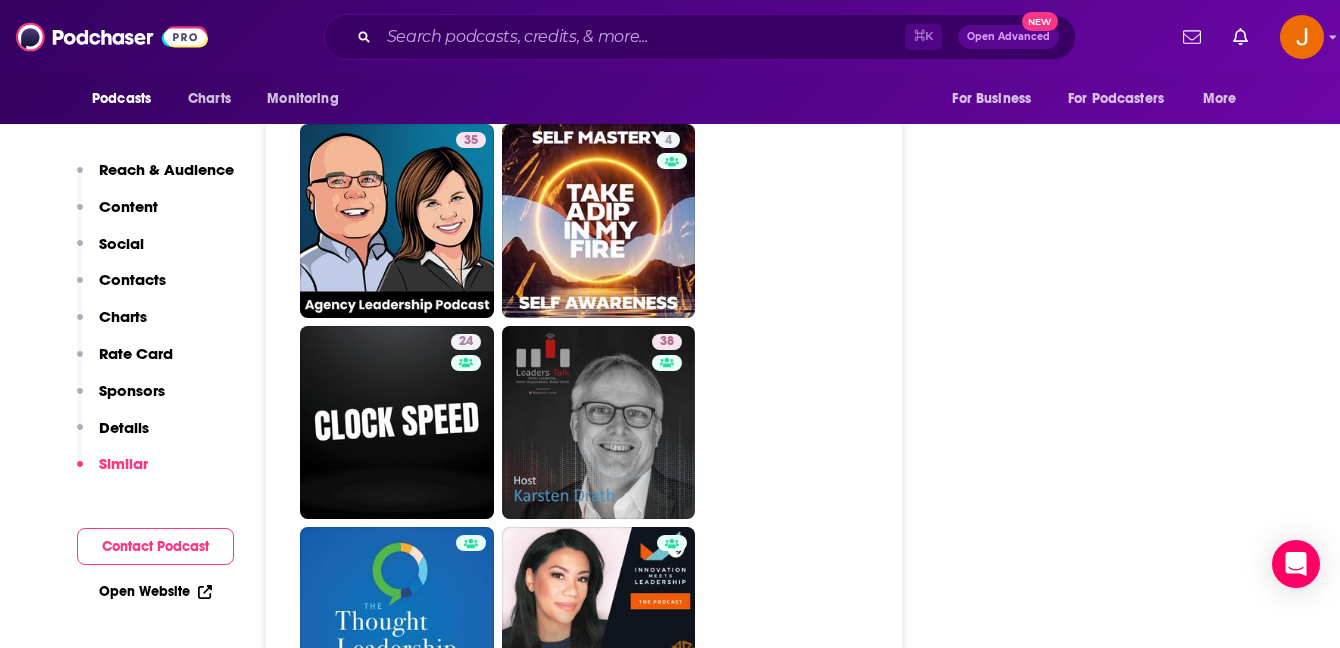 scroll, scrollTop: 3544, scrollLeft: 0, axis: vertical 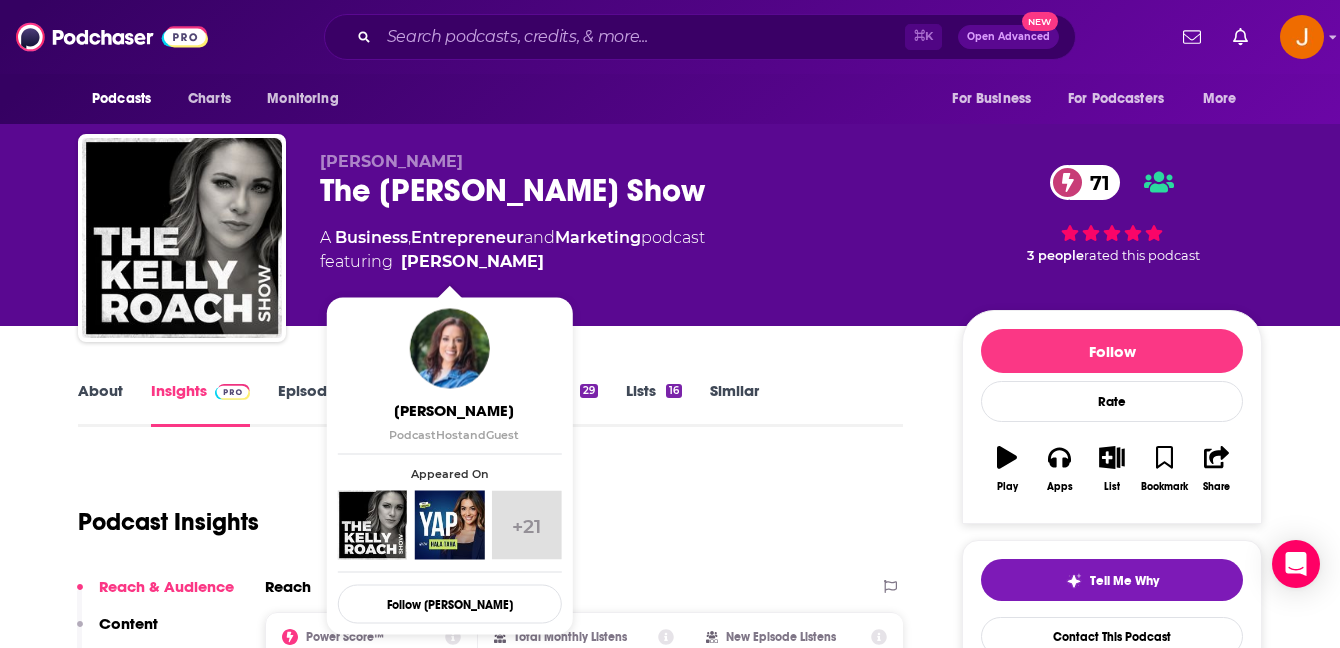 click on "Episodes 1188" at bounding box center (329, 404) 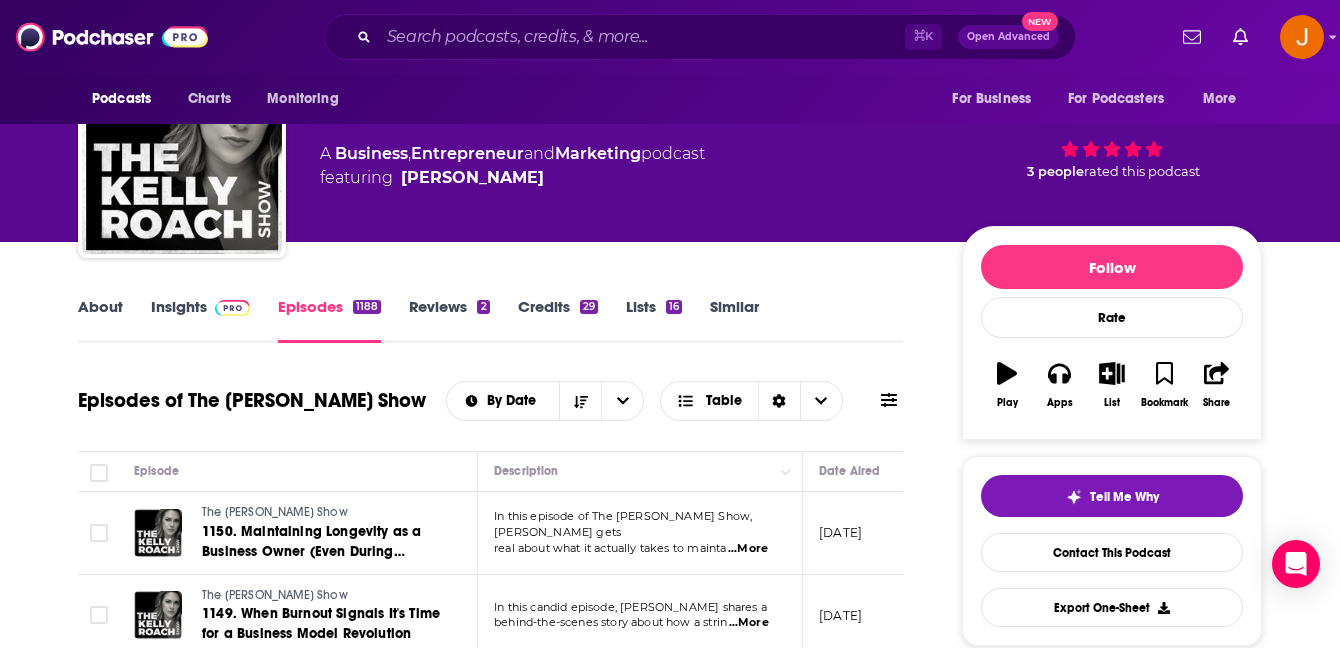 scroll, scrollTop: 0, scrollLeft: 0, axis: both 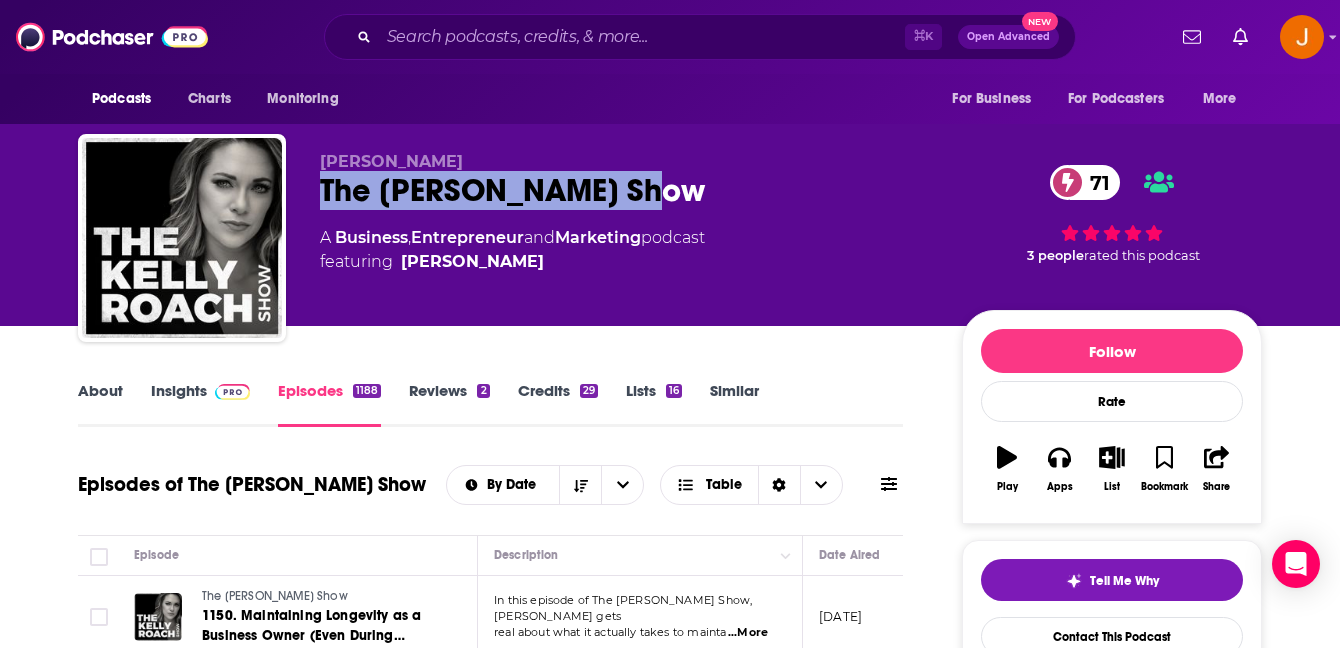 drag, startPoint x: 634, startPoint y: 198, endPoint x: 320, endPoint y: 200, distance: 314.00638 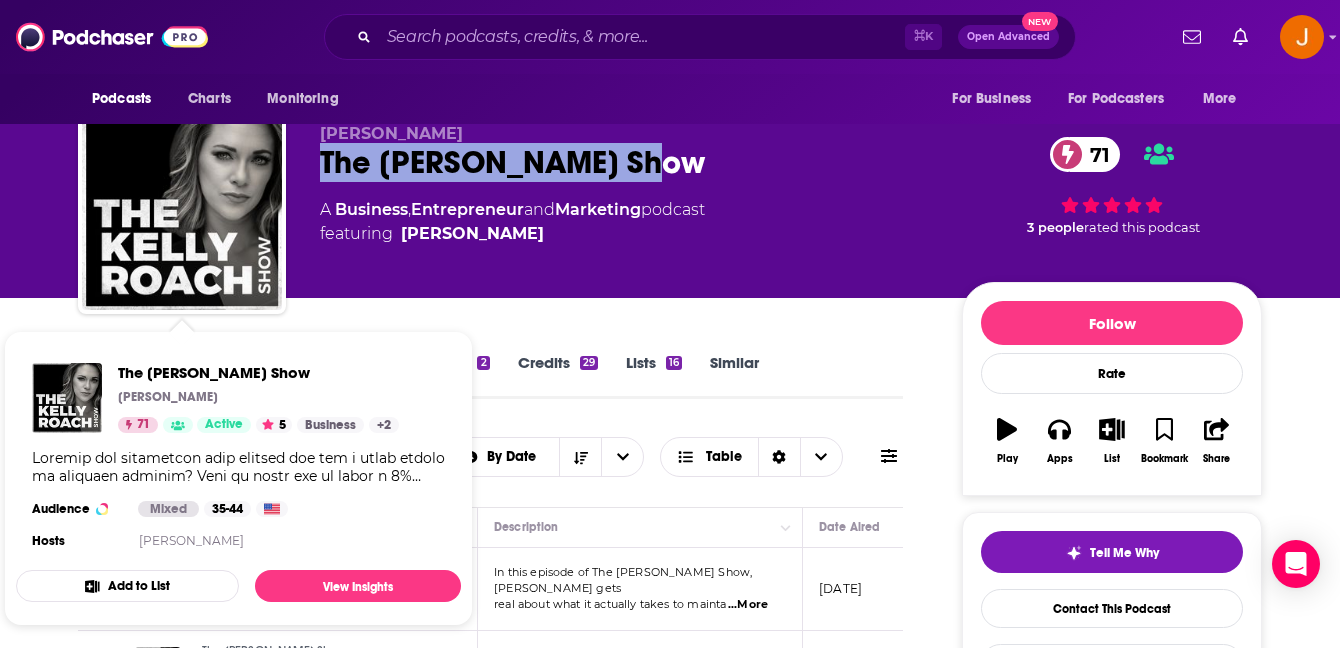 scroll, scrollTop: 204, scrollLeft: 0, axis: vertical 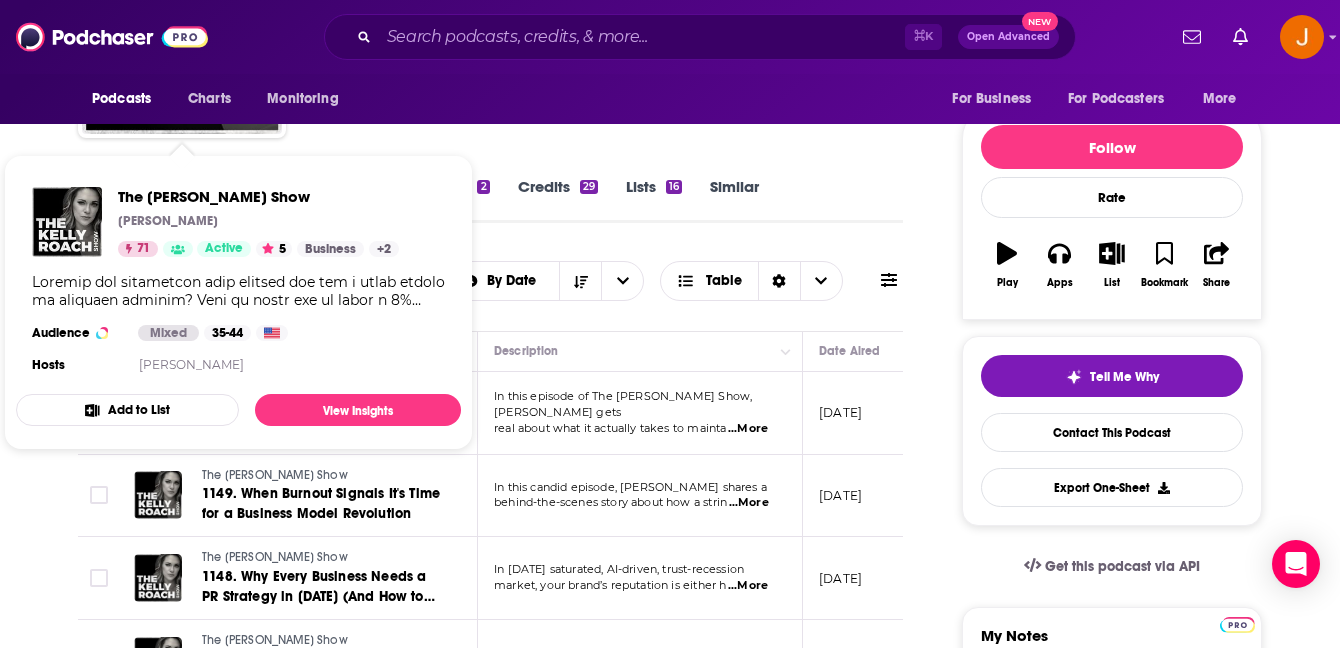 click on "About Insights Episodes 1188 Reviews 2 Credits 29 Lists 16 Similar Episodes of The Kelly Roach Show By Date Table Episode Description Date Aired Reach Episode Guests Length The Kelly Roach Show 1150. Maintaining Longevity as a Business Owner (Even During Burnout, Transition, and Reinvention). In this episode of The Kelly Roach Show, Kelly gets real about what it actually takes to mainta  ...More July 14, 2025  Pending -- 17:52 s The Kelly Roach Show 1149. When Burnout Signals It's Time for a Business Model Revolution In this candid episode, Kelly shares a behind-the-scenes story about how a strin  ...More July 10, 2025 Under 2.5k -- 21:15 s The Kelly Roach Show 1148. Why Every Business Needs a PR Strategy in 2025 (And How to Build Yours for Free) In today’s saturated, AI-driven, trust-recession market, your brand’s reputation is either h  ...More July 7, 2025 5.7k-8.5k -- 17:48 s The Kelly Roach Show 1147. How to Attract Ideal Clients Through Podcasting (Without Relying on Big Name Guests)  ...More 7k-10k" at bounding box center (504, 1486) 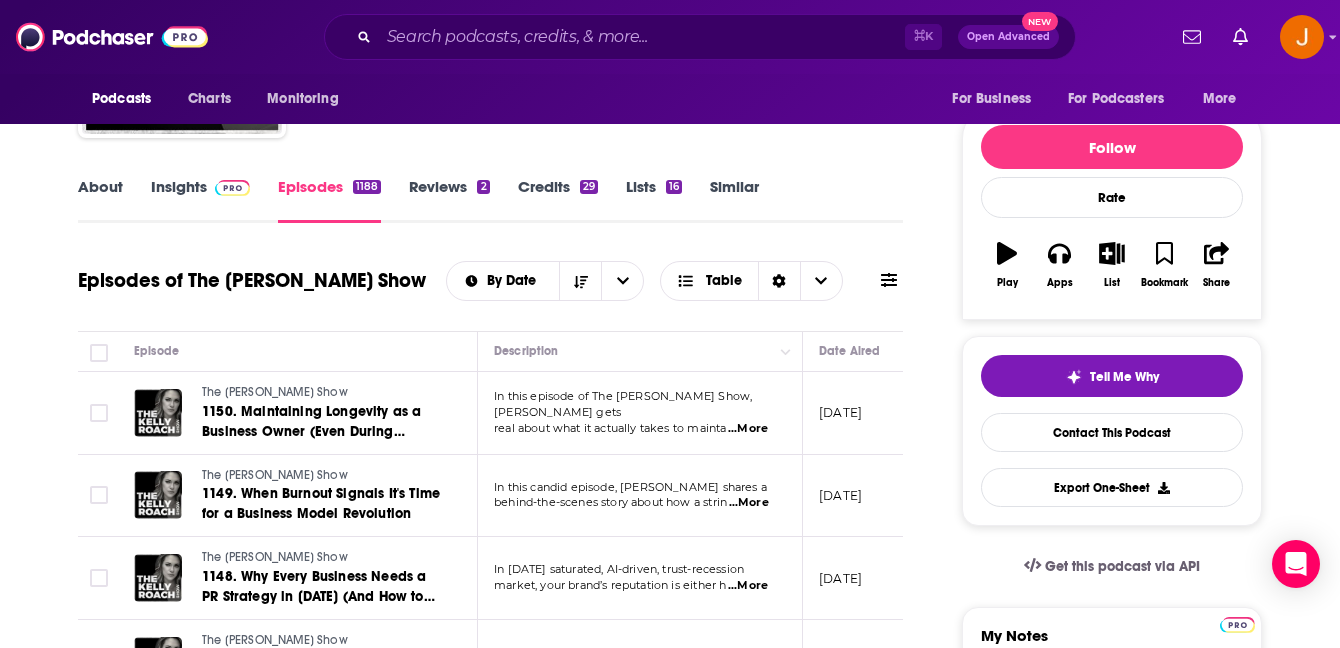 click on "Insights" at bounding box center (200, 200) 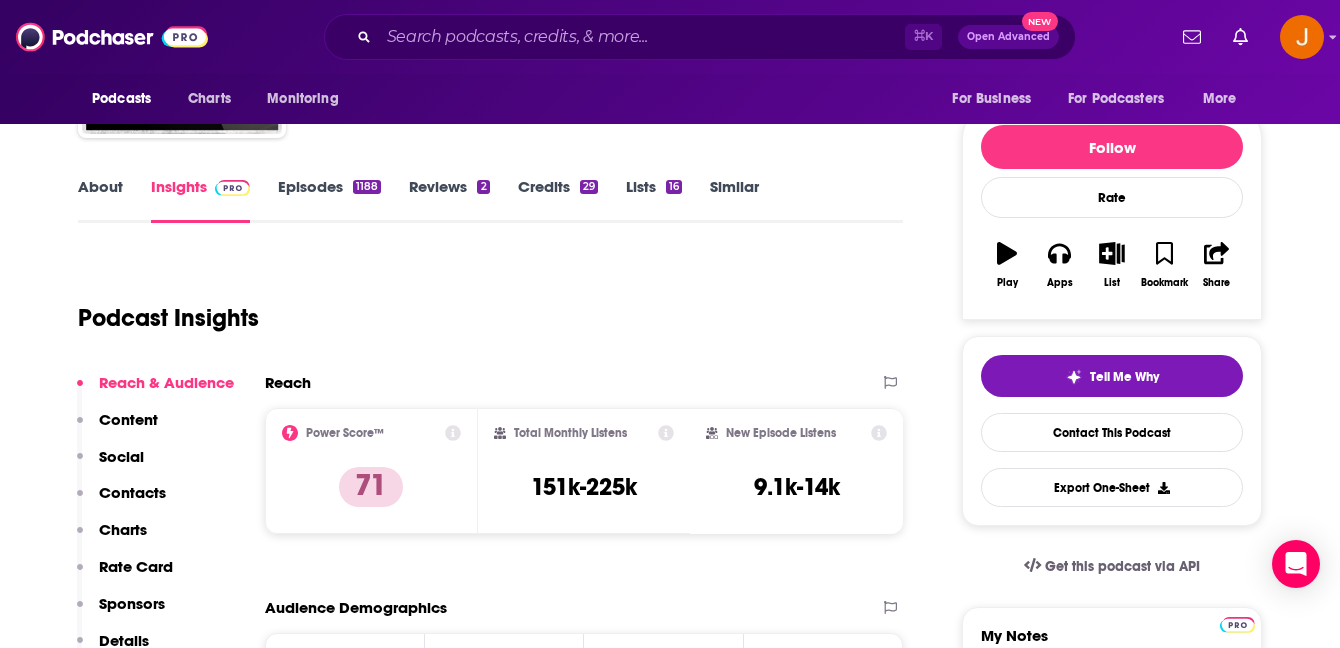 click on "Contacts" at bounding box center [132, 492] 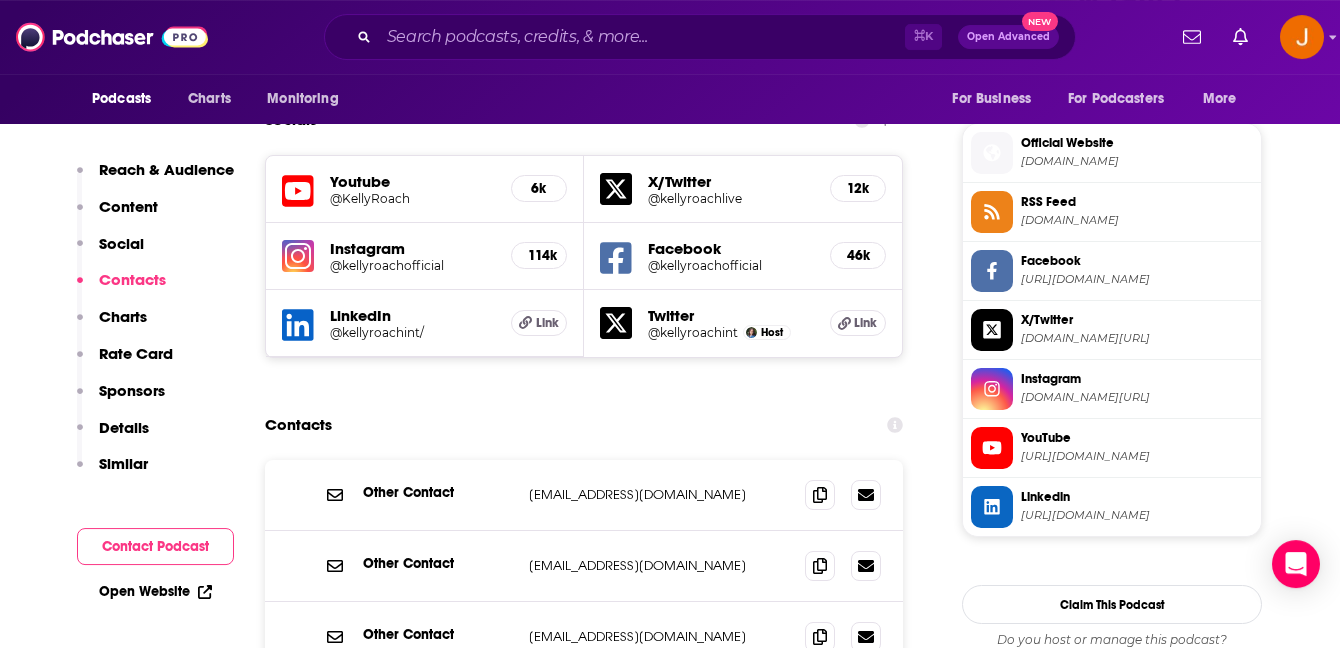 scroll, scrollTop: 1771, scrollLeft: 0, axis: vertical 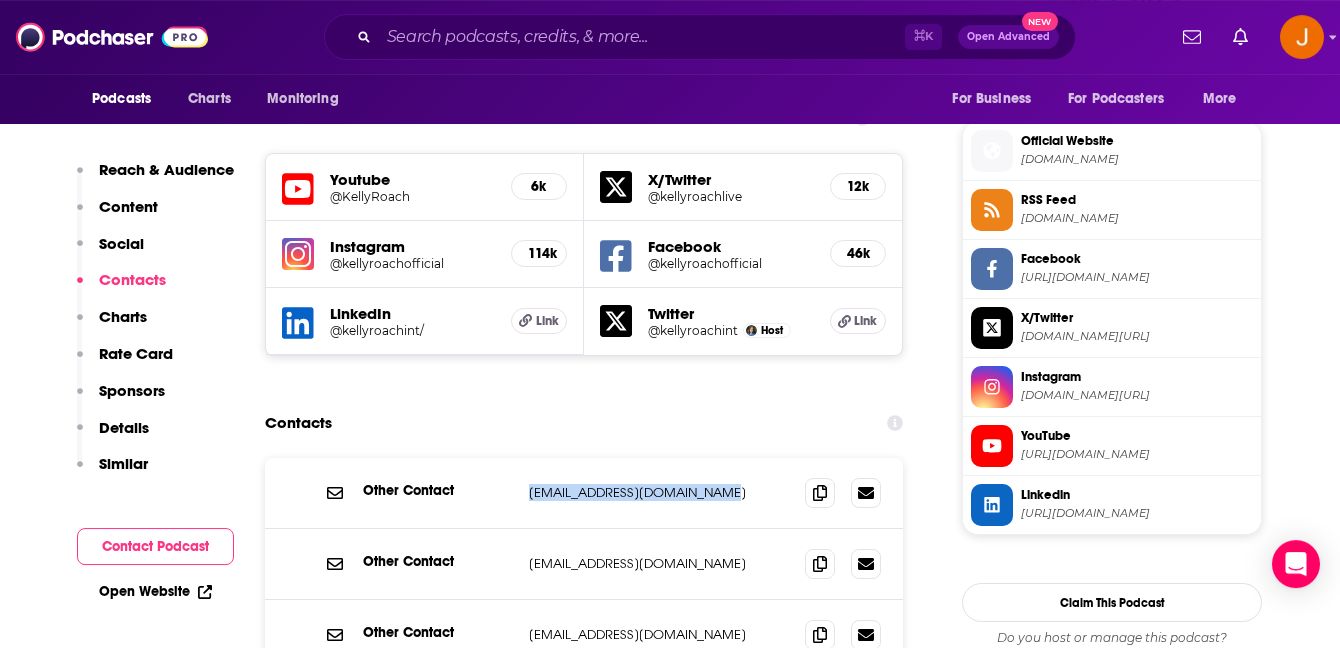 drag, startPoint x: 732, startPoint y: 396, endPoint x: 499, endPoint y: 395, distance: 233.00215 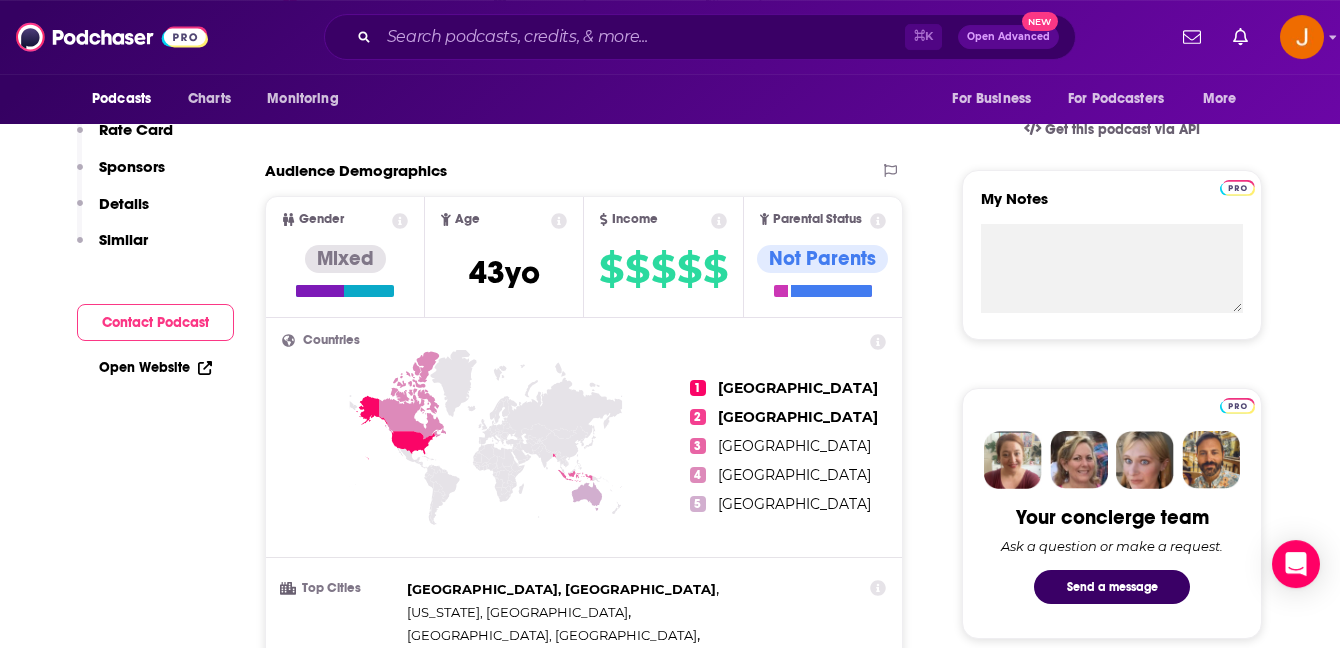 scroll, scrollTop: 0, scrollLeft: 0, axis: both 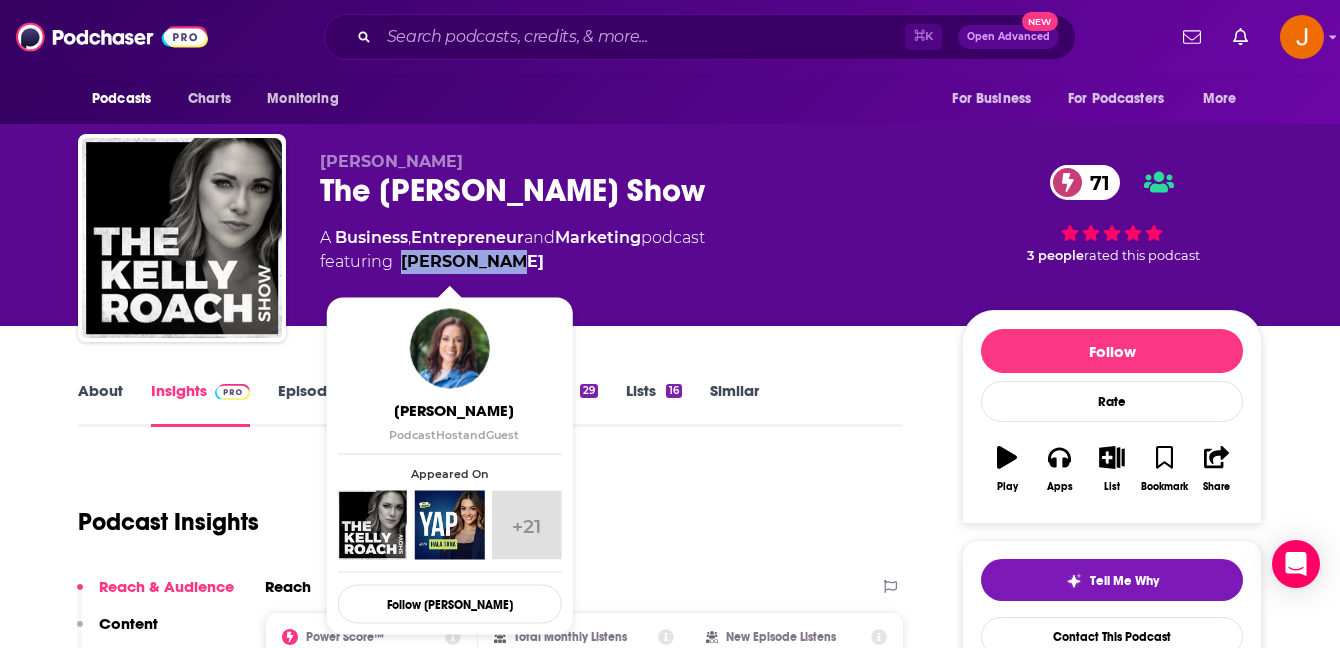 drag, startPoint x: 541, startPoint y: 286, endPoint x: 402, endPoint y: 265, distance: 140.57738 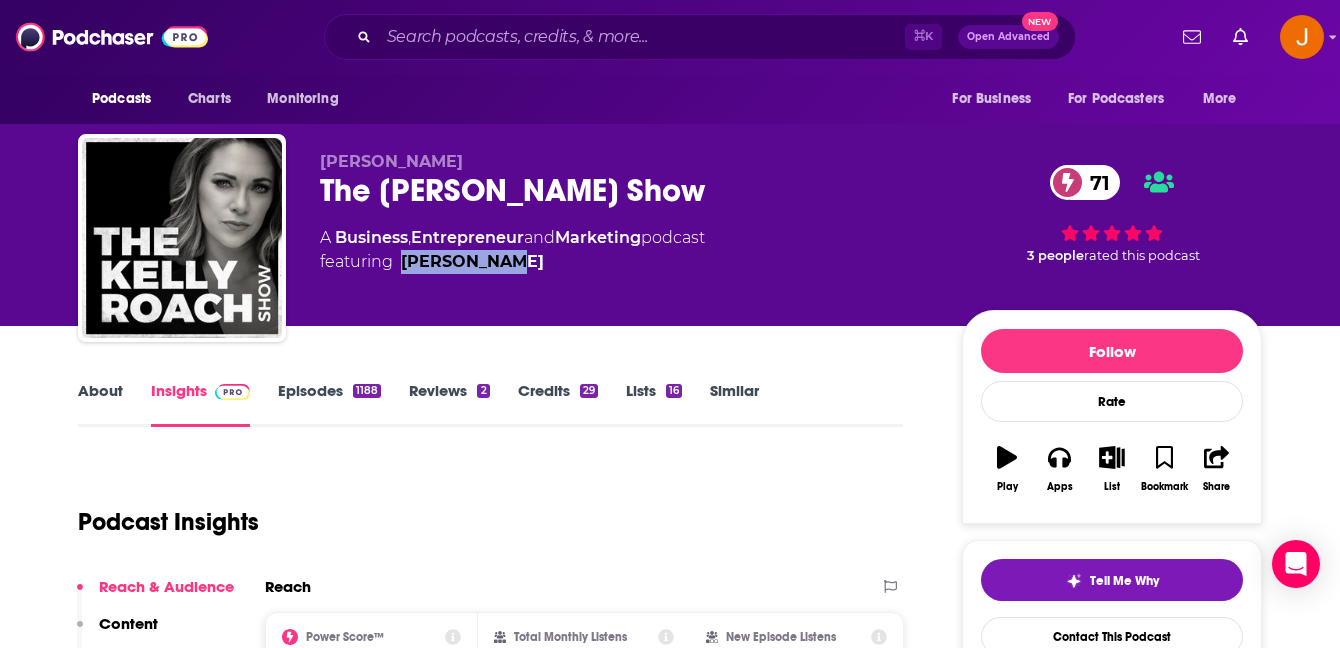 copy on "Kelly Roach" 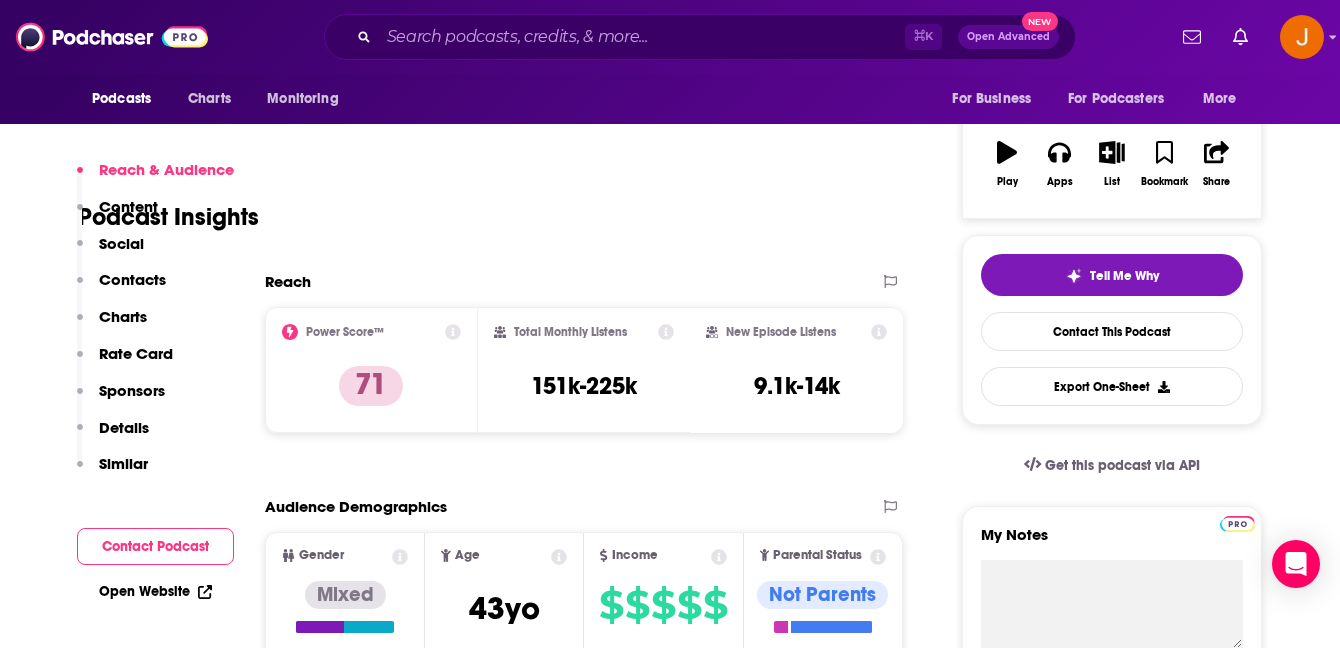 scroll, scrollTop: 395, scrollLeft: 0, axis: vertical 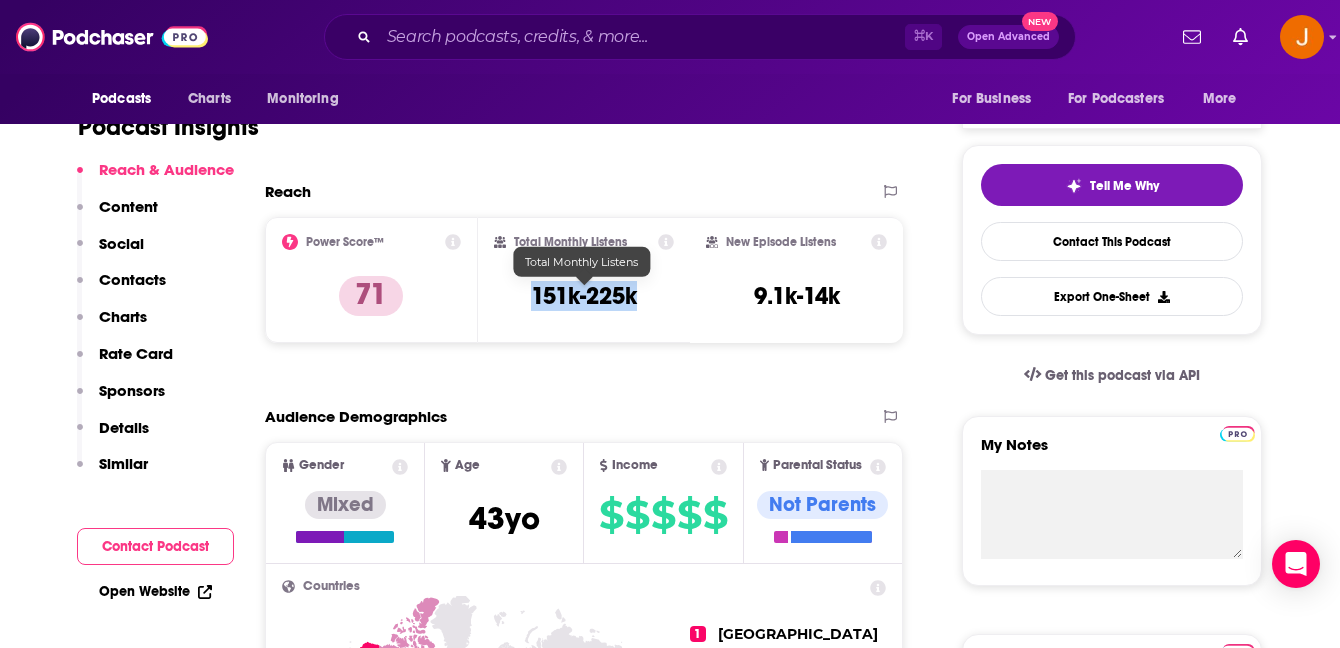 drag, startPoint x: 527, startPoint y: 295, endPoint x: 635, endPoint y: 298, distance: 108.04166 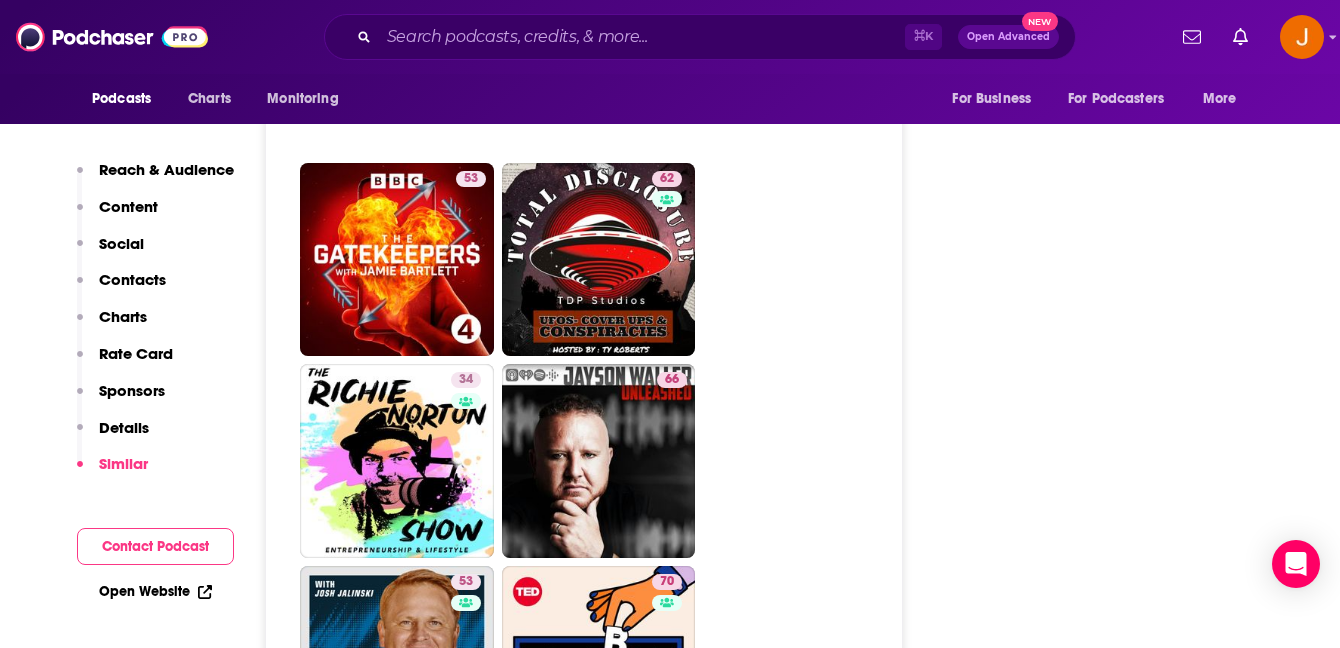 scroll, scrollTop: 6069, scrollLeft: 0, axis: vertical 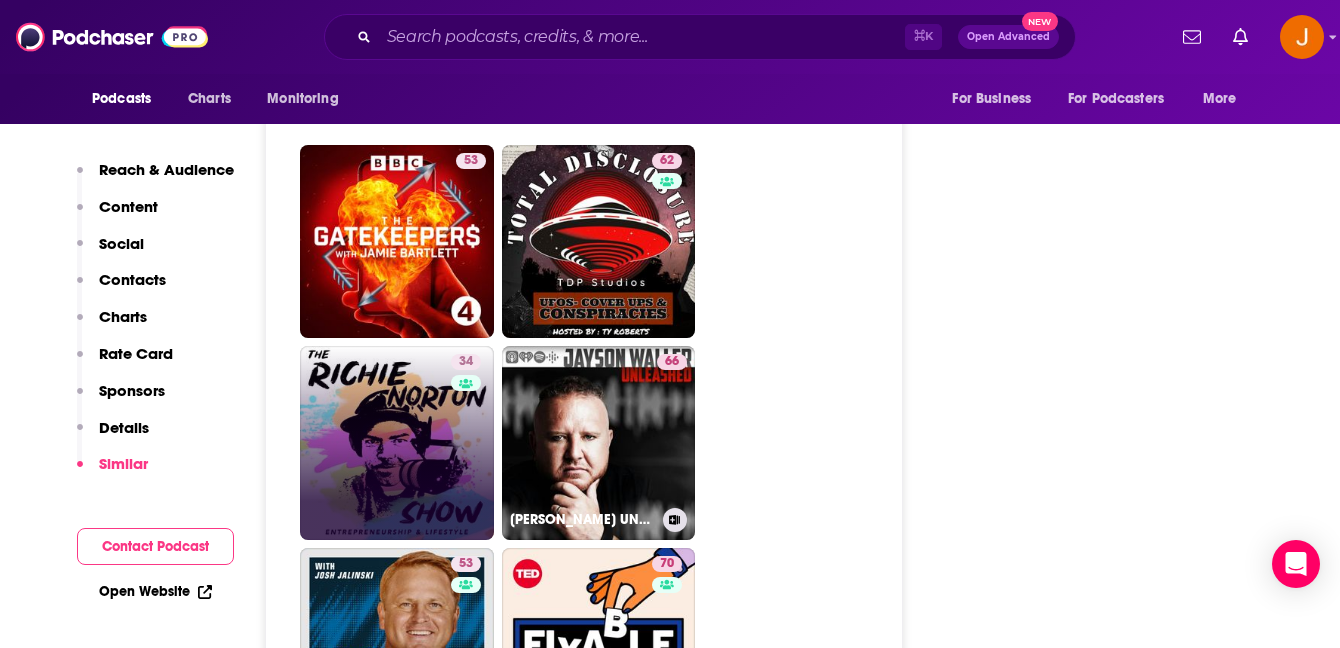 drag, startPoint x: 437, startPoint y: 348, endPoint x: 394, endPoint y: 331, distance: 46.238514 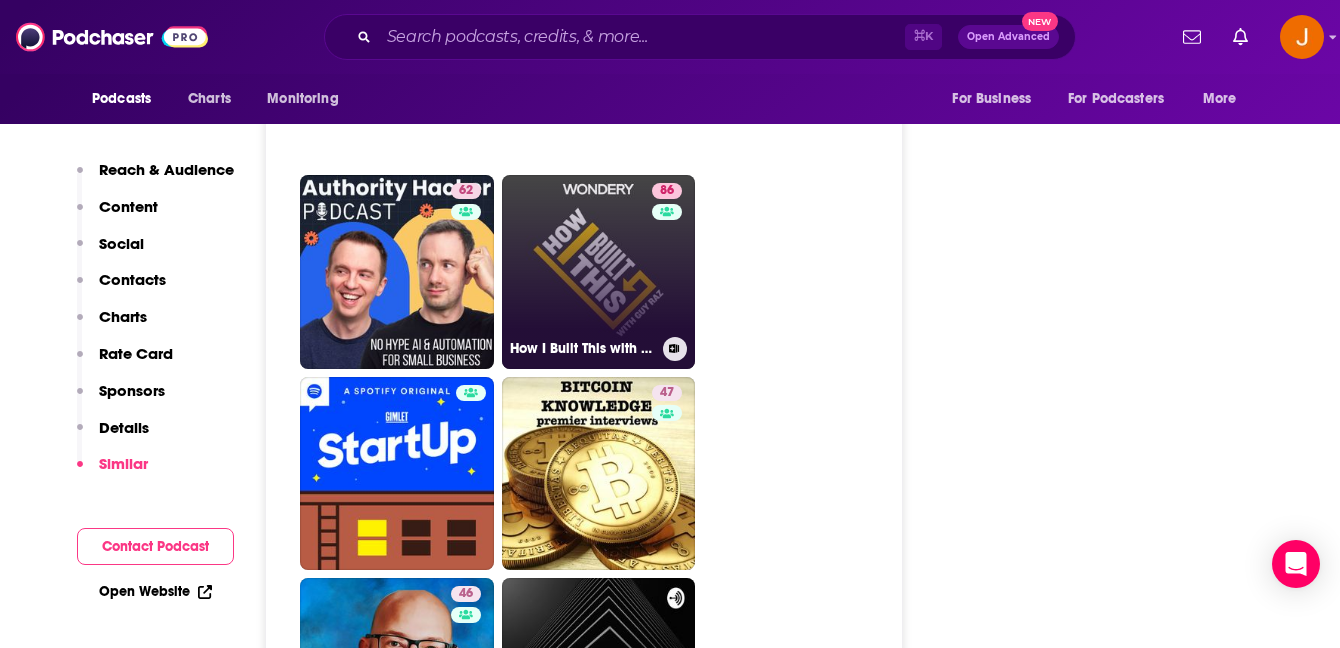 scroll, scrollTop: 7353, scrollLeft: 0, axis: vertical 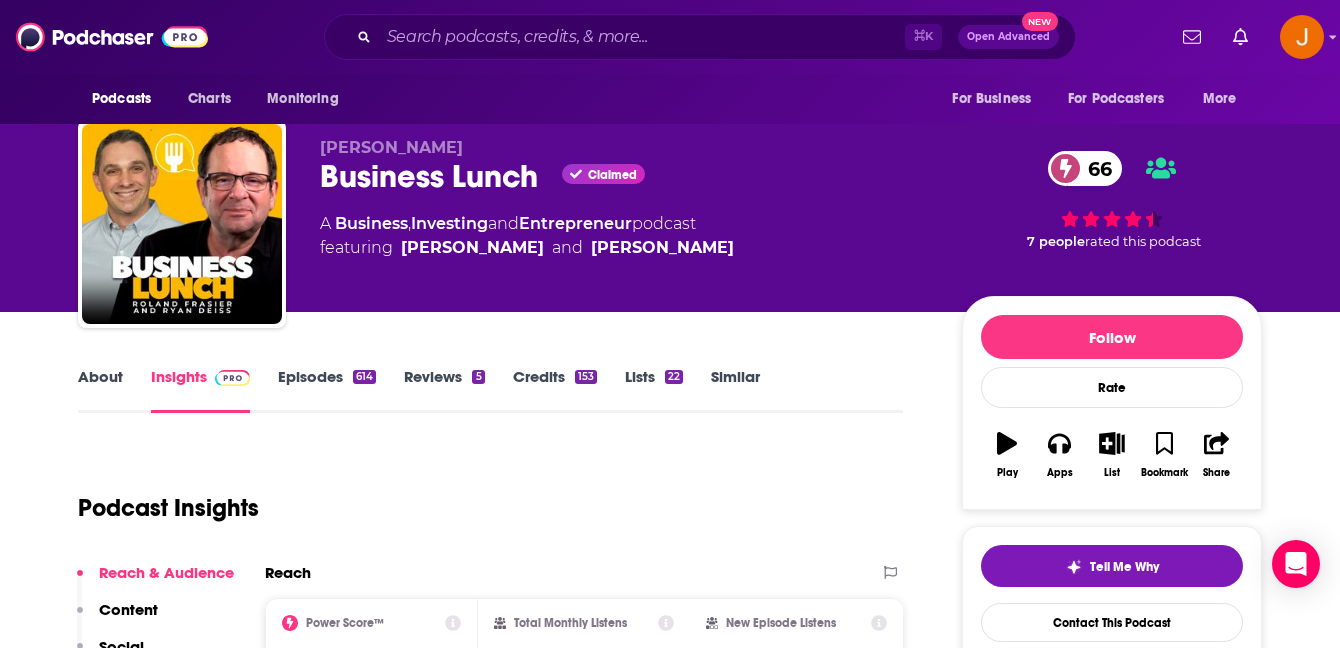 click on "Episodes 614" at bounding box center (327, 390) 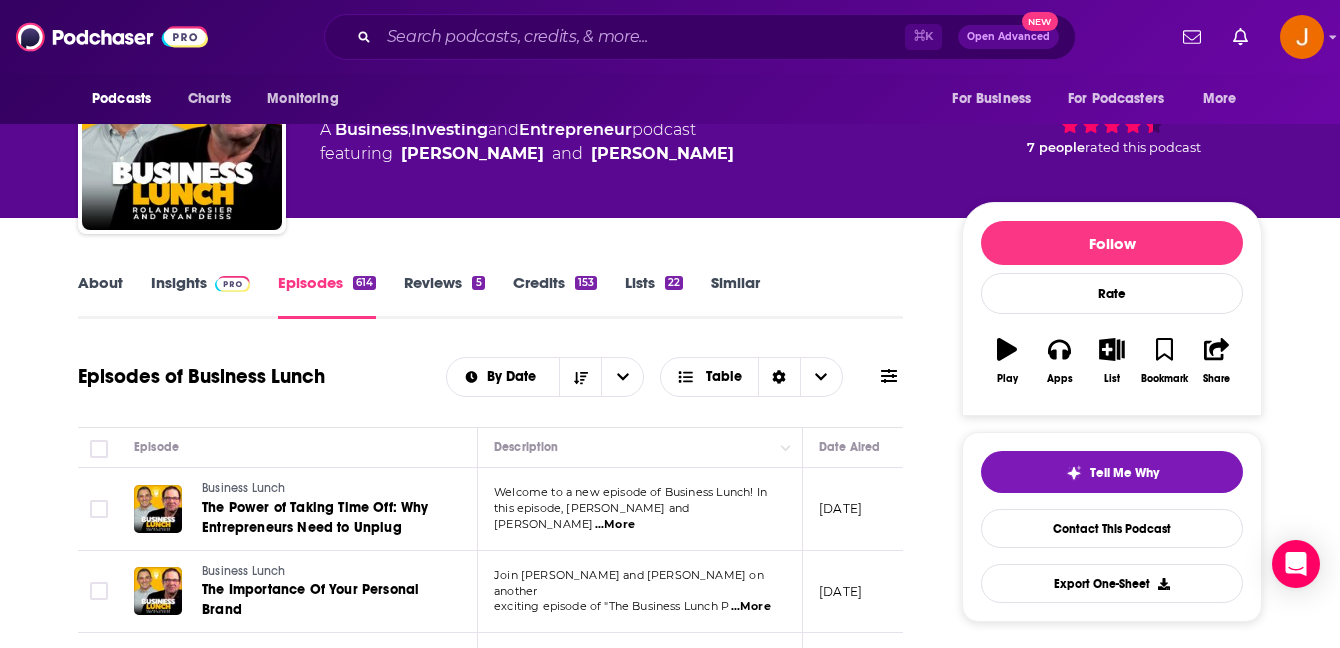 scroll, scrollTop: 0, scrollLeft: 0, axis: both 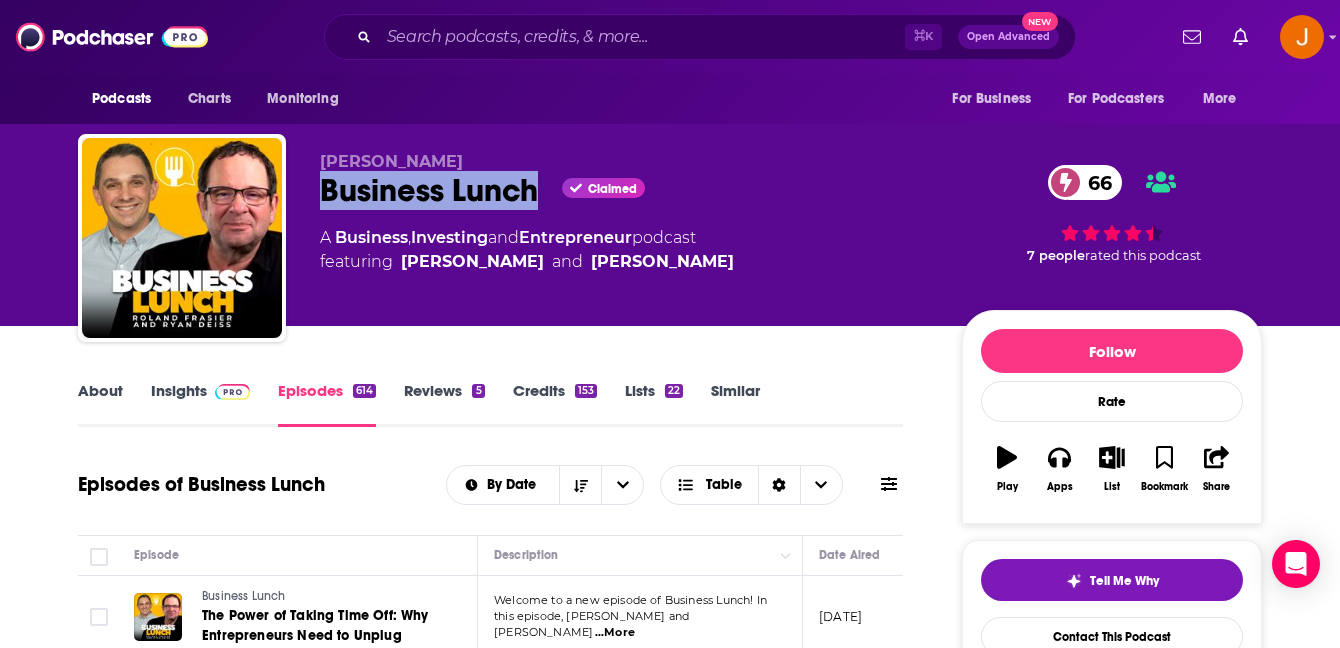 drag, startPoint x: 535, startPoint y: 206, endPoint x: 331, endPoint y: 201, distance: 204.06126 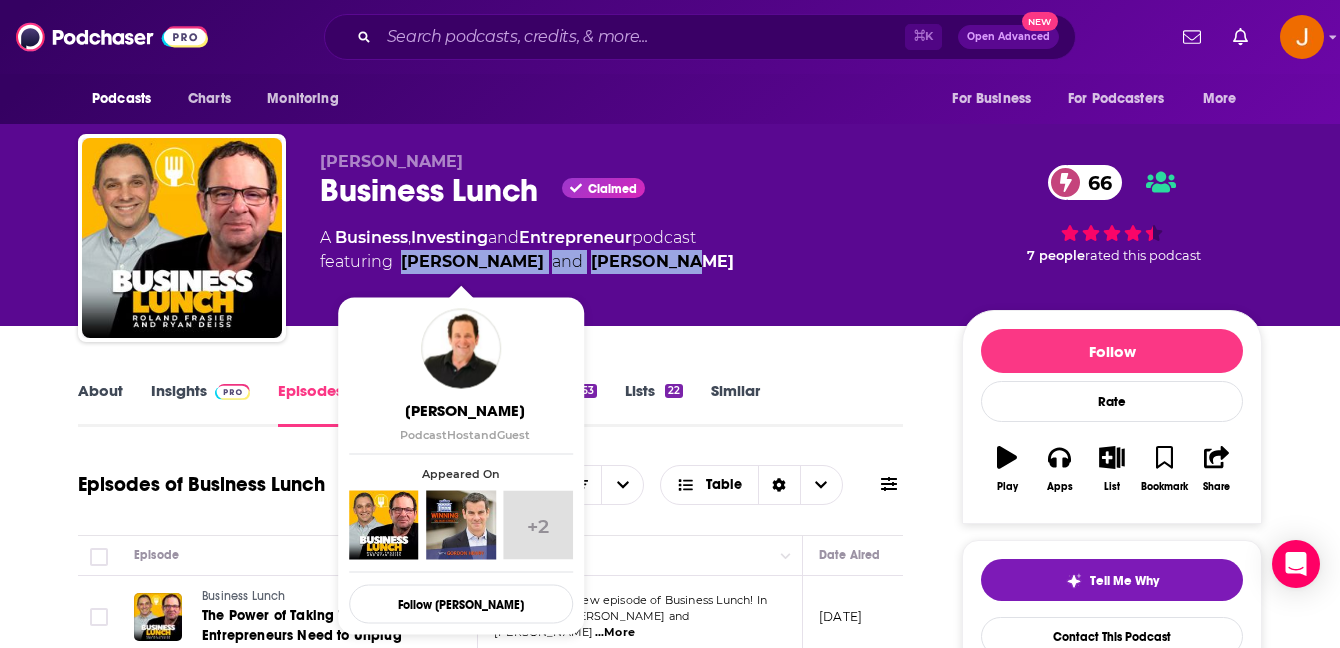 drag, startPoint x: 725, startPoint y: 293, endPoint x: 403, endPoint y: 269, distance: 322.89316 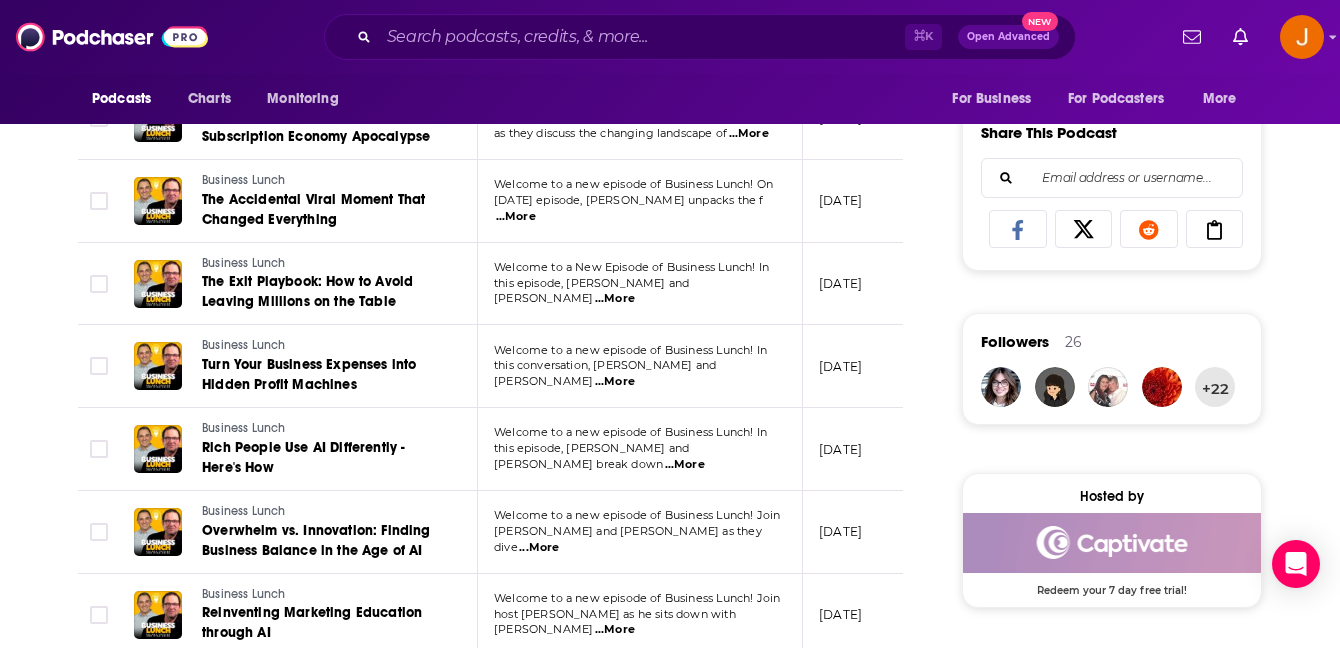 scroll, scrollTop: 1325, scrollLeft: 0, axis: vertical 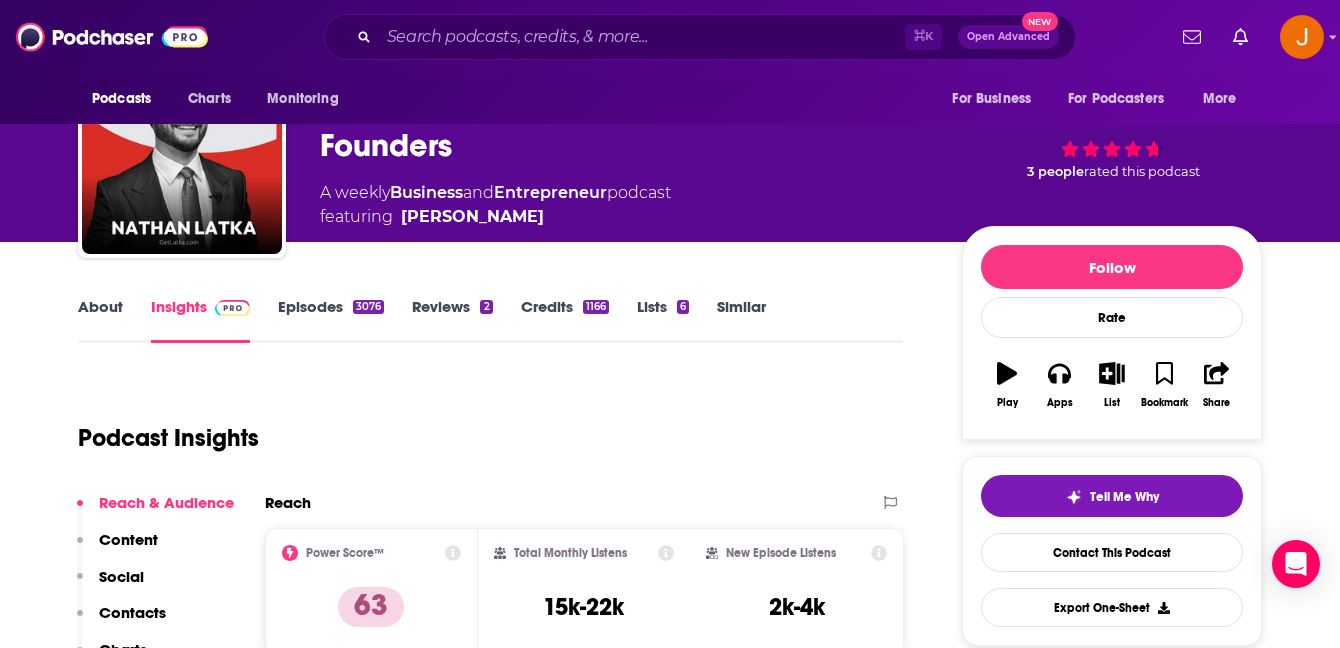 click on "Episodes 3076" at bounding box center (331, 320) 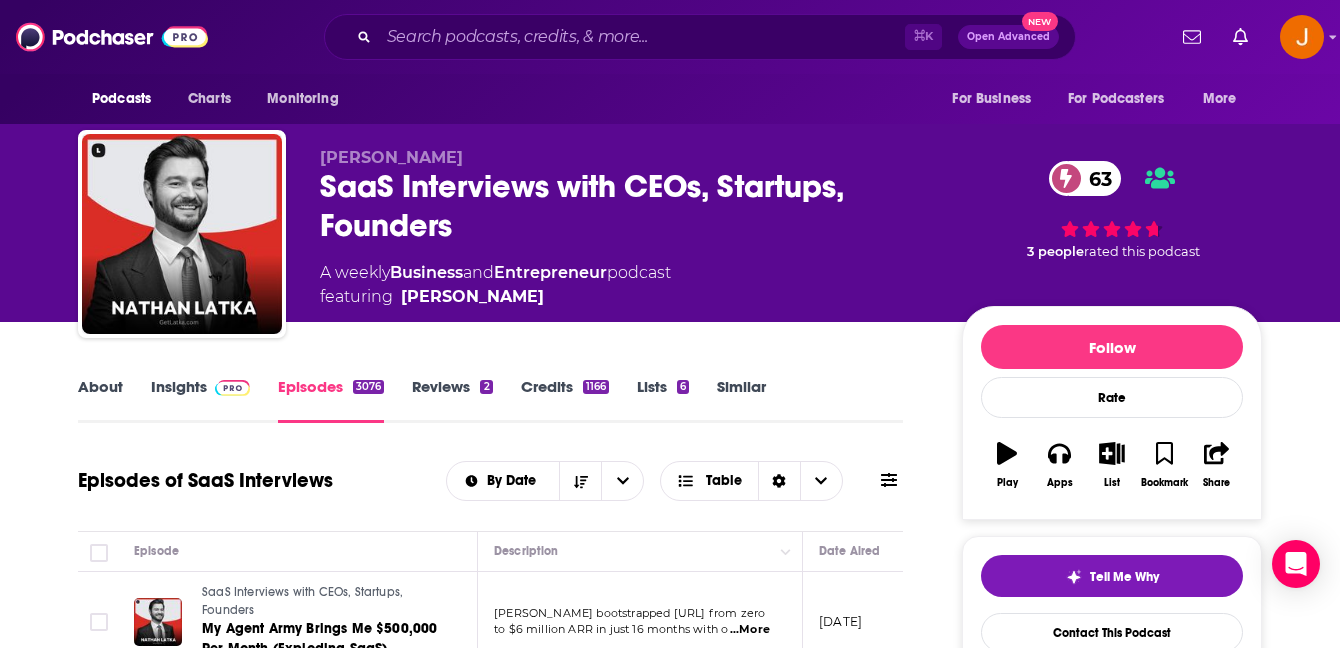 scroll, scrollTop: 0, scrollLeft: 0, axis: both 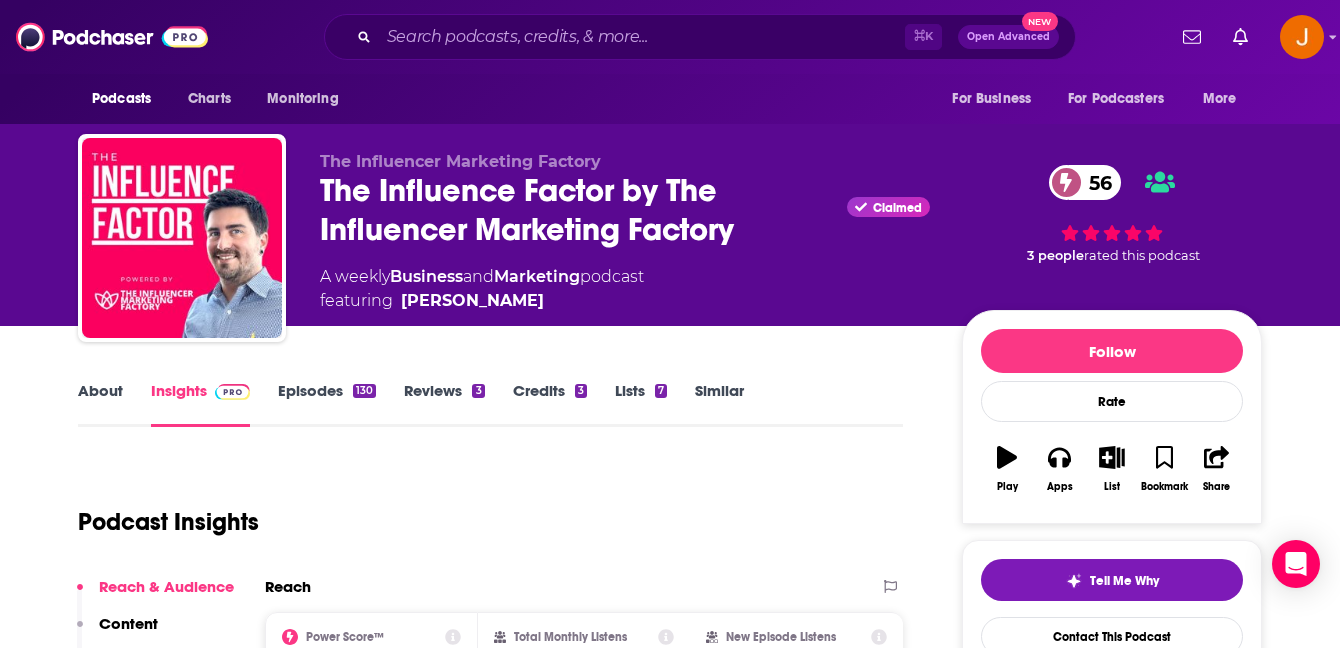 click on "Episodes 130" at bounding box center (327, 404) 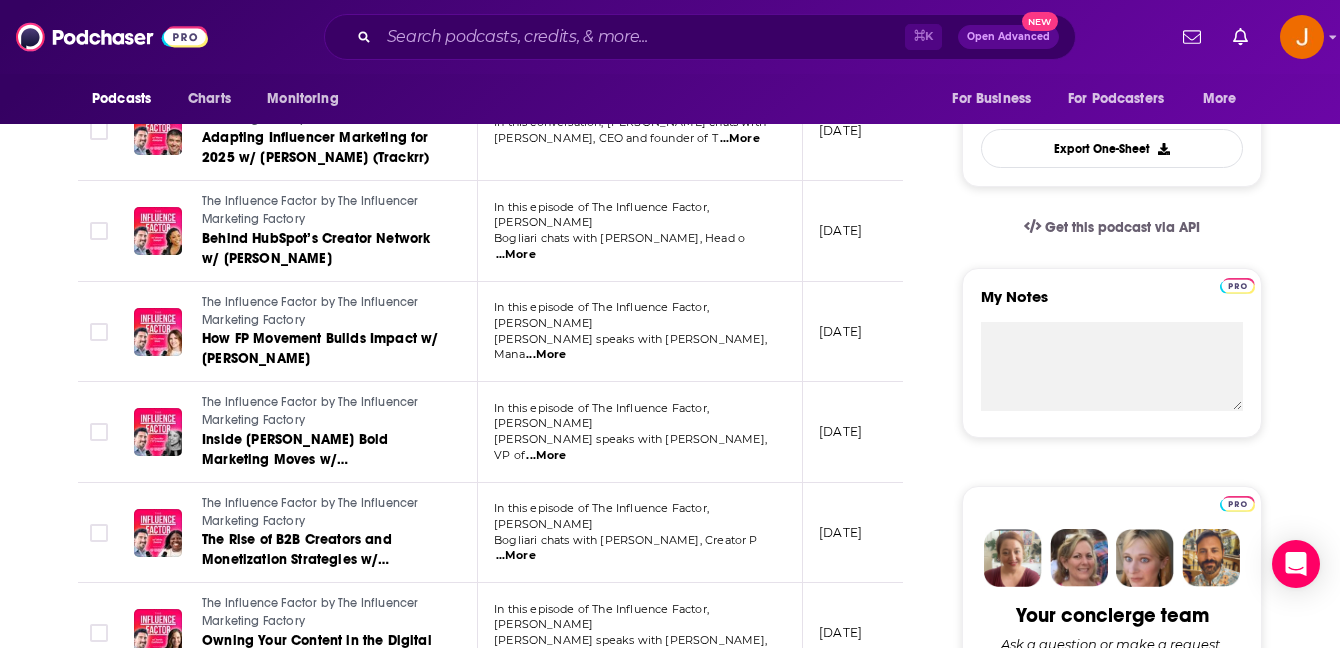 scroll, scrollTop: 395, scrollLeft: 0, axis: vertical 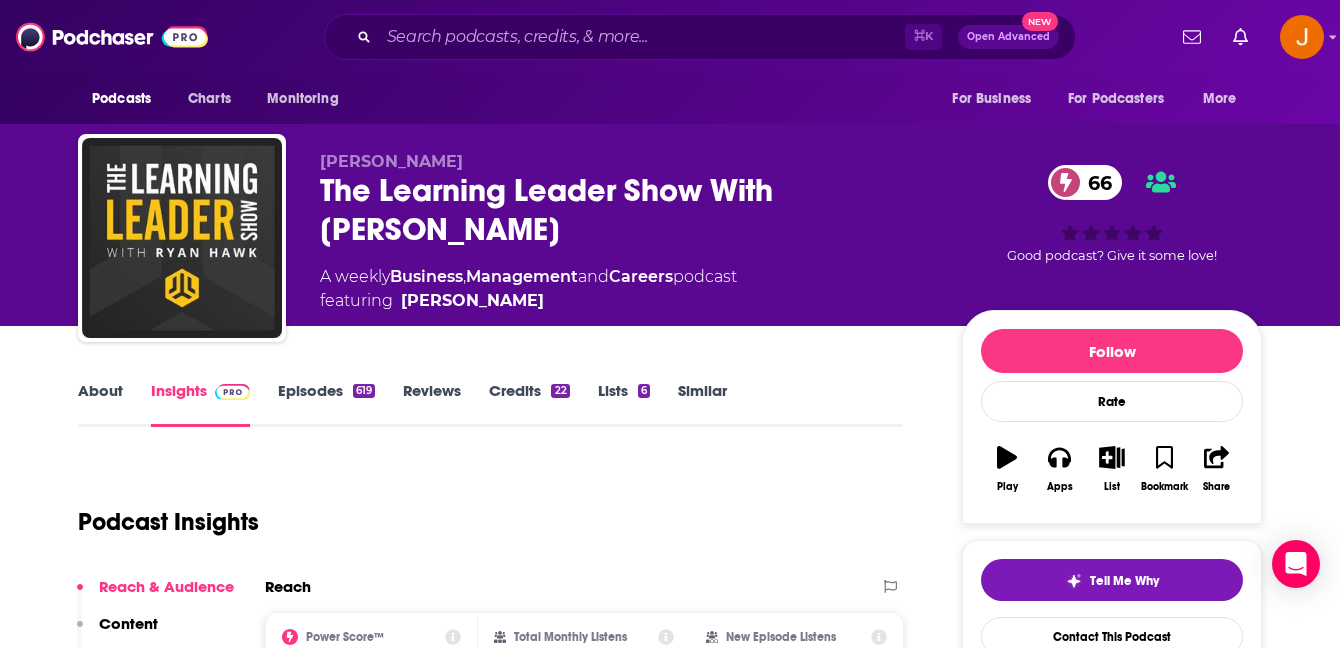 click on "Episodes 619" at bounding box center (326, 404) 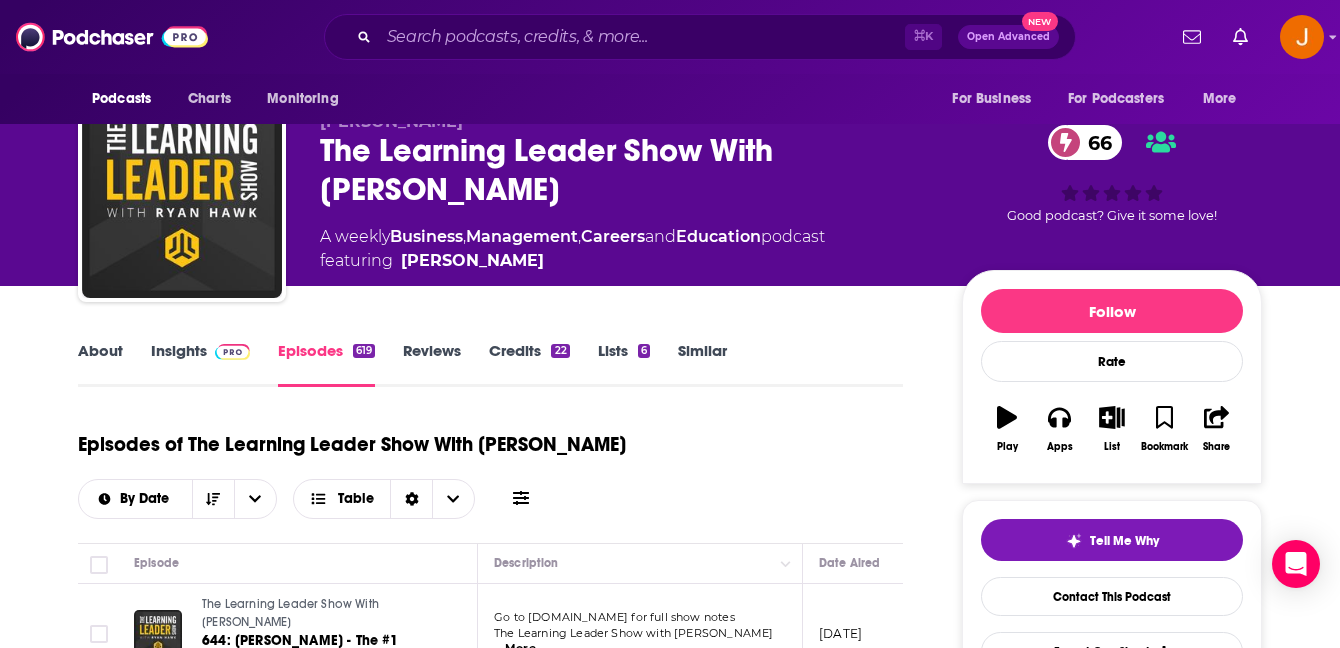 scroll, scrollTop: 0, scrollLeft: 0, axis: both 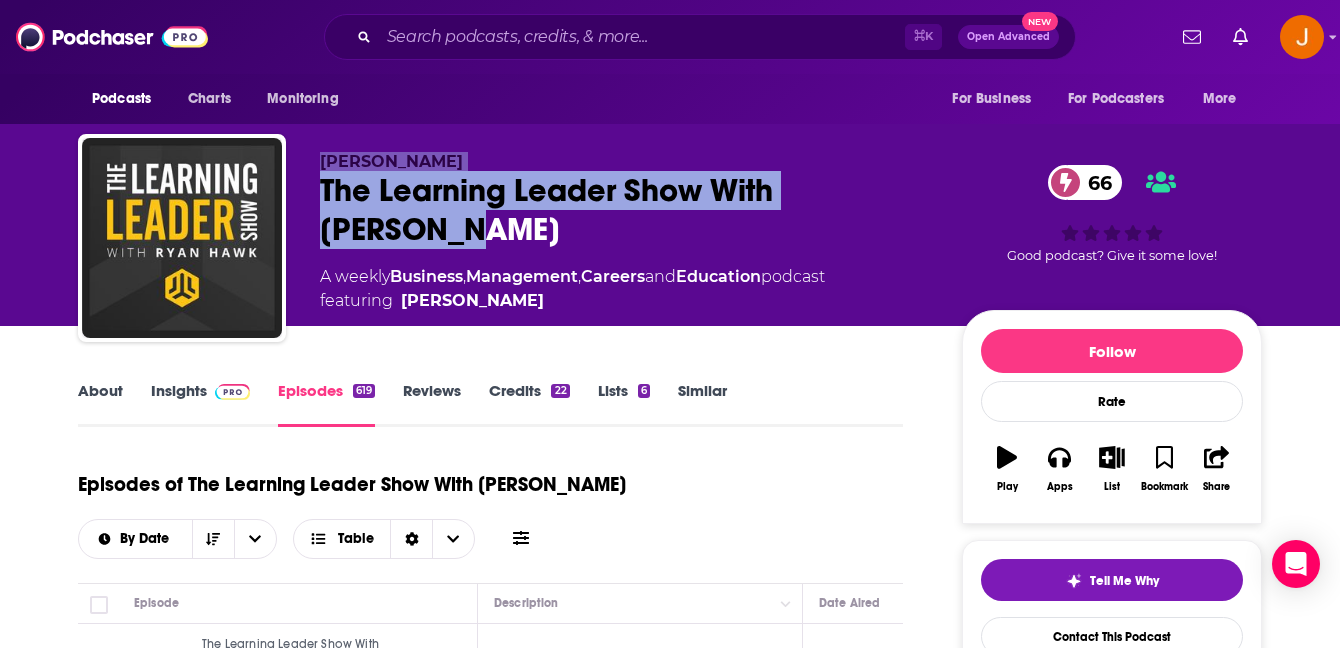 drag, startPoint x: 485, startPoint y: 242, endPoint x: 282, endPoint y: 187, distance: 210.3188 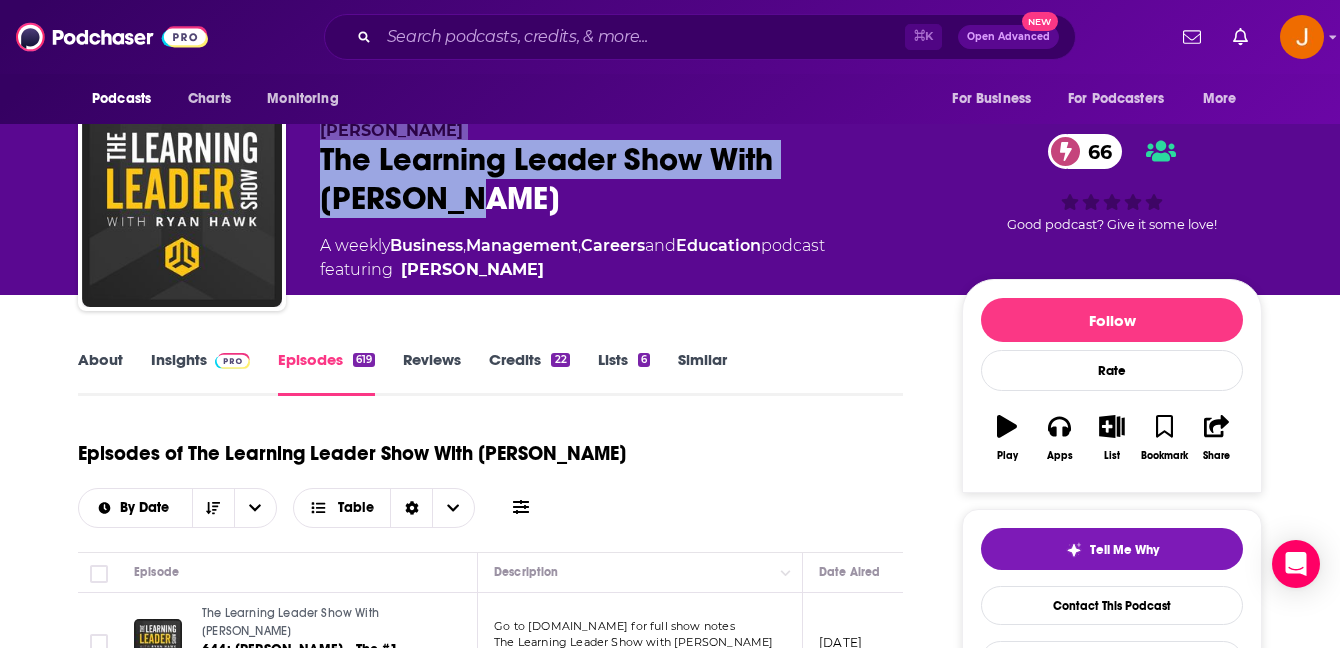 scroll, scrollTop: 0, scrollLeft: 0, axis: both 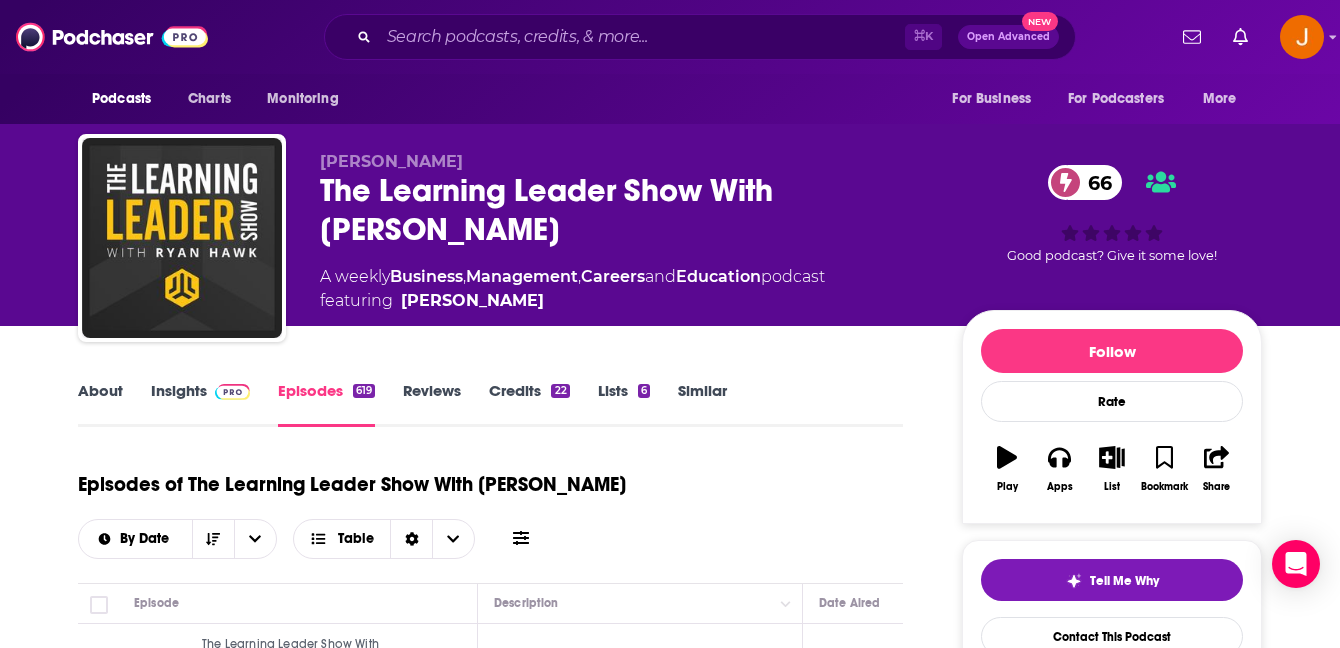 click on "About Insights Episodes 619 Reviews Credits 22 Lists 6 Similar Episodes of The Learning Leader Show With Ryan Hawk By Date Table Episode Description Date Aired Reach Episode Guests Length The Learning Leader Show With Ryan Hawk 644: Blaine Anderson - The #1 Dating Coach In The World Teaches You How To Genuinely Connect With People Go to www.LearningLeader.com for full show notes The Learning Leader Show with Ryan Haw  ...More July 13, 2025  Pending -- 54:14 s The Learning Leader Show With Ryan Hawk 643: Anthony Scaramucci - Getting Fired by President Trump, Working With a Life Coach, Playing Quarterback, Building Confidence + Charisma, Telling The Truth, & Finding Your Superpower Go to www.LearningLeader.com for all show notes This is brought to you by Insight Global. If   ...More July 6, 2025 4.4k-6.5k -- 55:23 s The Learning Leader Show With Ryan Hawk 642: Jim Murphy - Inner Excellence, AJ Brown, Presence, Managing Fear, Daily Goals, & Understanding Our Greatest Needs The Learning Leader Show with Ryan Haw" at bounding box center [670, 1781] 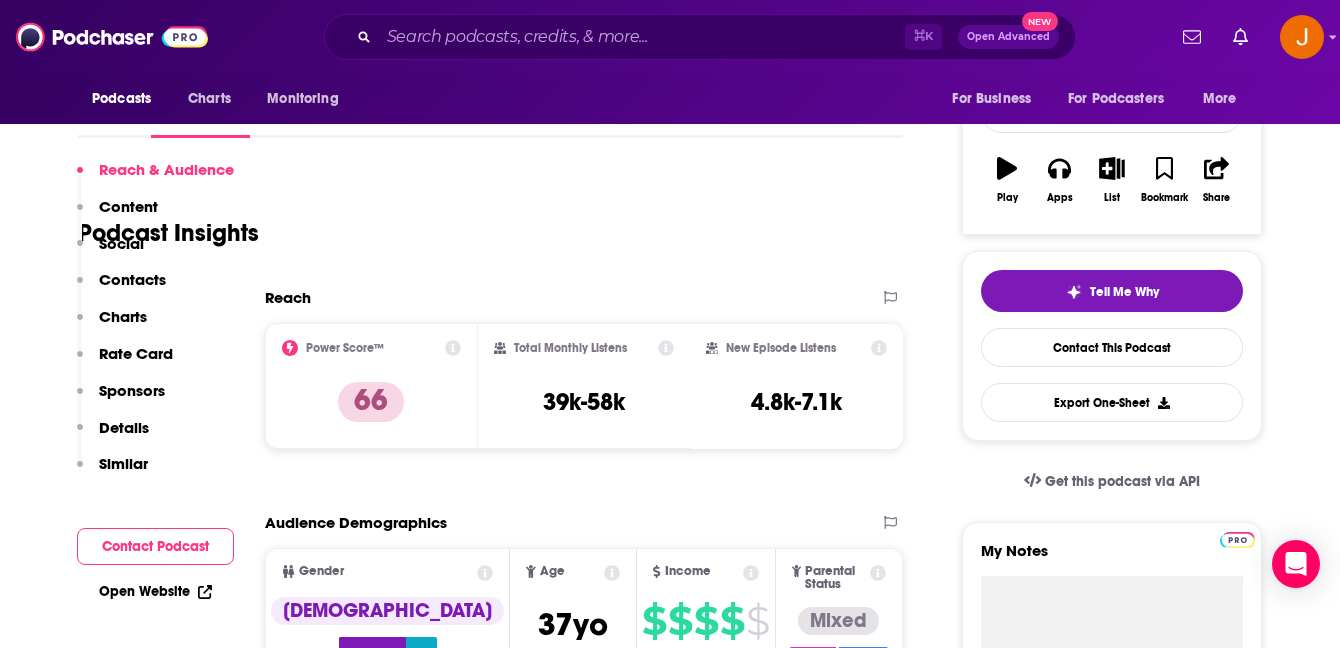 scroll, scrollTop: 425, scrollLeft: 0, axis: vertical 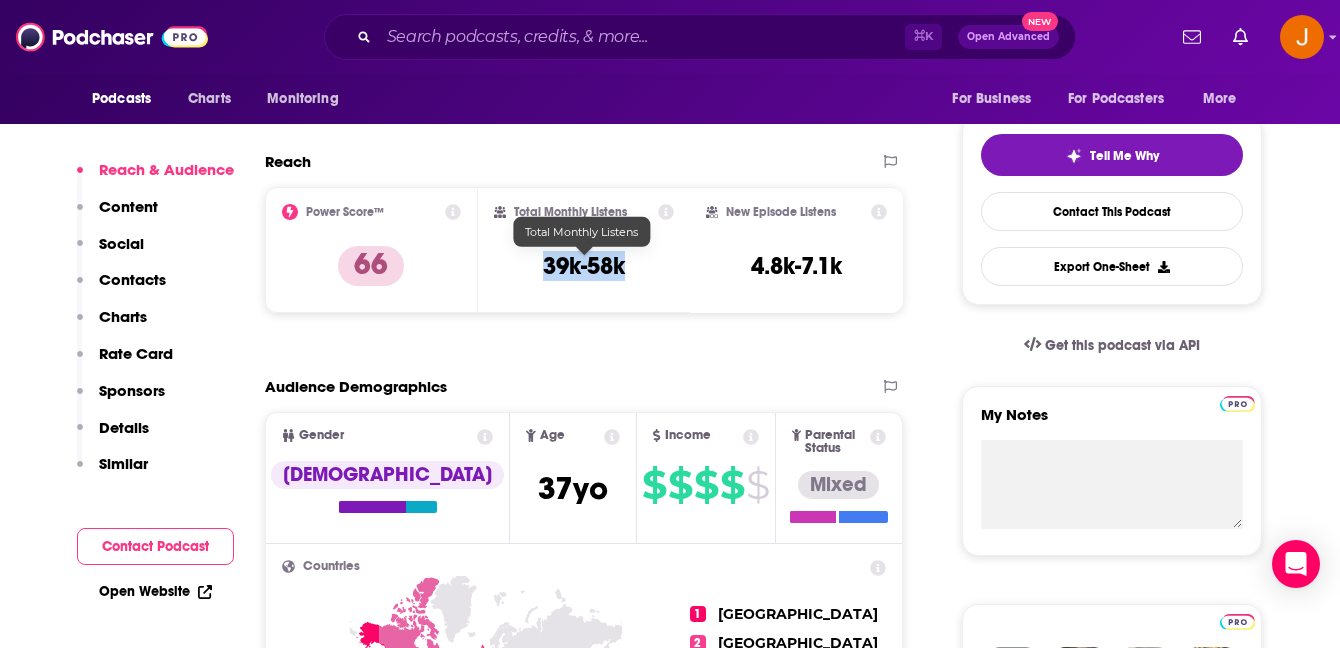 drag, startPoint x: 541, startPoint y: 266, endPoint x: 626, endPoint y: 267, distance: 85.00588 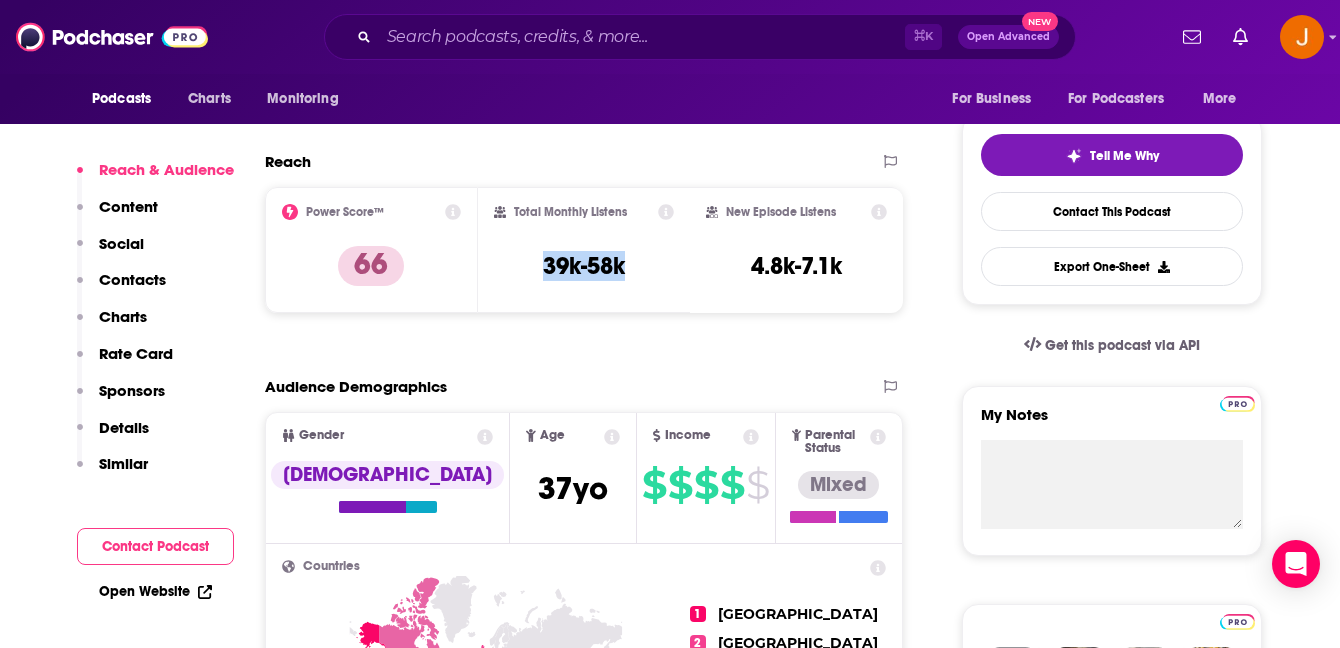 click on "Contacts" 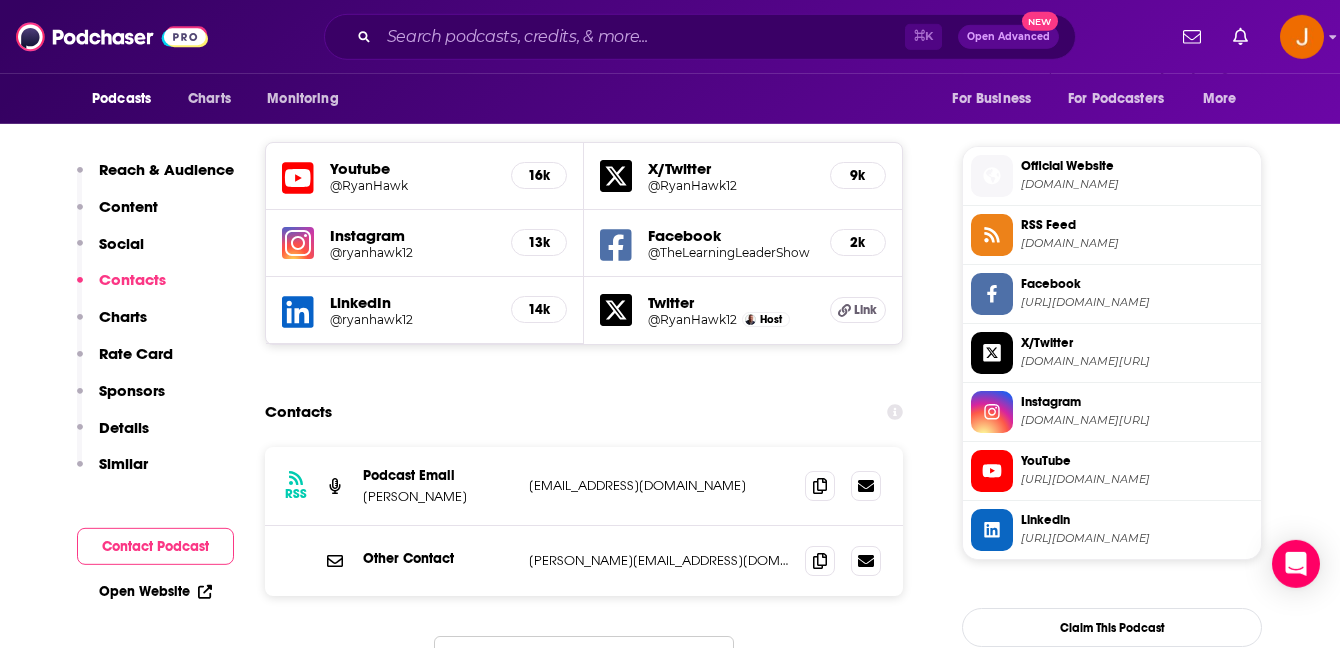 scroll, scrollTop: 1747, scrollLeft: 0, axis: vertical 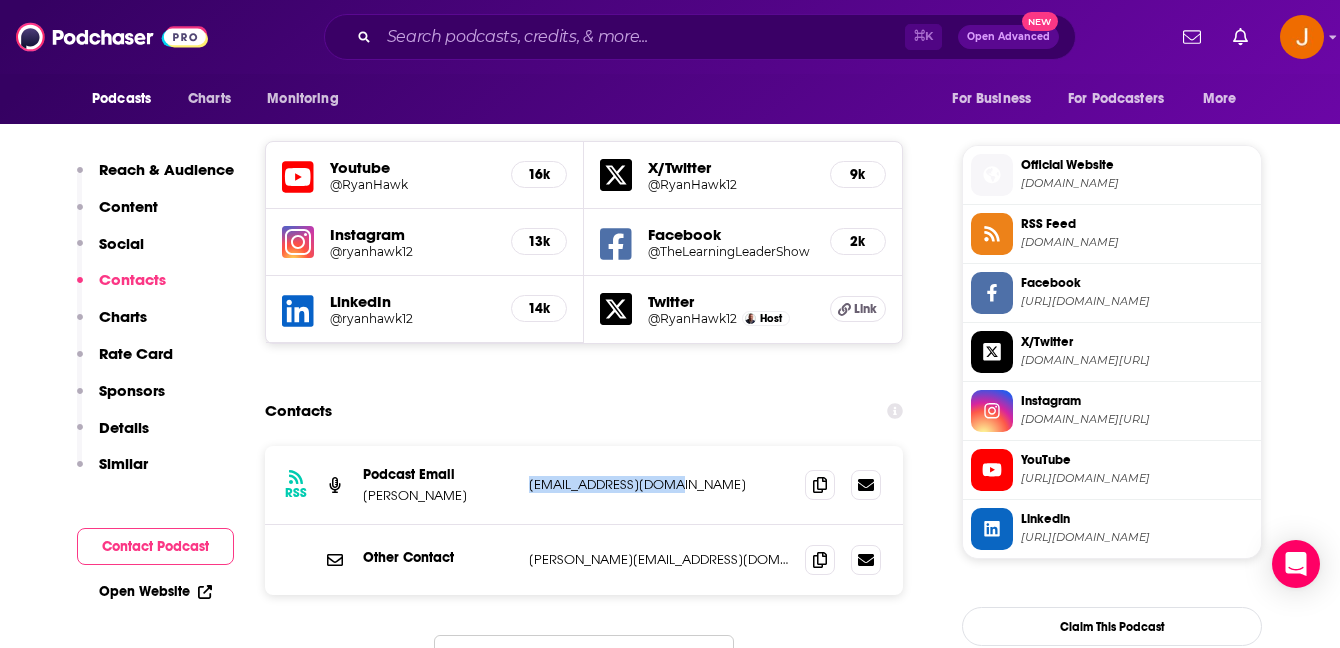 drag, startPoint x: 710, startPoint y: 384, endPoint x: 528, endPoint y: 381, distance: 182.02472 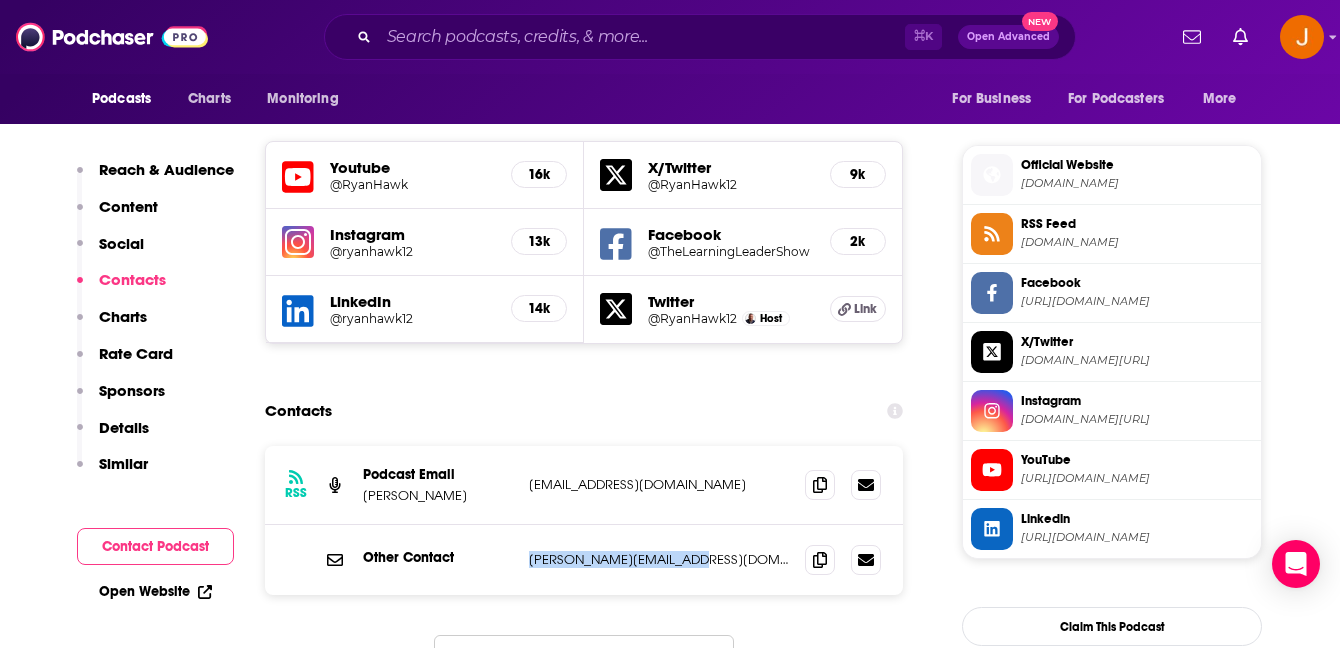drag, startPoint x: 696, startPoint y: 456, endPoint x: 521, endPoint y: 454, distance: 175.01143 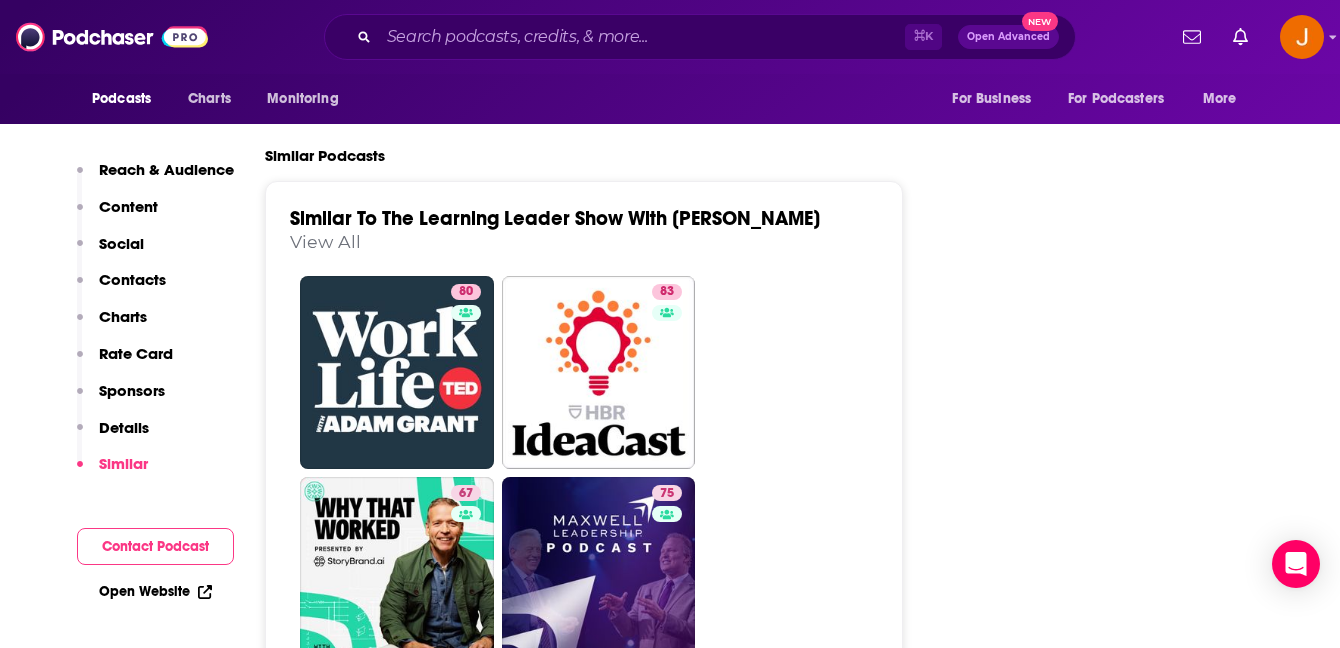 scroll, scrollTop: 4350, scrollLeft: 0, axis: vertical 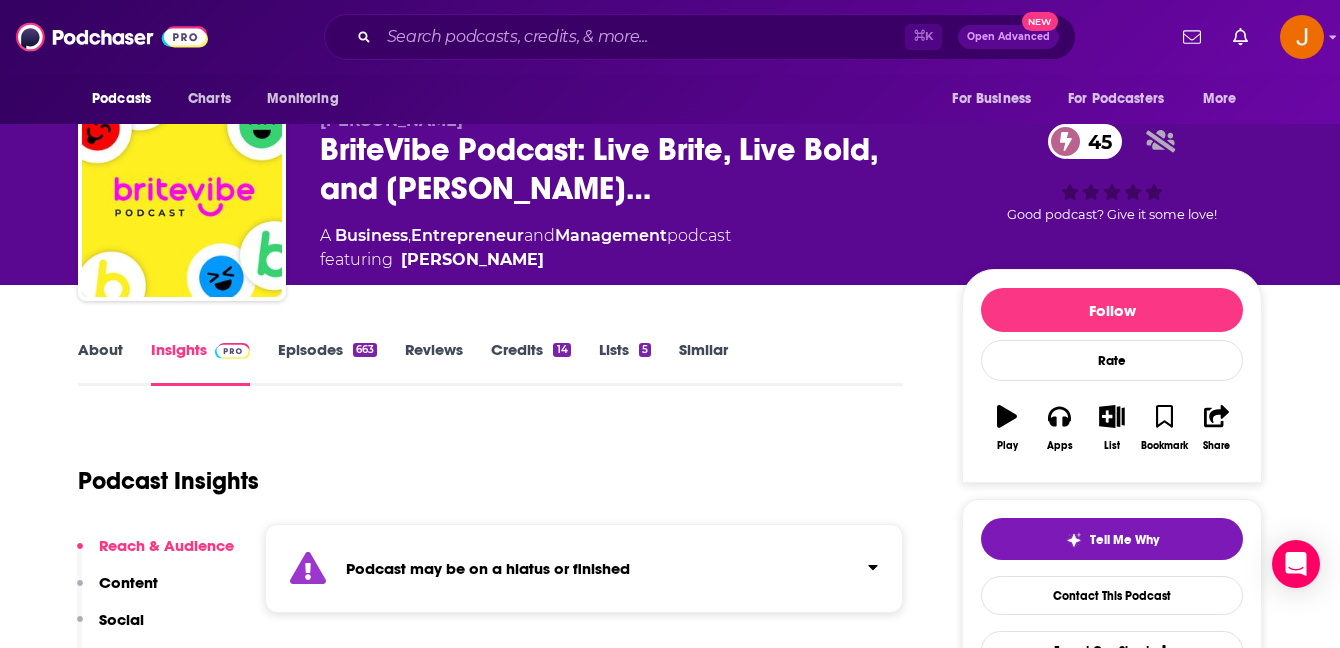 click on "Episodes 663" at bounding box center [327, 363] 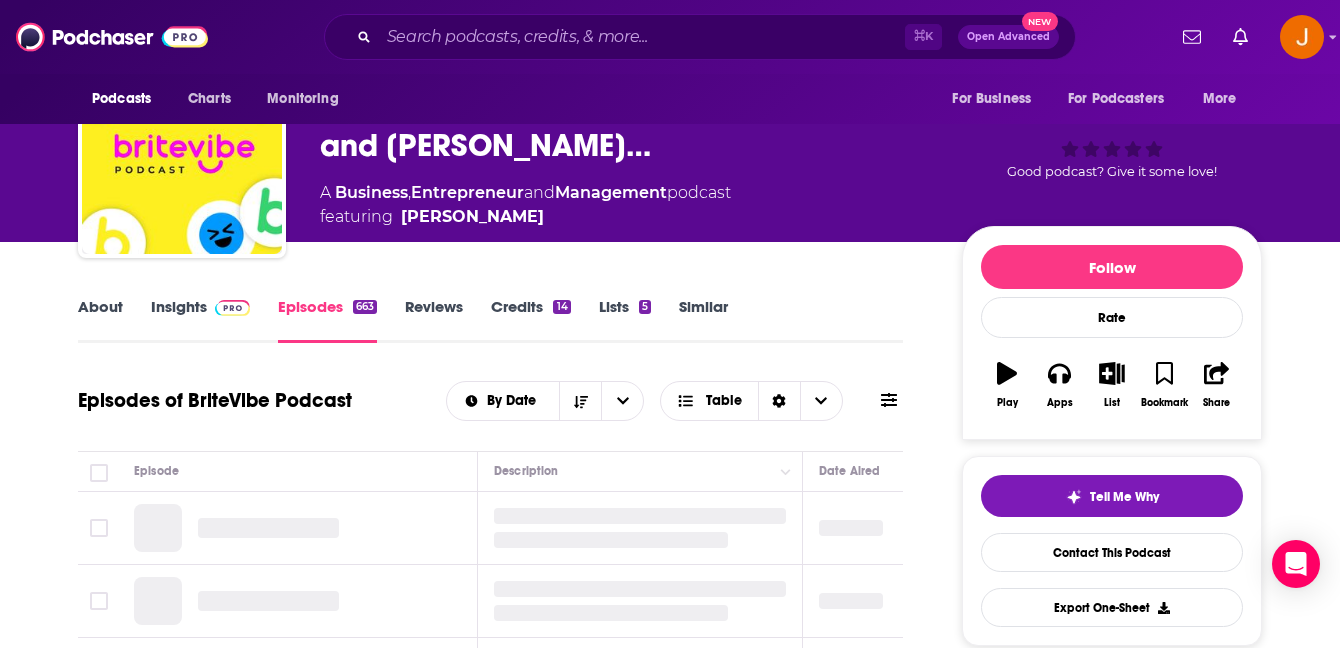 scroll, scrollTop: 350, scrollLeft: 0, axis: vertical 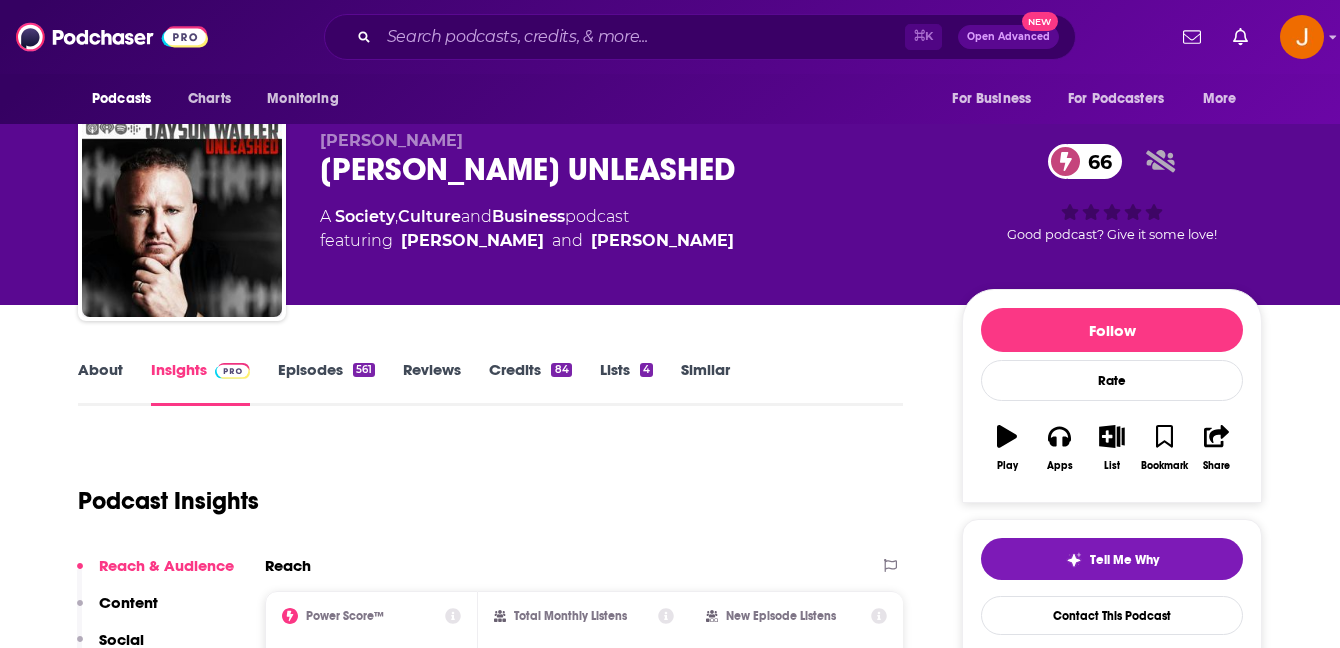 click on "Episodes 561" at bounding box center [326, 383] 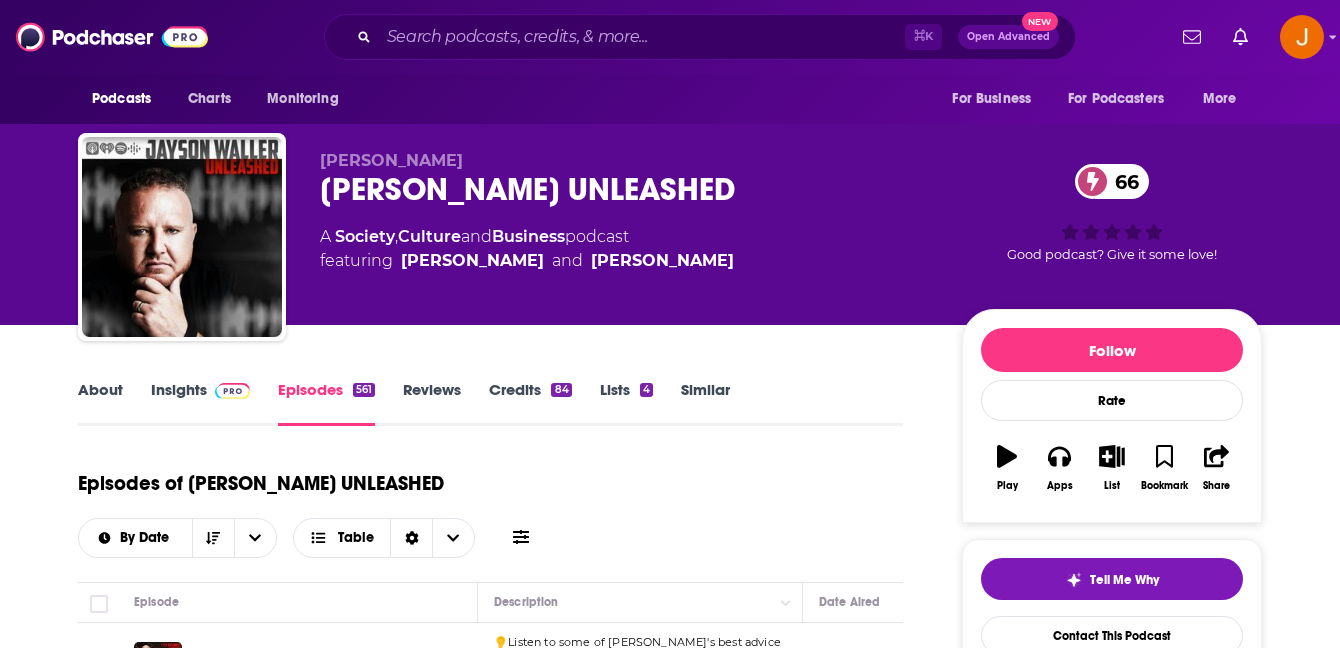 scroll, scrollTop: 0, scrollLeft: 0, axis: both 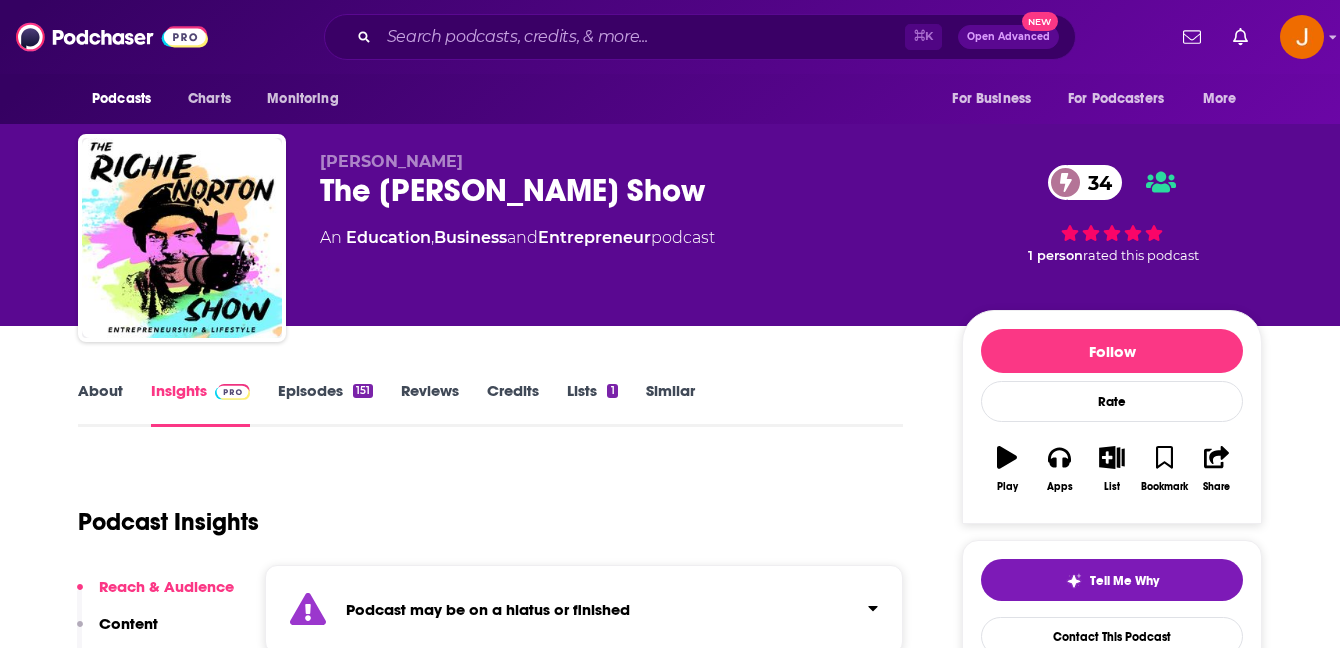click on "Episodes 151" at bounding box center [325, 404] 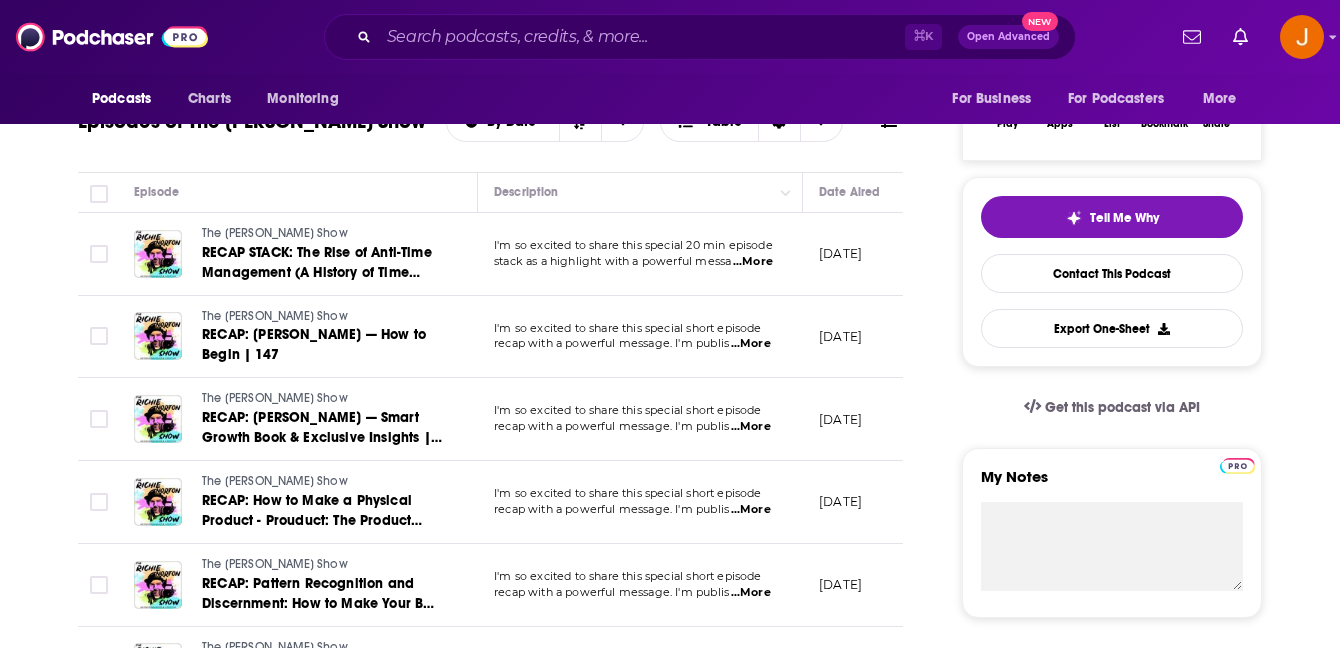scroll, scrollTop: 361, scrollLeft: 0, axis: vertical 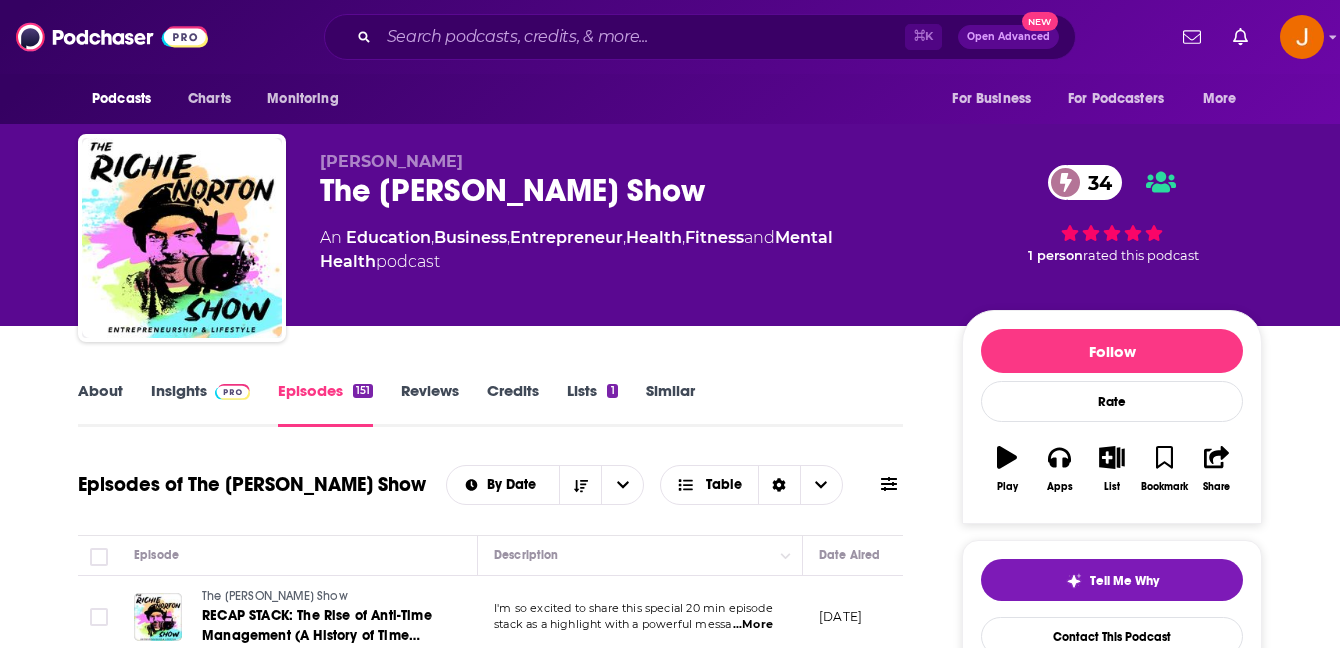 click on "Insights" at bounding box center [200, 404] 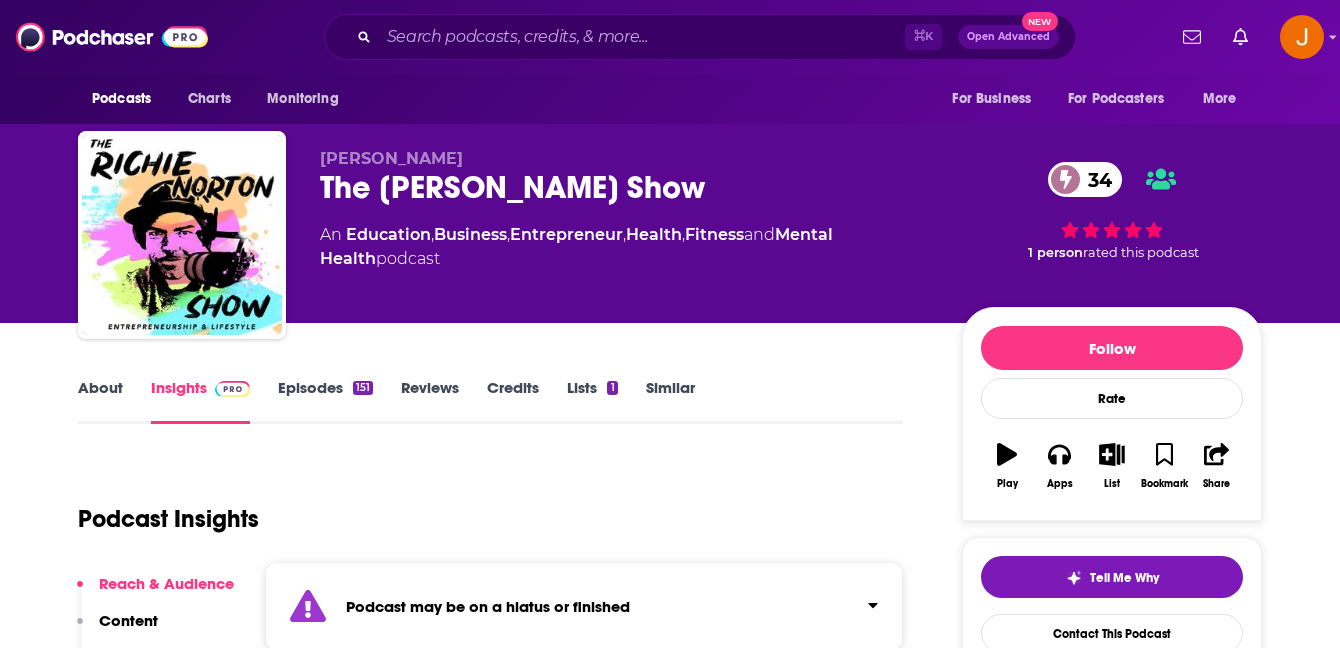 scroll, scrollTop: 0, scrollLeft: 0, axis: both 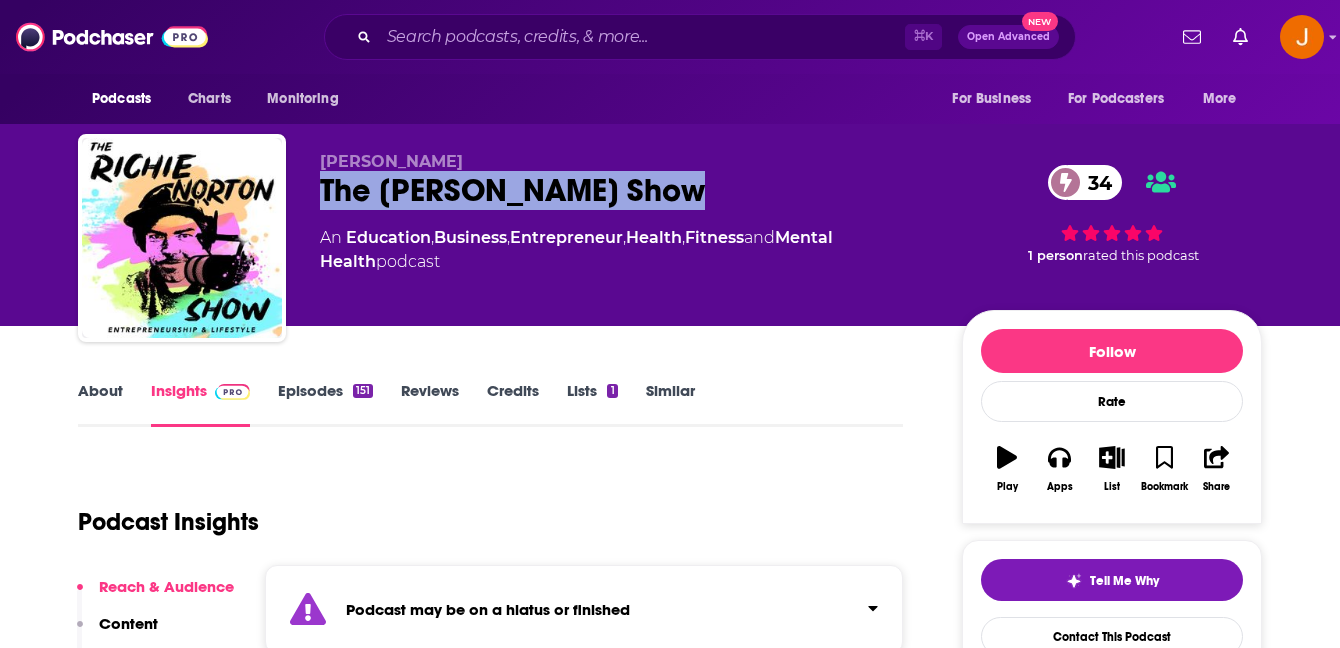 drag, startPoint x: 687, startPoint y: 182, endPoint x: 320, endPoint y: 203, distance: 367.6003 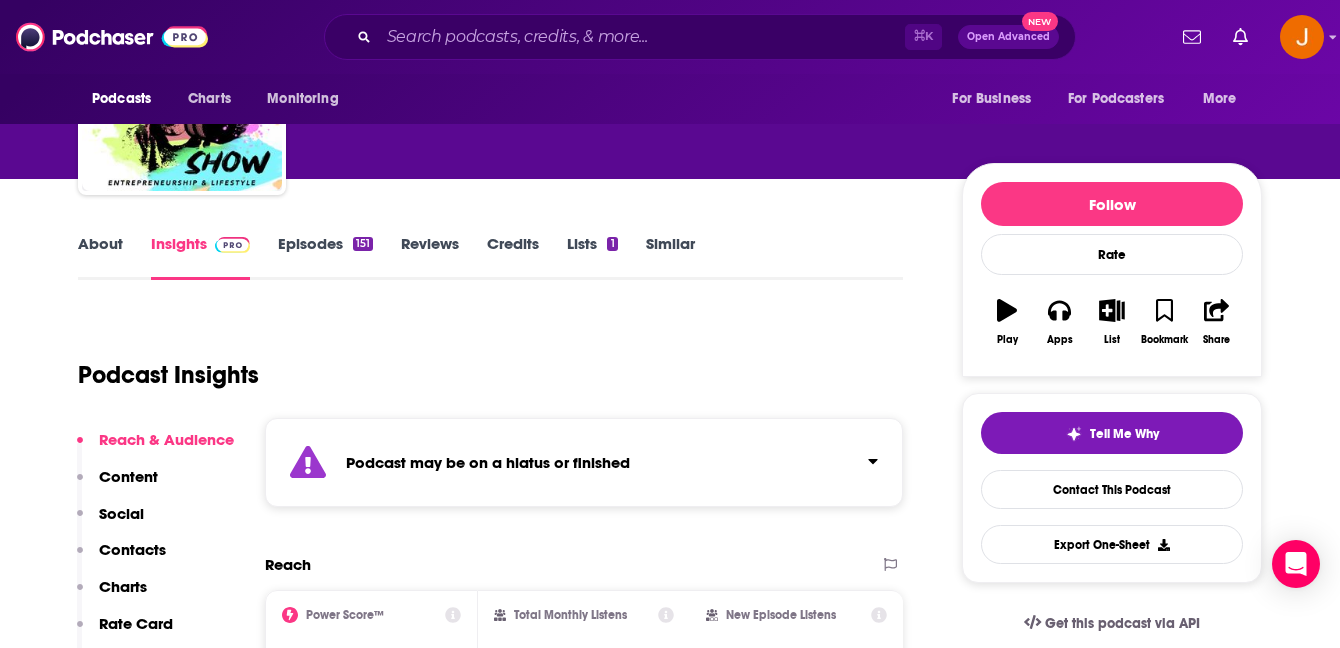 scroll, scrollTop: 252, scrollLeft: 0, axis: vertical 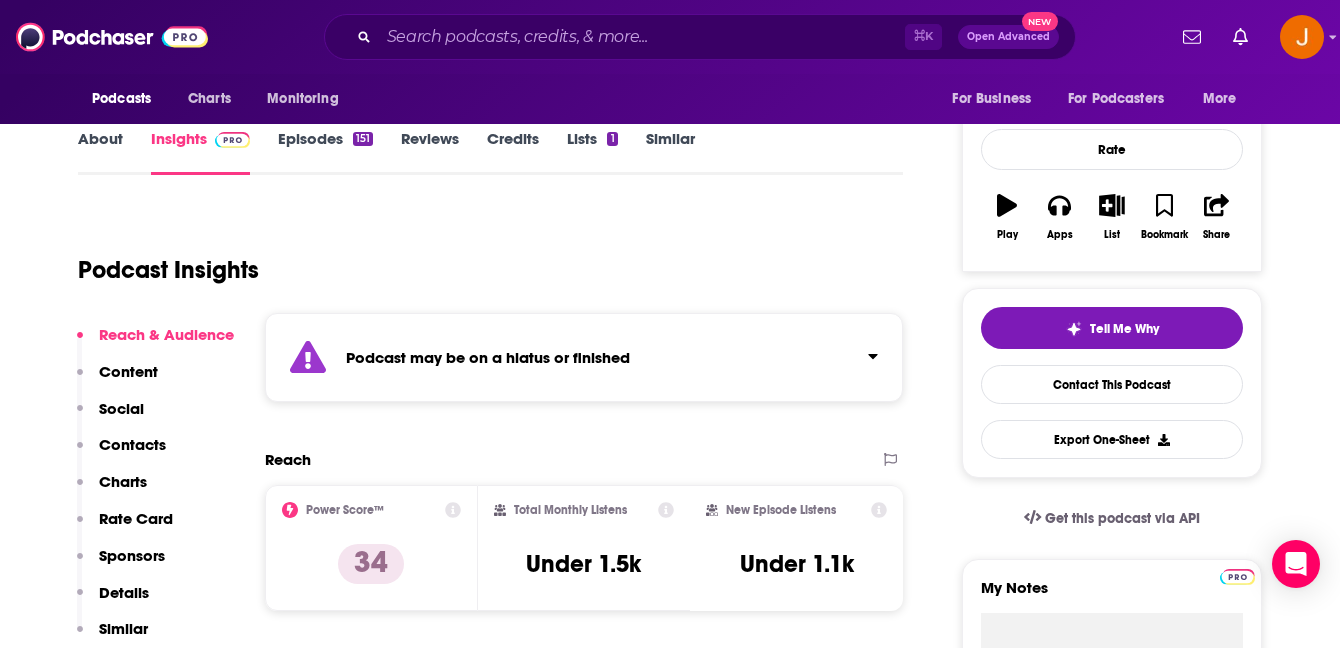 click on "Reach & Audience Content Social Contacts Charts Rate Card Sponsors Details Similar" at bounding box center (155, 490) 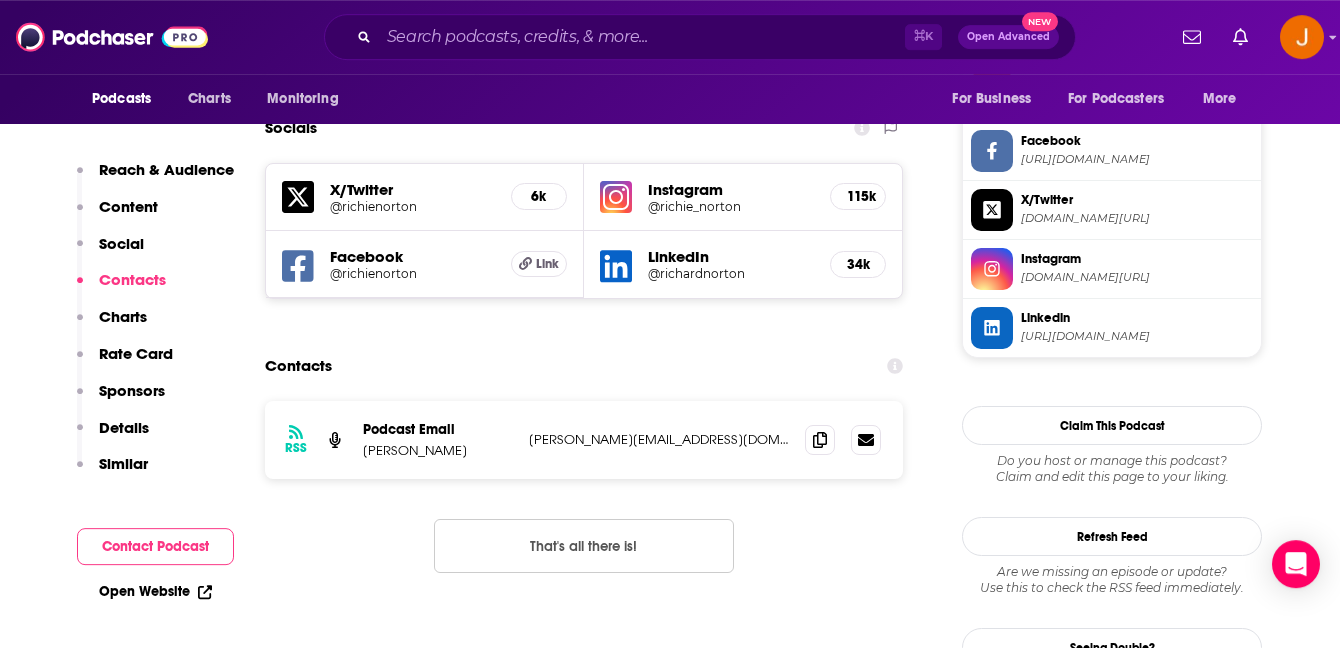 scroll, scrollTop: 1924, scrollLeft: 0, axis: vertical 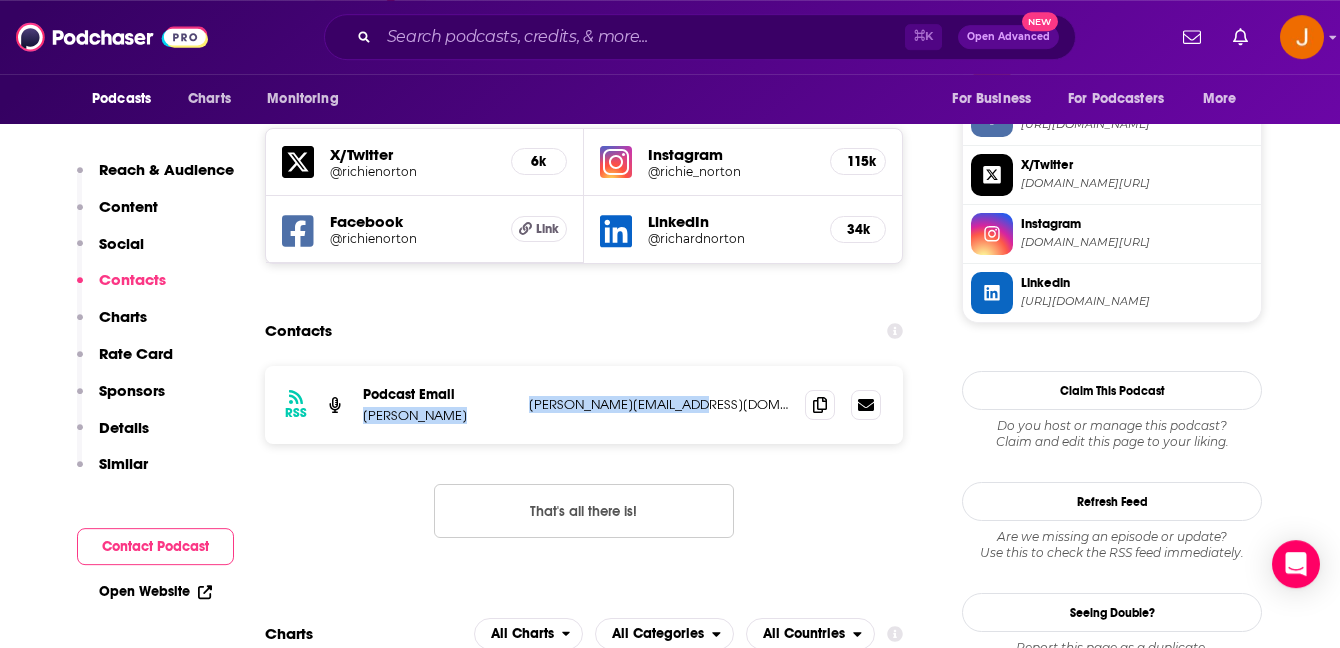 drag, startPoint x: 697, startPoint y: 311, endPoint x: 363, endPoint y: 307, distance: 334.02396 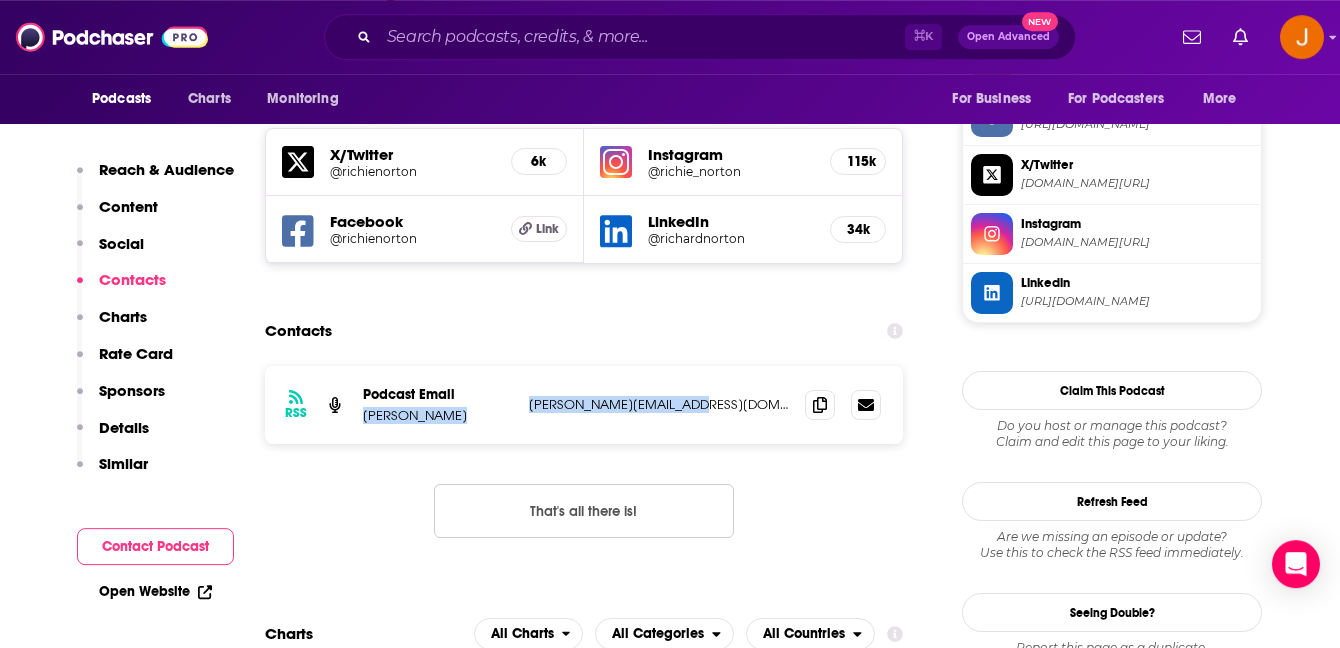 click on "RSS   Podcast Email Richie Norton richie@richienorton.com richie@richienorton.com" at bounding box center (584, 405) 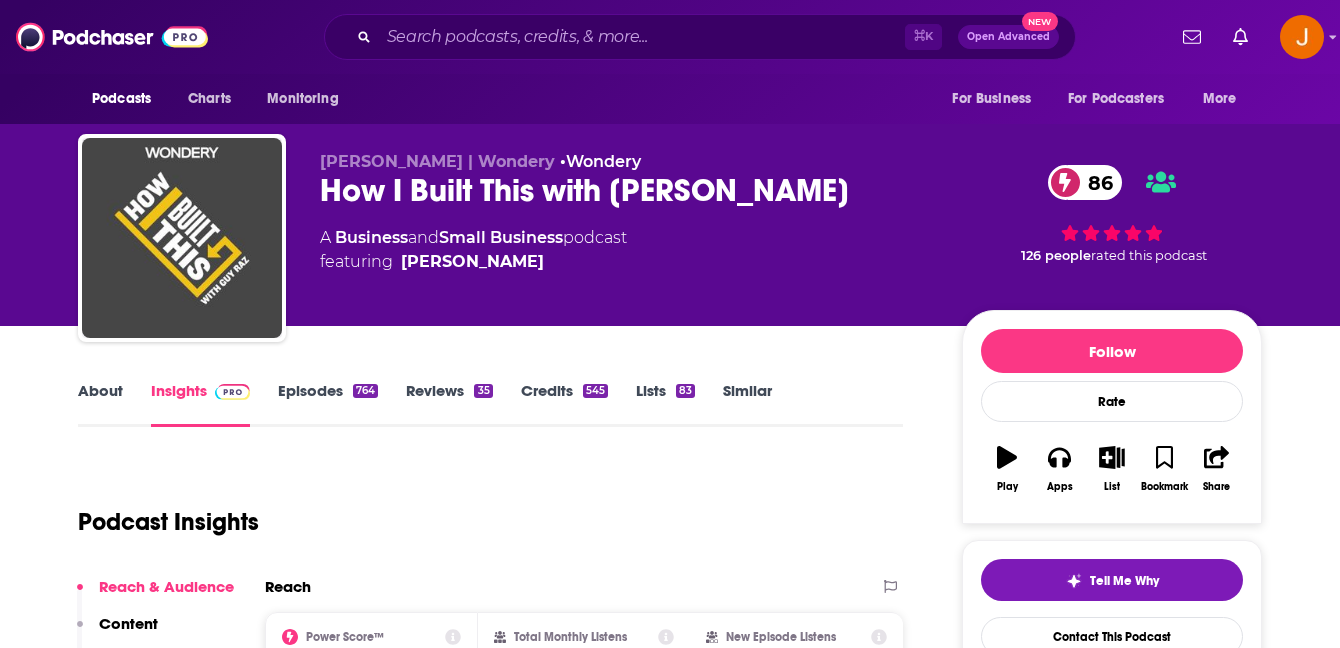 scroll, scrollTop: 0, scrollLeft: 0, axis: both 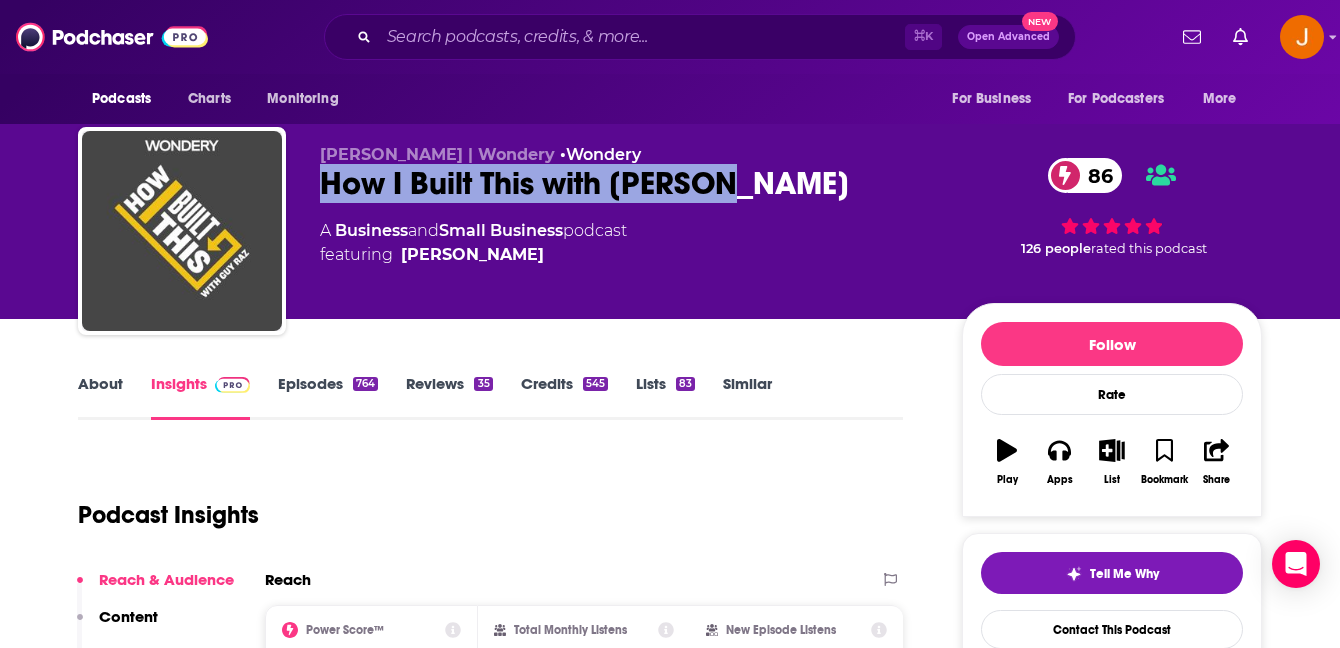 drag, startPoint x: 766, startPoint y: 196, endPoint x: 321, endPoint y: 179, distance: 445.32462 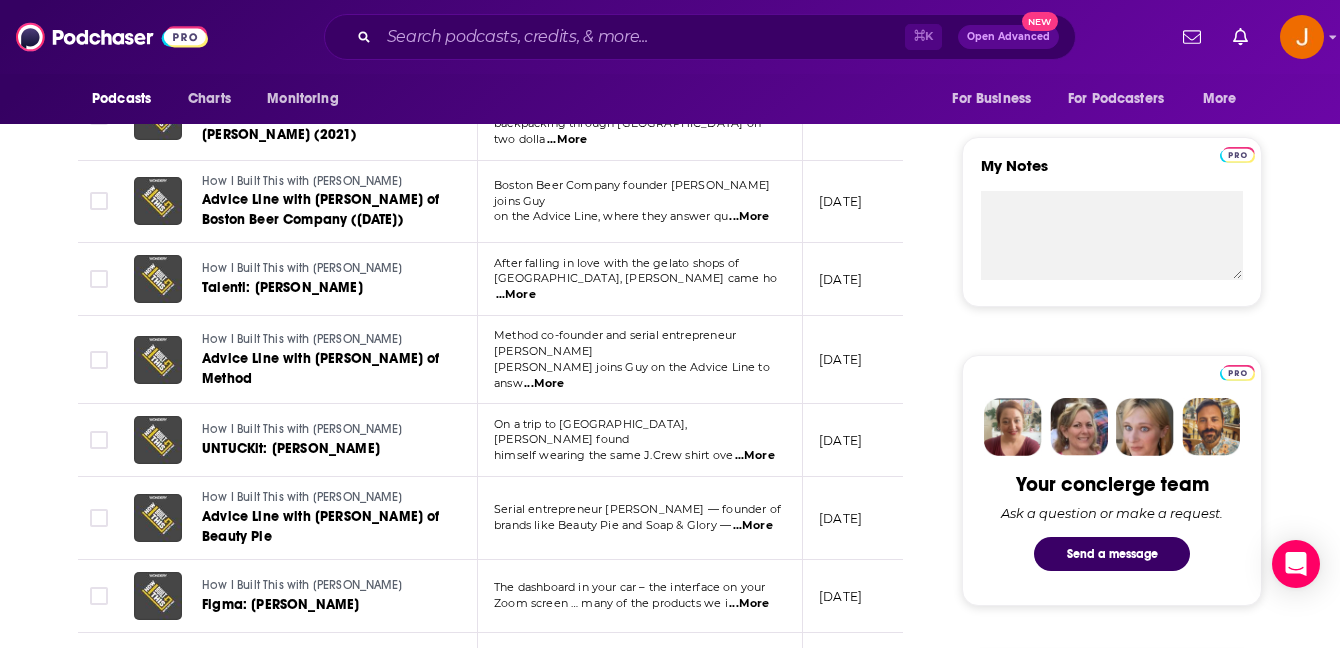 scroll, scrollTop: 0, scrollLeft: 0, axis: both 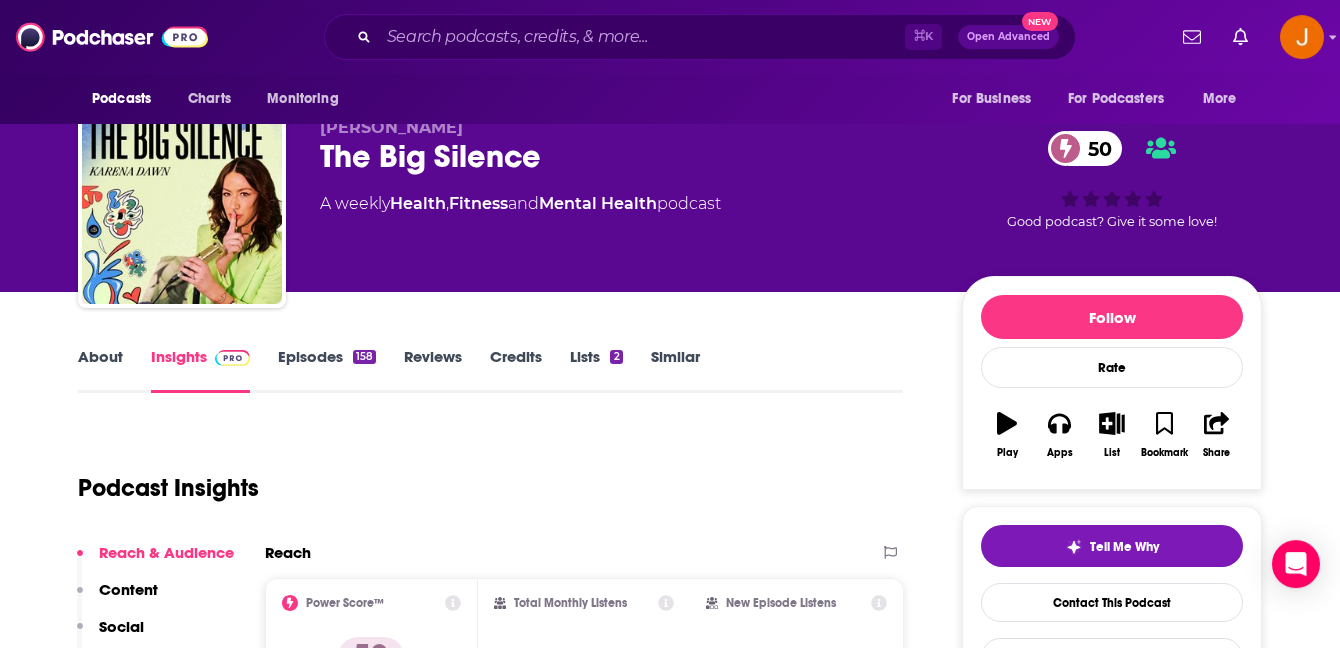 click on "Episodes 158" at bounding box center [327, 370] 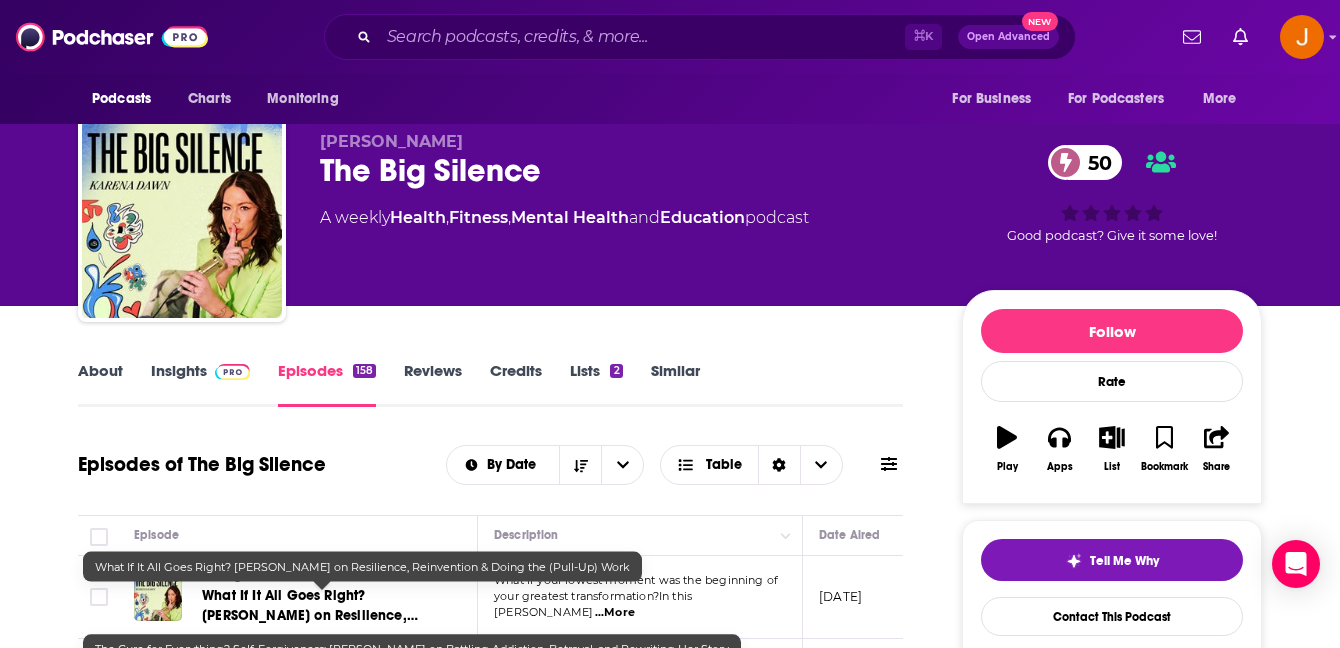 scroll, scrollTop: 0, scrollLeft: 0, axis: both 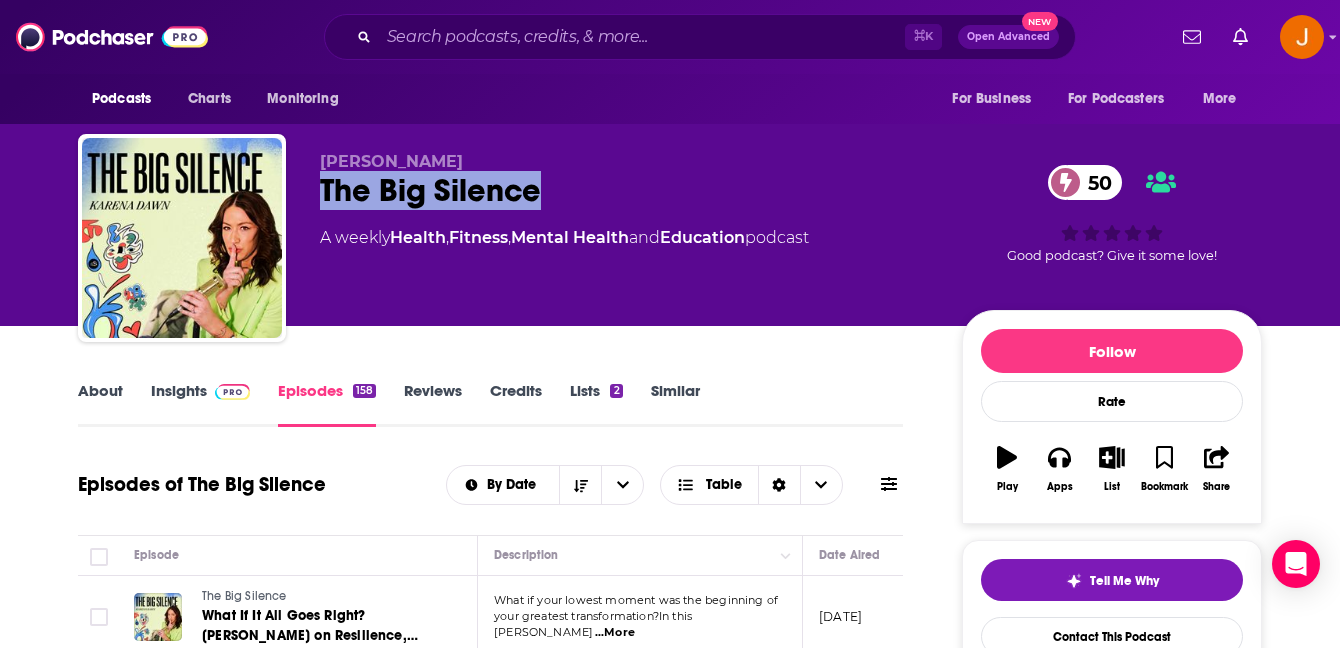 drag, startPoint x: 555, startPoint y: 188, endPoint x: 322, endPoint y: 197, distance: 233.17375 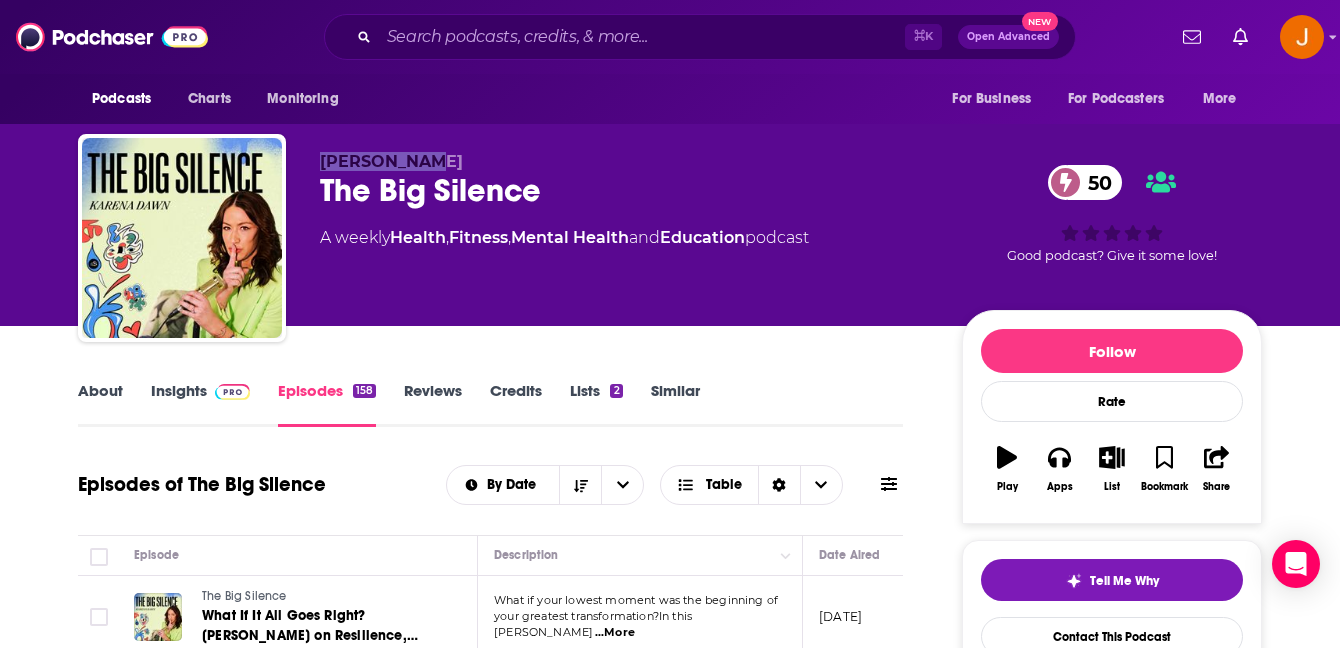 drag, startPoint x: 443, startPoint y: 163, endPoint x: 323, endPoint y: 163, distance: 120 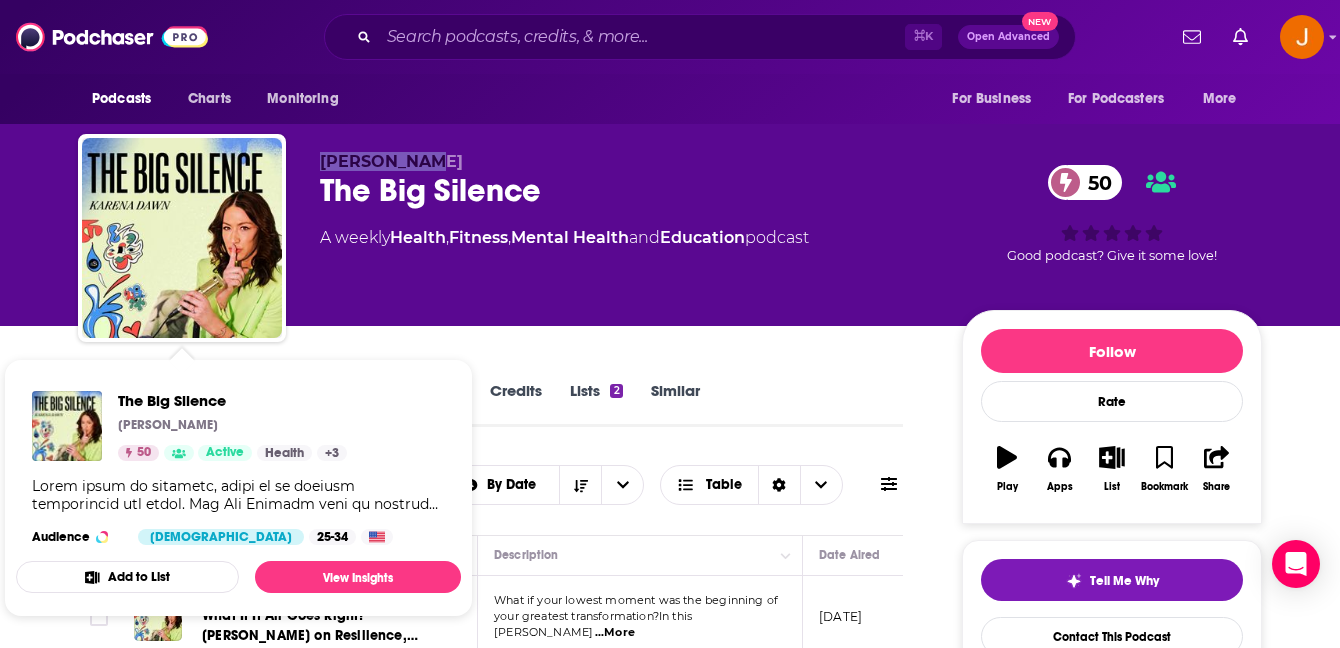 scroll, scrollTop: 123, scrollLeft: 0, axis: vertical 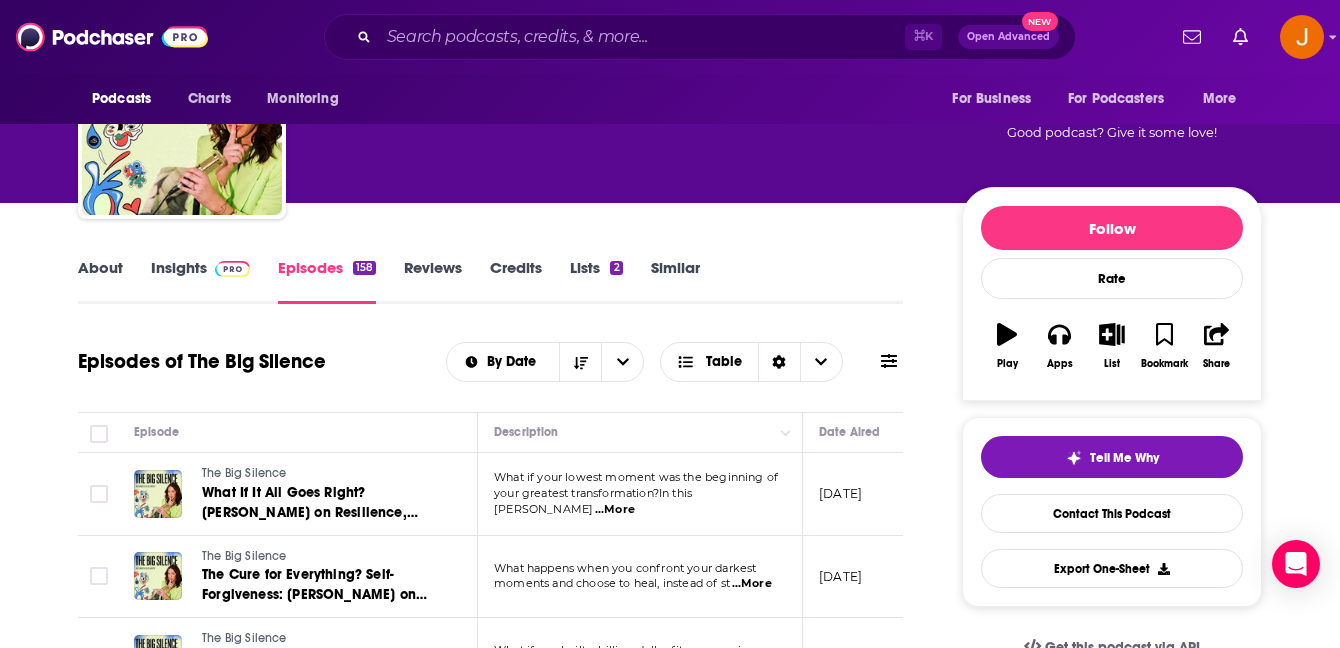 click on "Insights" at bounding box center [200, 281] 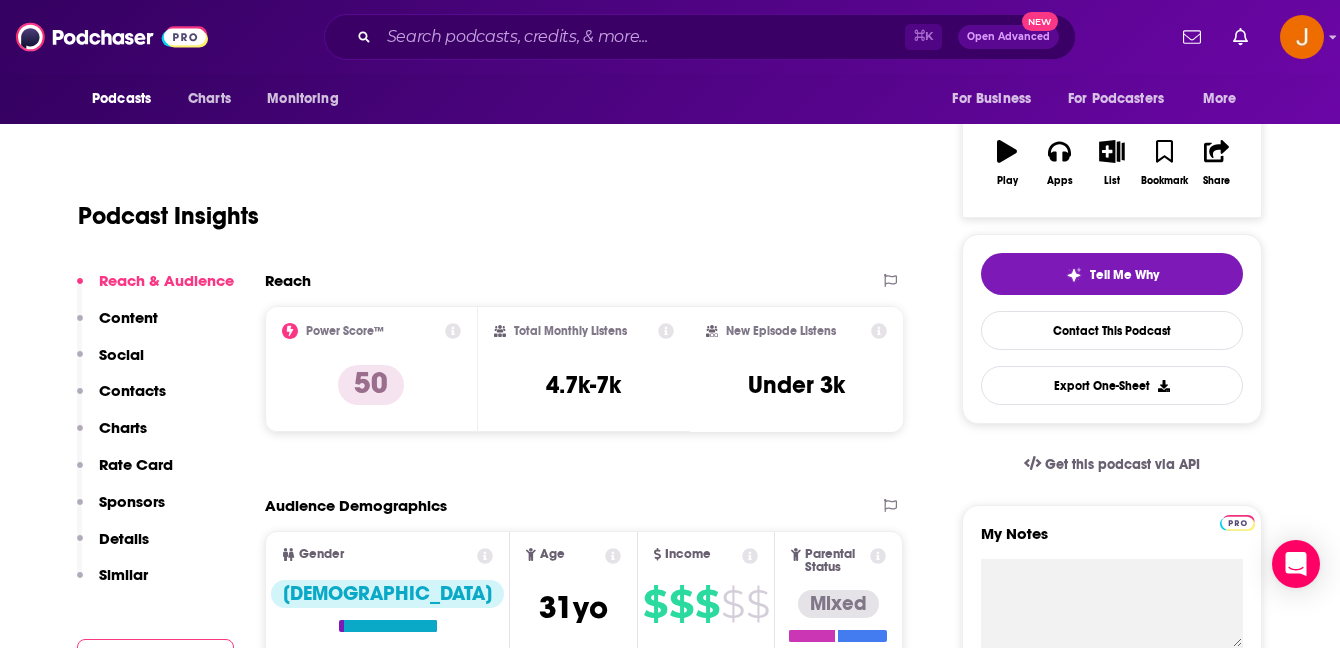 scroll, scrollTop: 356, scrollLeft: 0, axis: vertical 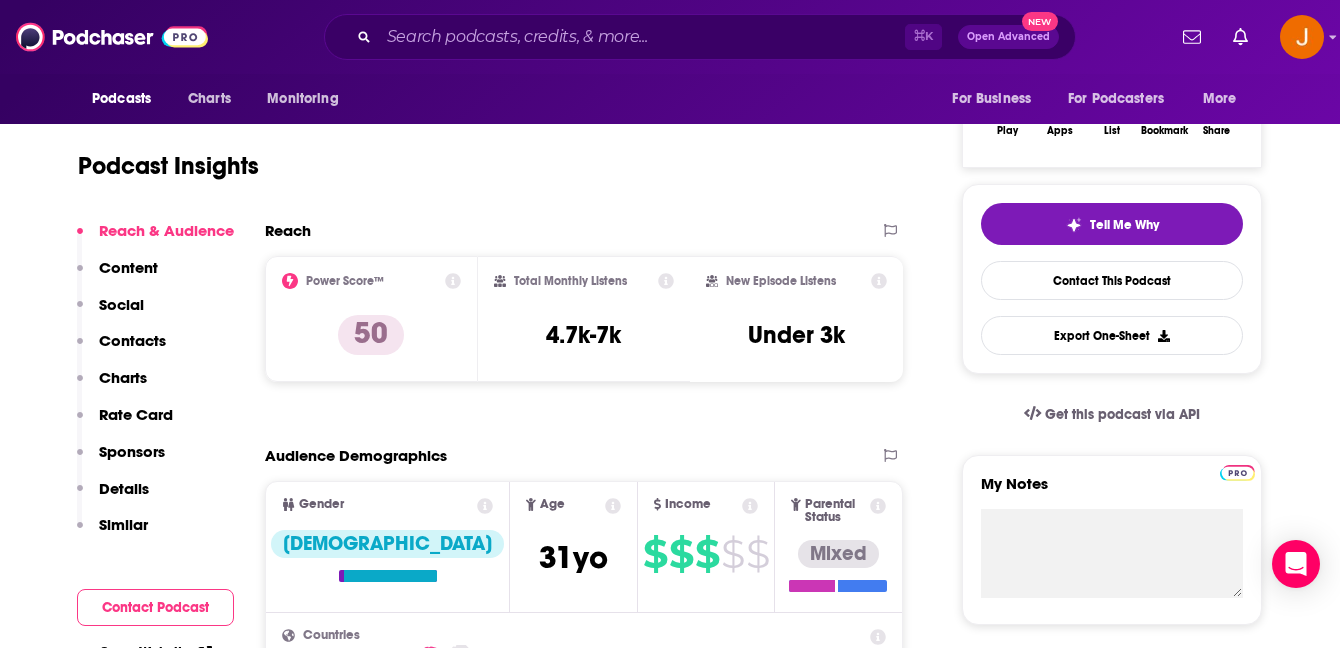 click on "Contacts" at bounding box center [132, 340] 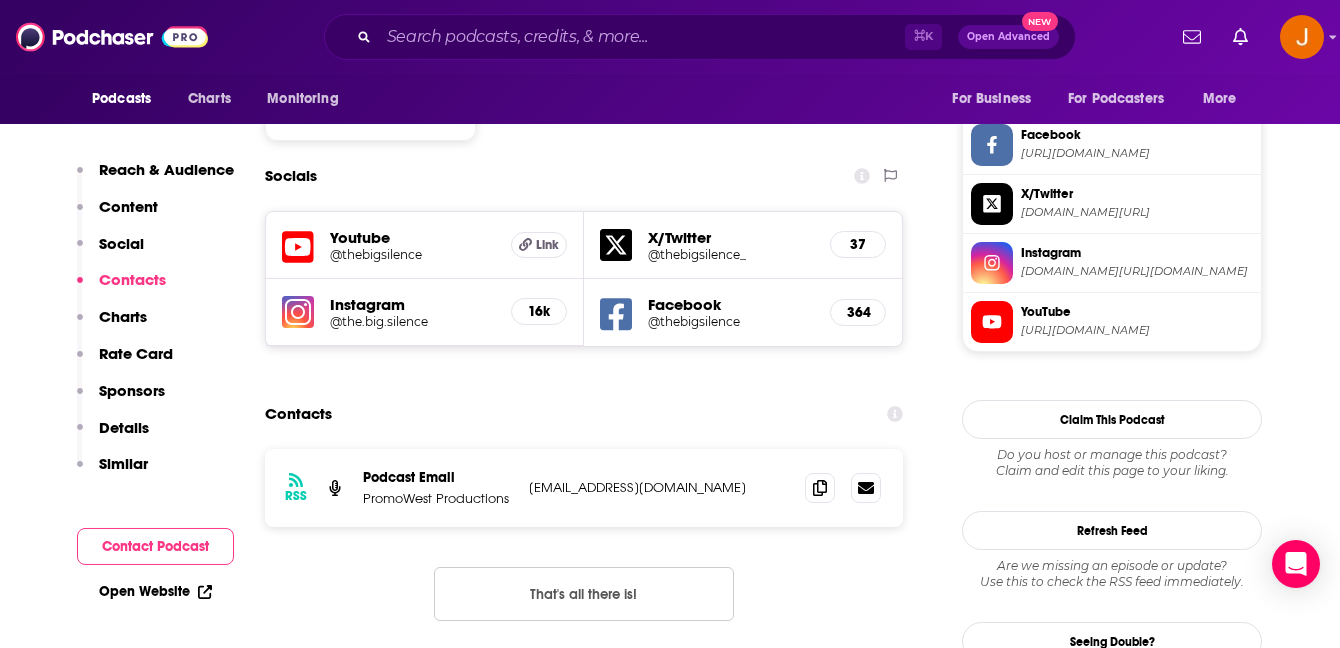 scroll, scrollTop: 1724, scrollLeft: 0, axis: vertical 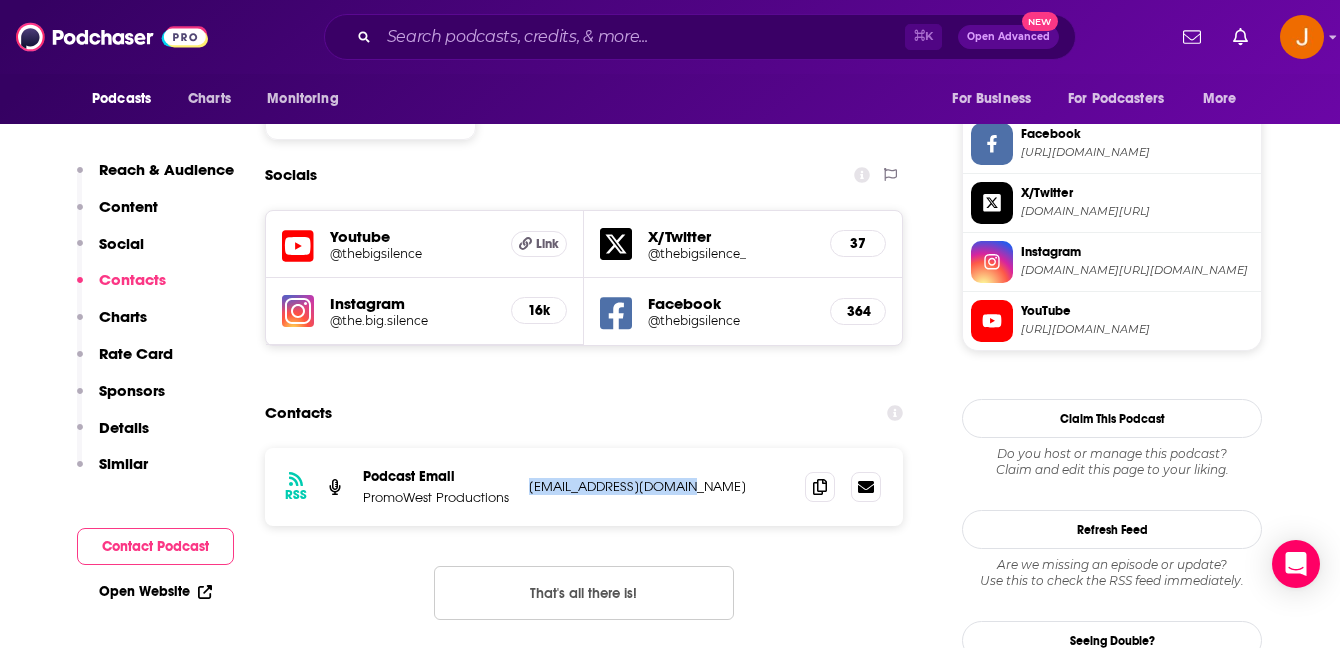drag, startPoint x: 690, startPoint y: 378, endPoint x: 529, endPoint y: 378, distance: 161 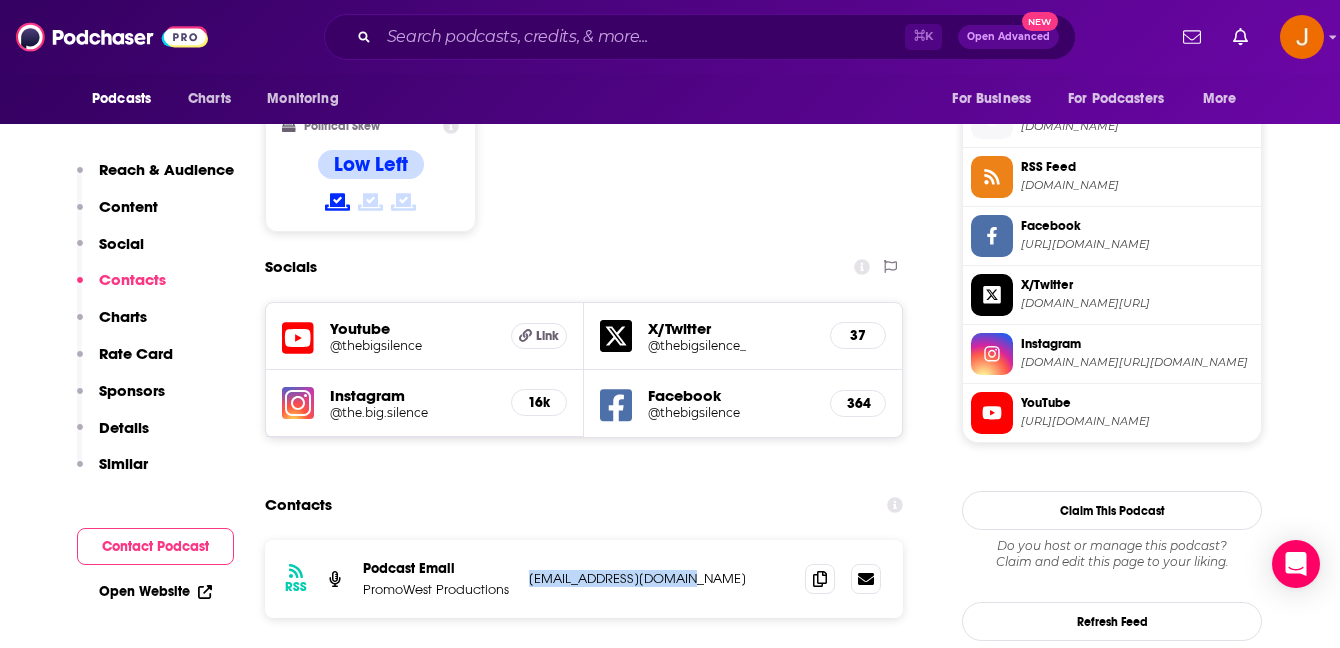 scroll, scrollTop: 1599, scrollLeft: 0, axis: vertical 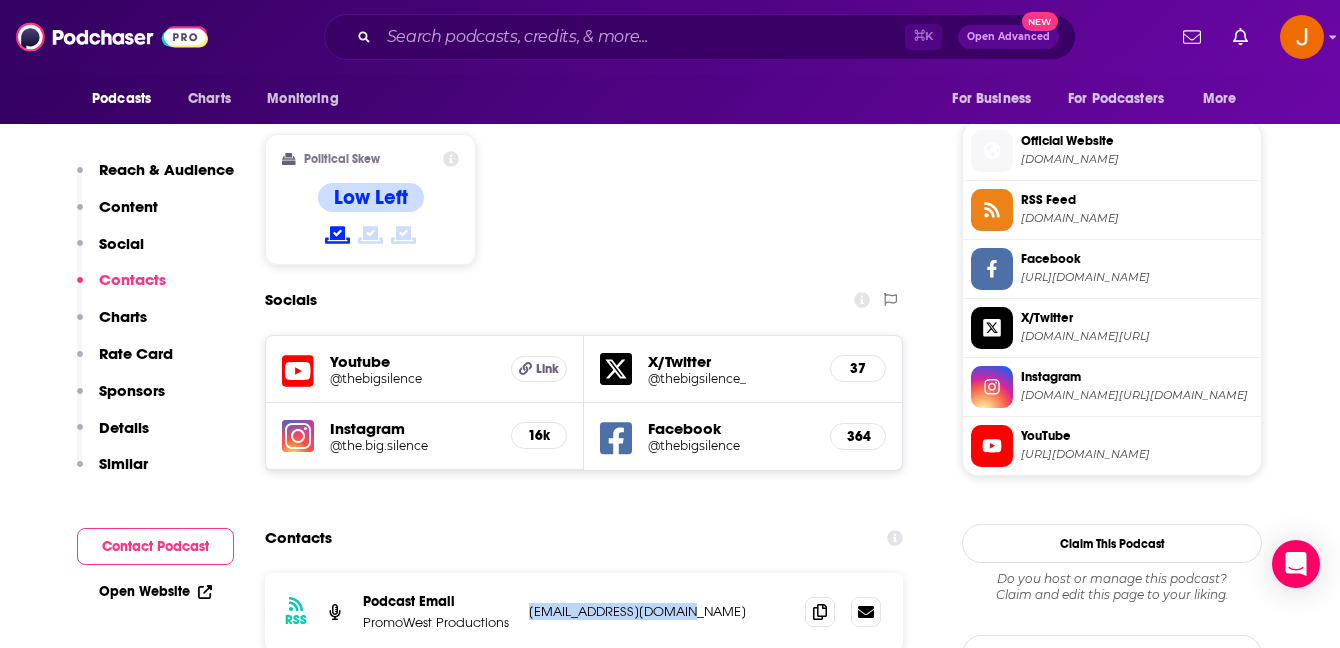 click 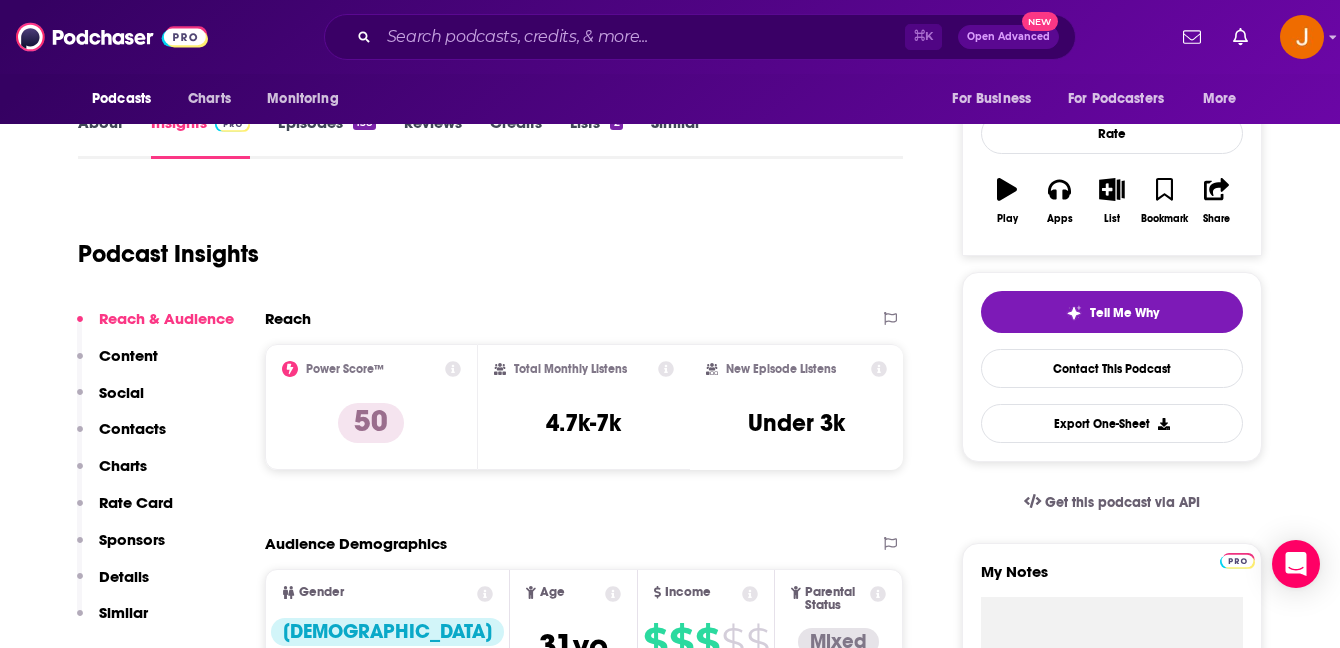 scroll, scrollTop: 319, scrollLeft: 0, axis: vertical 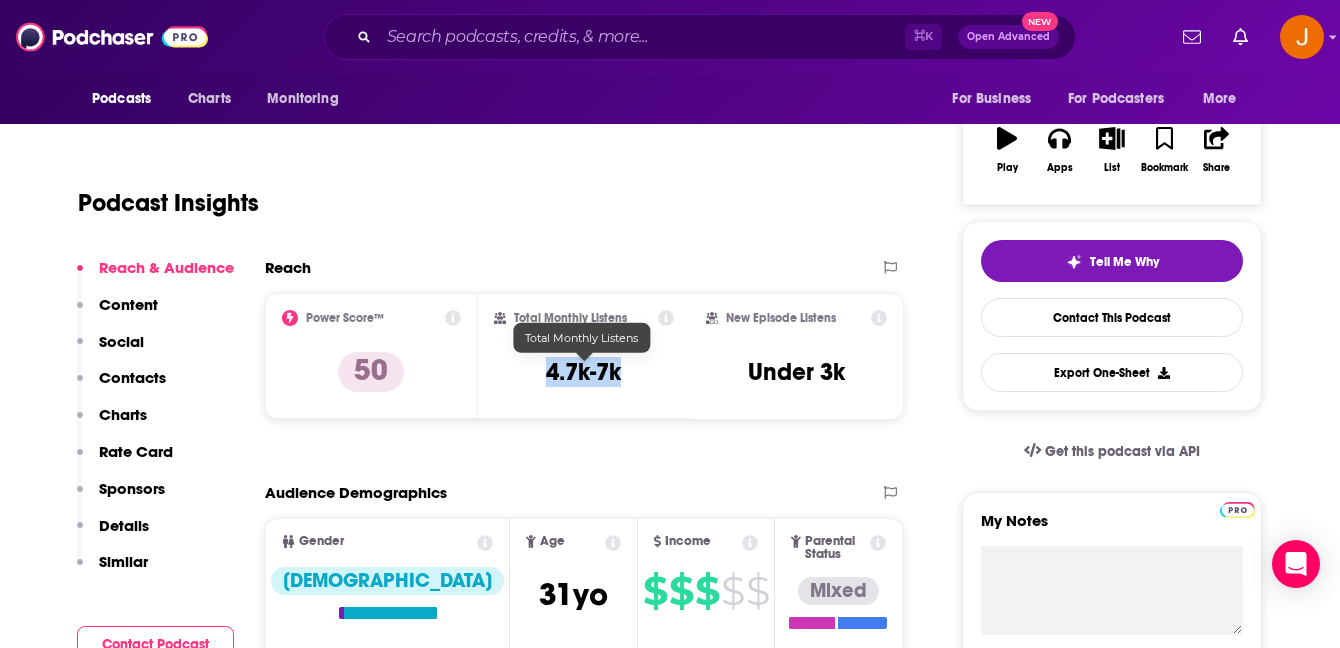 drag, startPoint x: 545, startPoint y: 372, endPoint x: 618, endPoint y: 373, distance: 73.00685 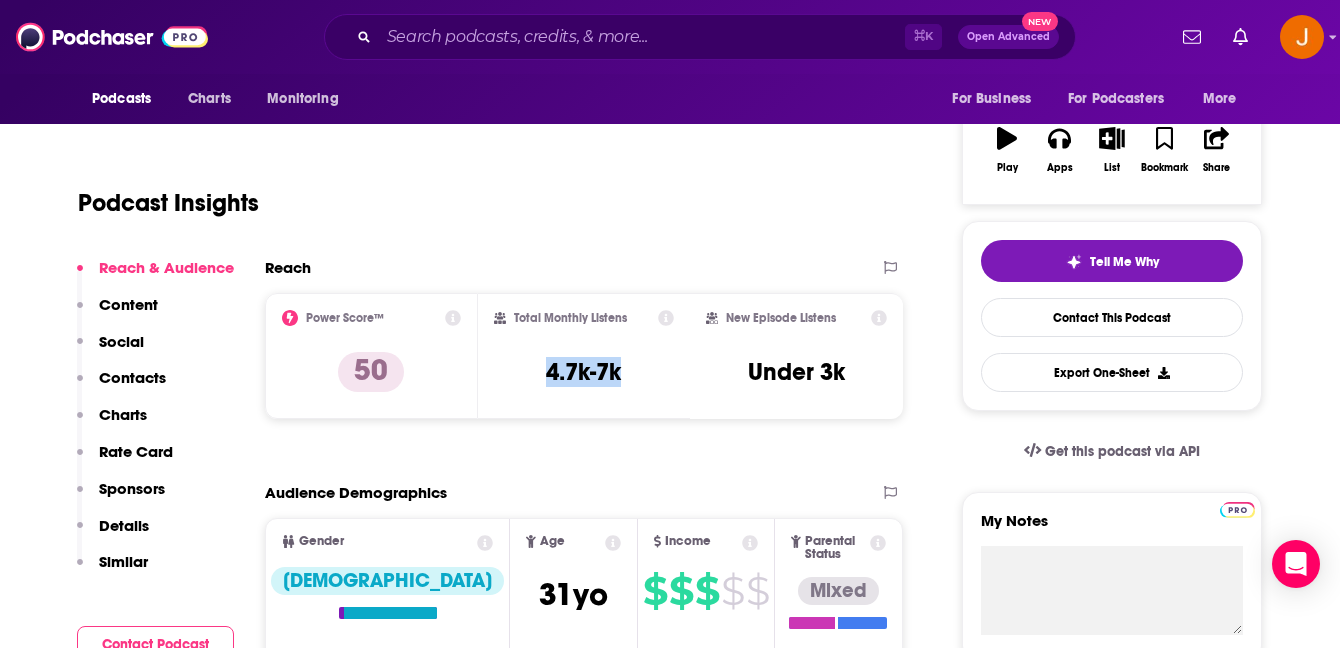scroll, scrollTop: 0, scrollLeft: 0, axis: both 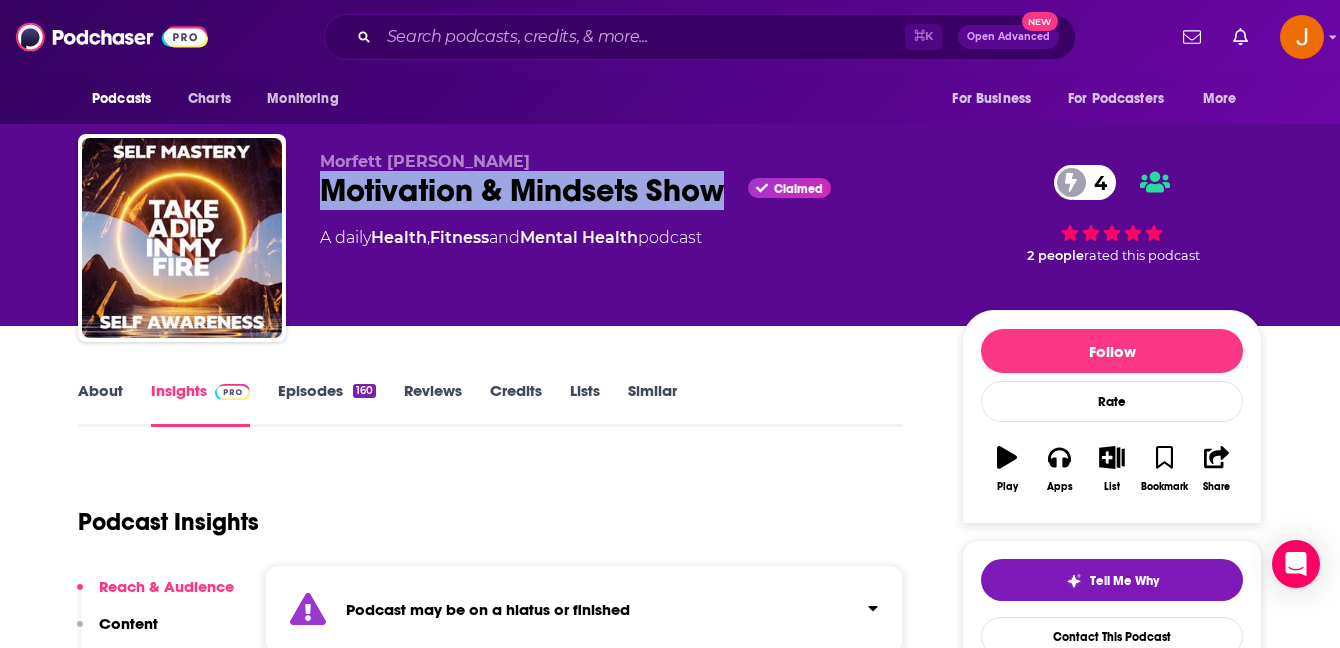 drag, startPoint x: 321, startPoint y: 187, endPoint x: 722, endPoint y: 206, distance: 401.44986 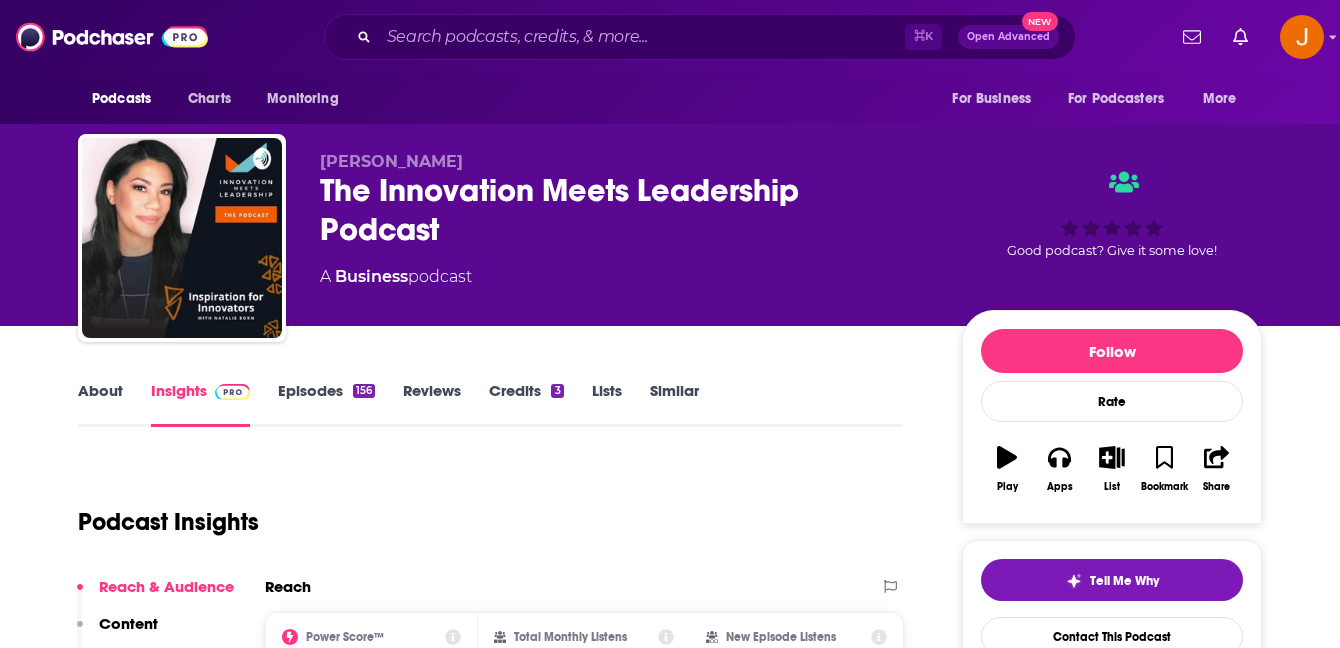 scroll, scrollTop: 0, scrollLeft: 0, axis: both 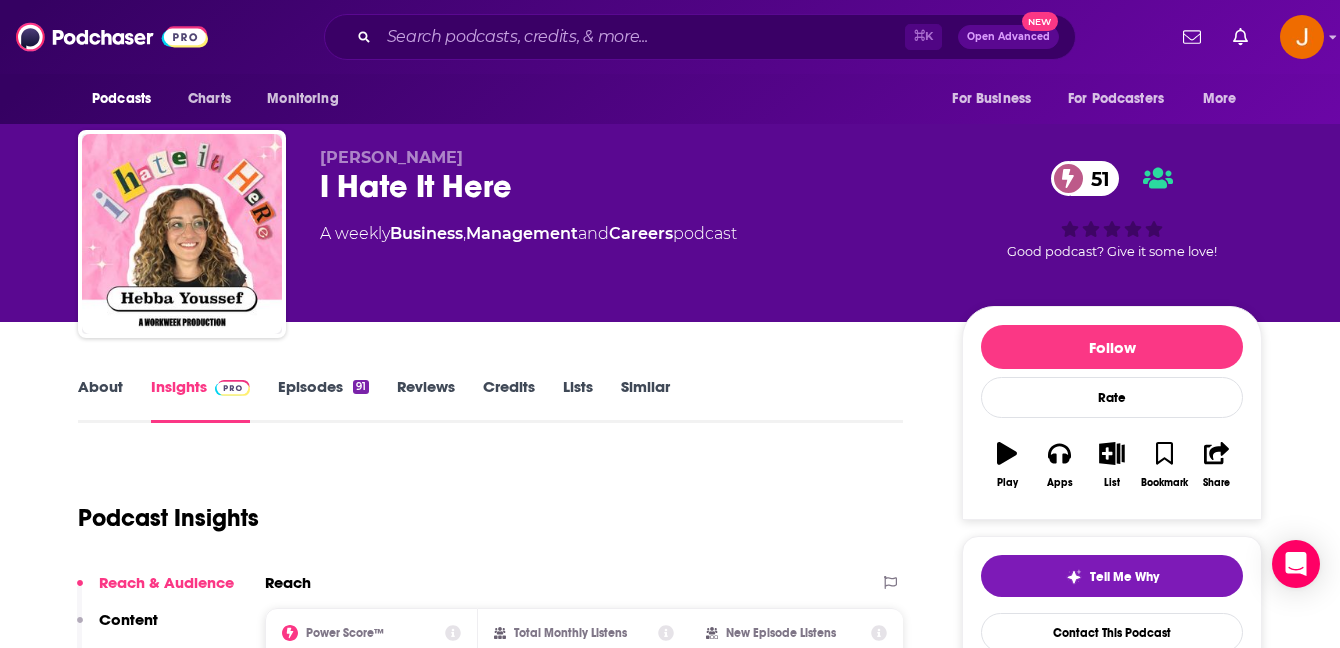 click on "Episodes 91" at bounding box center (323, 400) 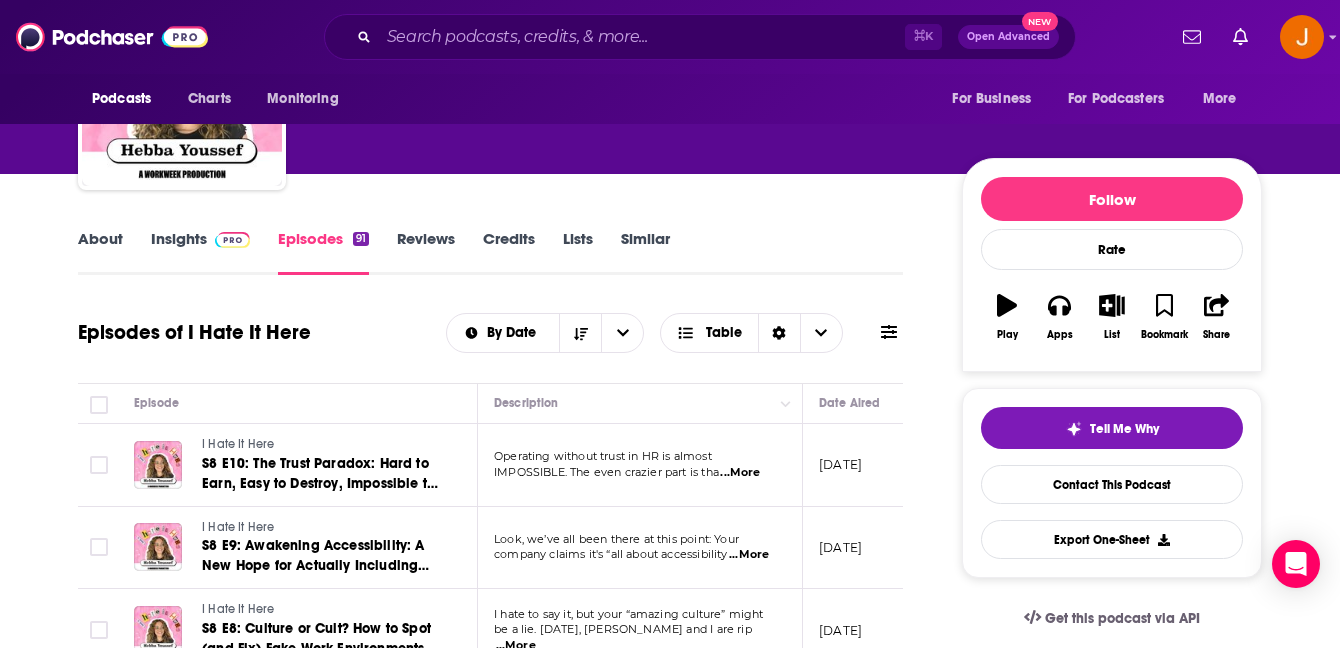 scroll, scrollTop: 0, scrollLeft: 0, axis: both 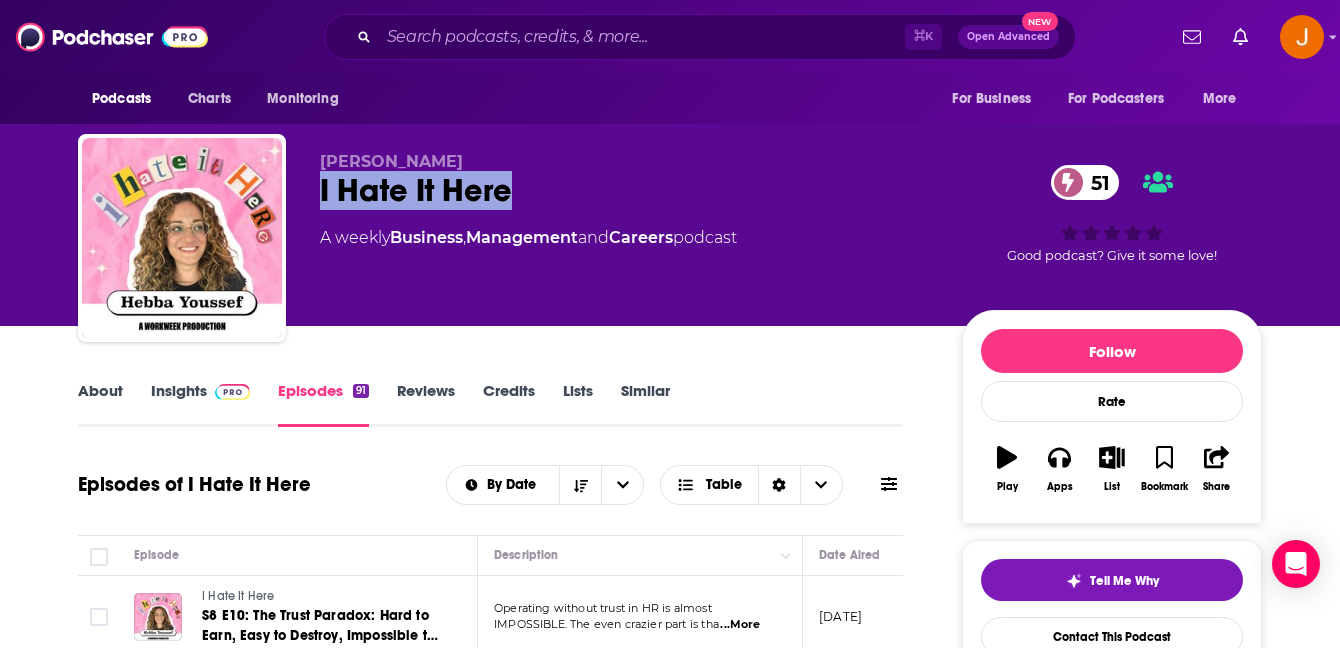 drag, startPoint x: 529, startPoint y: 204, endPoint x: 298, endPoint y: 204, distance: 231 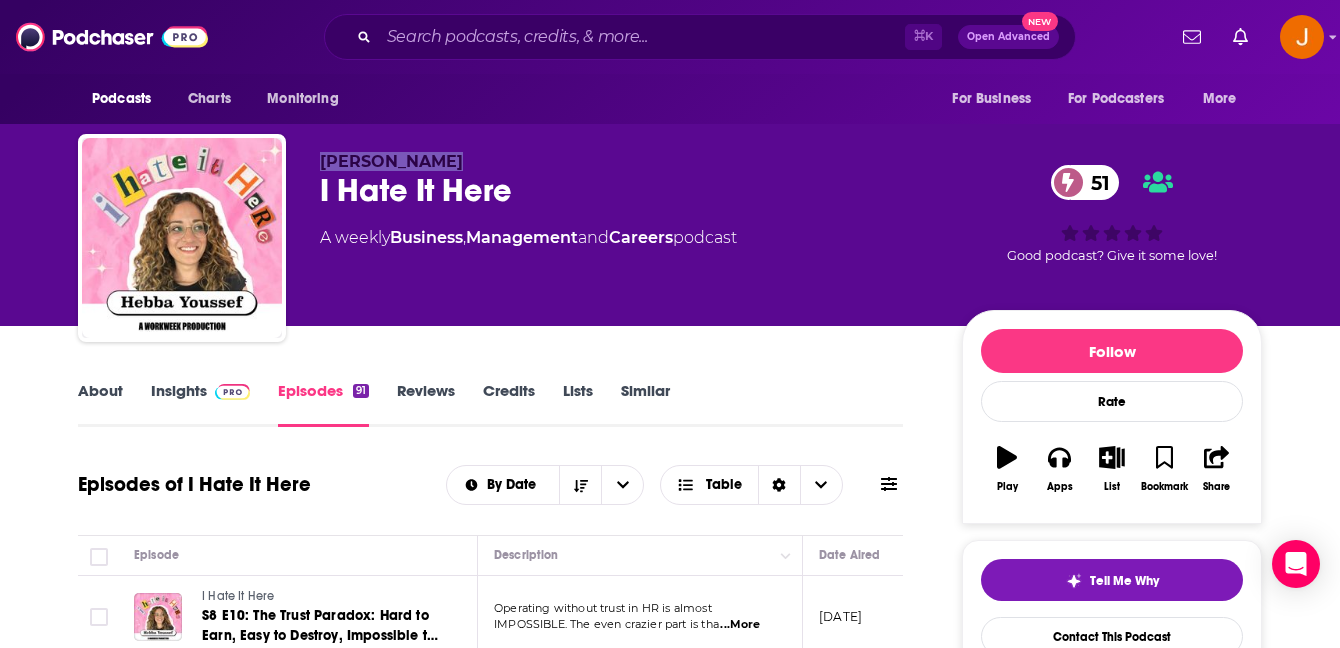 drag, startPoint x: 458, startPoint y: 166, endPoint x: 321, endPoint y: 170, distance: 137.05838 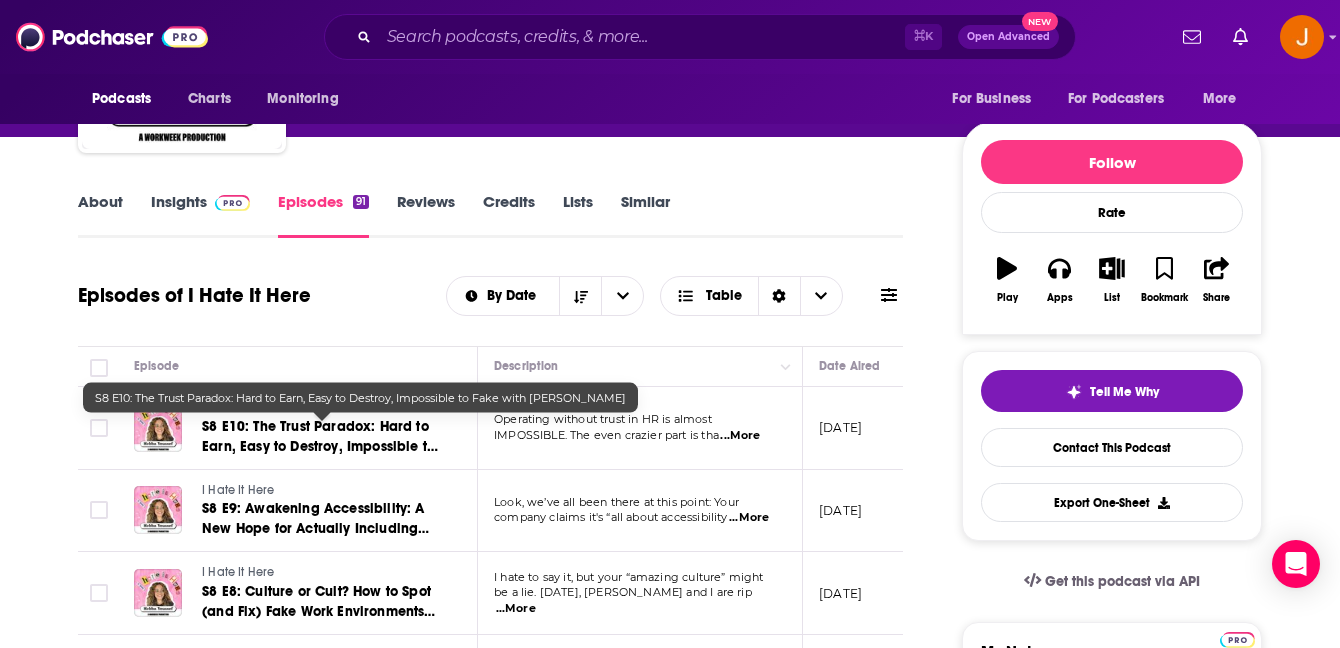 scroll, scrollTop: 70, scrollLeft: 0, axis: vertical 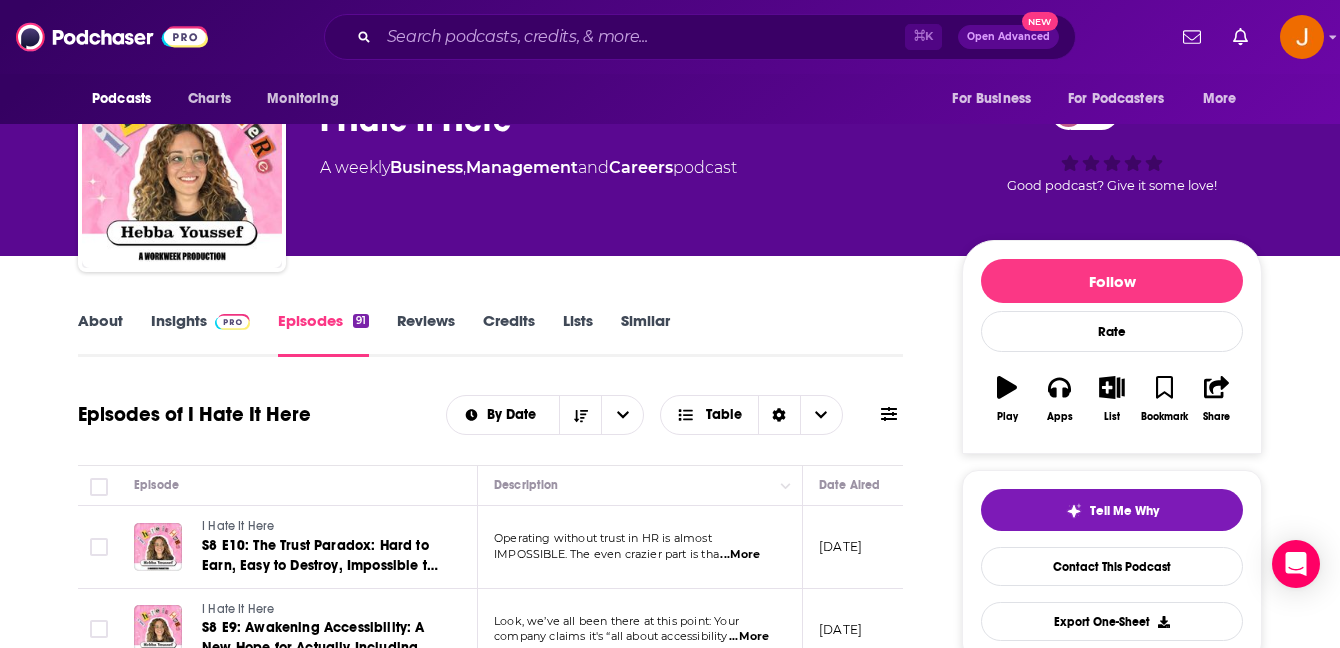 click on "Insights" at bounding box center (200, 334) 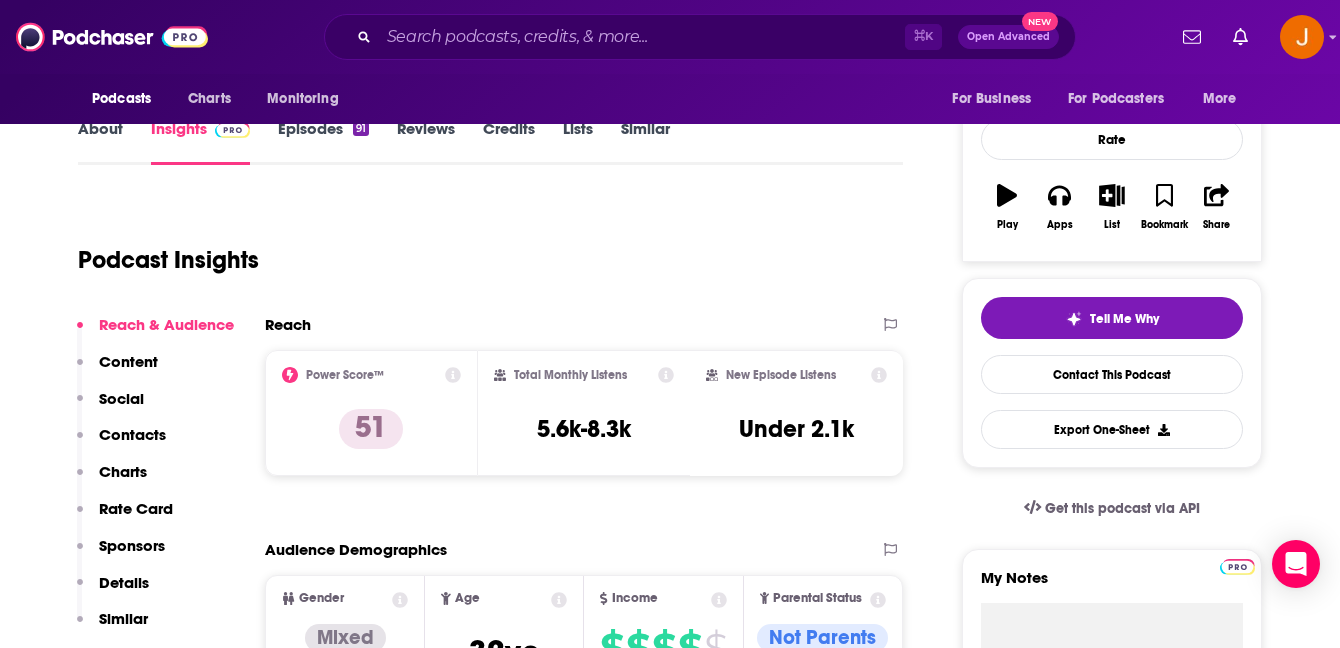 scroll, scrollTop: 263, scrollLeft: 0, axis: vertical 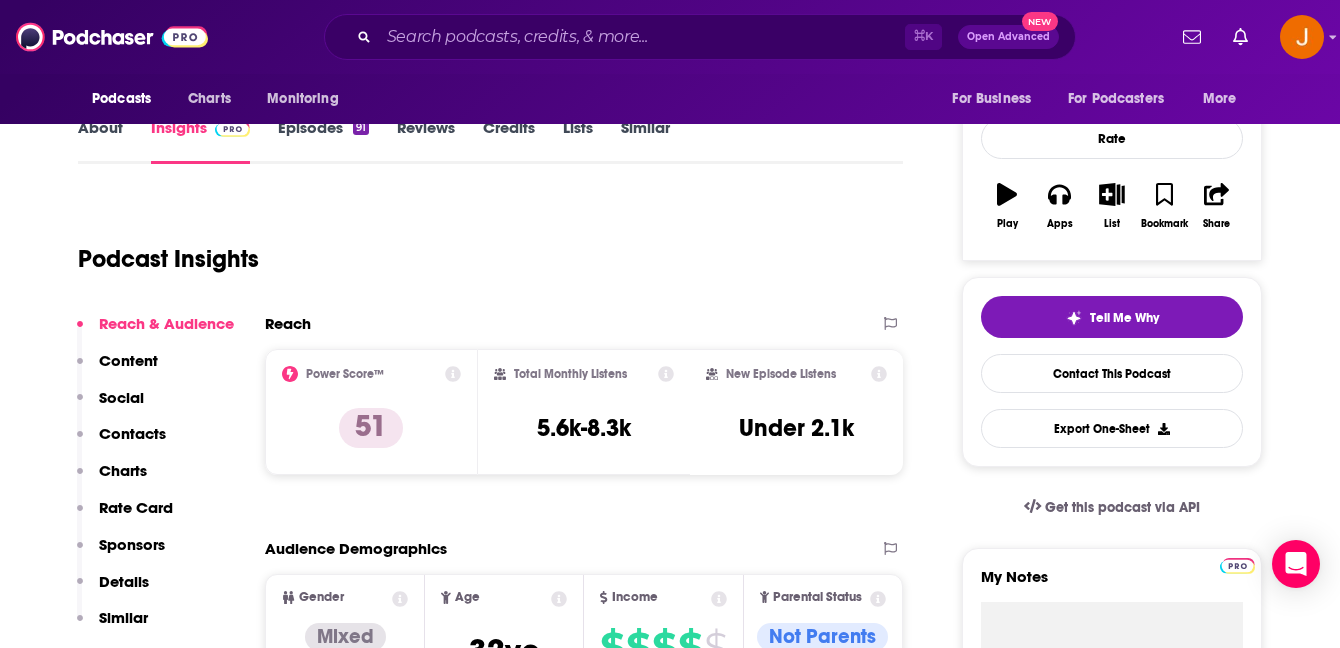 click on "Contacts" at bounding box center [132, 433] 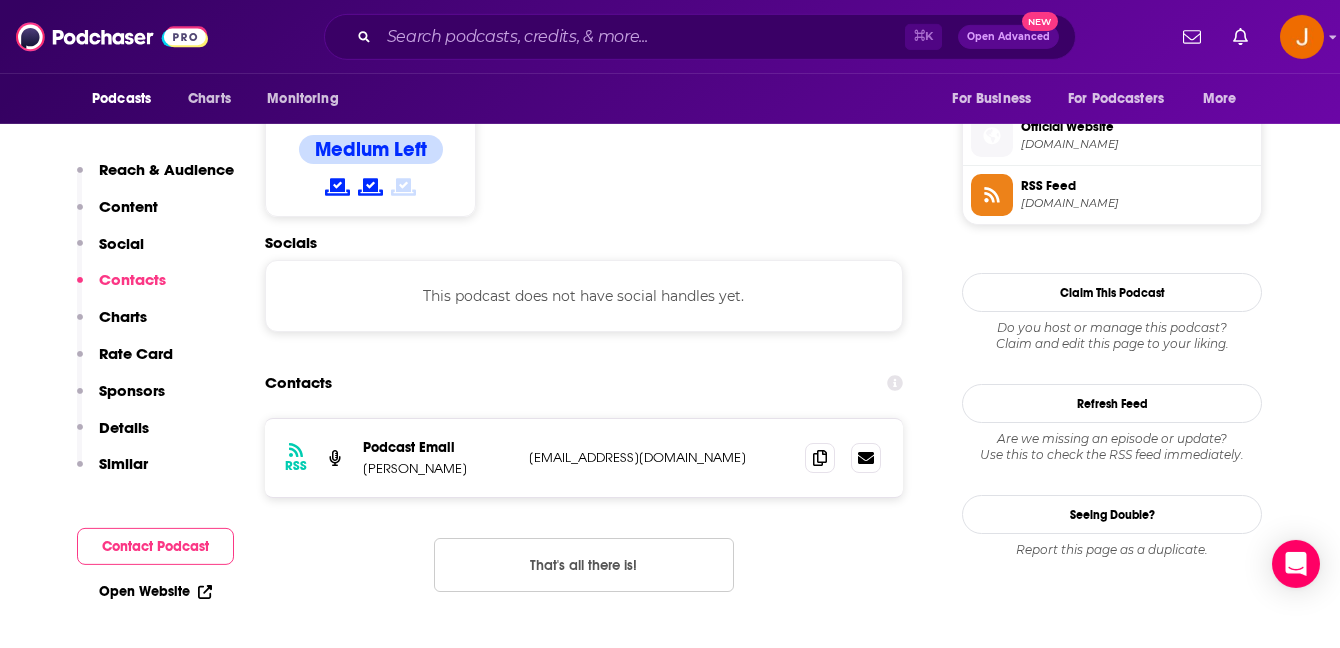 scroll, scrollTop: 1592, scrollLeft: 0, axis: vertical 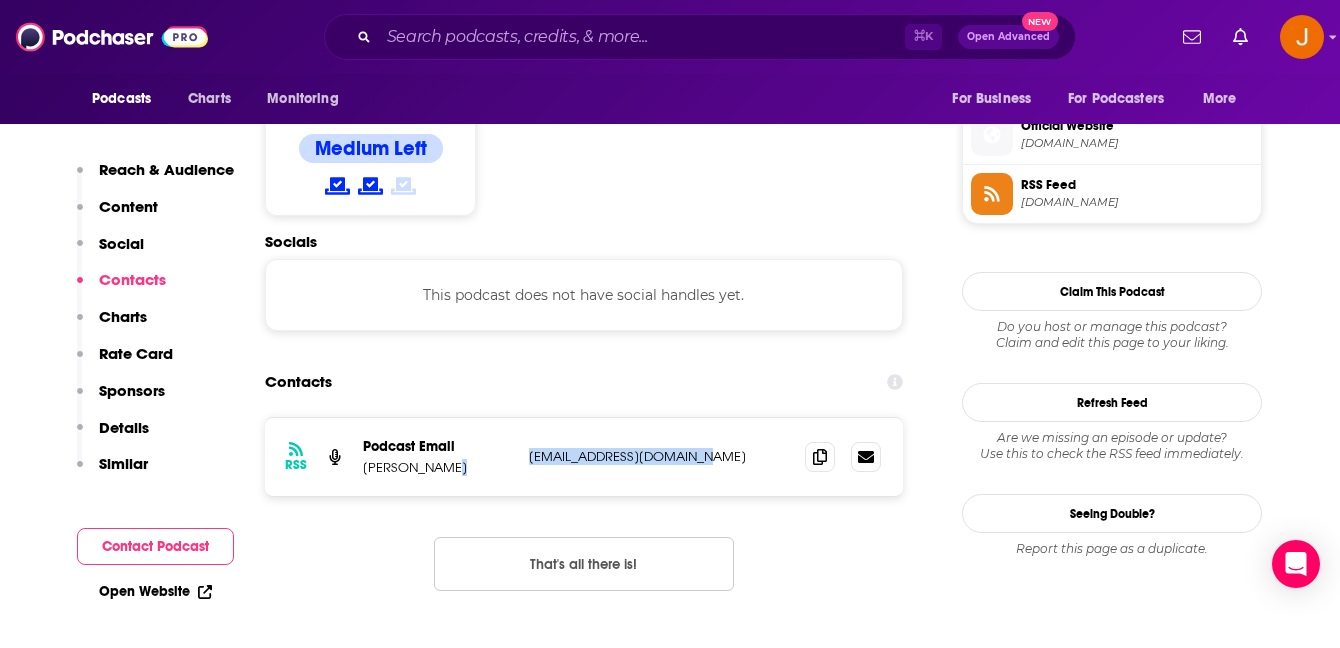 drag, startPoint x: 732, startPoint y: 371, endPoint x: 521, endPoint y: 378, distance: 211.11609 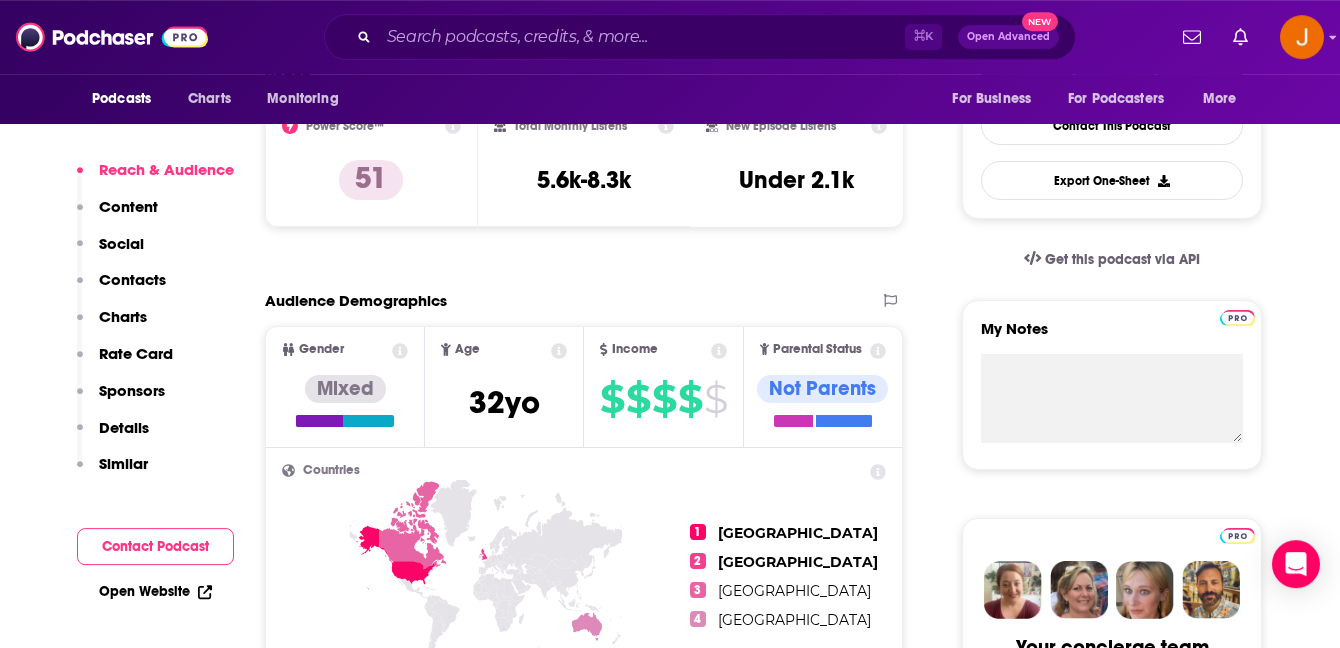 scroll, scrollTop: 544, scrollLeft: 0, axis: vertical 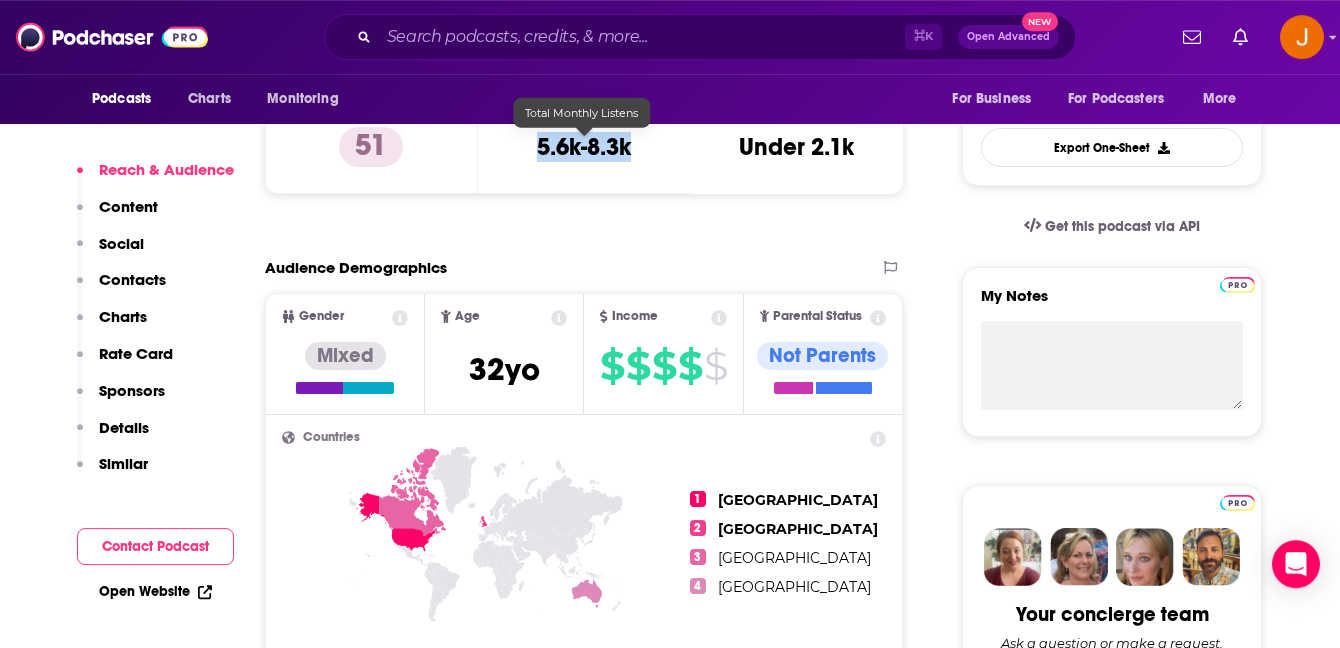drag, startPoint x: 527, startPoint y: 158, endPoint x: 629, endPoint y: 159, distance: 102.0049 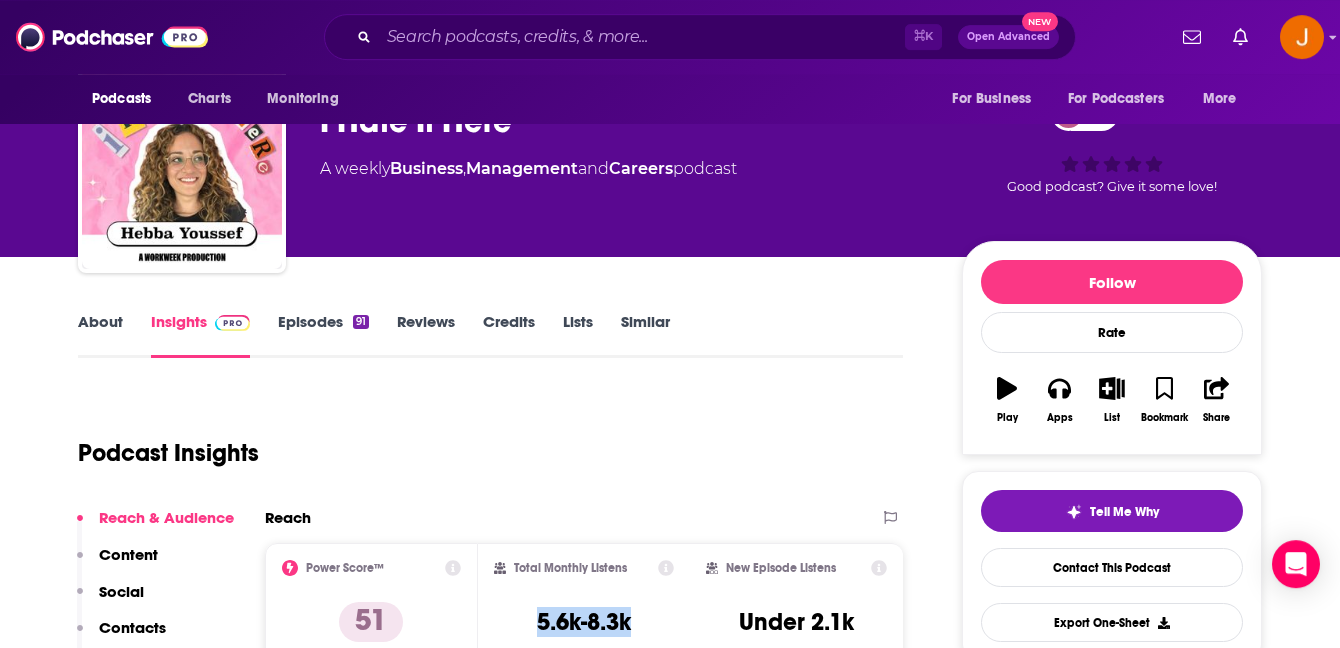 scroll, scrollTop: 0, scrollLeft: 0, axis: both 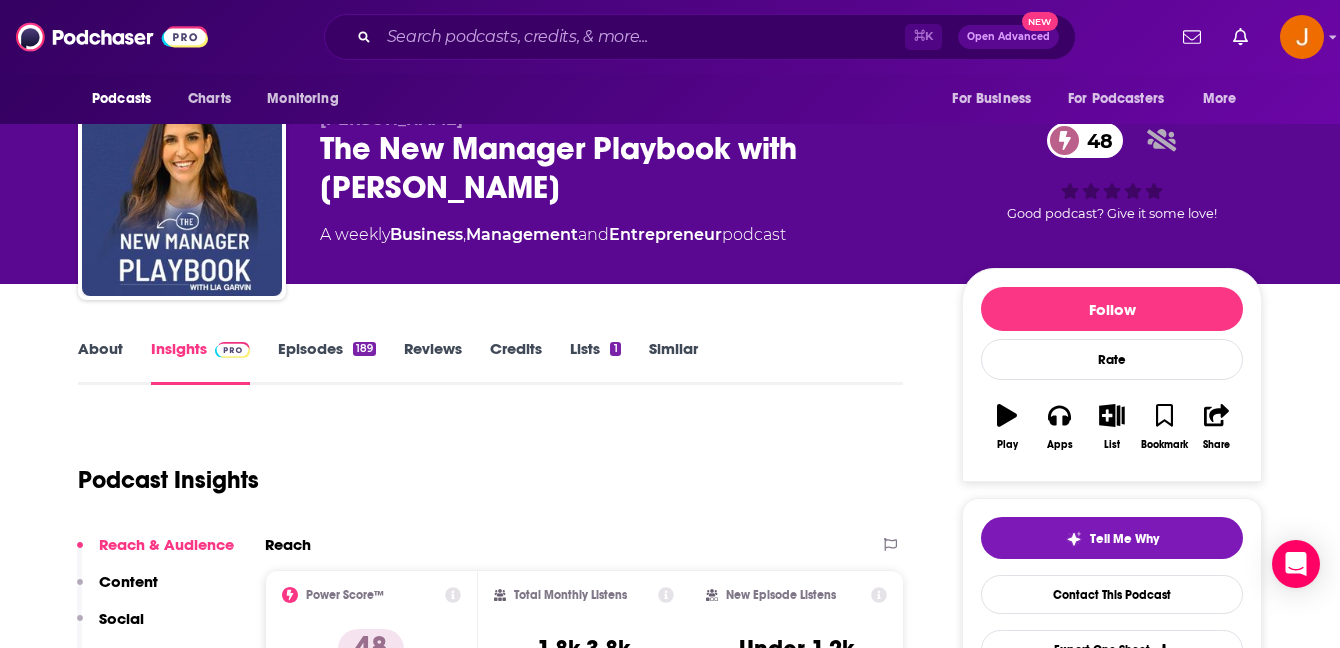 click on "Episodes 189" at bounding box center (327, 362) 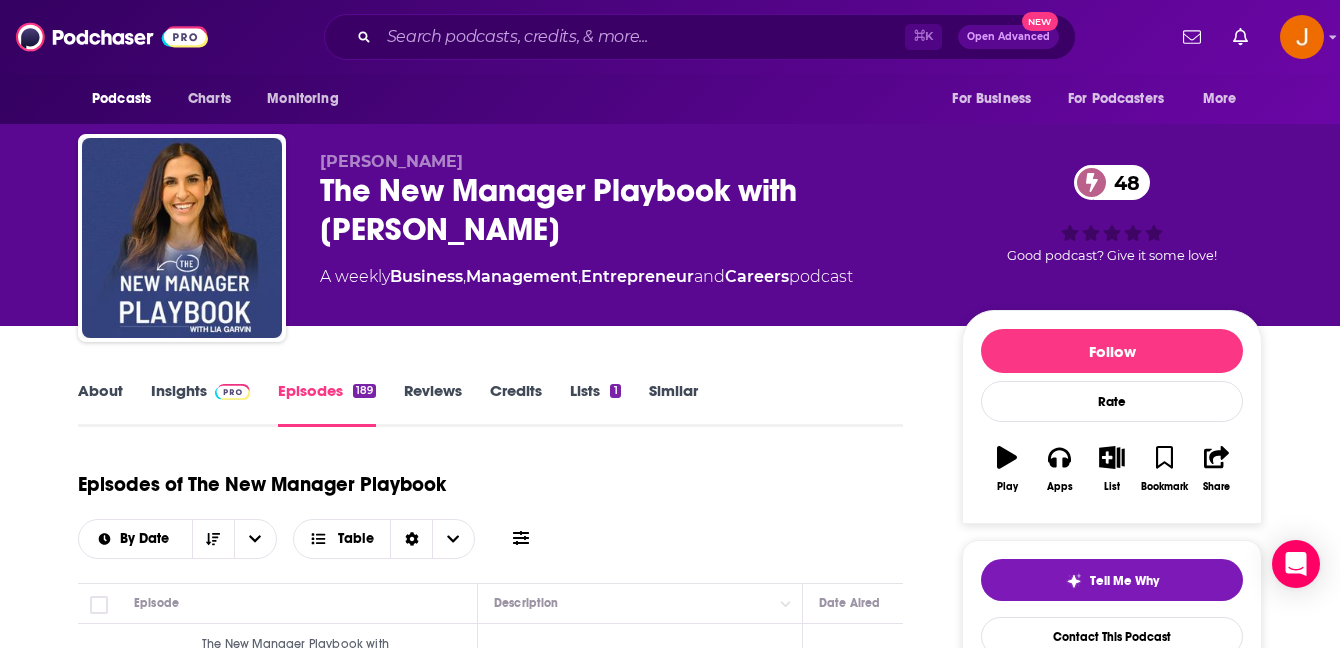 scroll, scrollTop: 106, scrollLeft: 0, axis: vertical 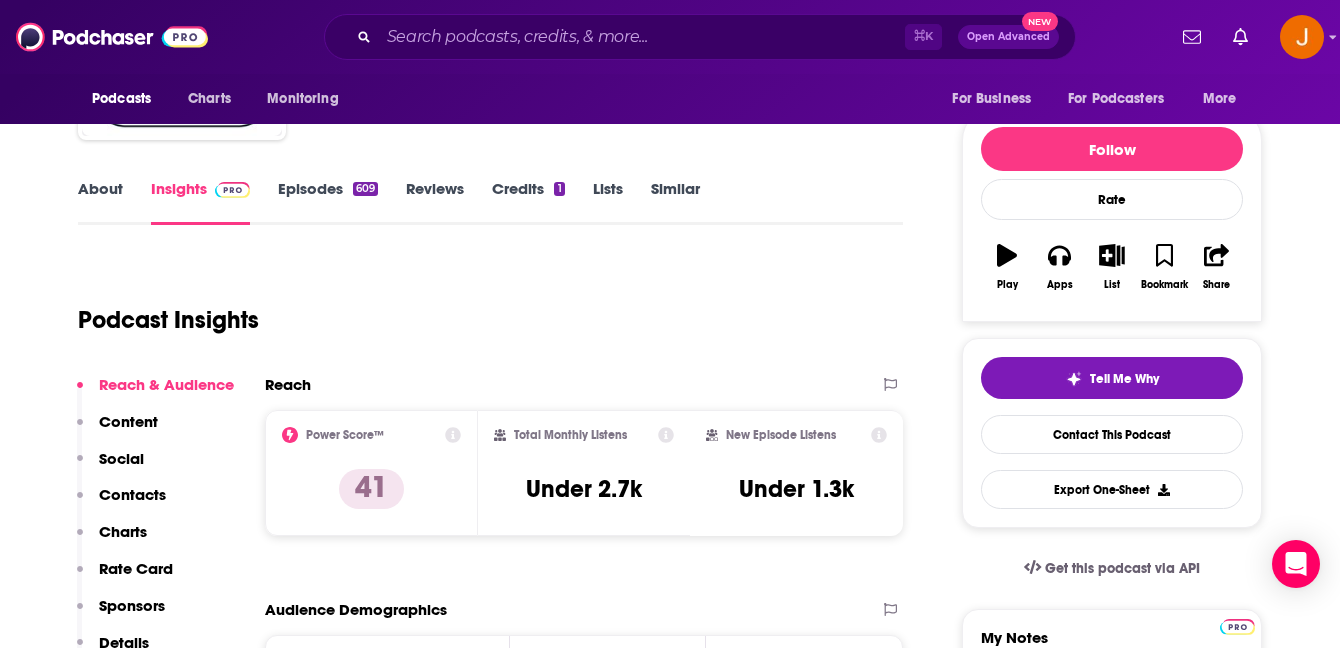 click on "Episodes 609" at bounding box center (328, 202) 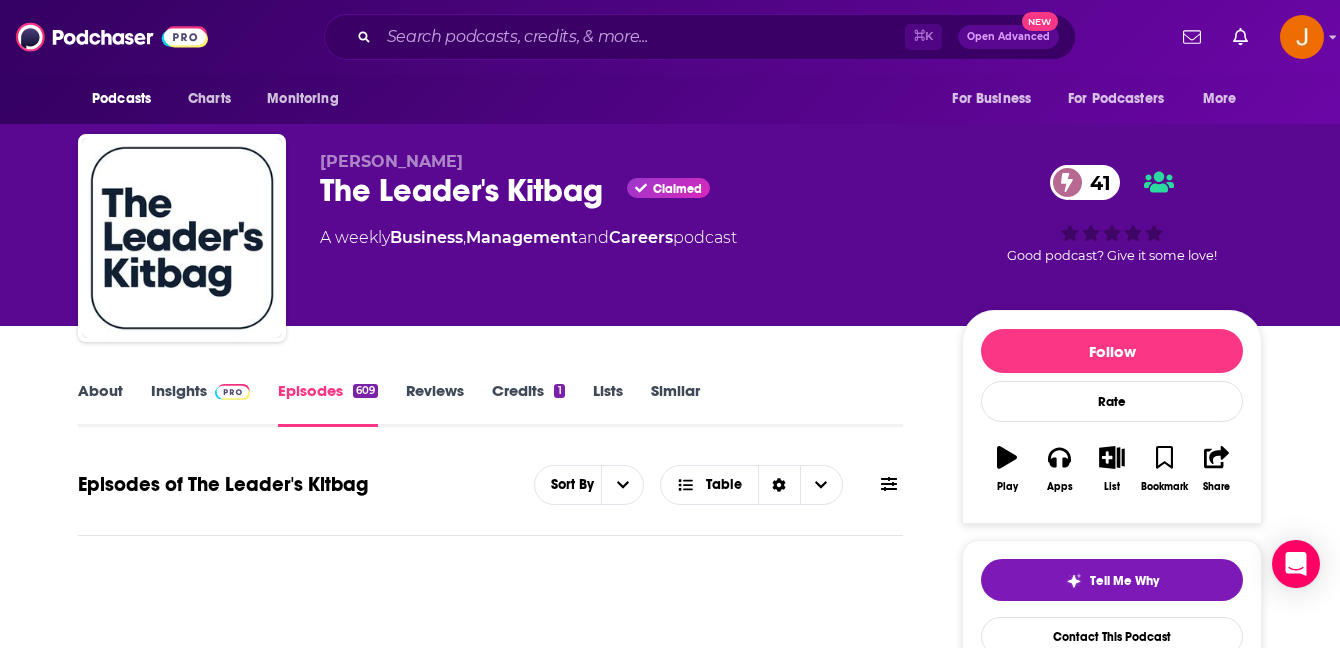 click on "The Leader's Kitbag Claimed 41" at bounding box center (625, 190) 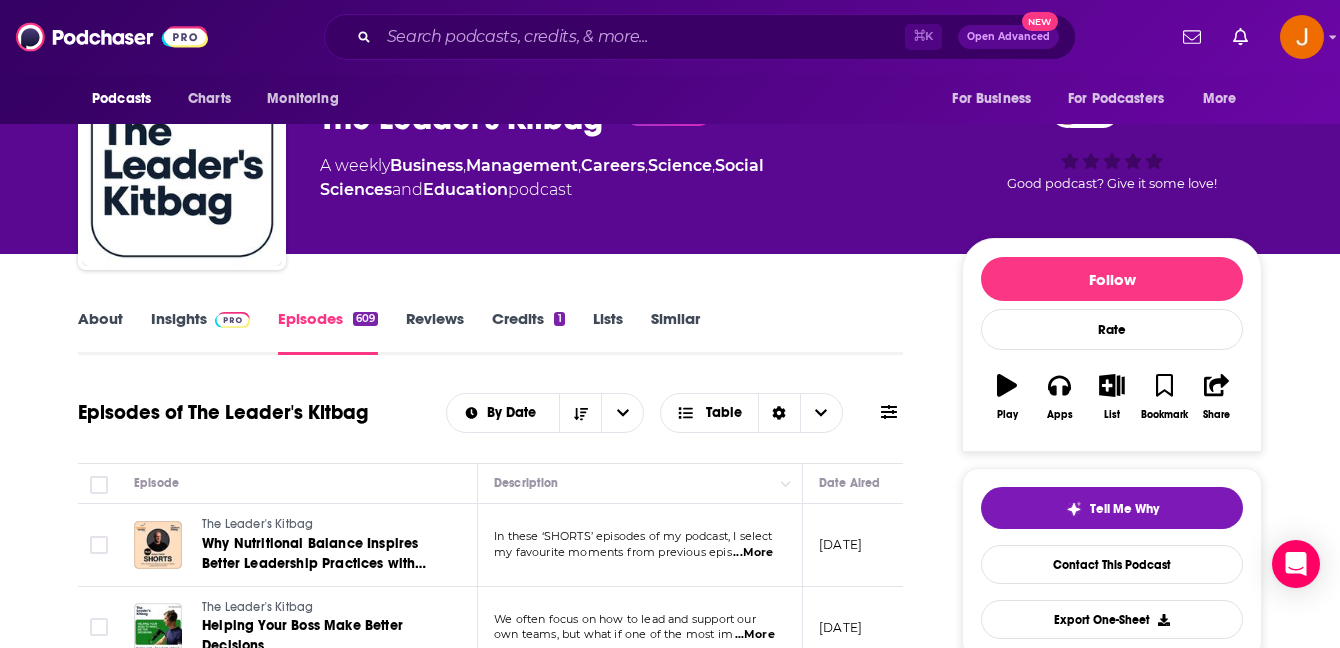 scroll, scrollTop: 0, scrollLeft: 0, axis: both 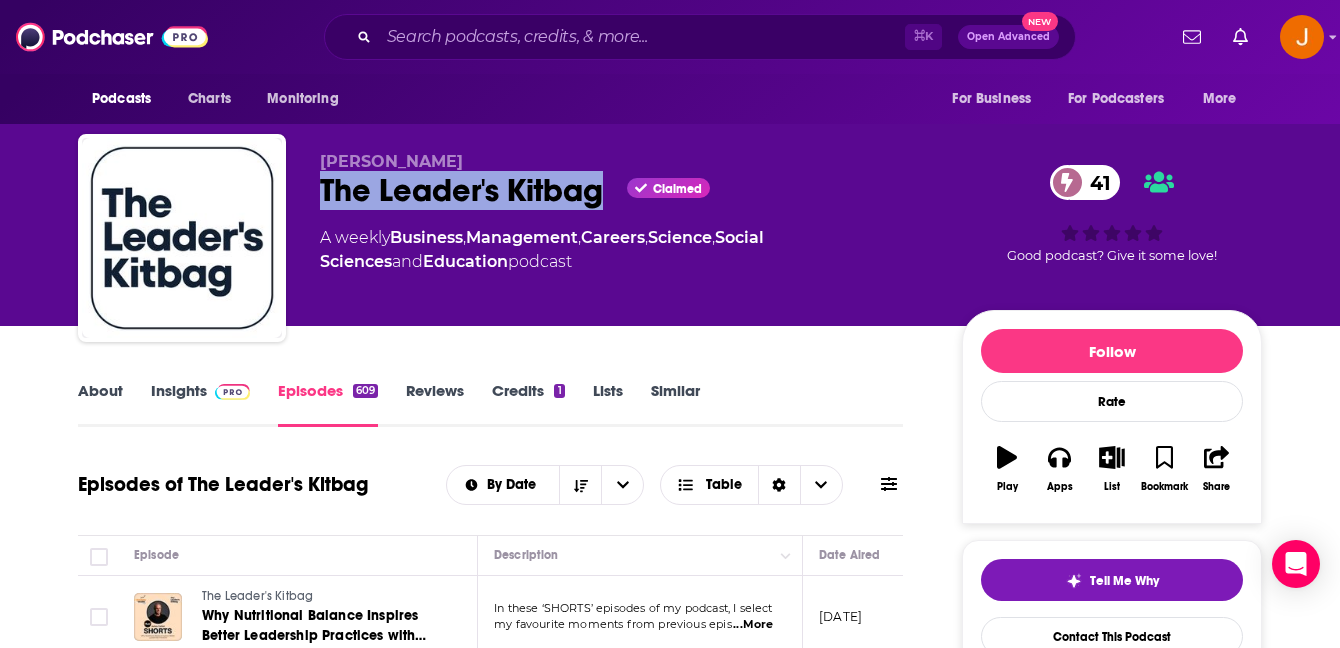 drag, startPoint x: 311, startPoint y: 187, endPoint x: 603, endPoint y: 203, distance: 292.43802 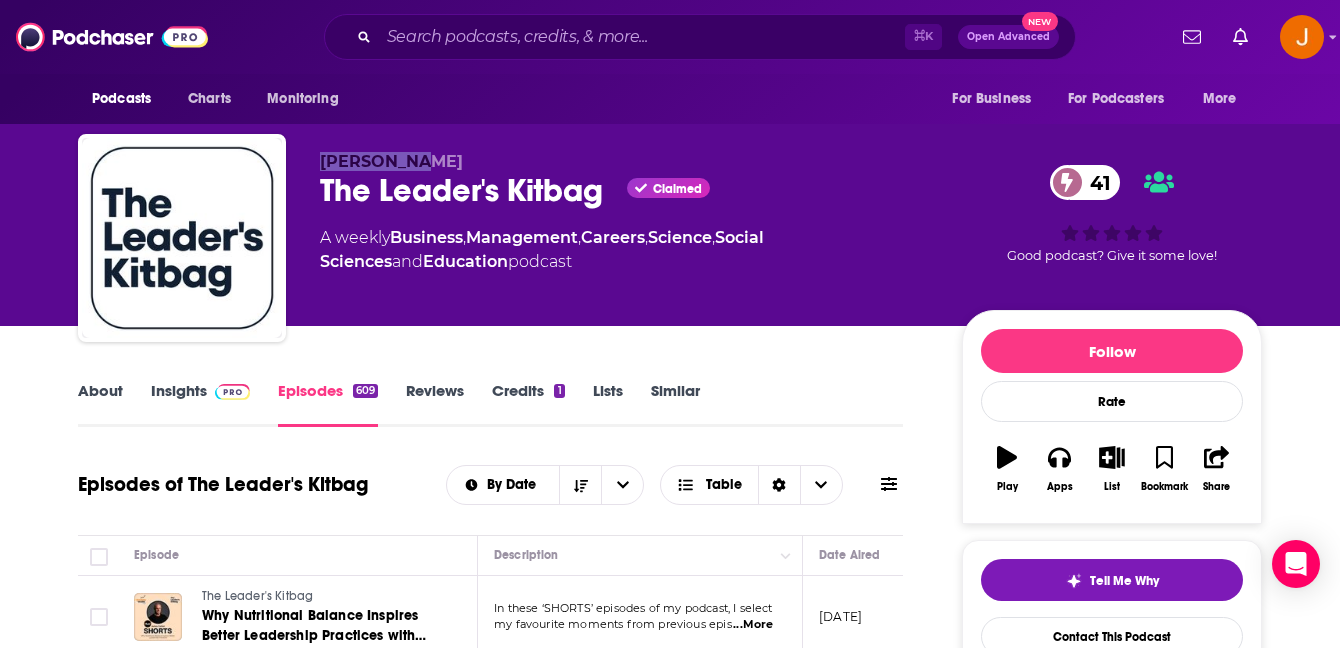 drag, startPoint x: 427, startPoint y: 165, endPoint x: 324, endPoint y: 166, distance: 103.00485 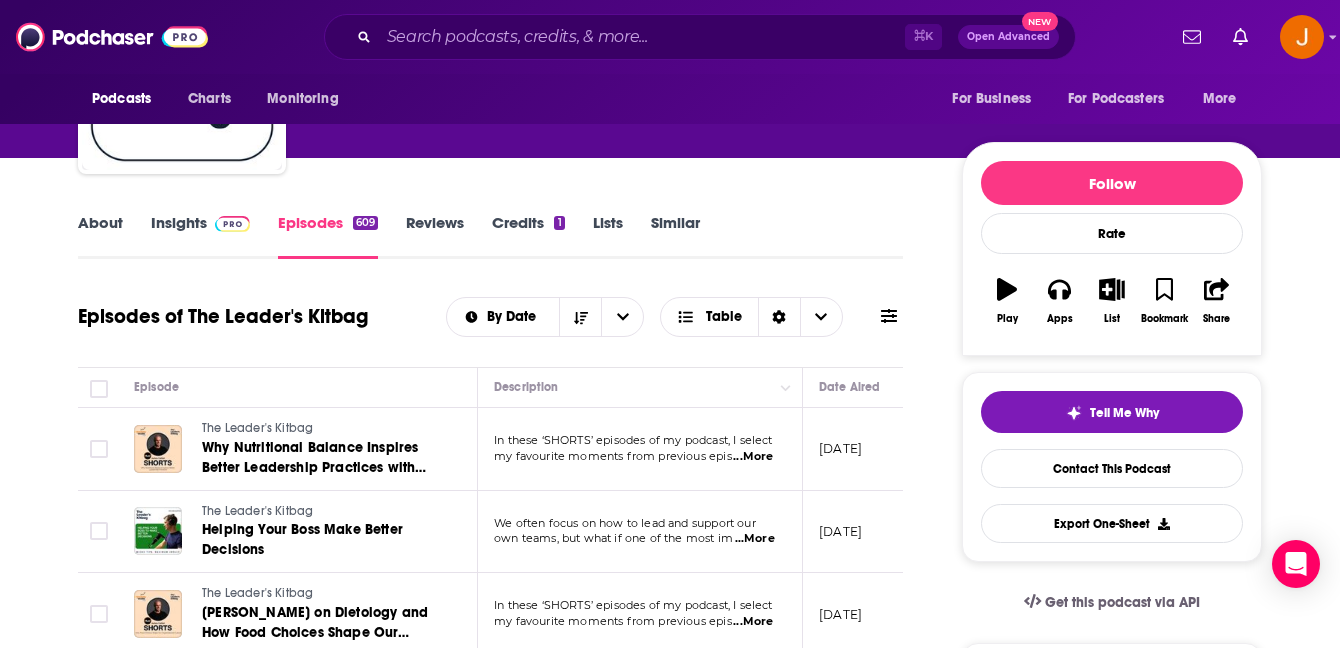 scroll, scrollTop: 163, scrollLeft: 0, axis: vertical 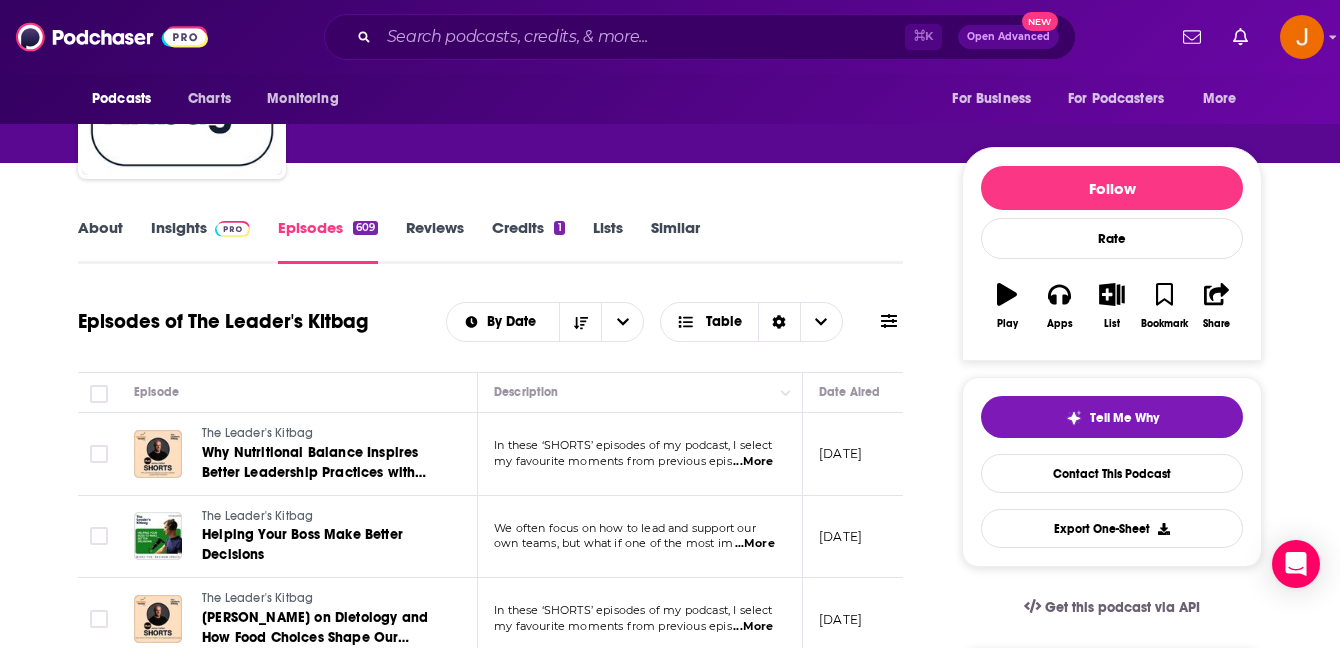 click on "Insights" at bounding box center (200, 241) 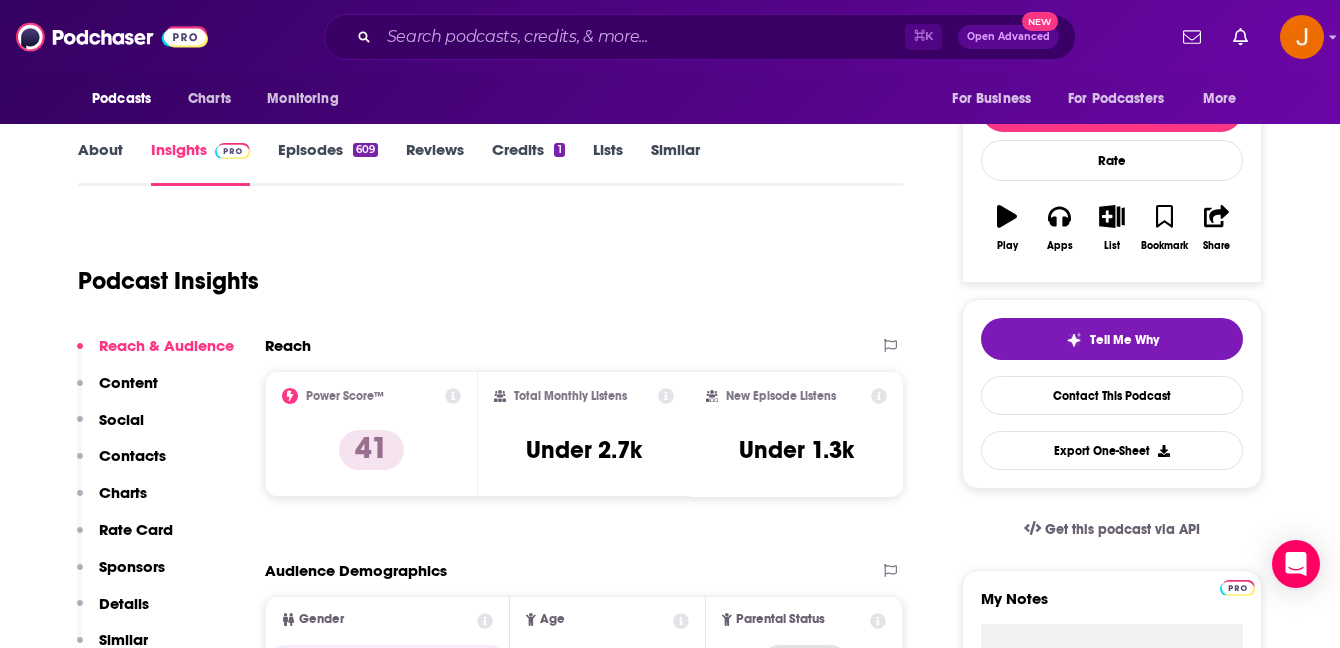 scroll, scrollTop: 281, scrollLeft: 0, axis: vertical 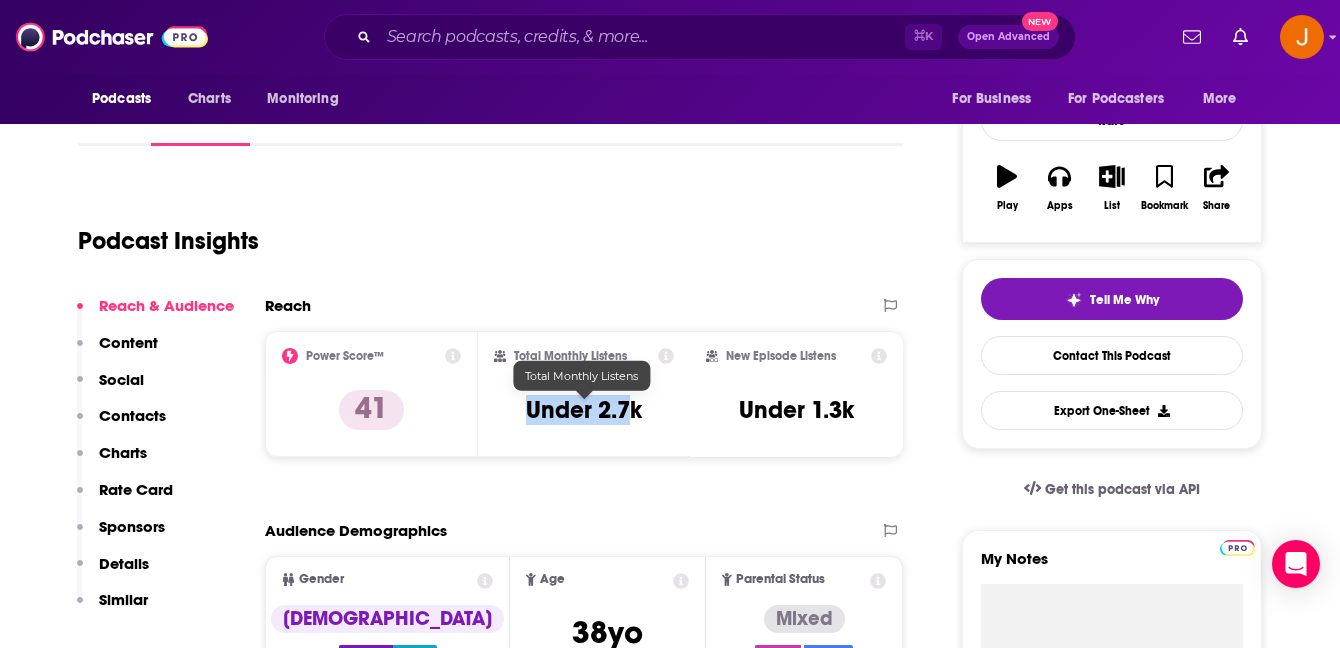 drag, startPoint x: 516, startPoint y: 413, endPoint x: 636, endPoint y: 418, distance: 120.10412 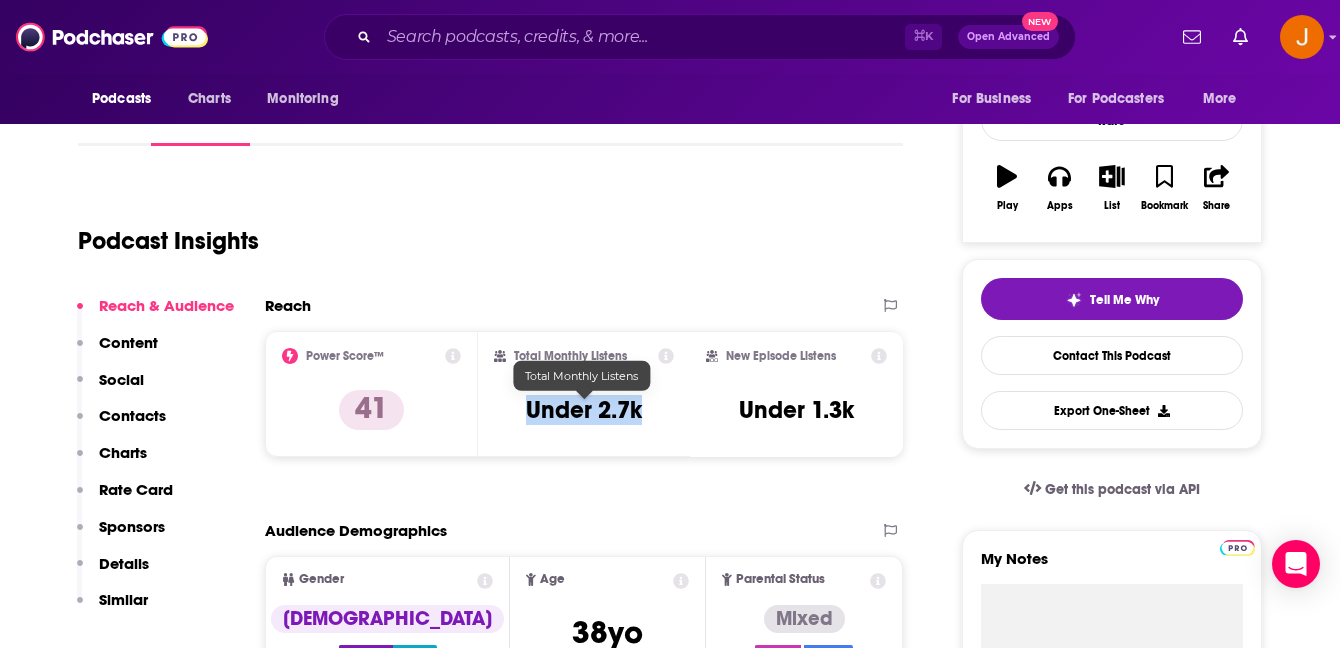drag, startPoint x: 650, startPoint y: 416, endPoint x: 639, endPoint y: 418, distance: 11.18034 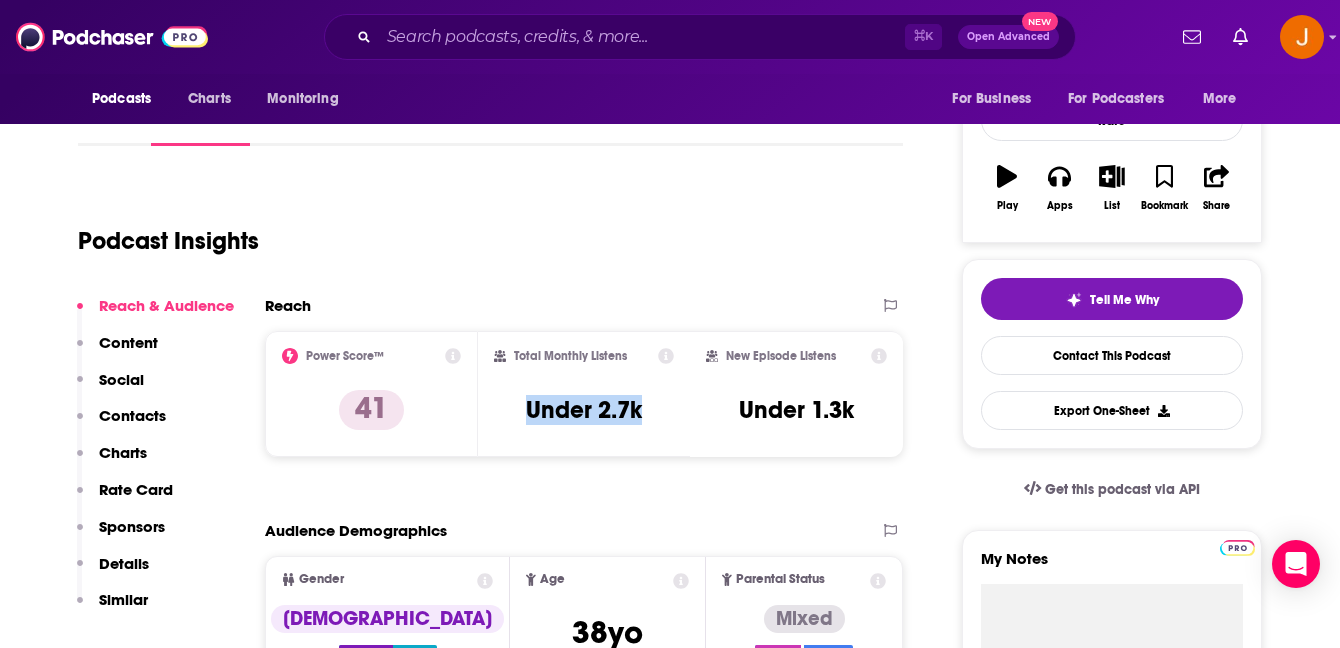click on "Contacts" at bounding box center [132, 415] 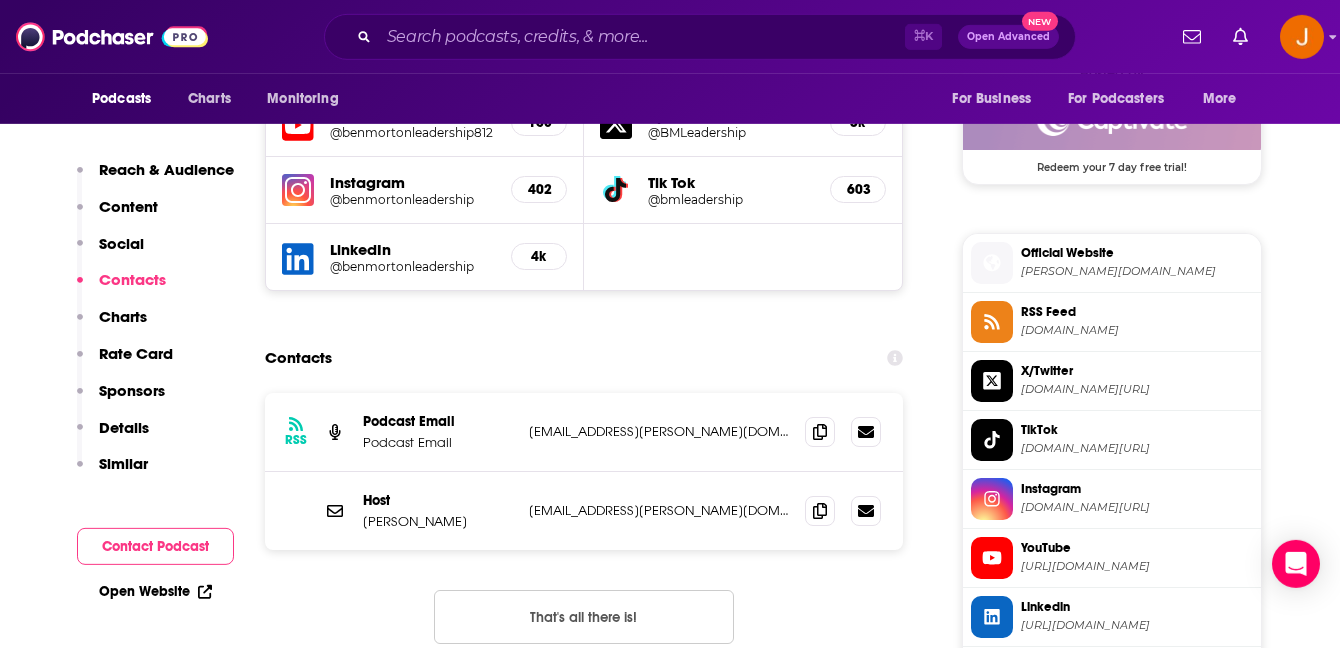 scroll, scrollTop: 1648, scrollLeft: 0, axis: vertical 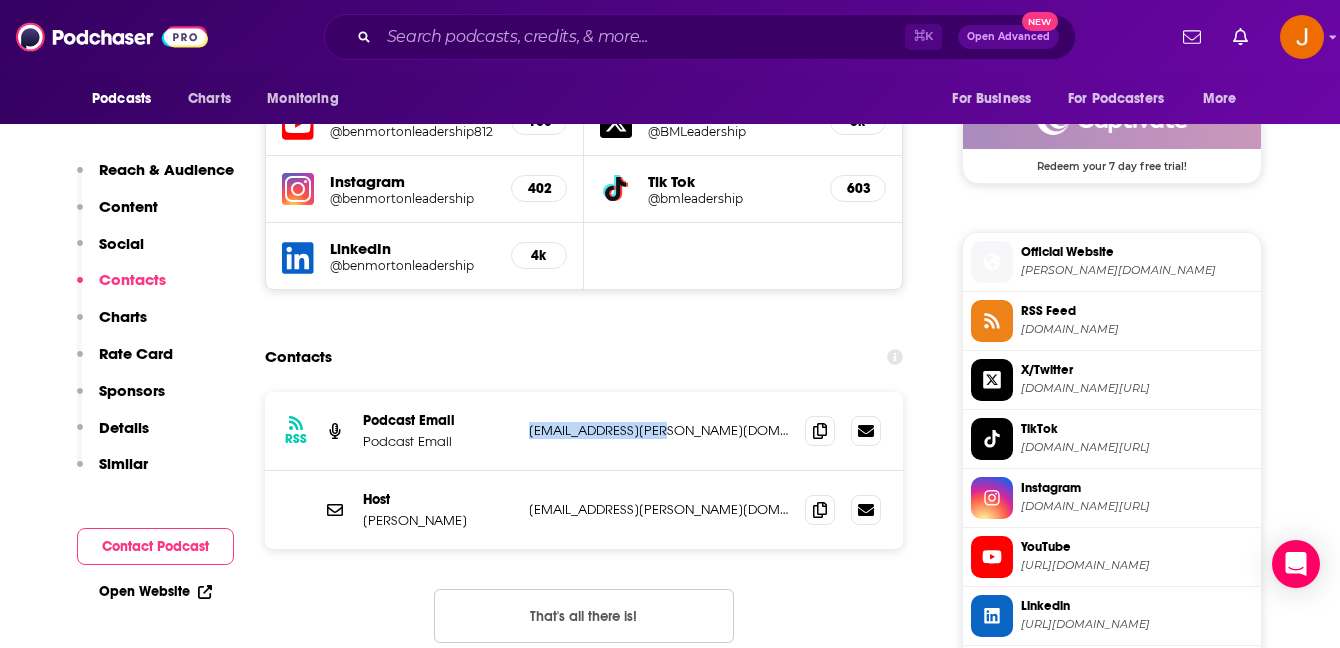 drag, startPoint x: 685, startPoint y: 380, endPoint x: 527, endPoint y: 378, distance: 158.01266 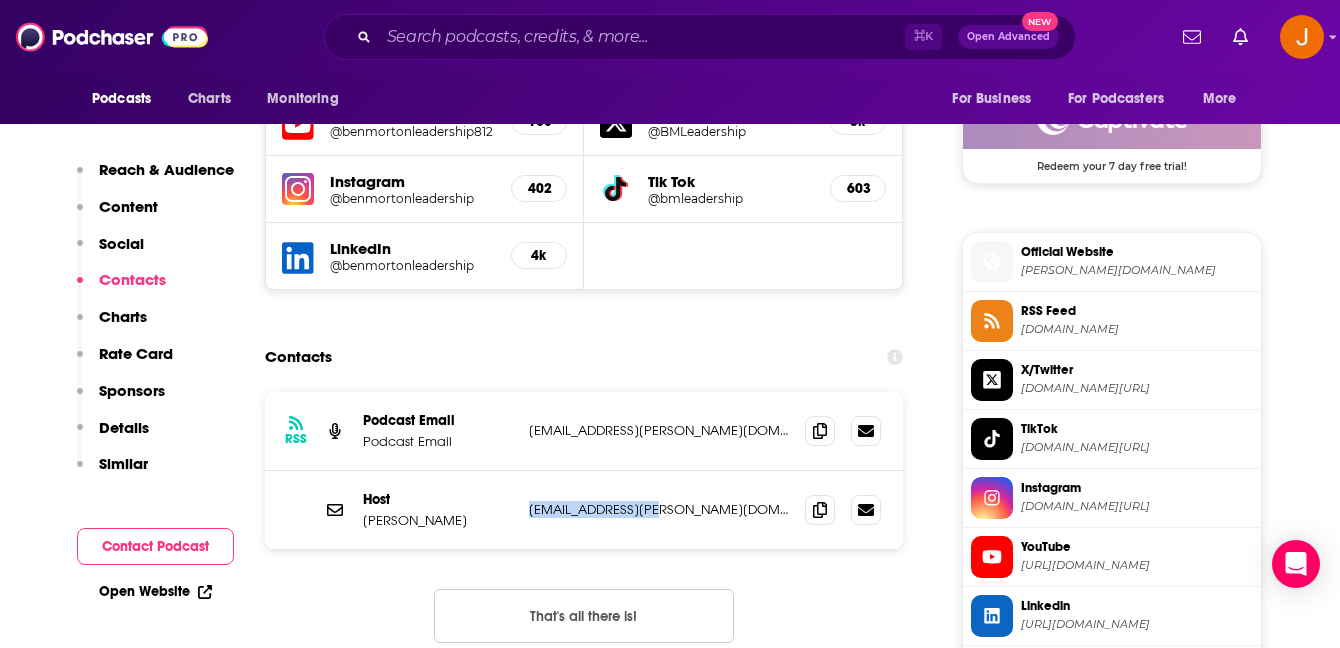 drag, startPoint x: 675, startPoint y: 461, endPoint x: 530, endPoint y: 455, distance: 145.12408 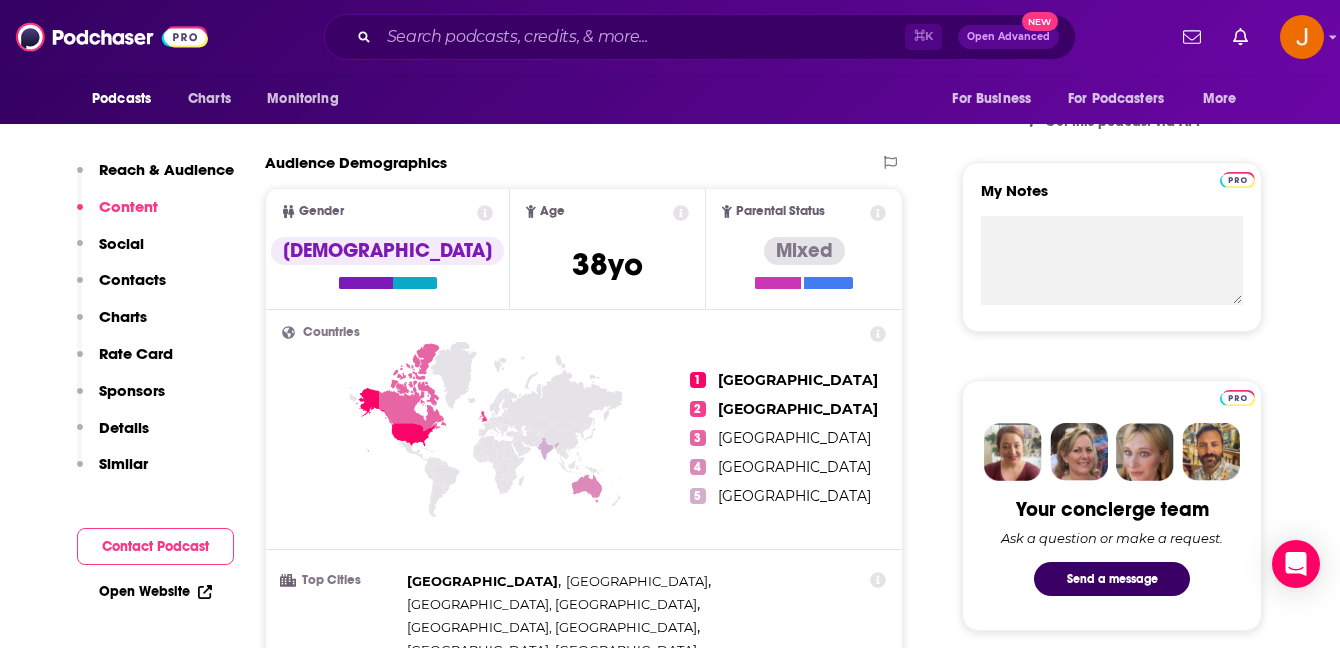 scroll, scrollTop: 0, scrollLeft: 0, axis: both 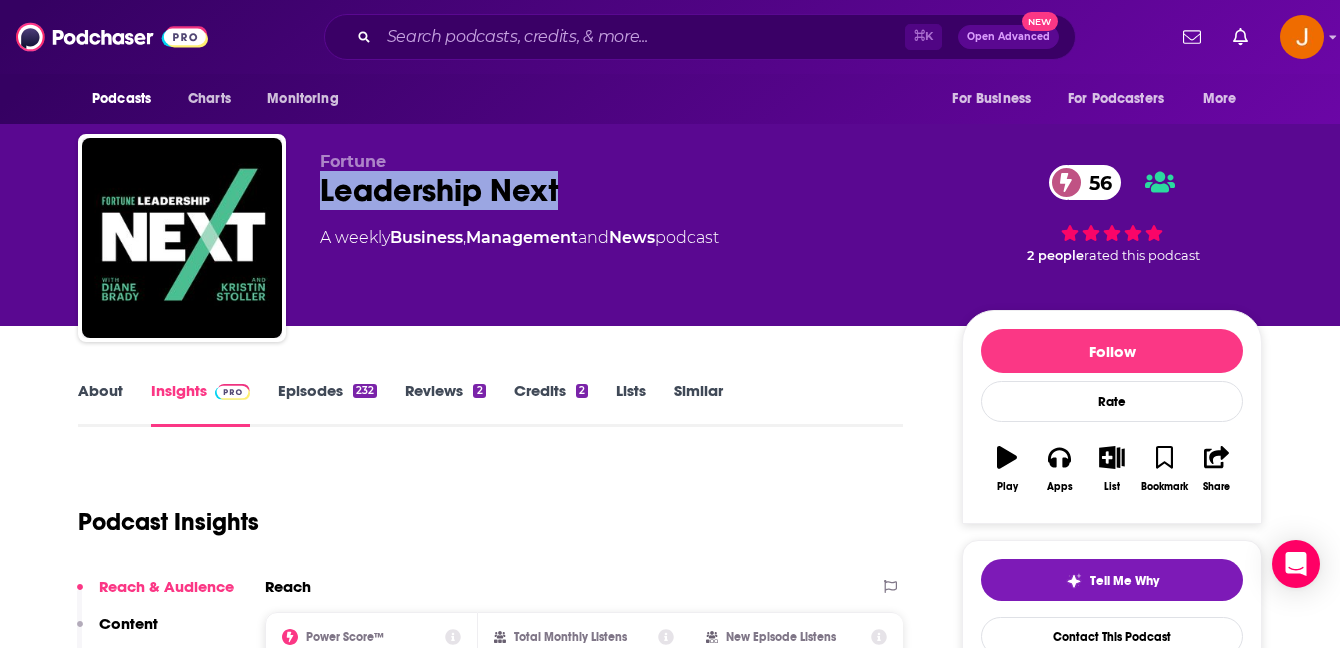 drag, startPoint x: 316, startPoint y: 187, endPoint x: 626, endPoint y: 188, distance: 310.00162 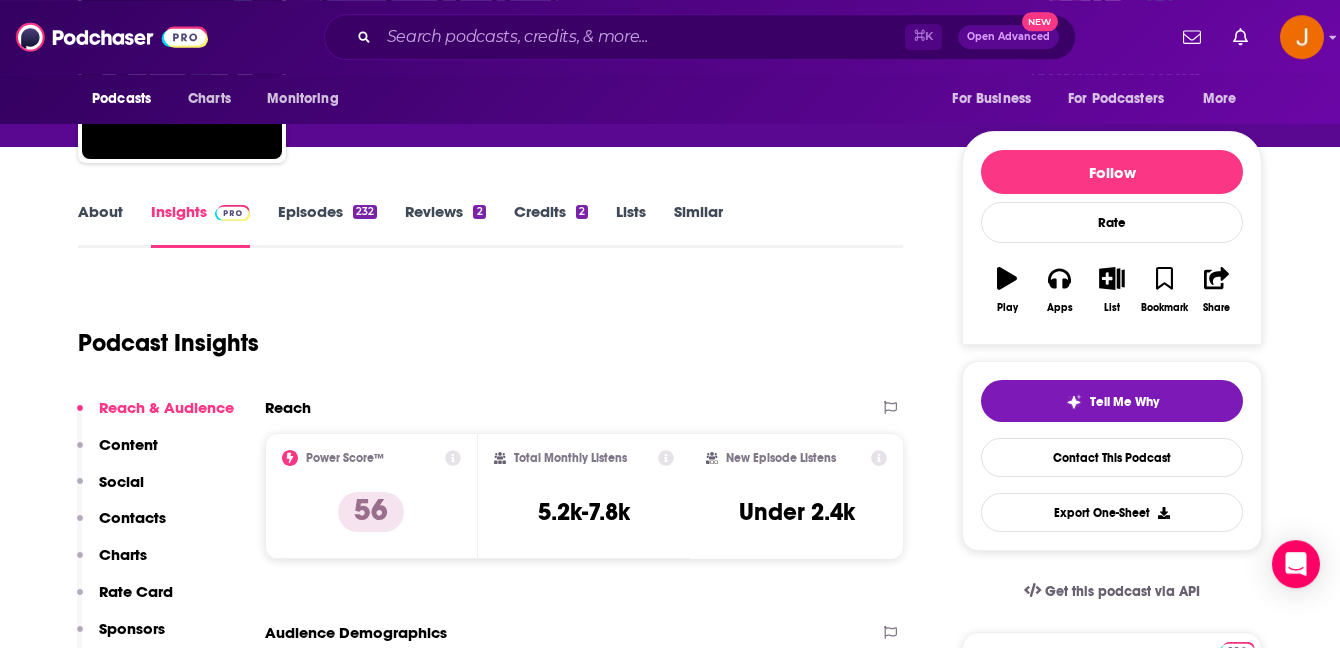 scroll, scrollTop: 208, scrollLeft: 0, axis: vertical 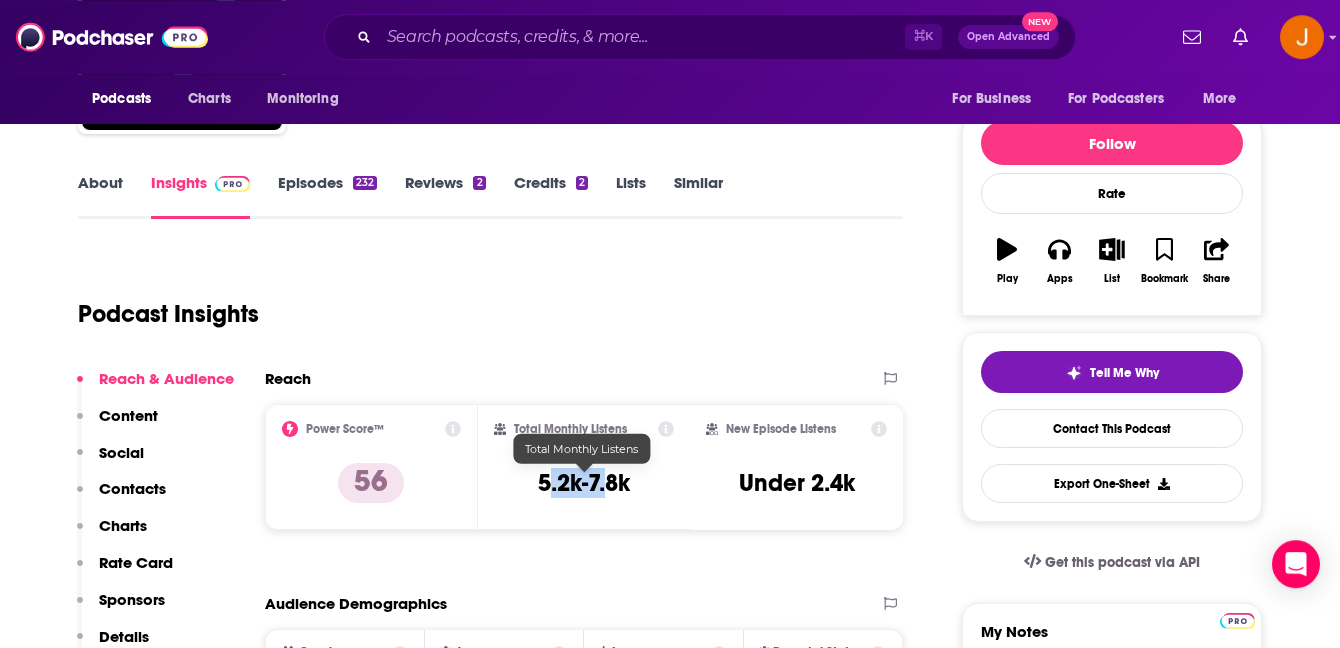 drag, startPoint x: 544, startPoint y: 486, endPoint x: 611, endPoint y: 492, distance: 67.26812 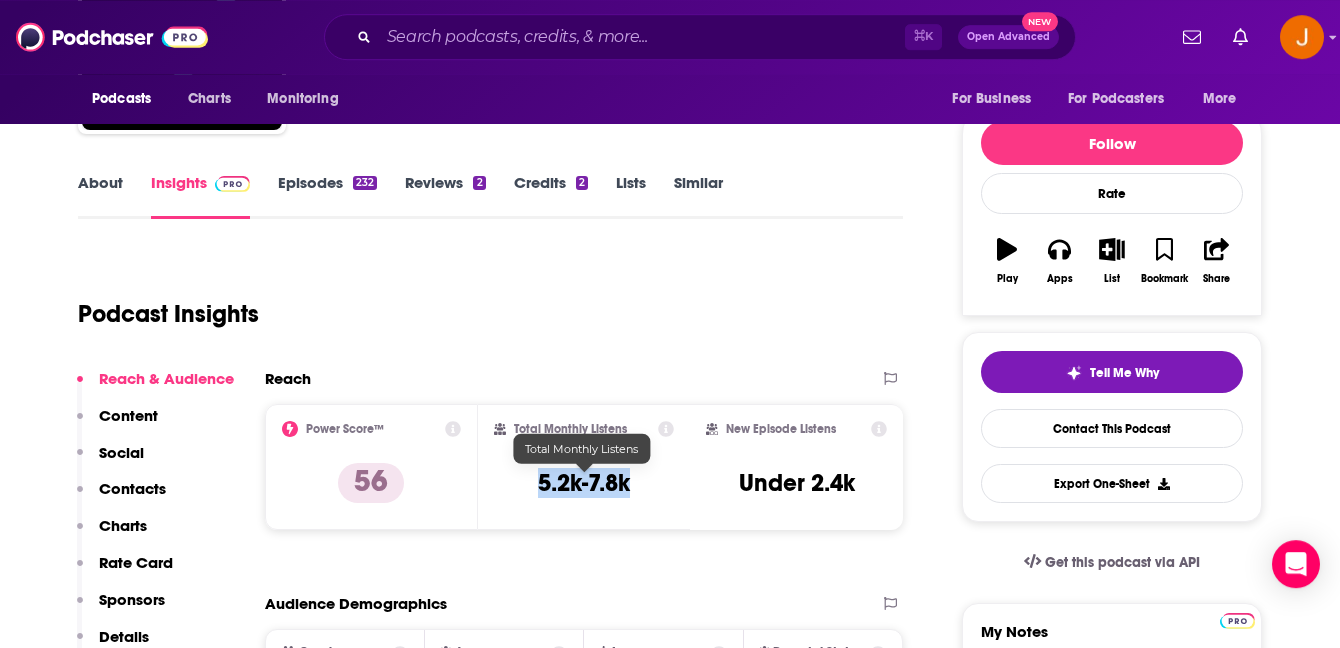 drag, startPoint x: 537, startPoint y: 487, endPoint x: 627, endPoint y: 489, distance: 90.02222 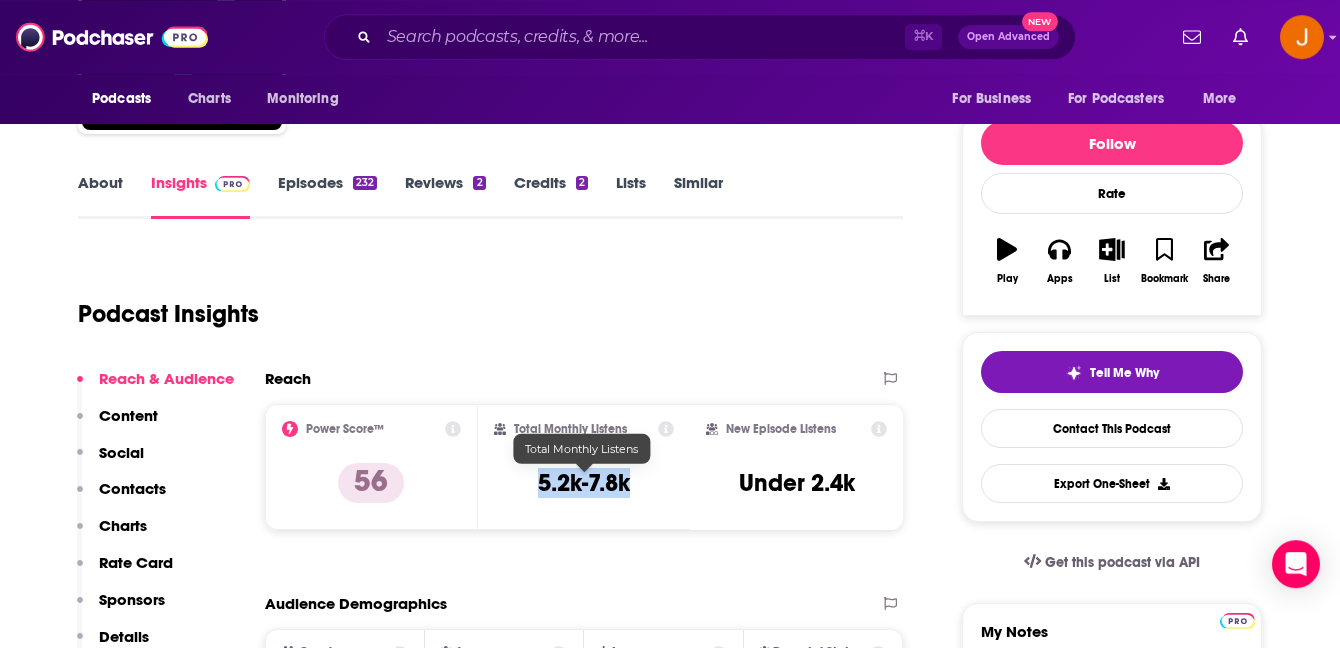 click on "Total Monthly Listens 5.2k-7.8k" at bounding box center (584, 467) 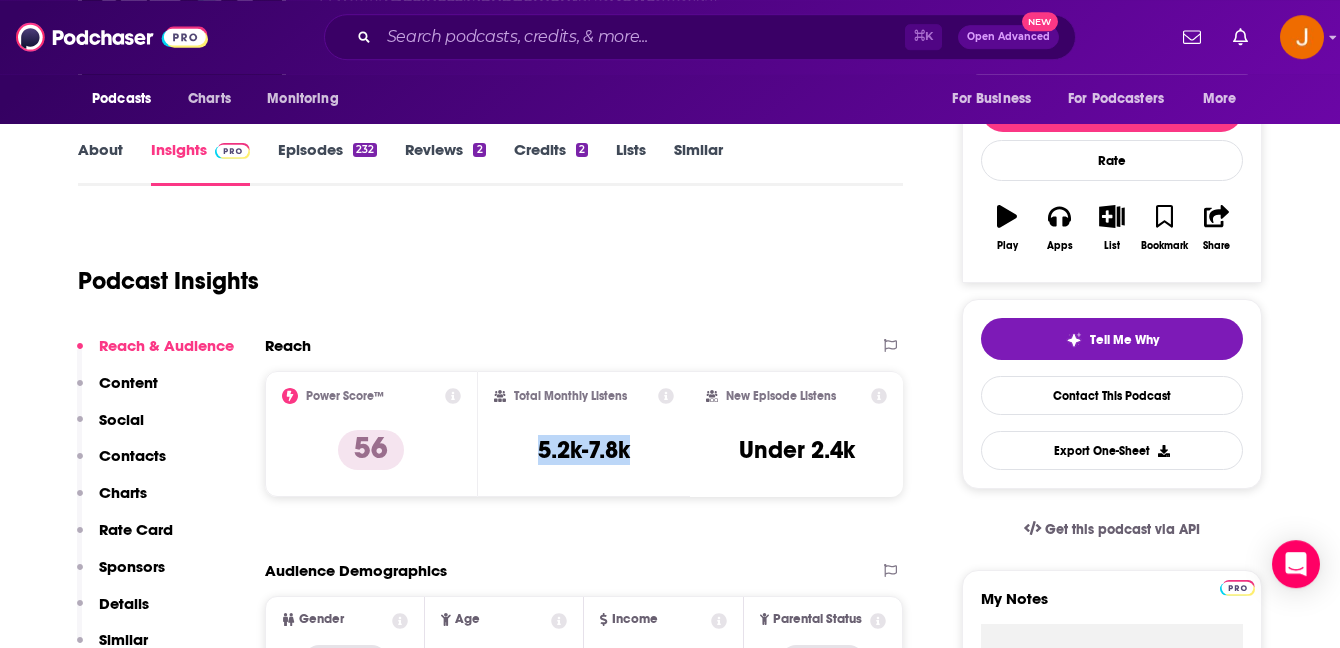 click on "Contacts" at bounding box center [132, 455] 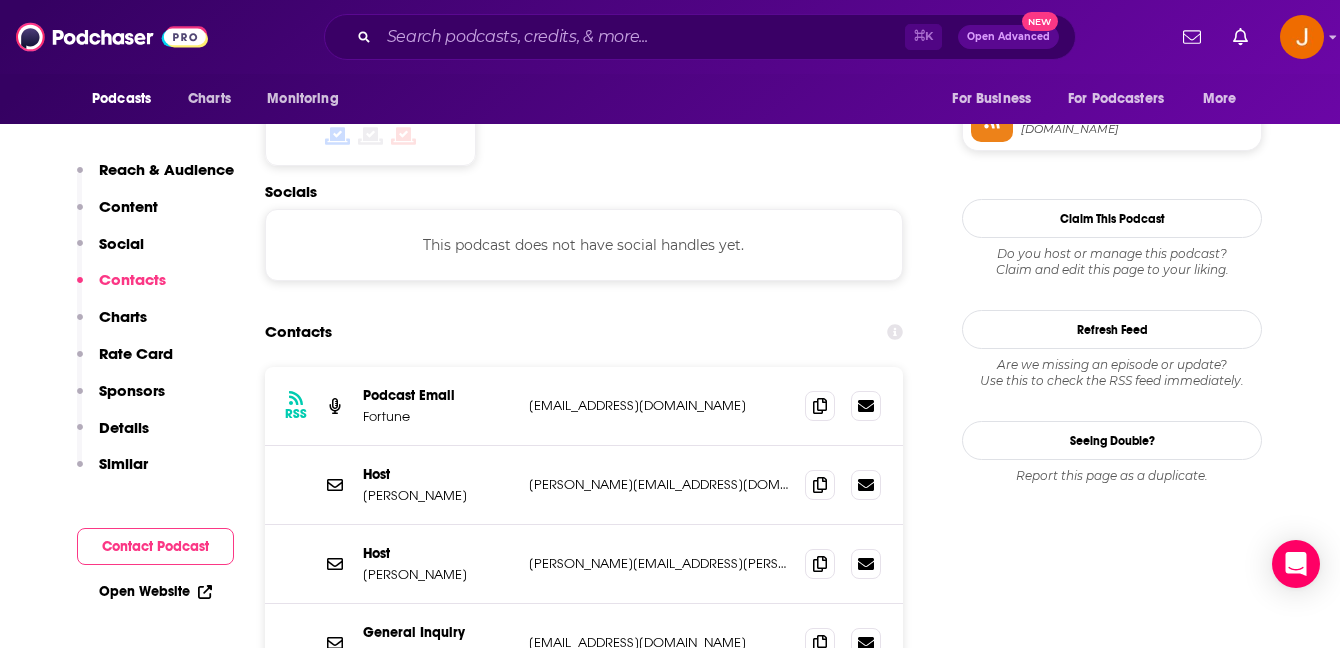 scroll, scrollTop: 1694, scrollLeft: 0, axis: vertical 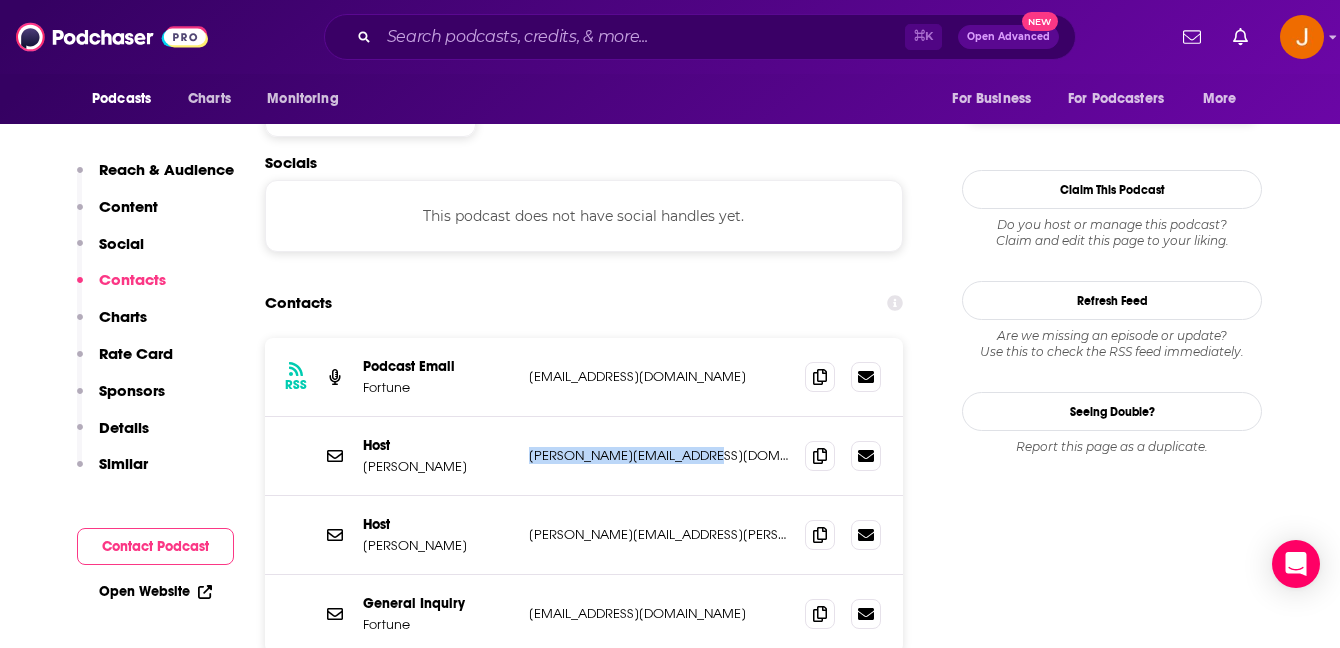 drag, startPoint x: 707, startPoint y: 368, endPoint x: 530, endPoint y: 377, distance: 177.22867 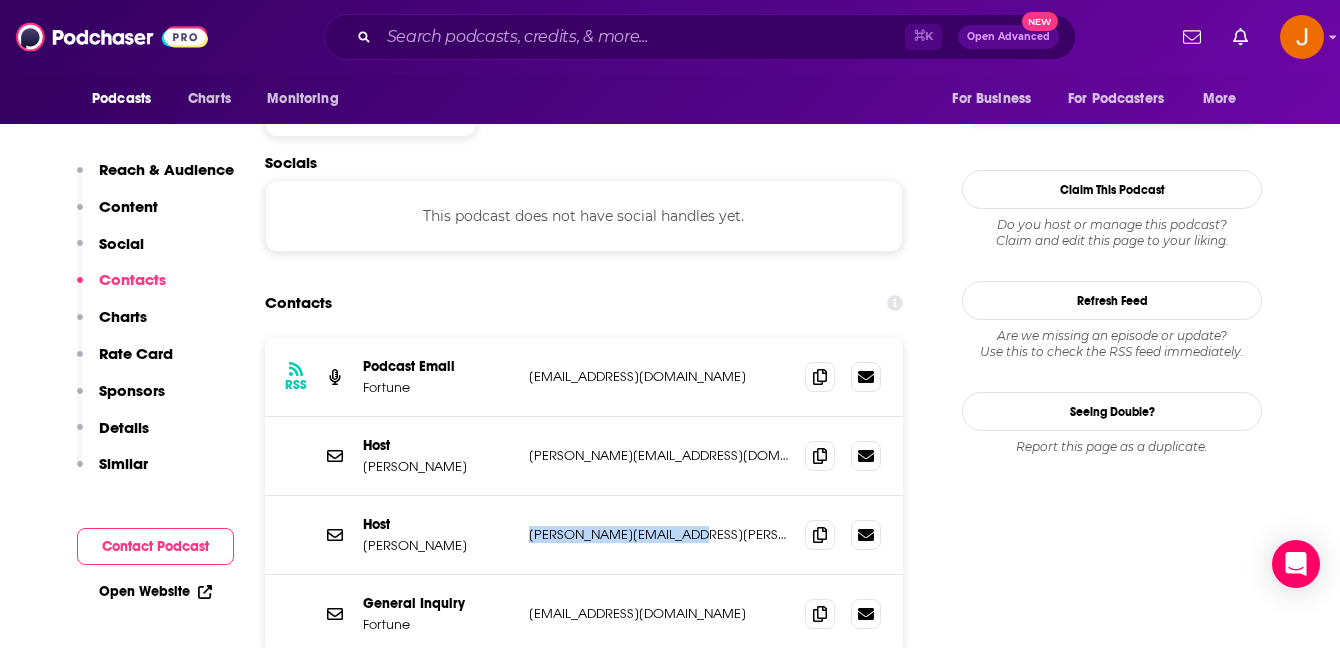 drag, startPoint x: 685, startPoint y: 463, endPoint x: 529, endPoint y: 459, distance: 156.05127 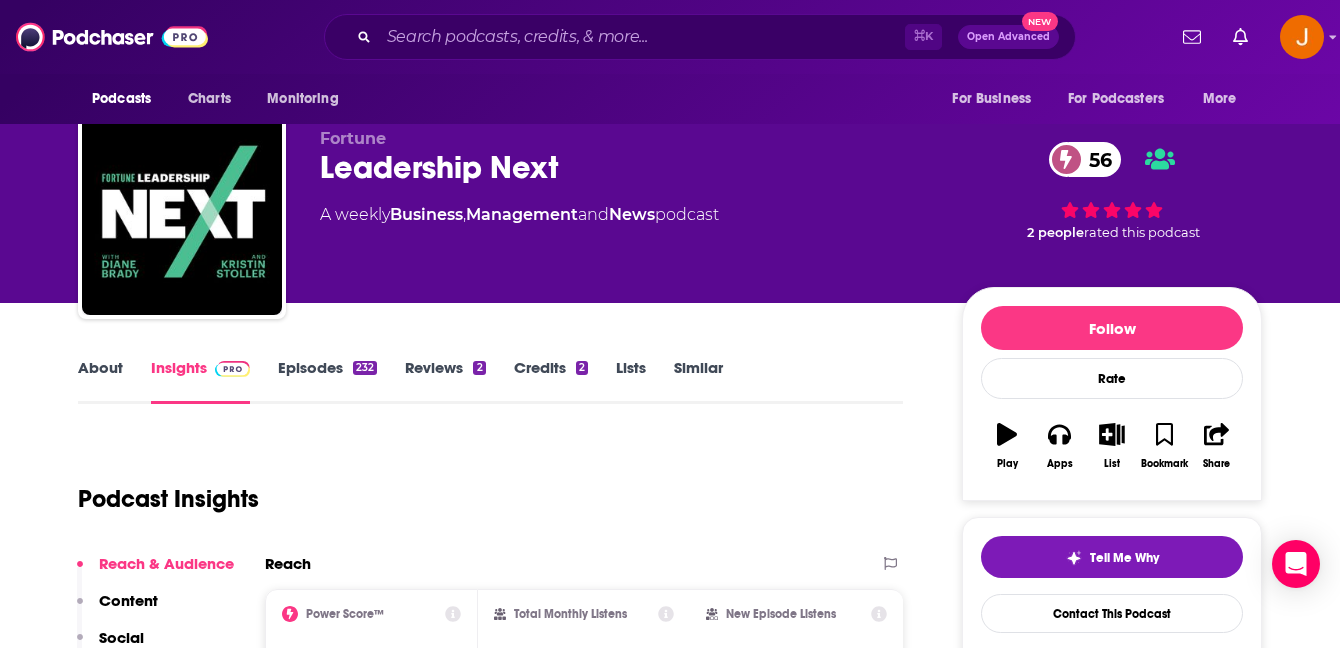 scroll, scrollTop: 0, scrollLeft: 0, axis: both 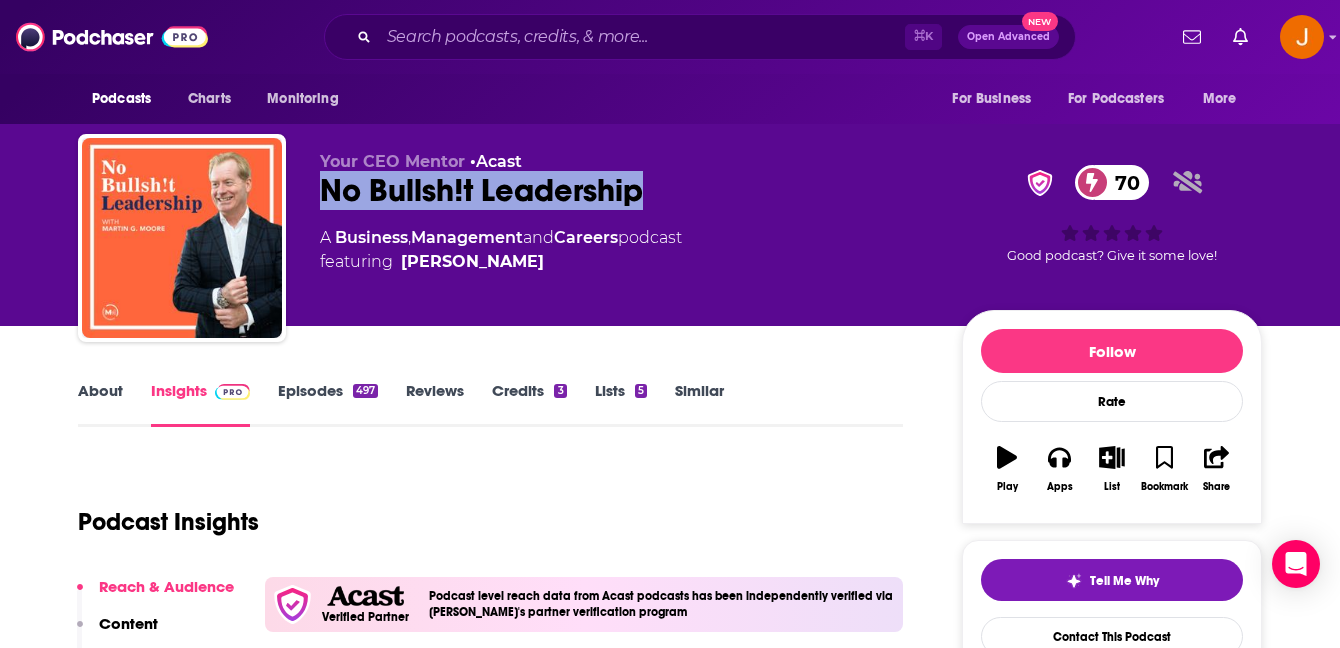 drag, startPoint x: 649, startPoint y: 203, endPoint x: 323, endPoint y: 205, distance: 326.00613 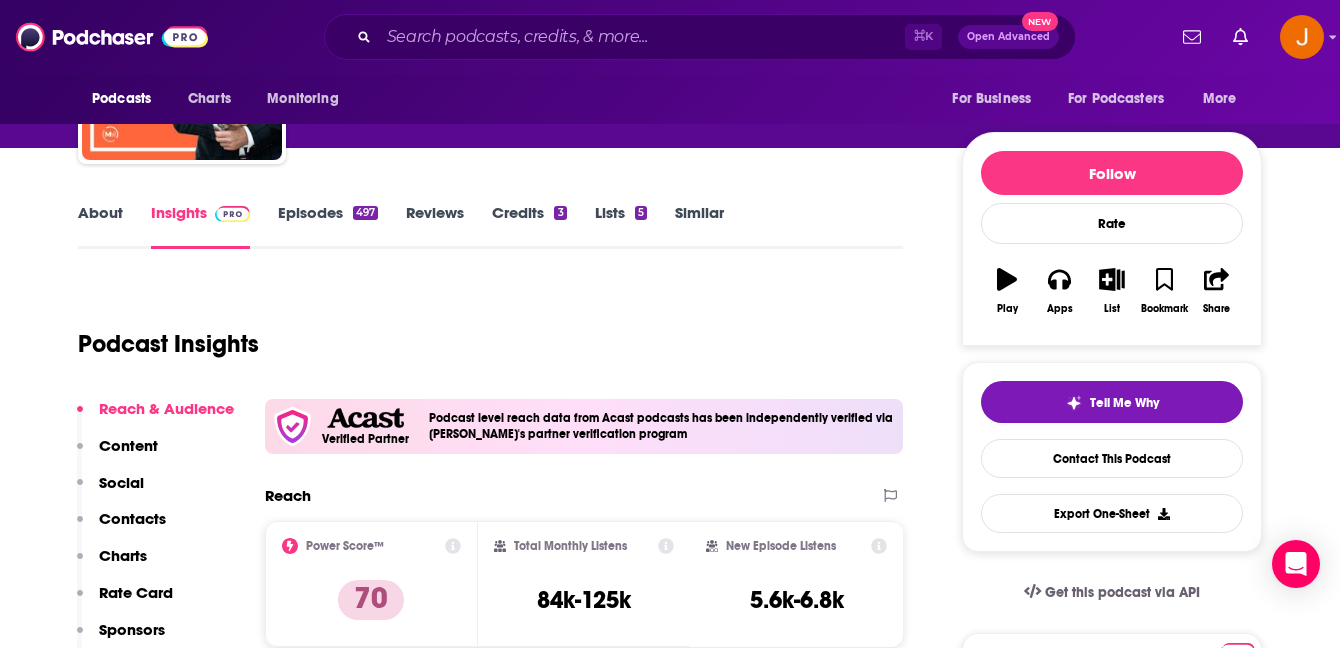 click on "Contacts" at bounding box center (132, 518) 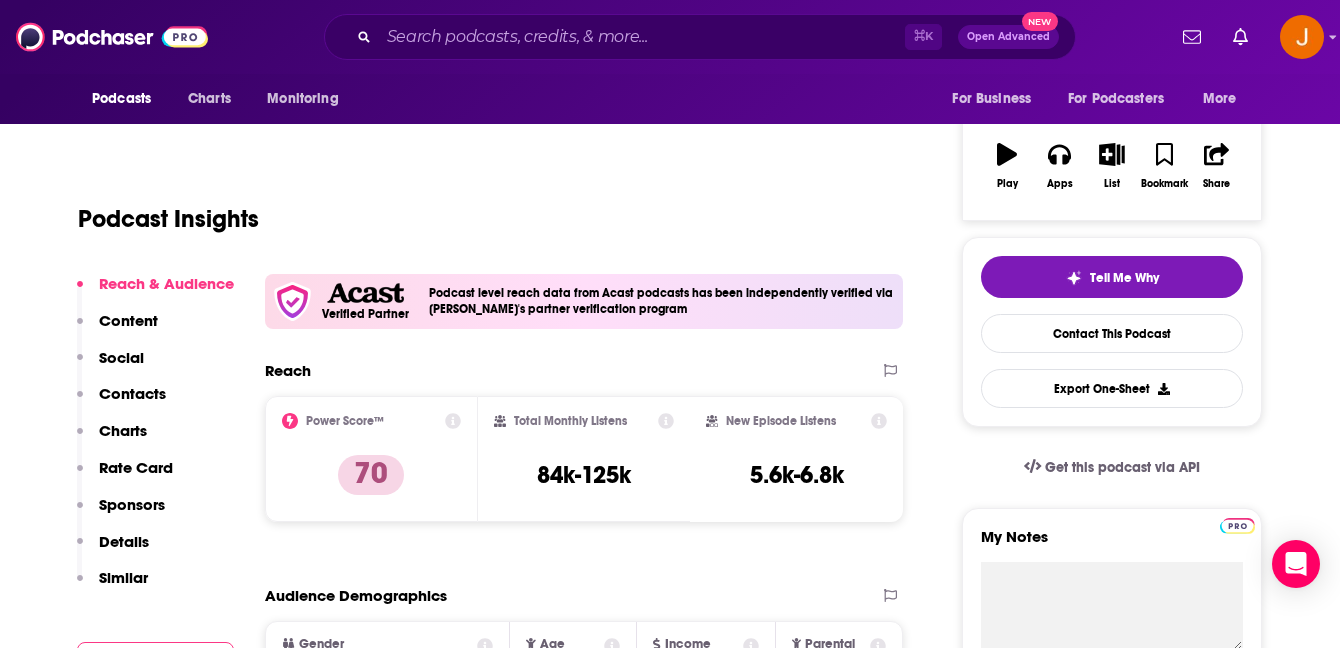 scroll, scrollTop: 344, scrollLeft: 0, axis: vertical 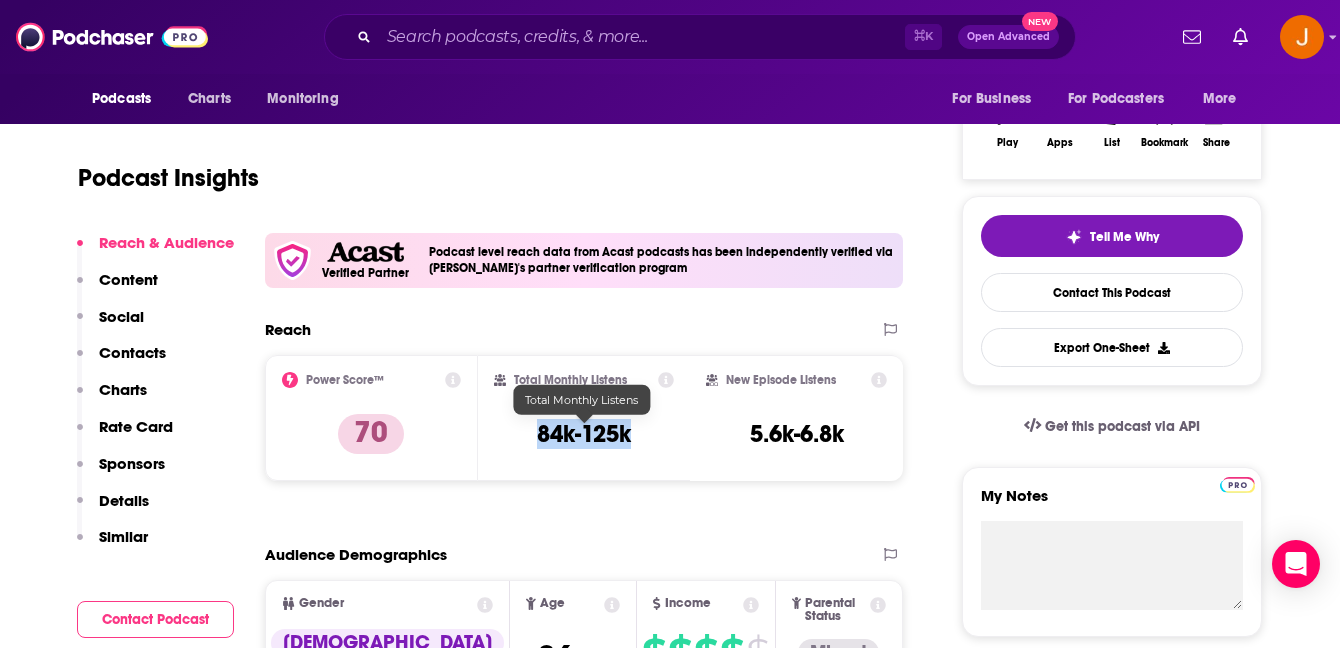 drag, startPoint x: 537, startPoint y: 438, endPoint x: 628, endPoint y: 443, distance: 91.13726 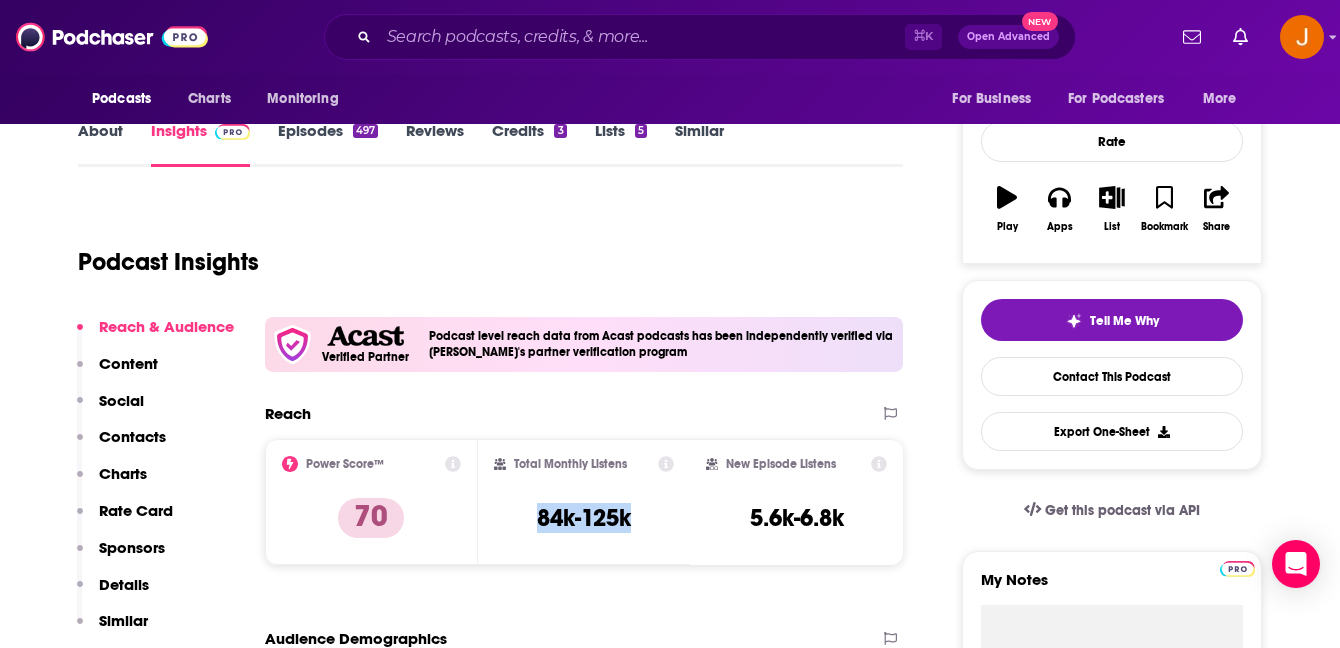 scroll, scrollTop: 0, scrollLeft: 0, axis: both 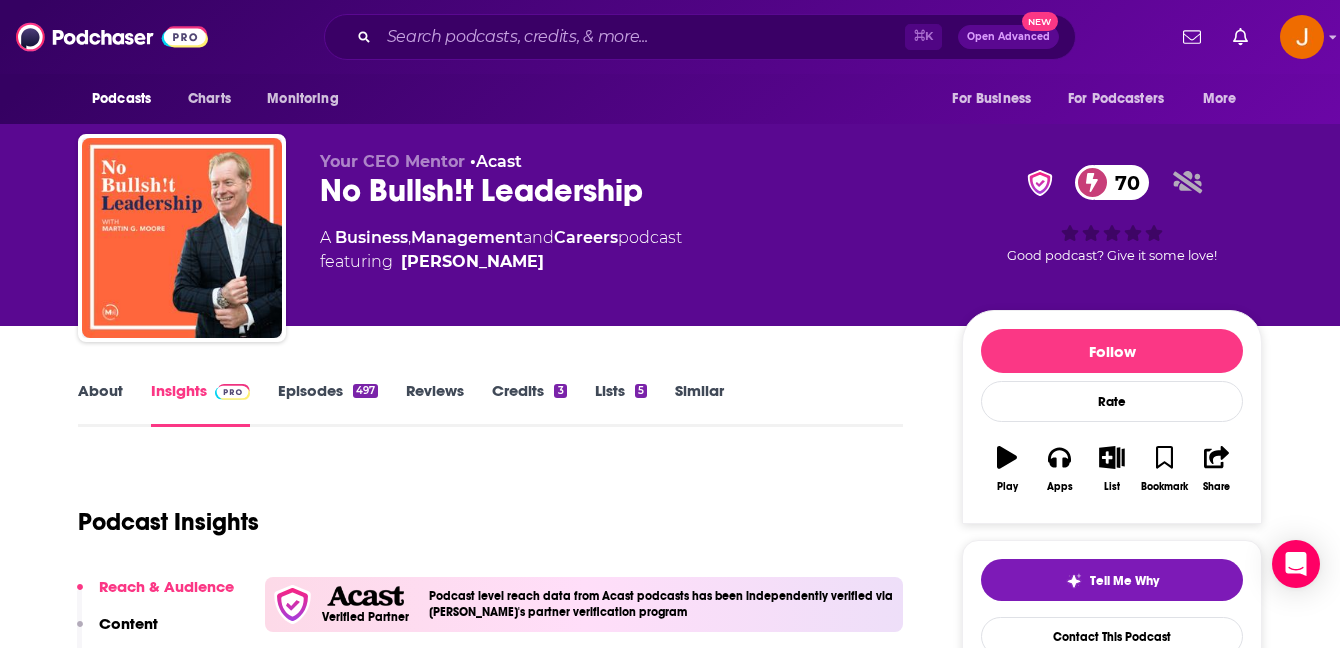 drag, startPoint x: 682, startPoint y: 159, endPoint x: 674, endPoint y: 170, distance: 13.601471 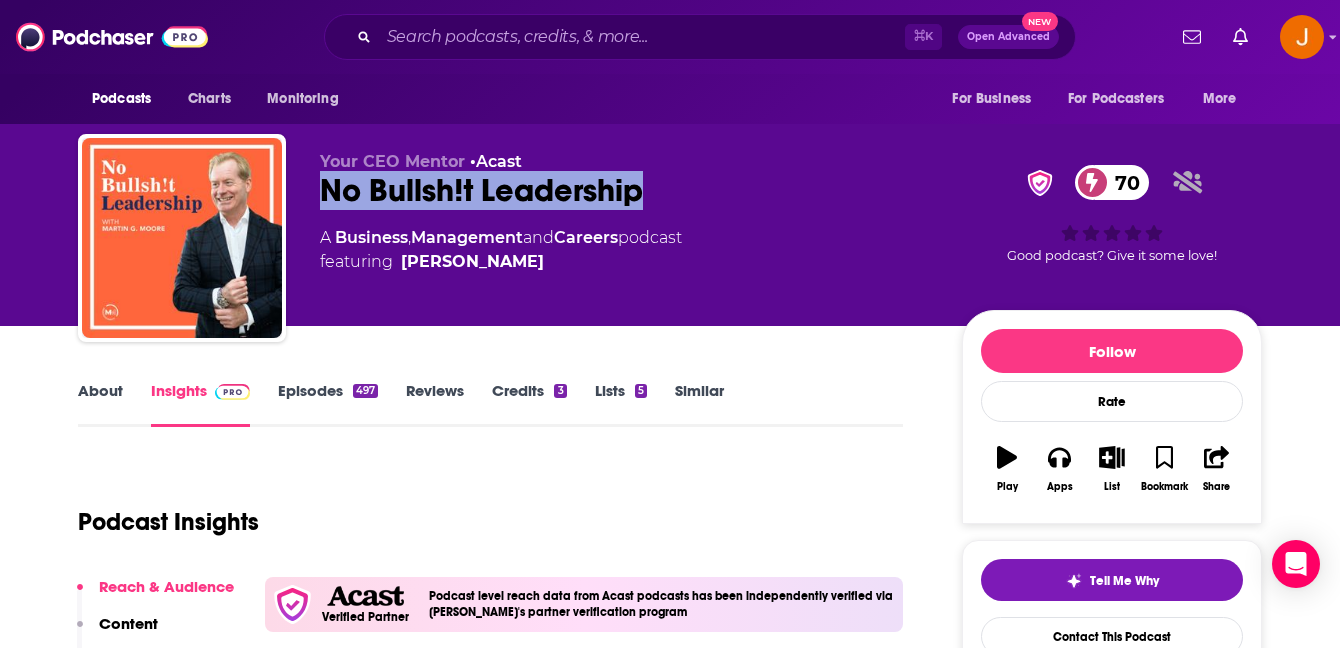 drag, startPoint x: 672, startPoint y: 191, endPoint x: 407, endPoint y: 110, distance: 277.10287 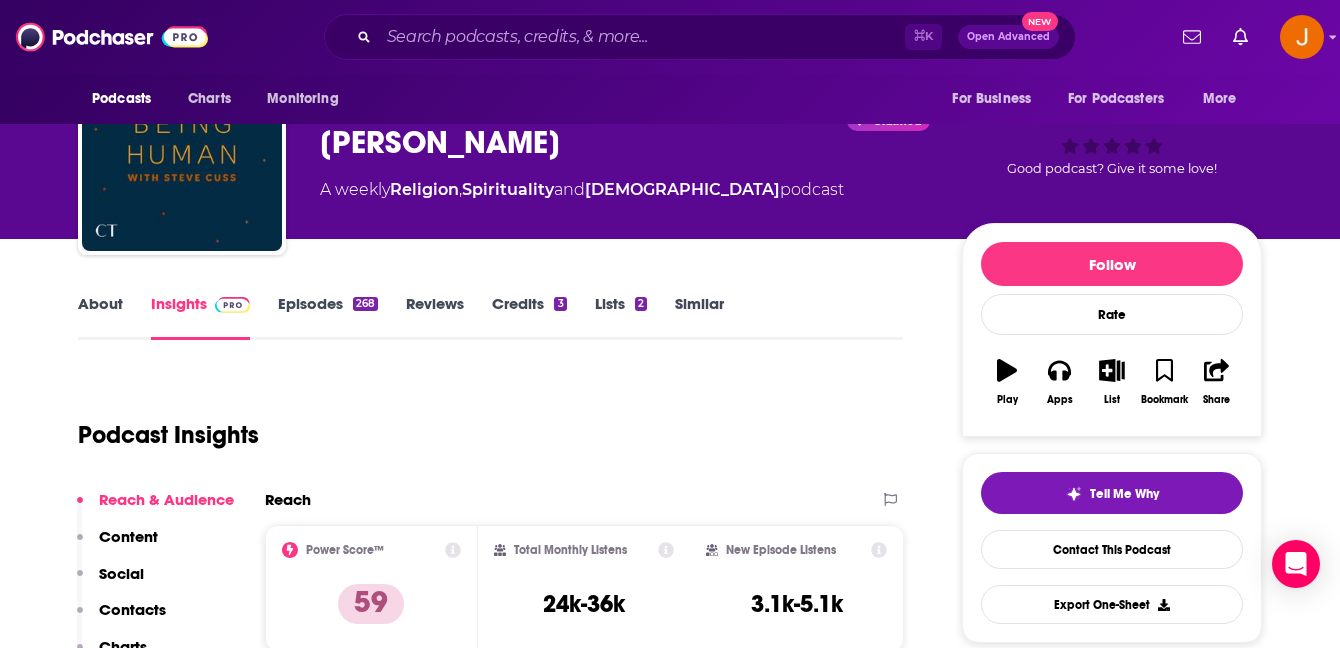 scroll, scrollTop: 0, scrollLeft: 0, axis: both 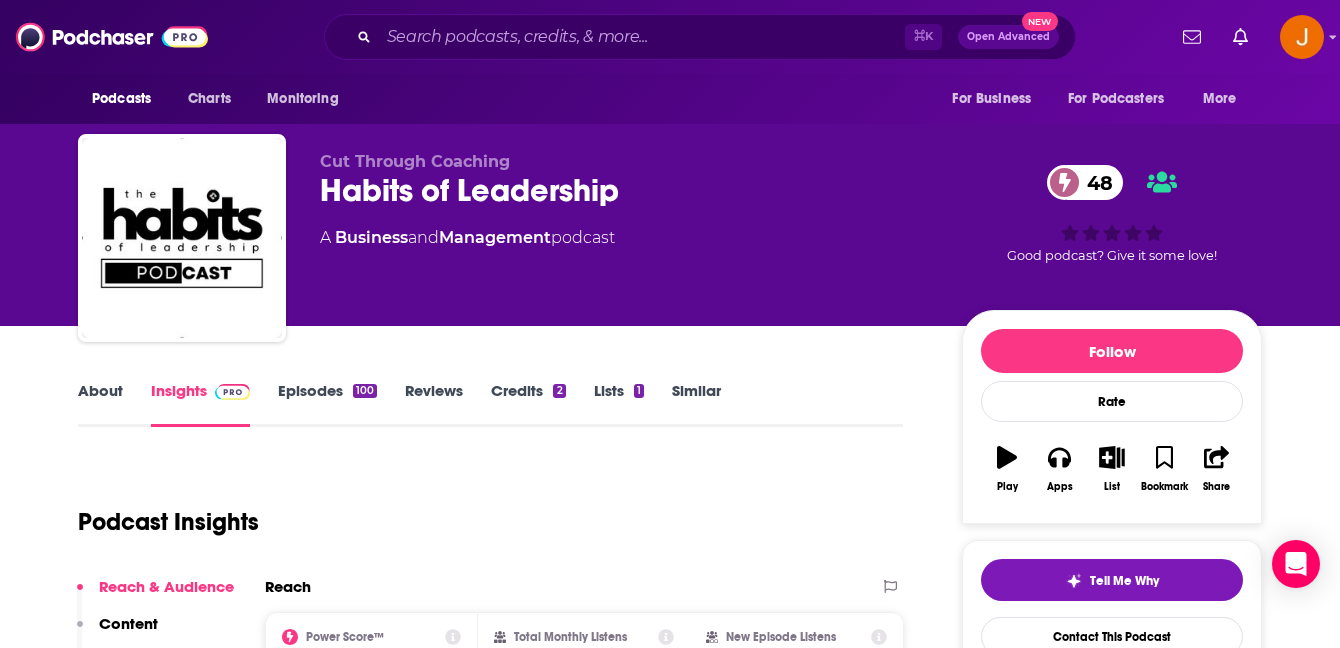 click on "Episodes 100" at bounding box center (327, 404) 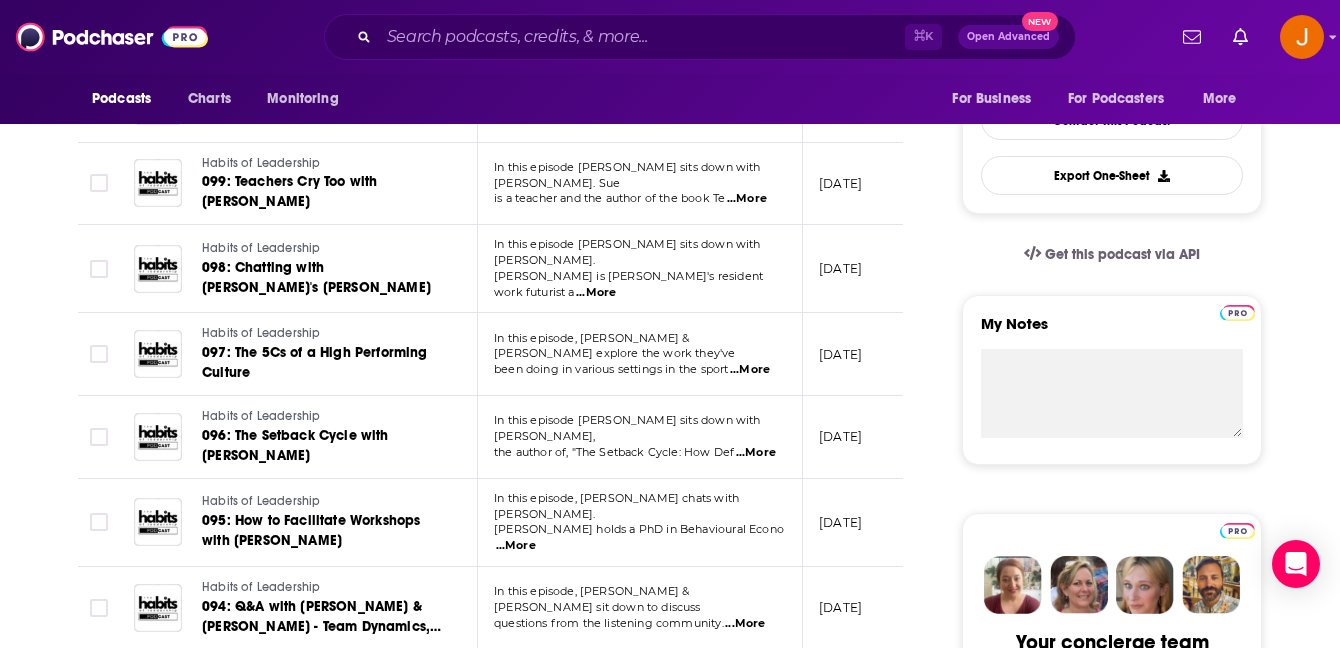 scroll, scrollTop: 0, scrollLeft: 0, axis: both 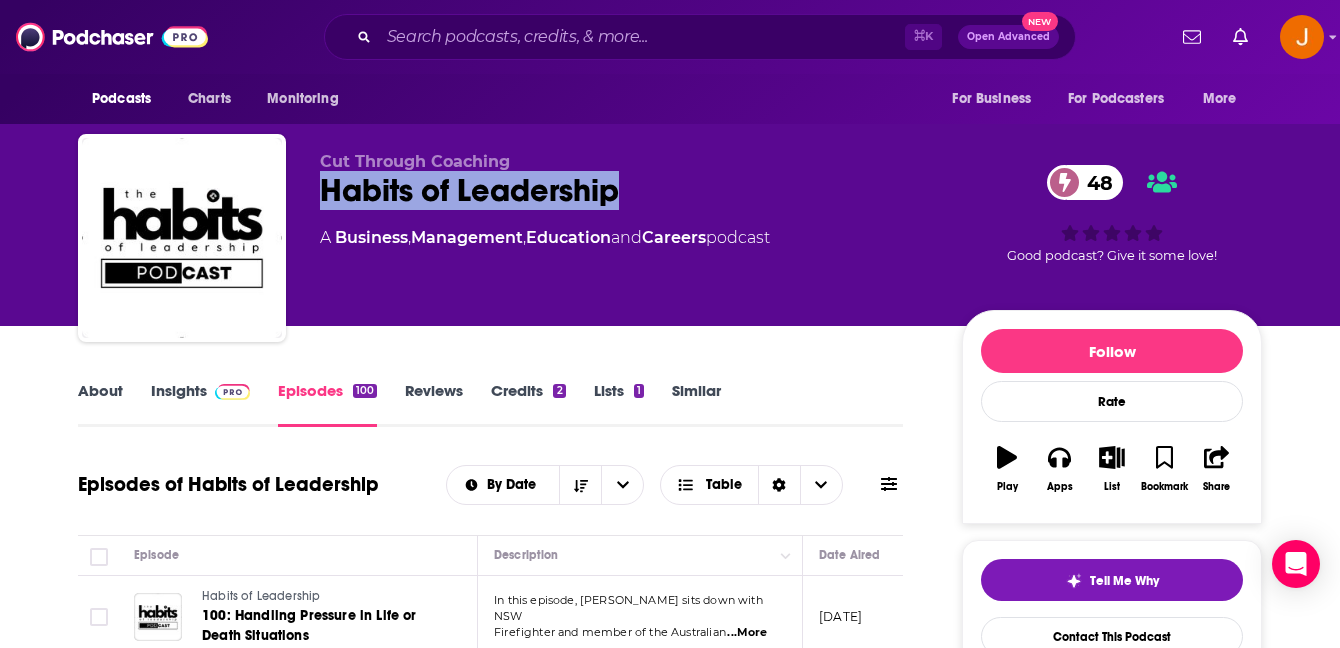 drag, startPoint x: 312, startPoint y: 199, endPoint x: 658, endPoint y: 202, distance: 346.013 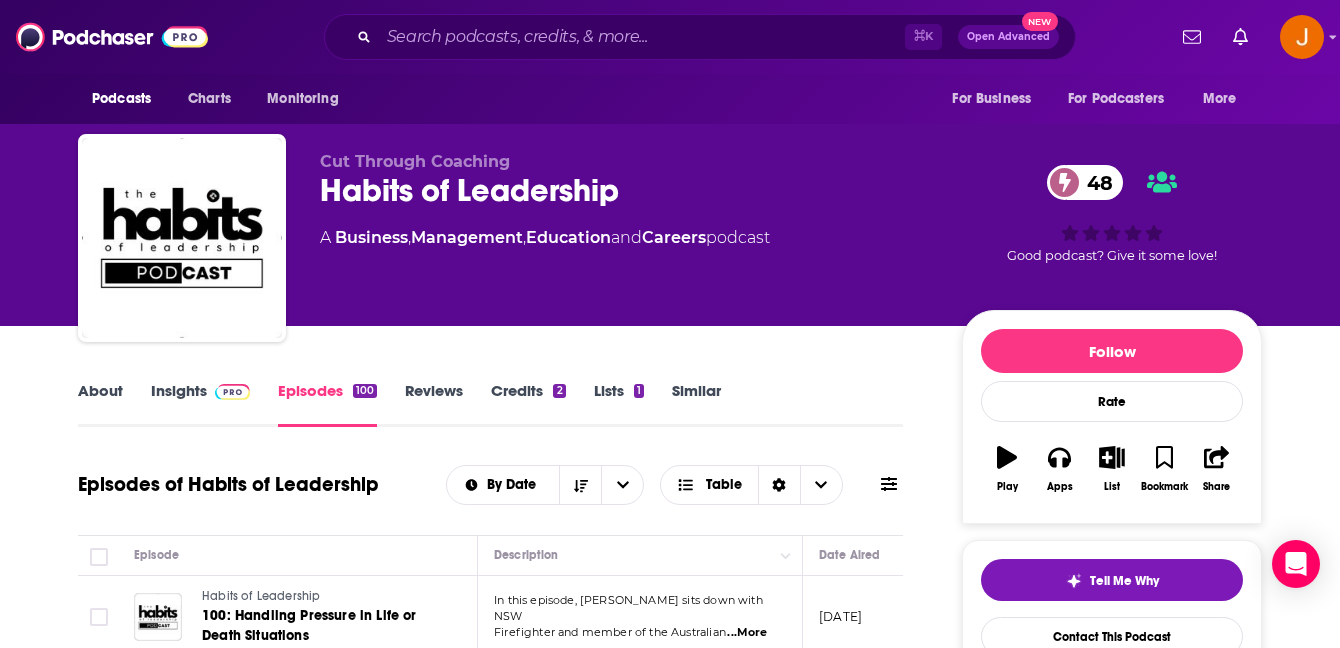 click on "About Insights Episodes 100 Reviews Credits 2 Lists 1 Similar" at bounding box center [490, 402] 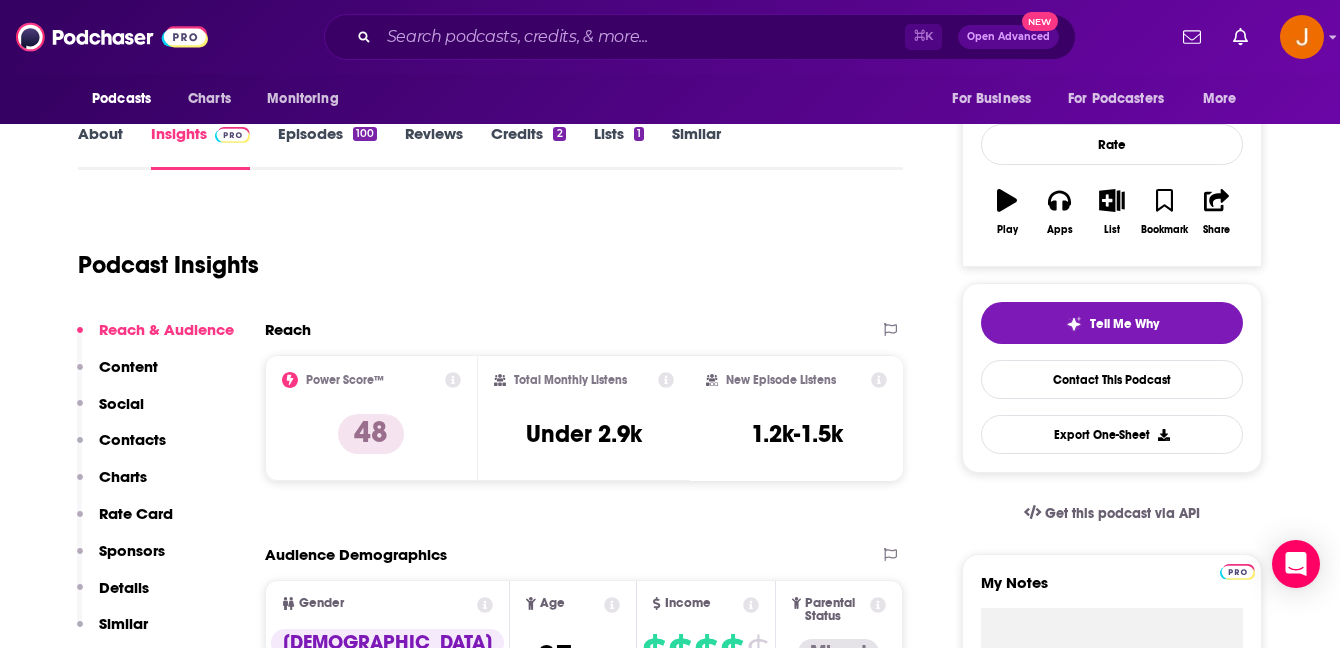scroll, scrollTop: 341, scrollLeft: 0, axis: vertical 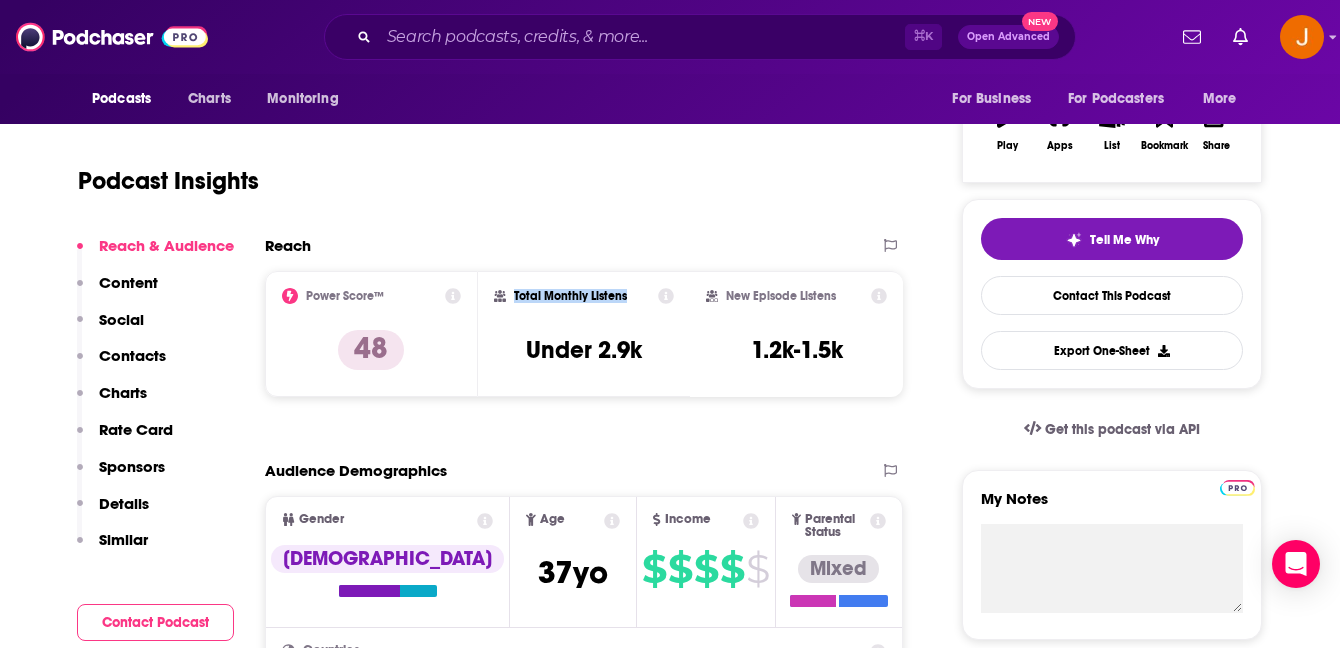drag, startPoint x: 505, startPoint y: 343, endPoint x: 518, endPoint y: 343, distance: 13 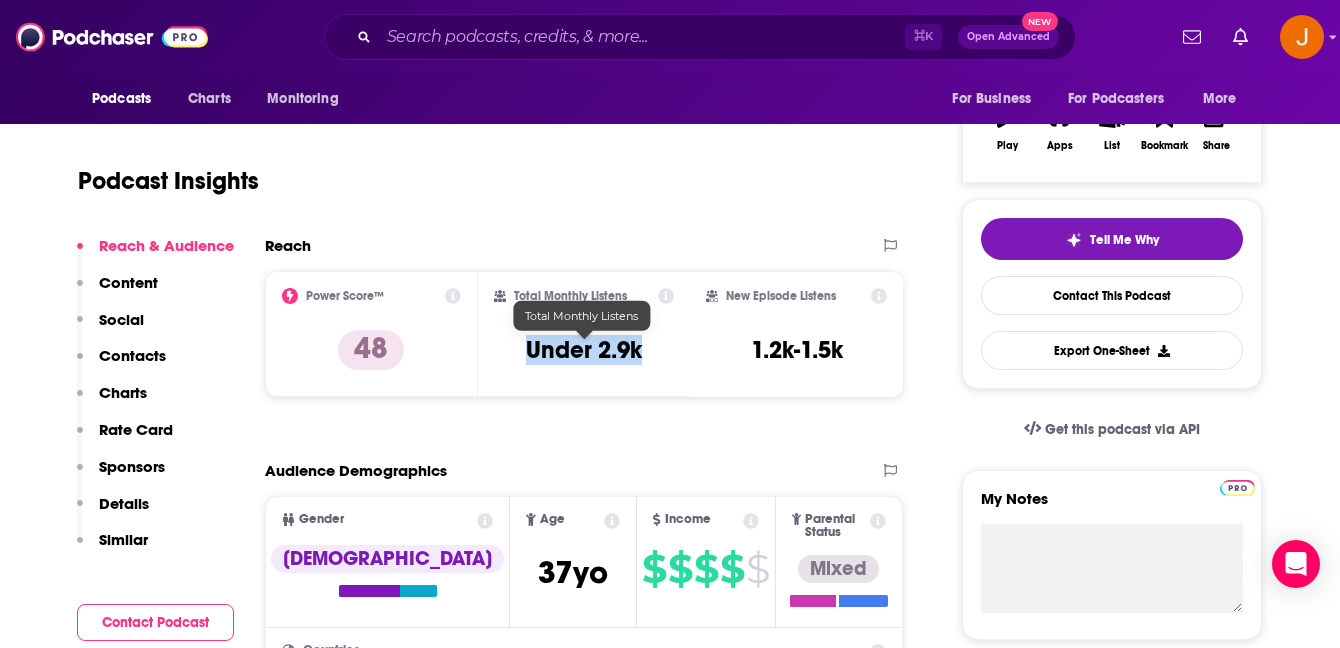 drag, startPoint x: 523, startPoint y: 349, endPoint x: 640, endPoint y: 357, distance: 117.273186 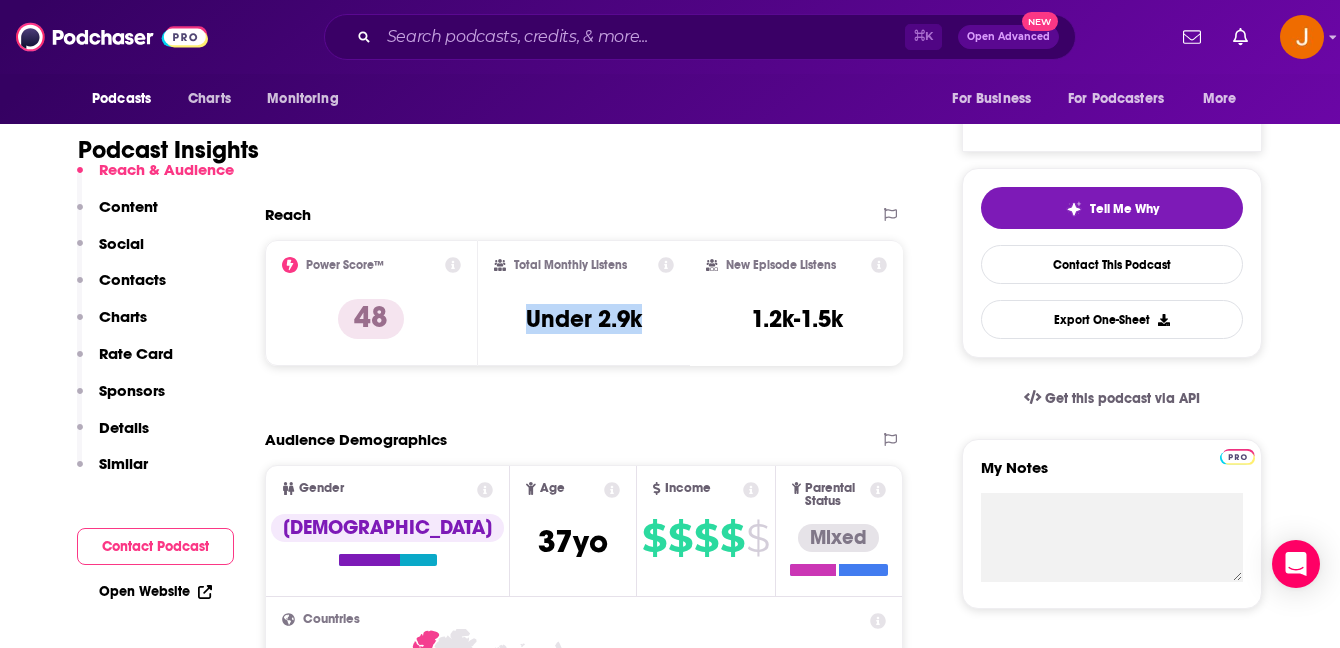 click on "Contacts" at bounding box center (132, 279) 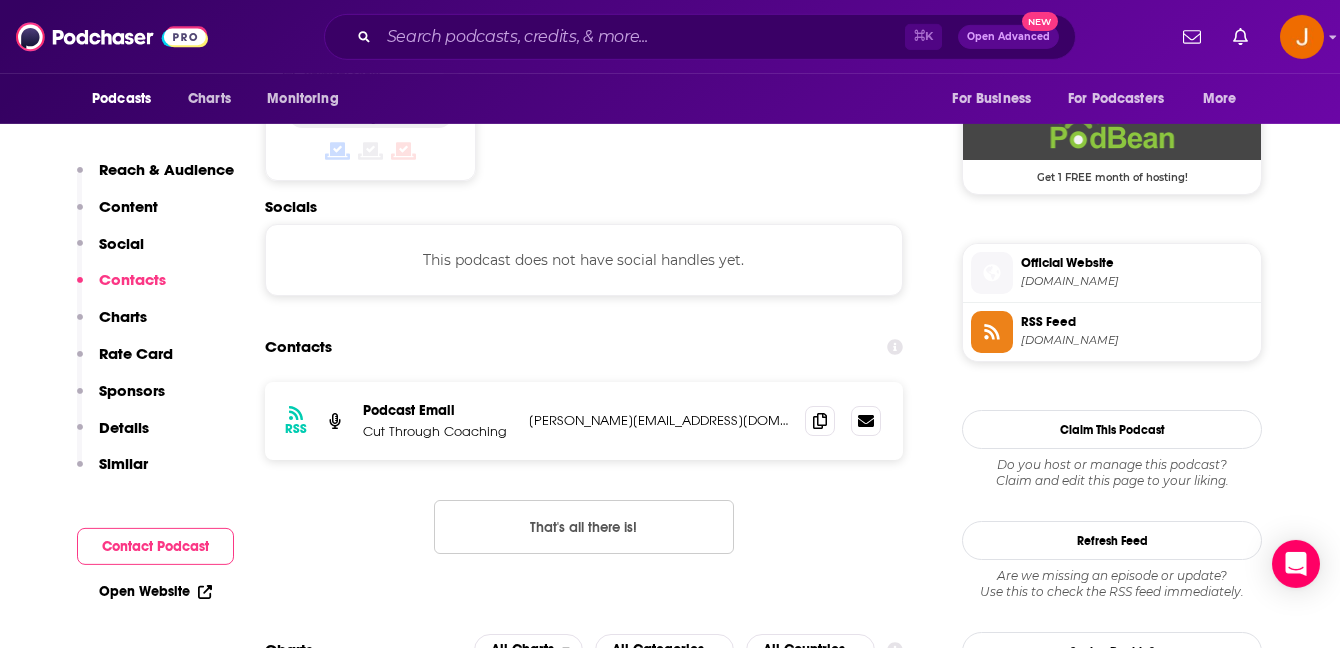 scroll, scrollTop: 1638, scrollLeft: 0, axis: vertical 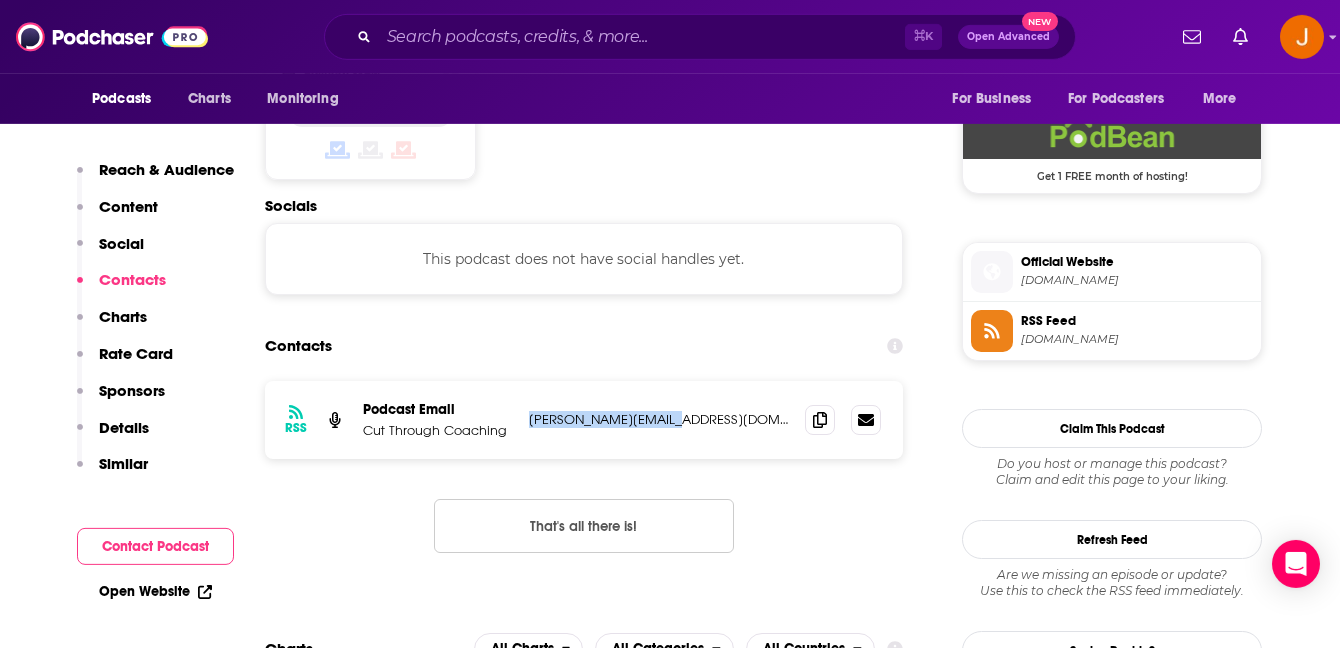 drag, startPoint x: 691, startPoint y: 358, endPoint x: 531, endPoint y: 355, distance: 160.02812 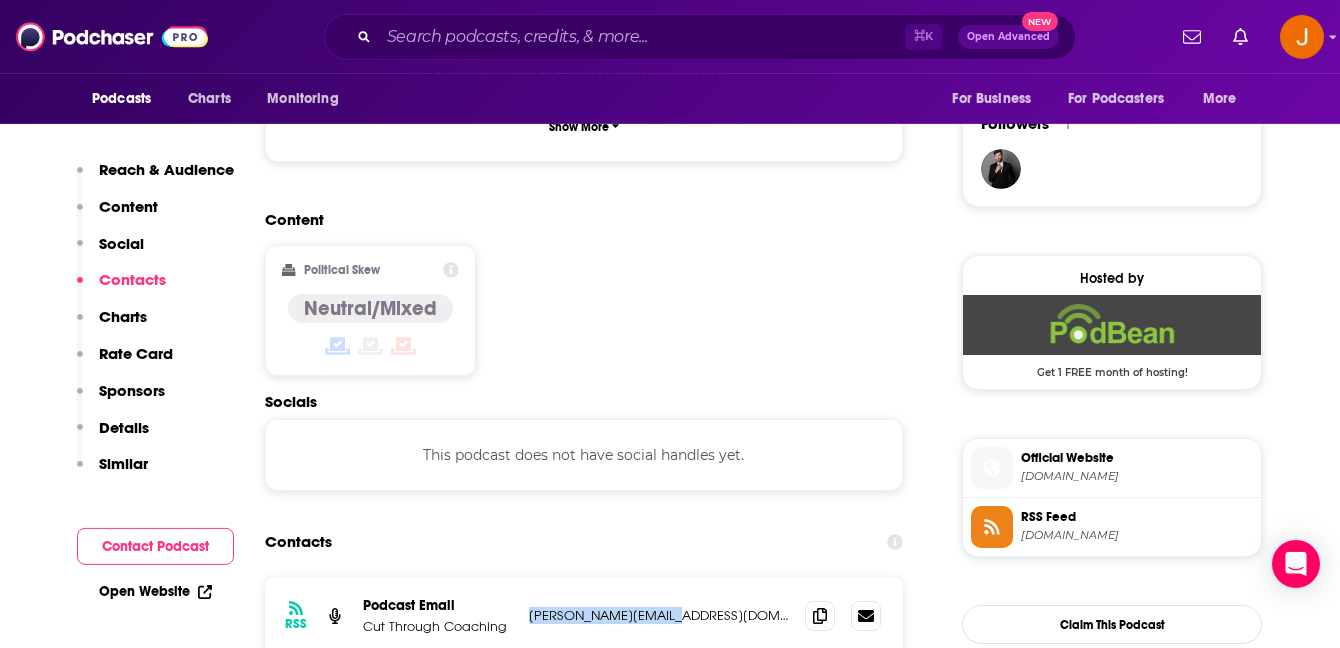 scroll, scrollTop: 1384, scrollLeft: 0, axis: vertical 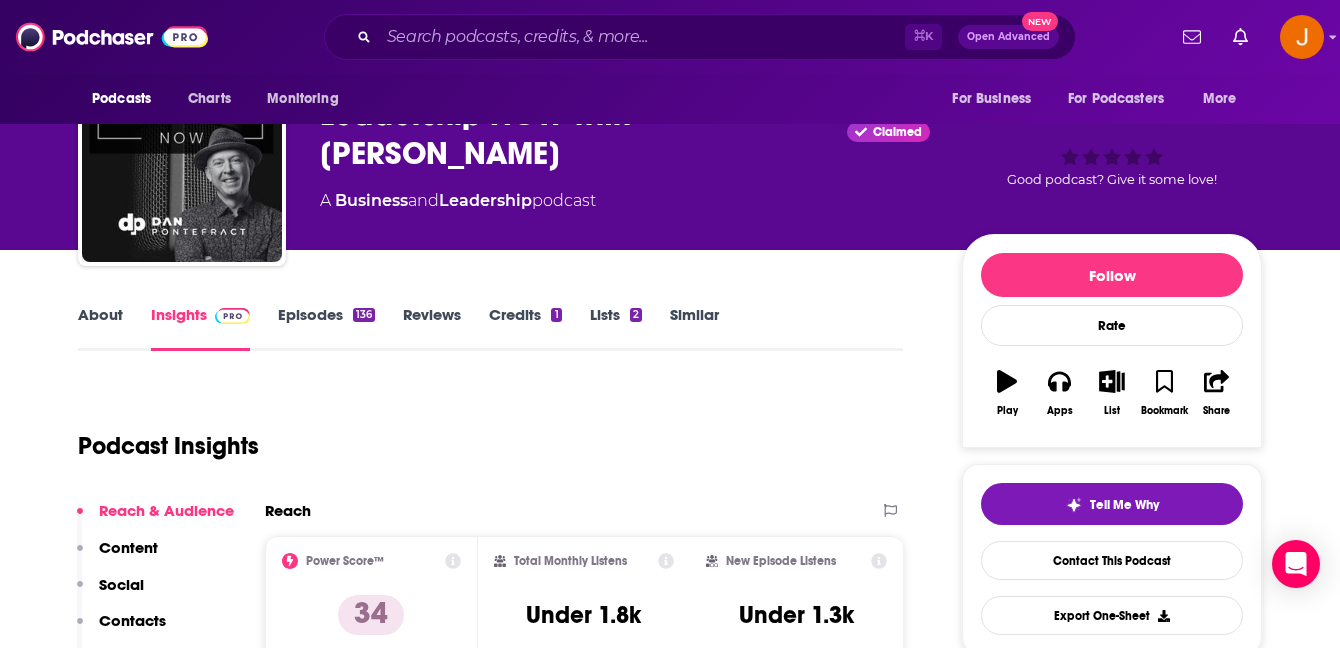 click on "Episodes 136" at bounding box center (326, 328) 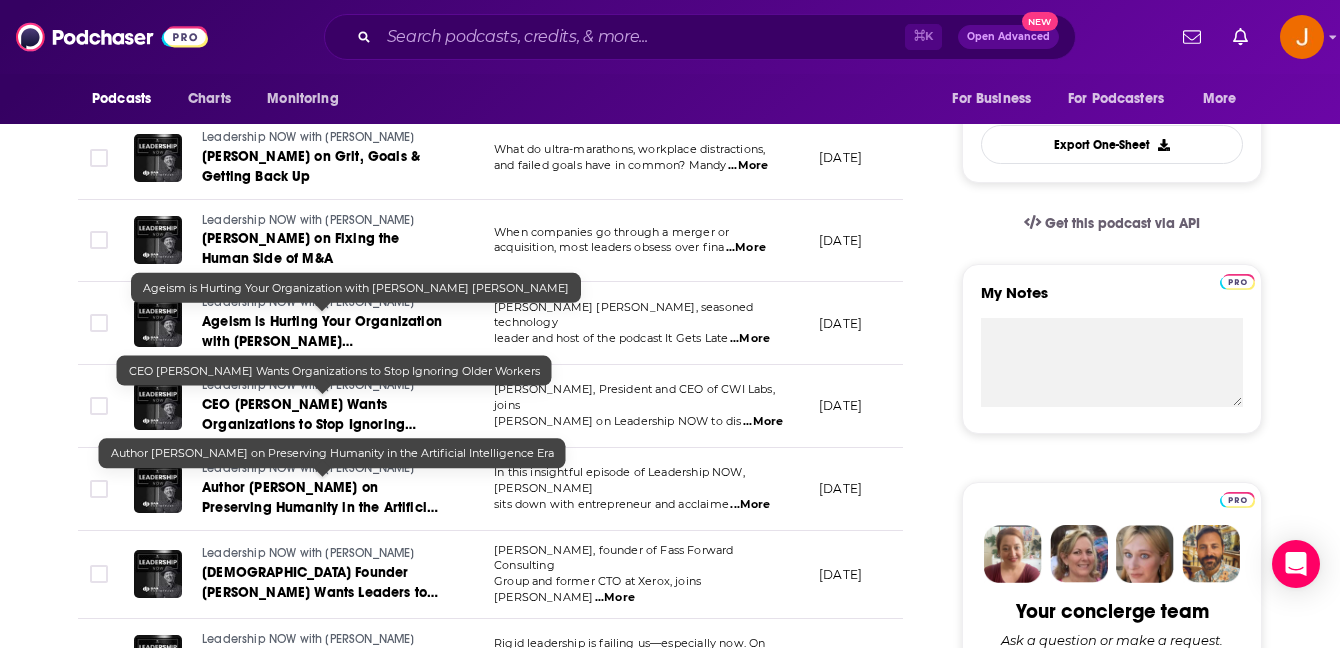 scroll, scrollTop: 0, scrollLeft: 0, axis: both 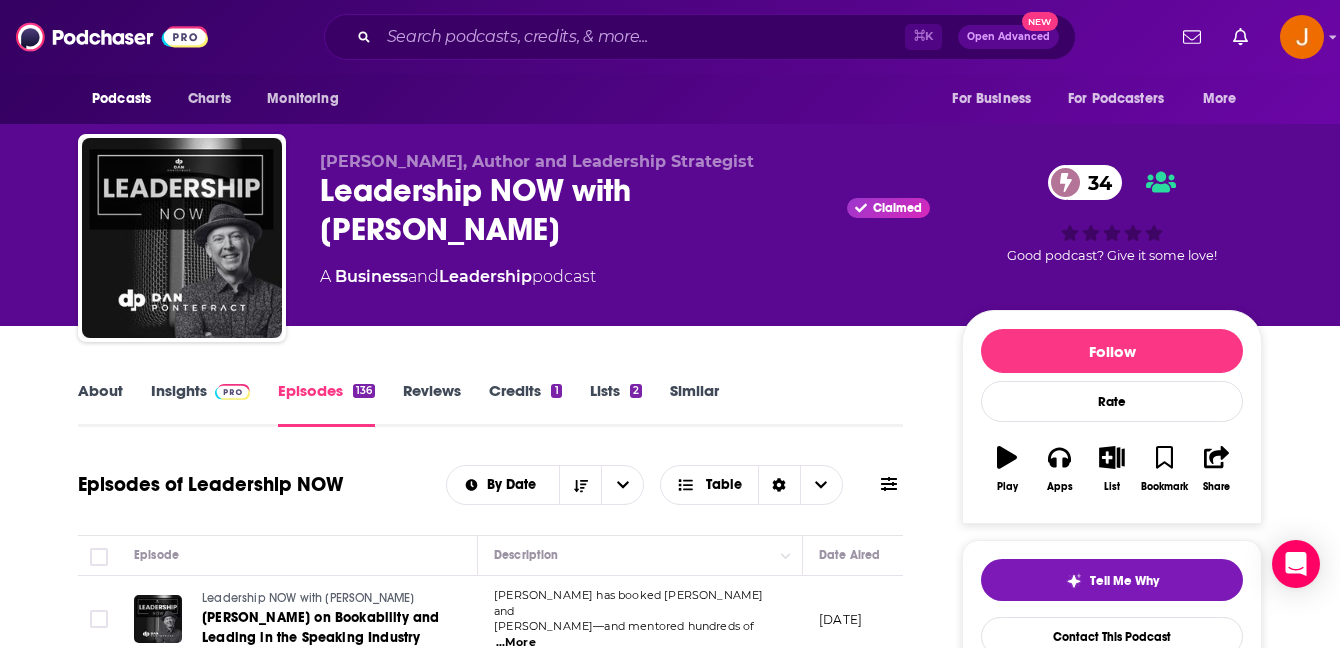 drag, startPoint x: 314, startPoint y: 193, endPoint x: 539, endPoint y: 236, distance: 229.07204 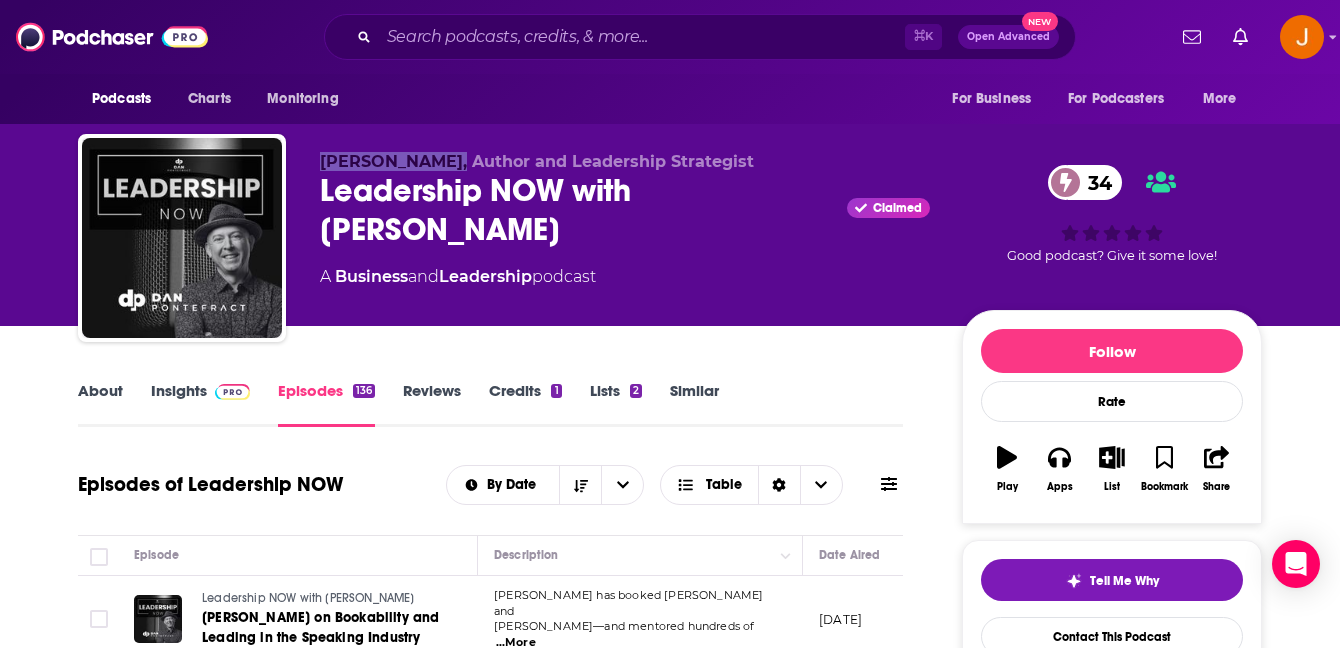 drag, startPoint x: 322, startPoint y: 160, endPoint x: 449, endPoint y: 165, distance: 127.09839 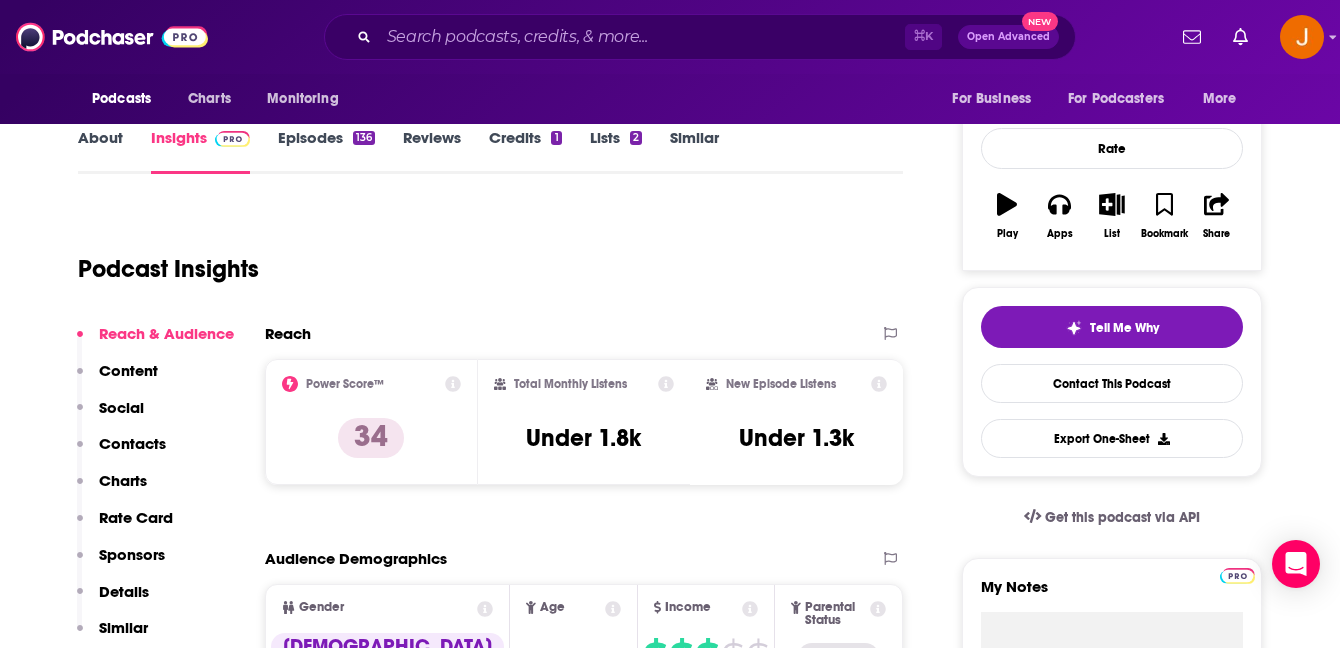 scroll, scrollTop: 254, scrollLeft: 0, axis: vertical 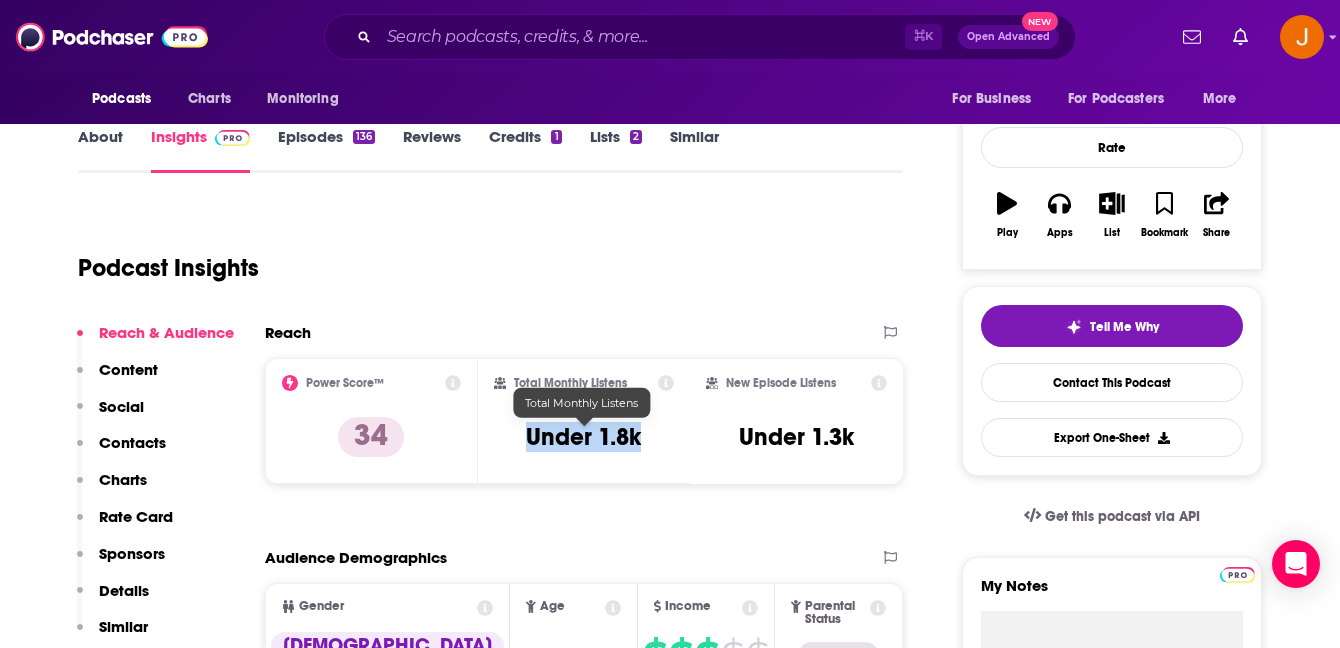 drag, startPoint x: 518, startPoint y: 445, endPoint x: 639, endPoint y: 446, distance: 121.004135 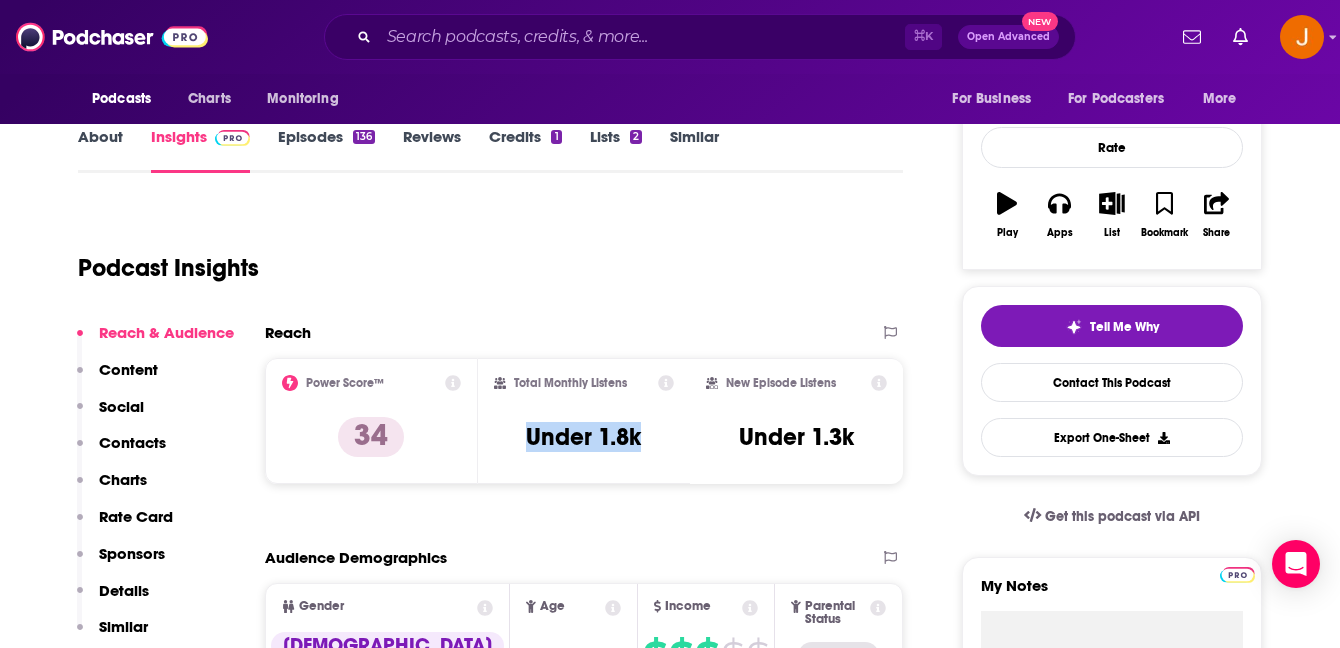 click on "Contacts" at bounding box center [132, 442] 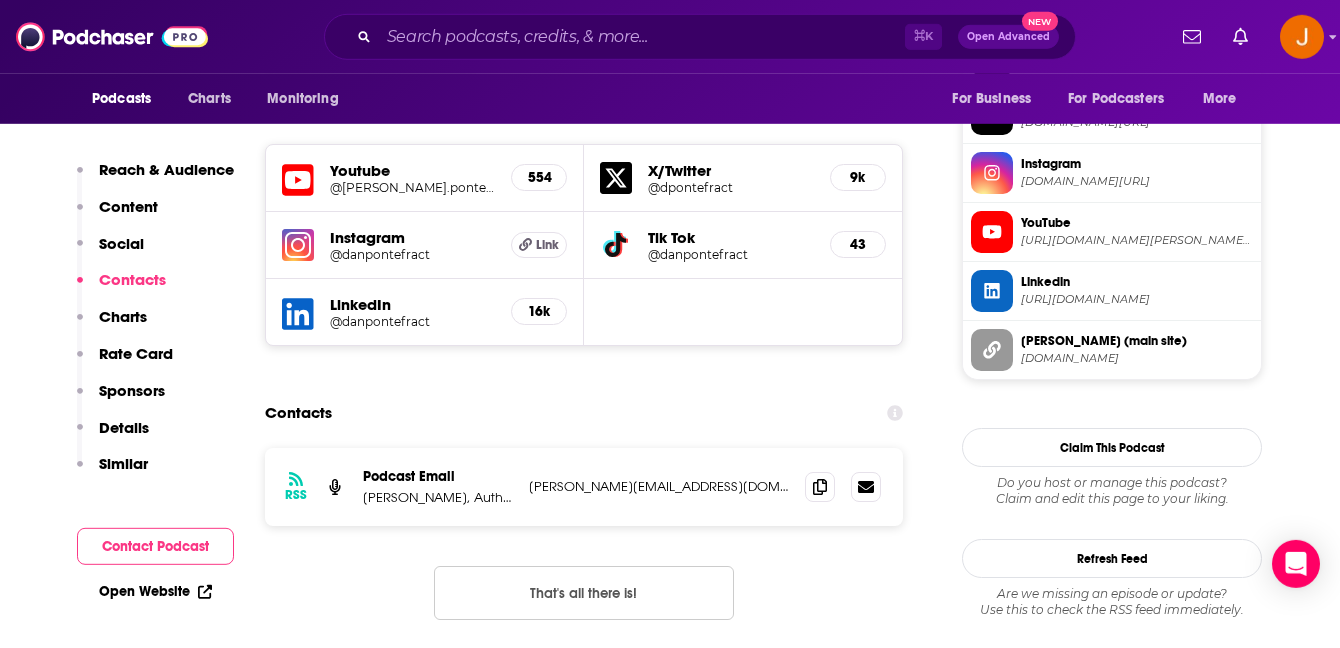 scroll, scrollTop: 1791, scrollLeft: 0, axis: vertical 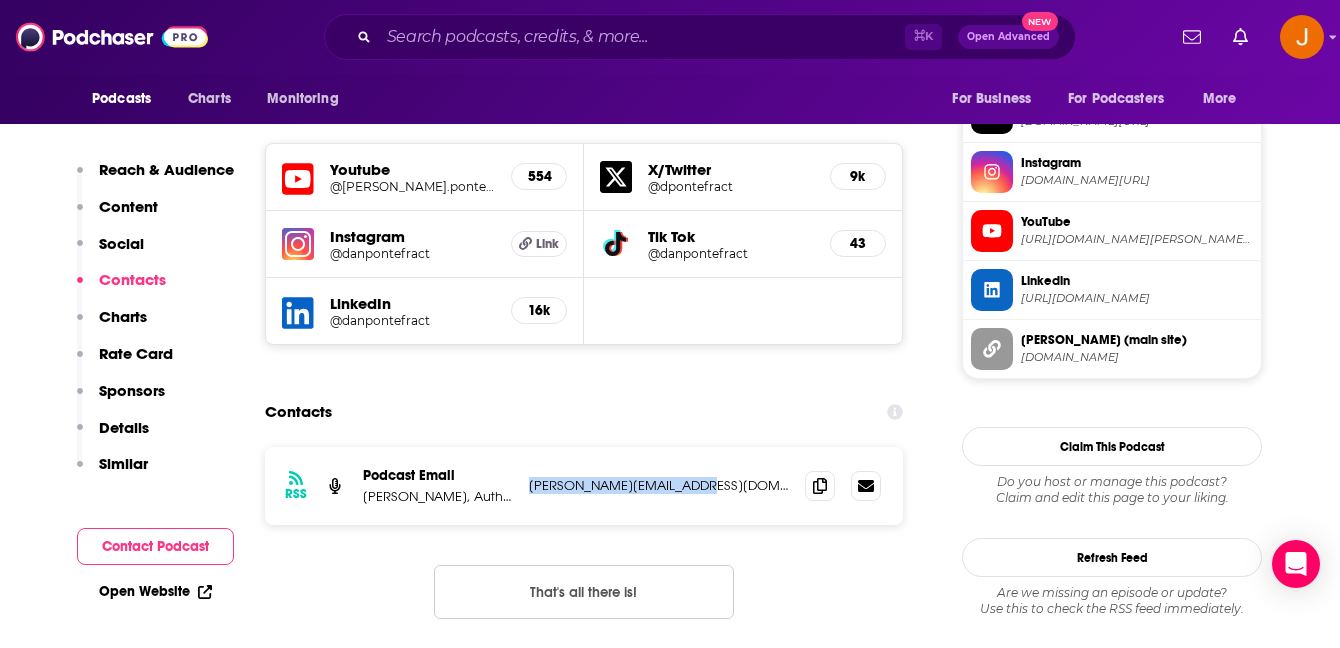 drag, startPoint x: 713, startPoint y: 380, endPoint x: 529, endPoint y: 379, distance: 184.00272 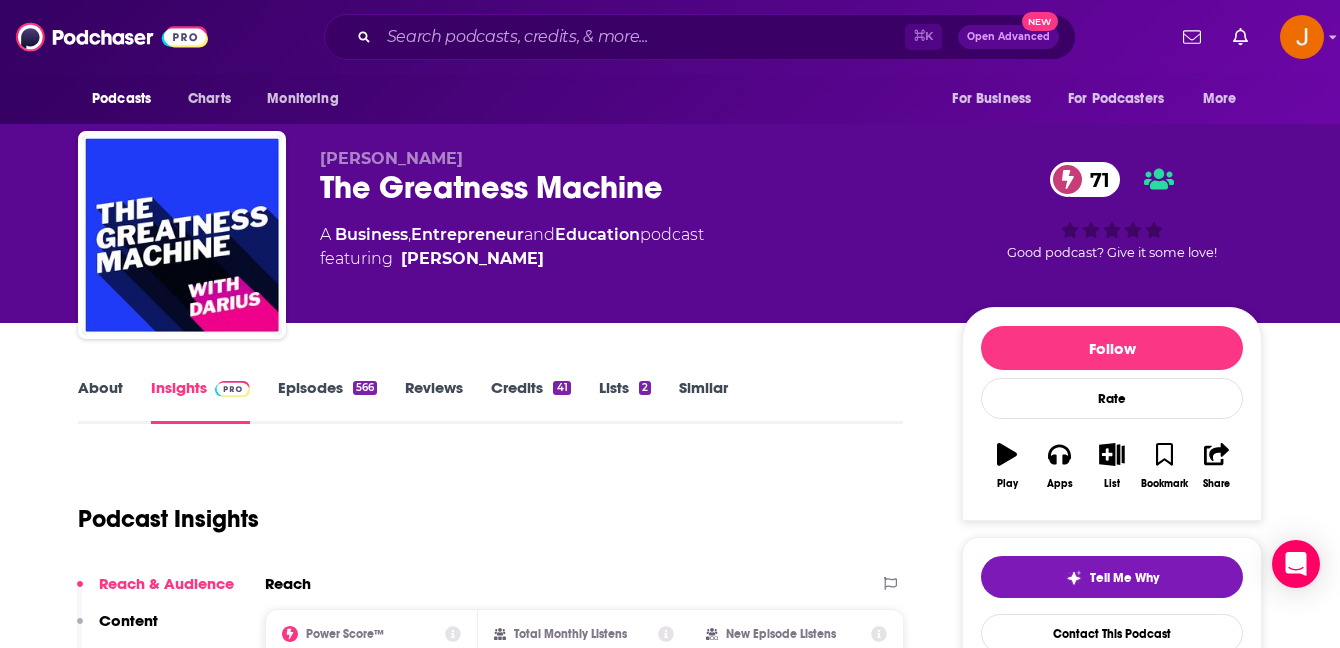 scroll, scrollTop: 0, scrollLeft: 0, axis: both 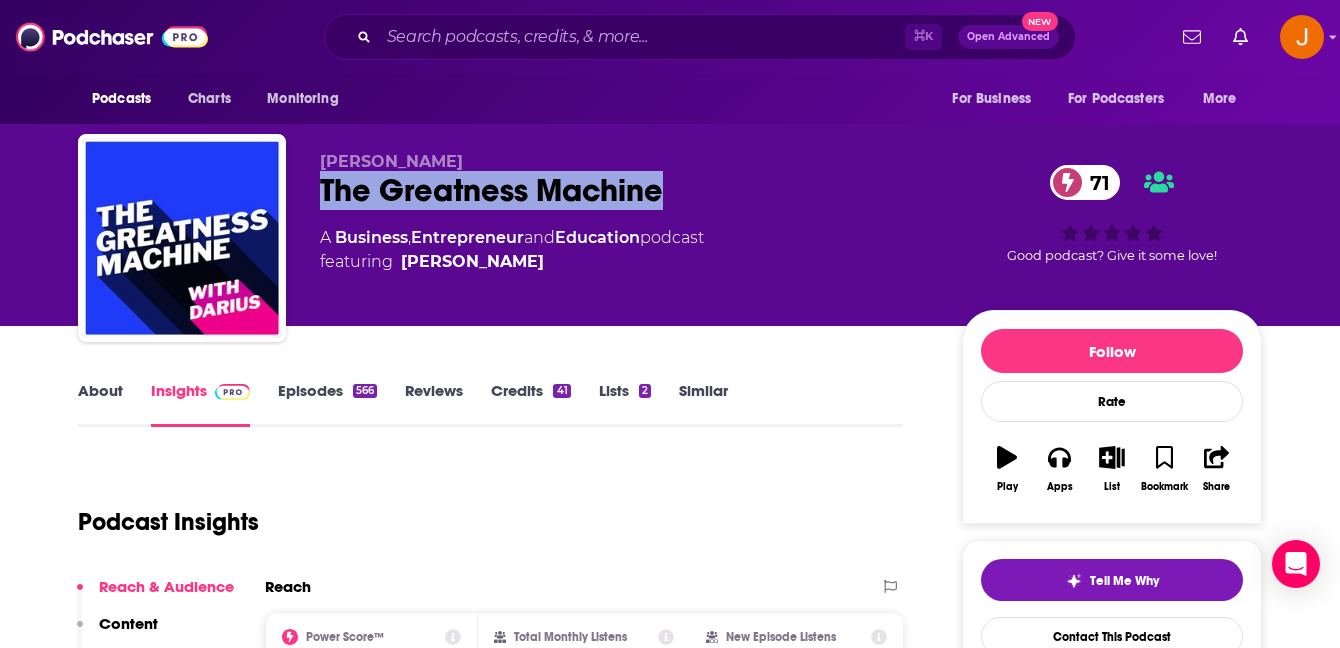 drag, startPoint x: 678, startPoint y: 209, endPoint x: 317, endPoint y: 203, distance: 361.04987 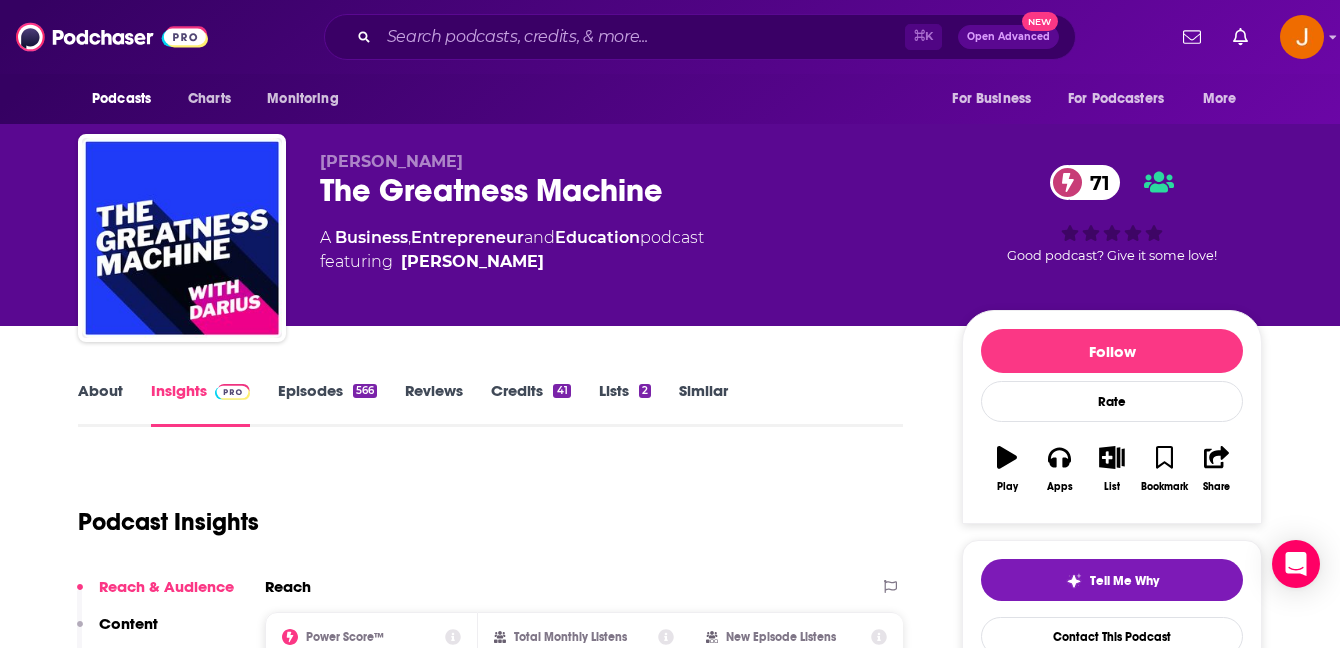 click on "[PERSON_NAME]   The Greatness Machine 71 A   Business ,  Entrepreneur  and  Education  podcast  featuring  [PERSON_NAME] 71 Good podcast? Give it some love!" at bounding box center [670, 163] 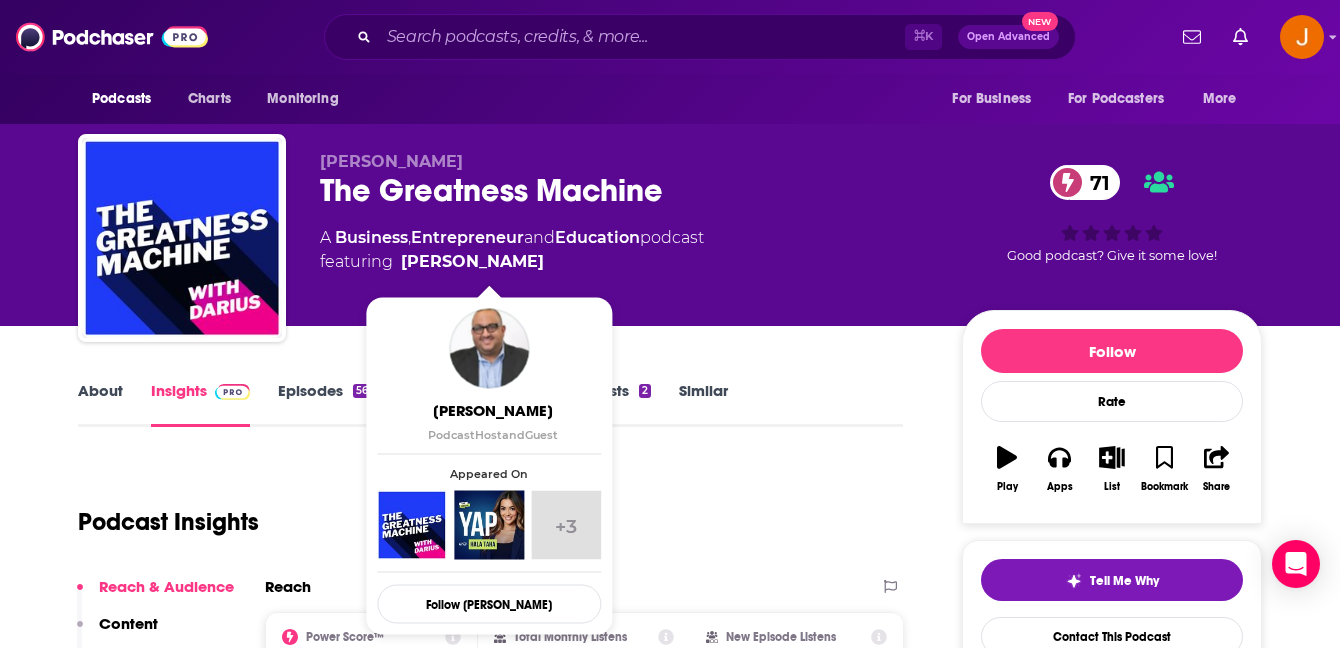 drag, startPoint x: 649, startPoint y: 261, endPoint x: 404, endPoint y: 271, distance: 245.204 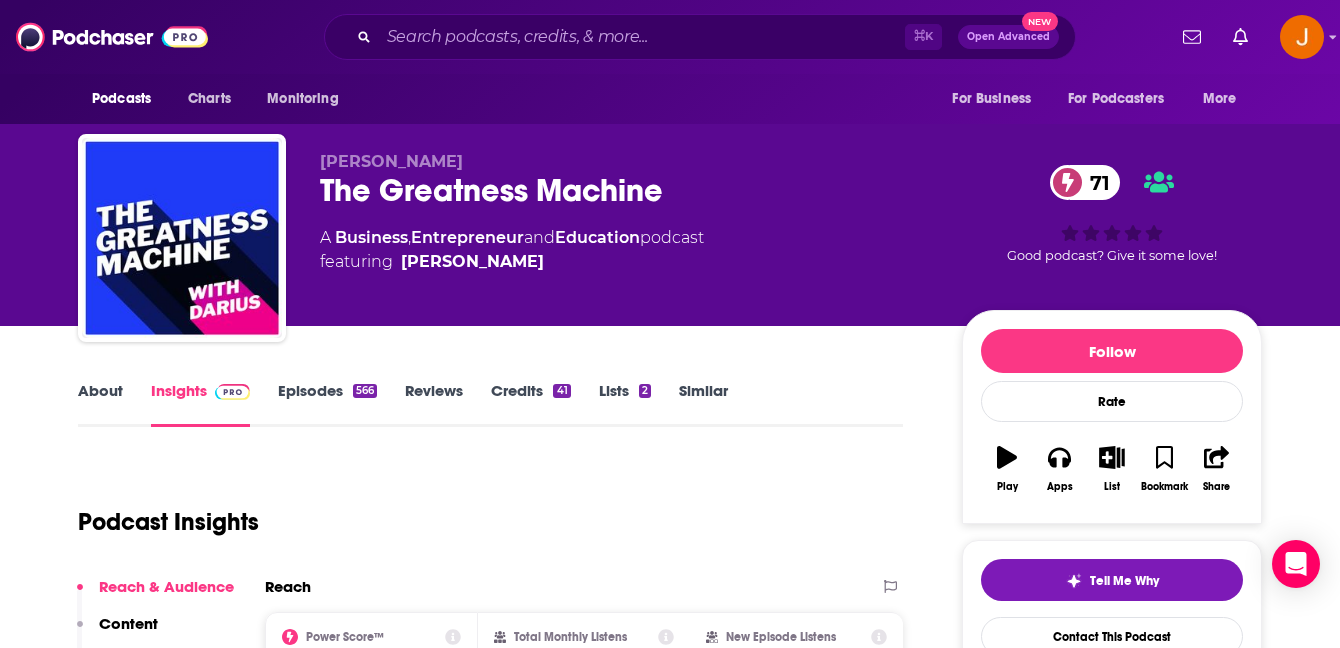 copy on "[PERSON_NAME]" 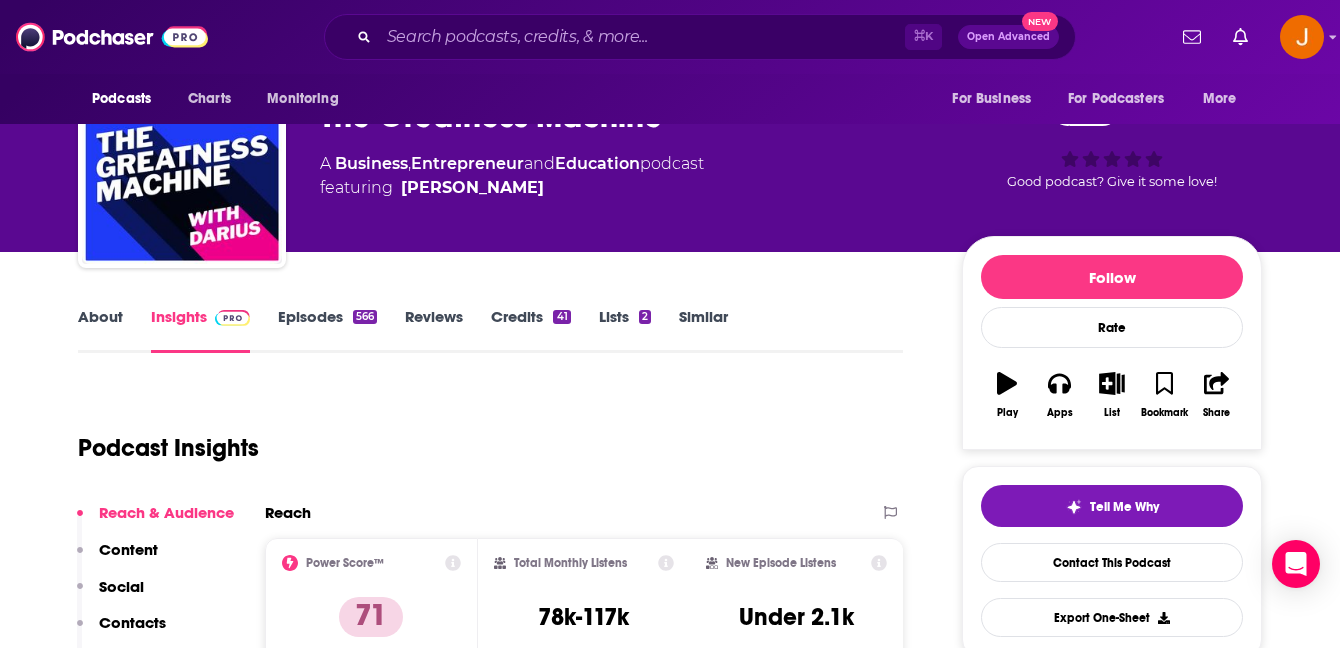 scroll, scrollTop: 191, scrollLeft: 0, axis: vertical 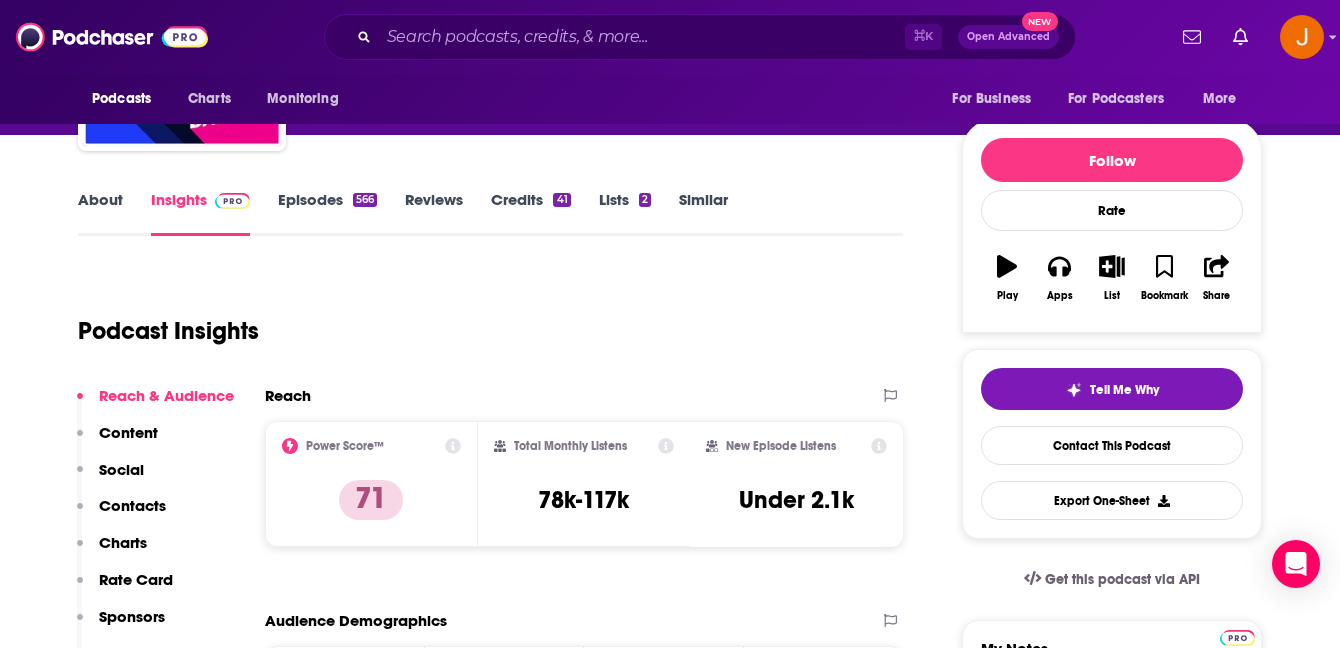 click on "Contacts" at bounding box center [132, 505] 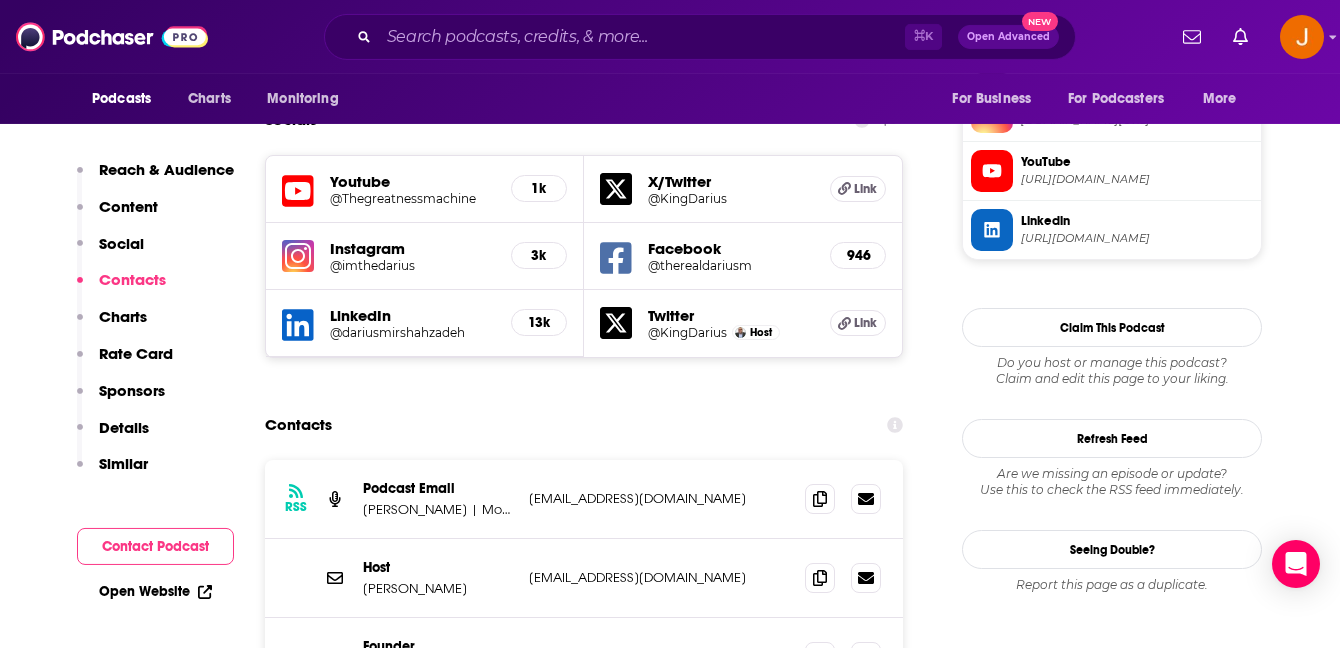 scroll, scrollTop: 1793, scrollLeft: 0, axis: vertical 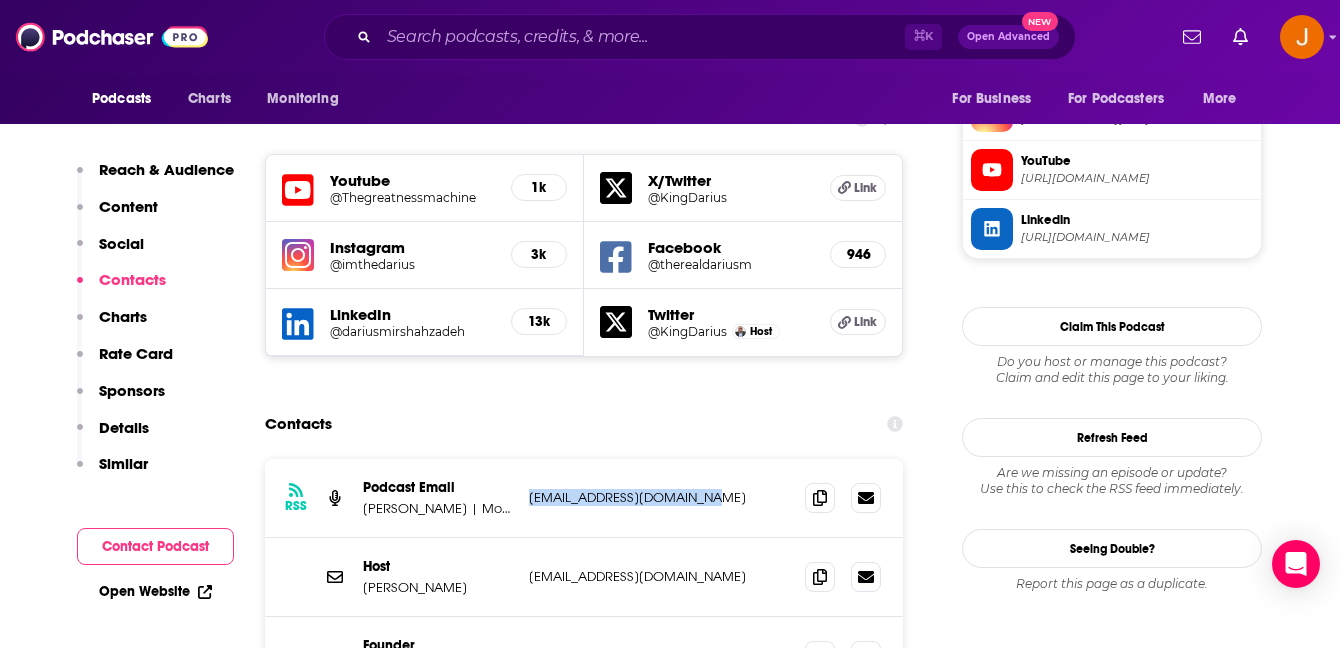 drag, startPoint x: 710, startPoint y: 372, endPoint x: 528, endPoint y: 379, distance: 182.13457 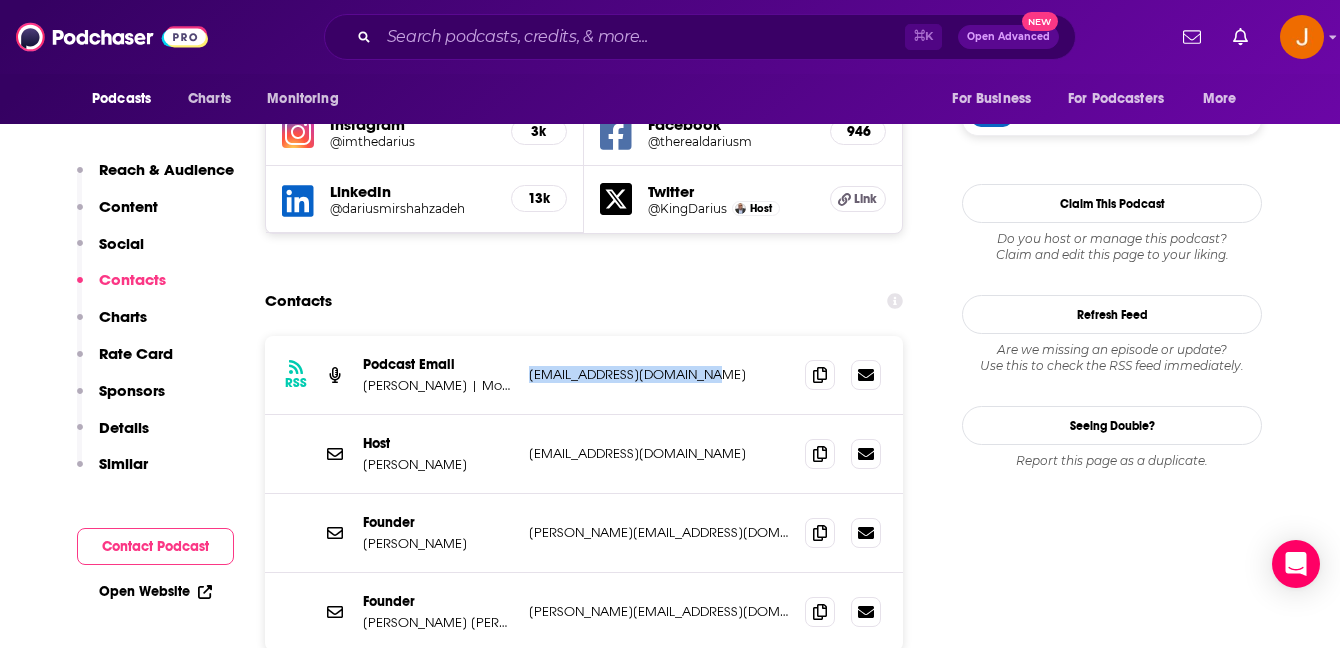 scroll, scrollTop: 1933, scrollLeft: 0, axis: vertical 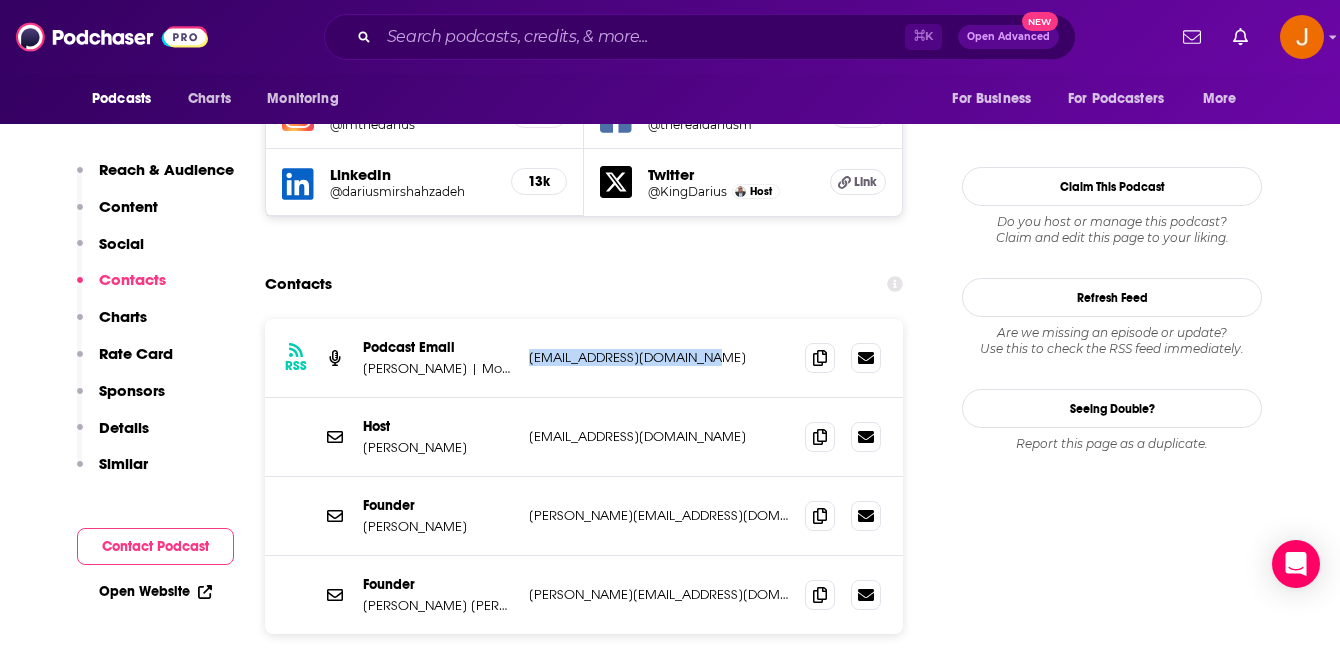 drag, startPoint x: 699, startPoint y: 312, endPoint x: 518, endPoint y: 320, distance: 181.17671 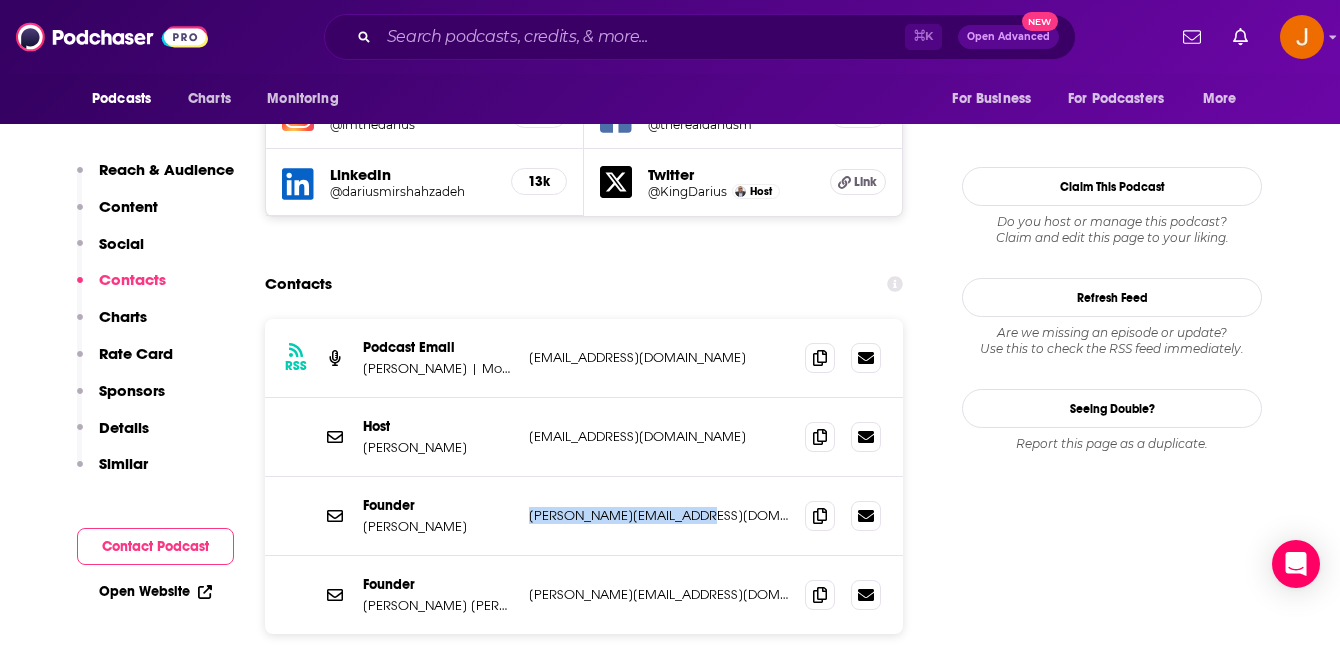 drag, startPoint x: 737, startPoint y: 396, endPoint x: 531, endPoint y: 397, distance: 206.00243 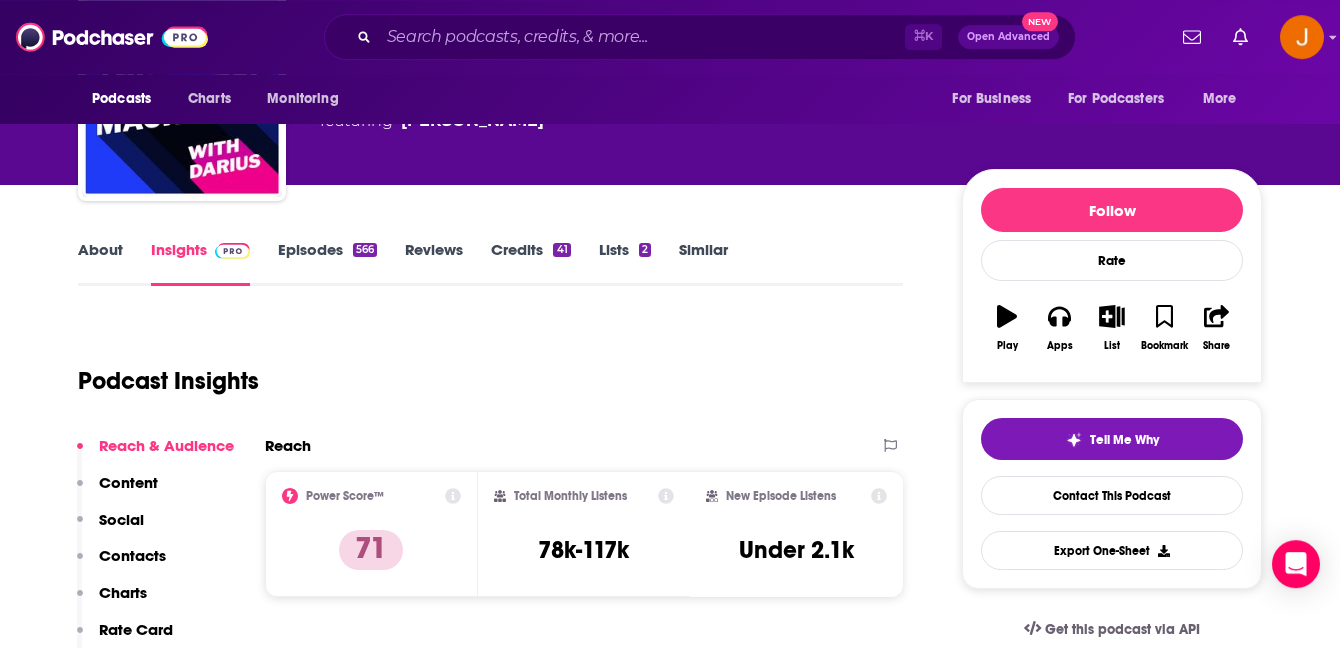 scroll, scrollTop: 318, scrollLeft: 0, axis: vertical 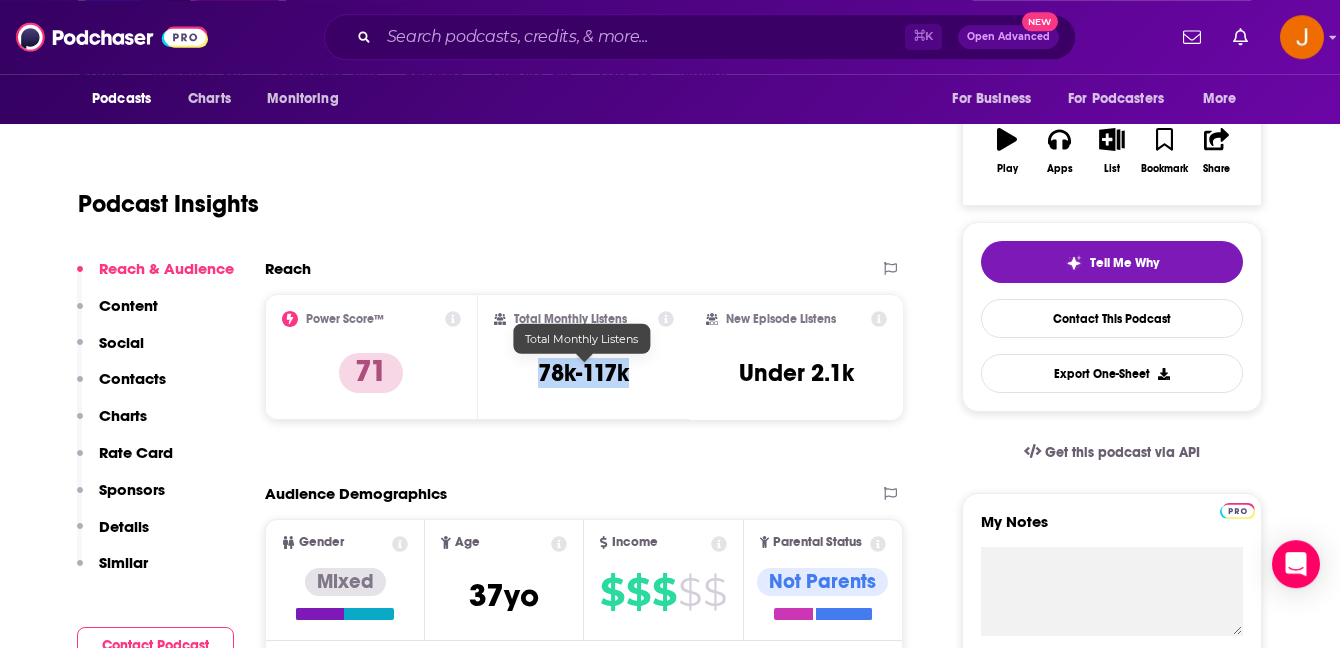 drag, startPoint x: 534, startPoint y: 380, endPoint x: 653, endPoint y: 375, distance: 119.104996 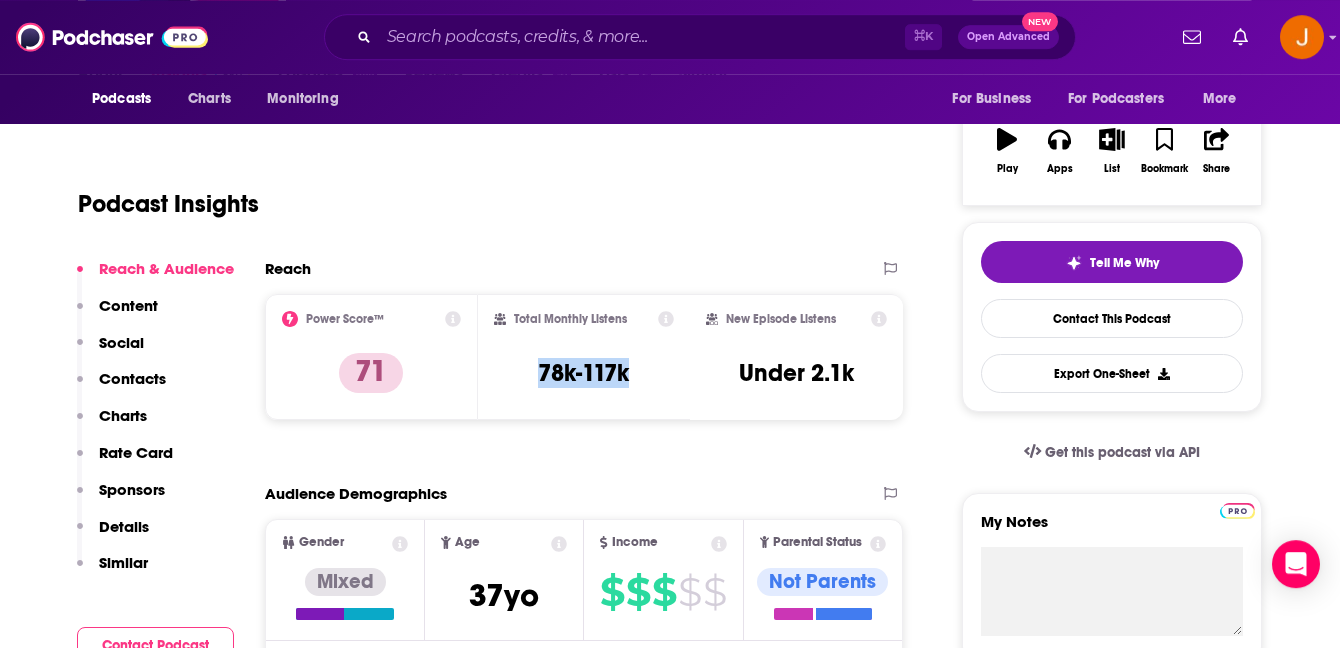scroll, scrollTop: 0, scrollLeft: 0, axis: both 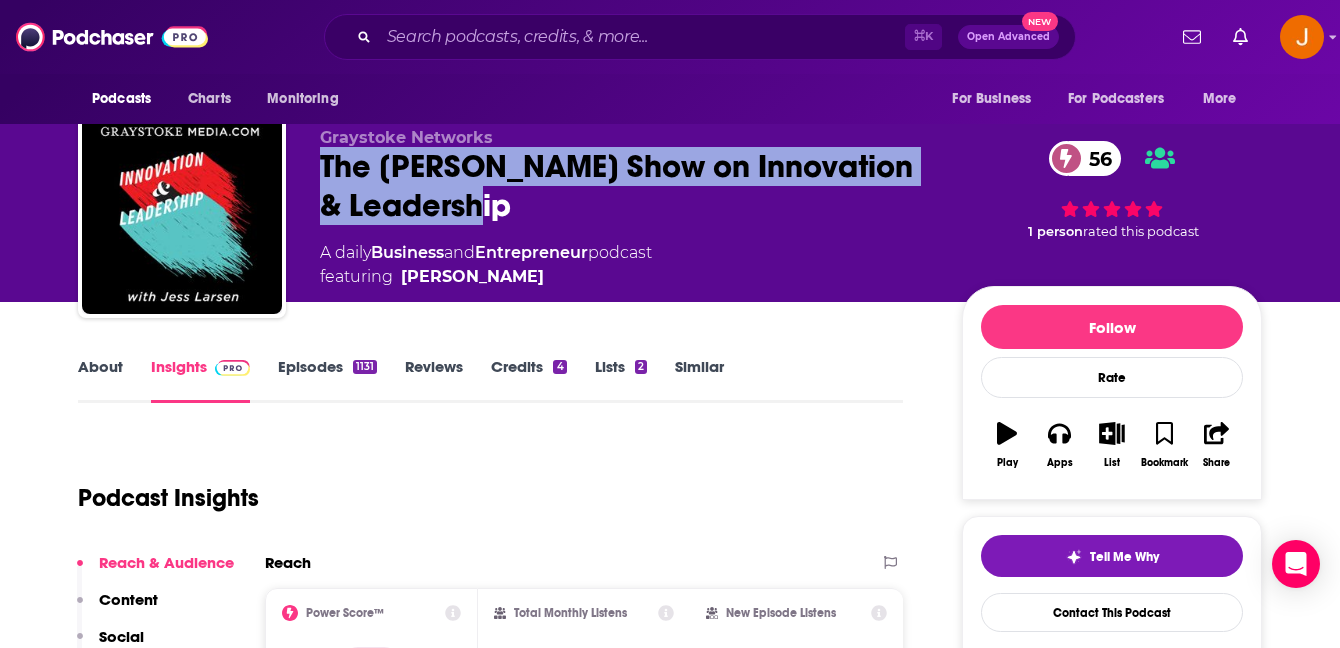 drag, startPoint x: 315, startPoint y: 166, endPoint x: 532, endPoint y: 208, distance: 221.02715 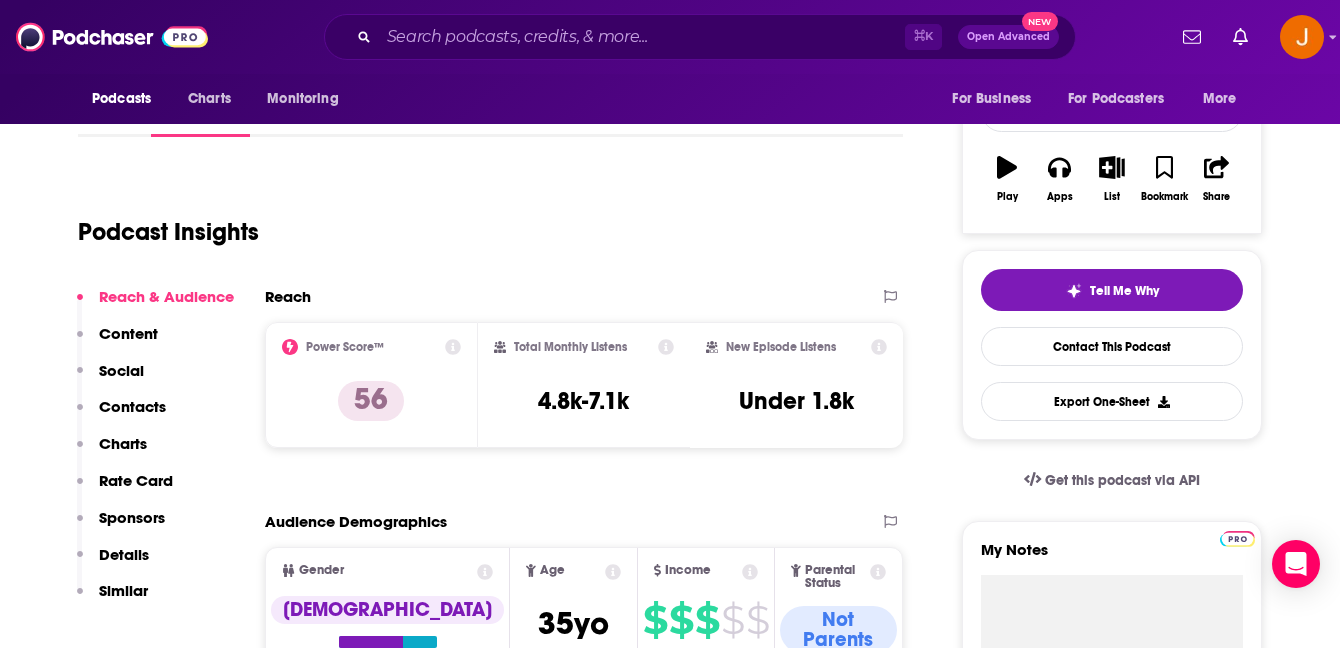 scroll, scrollTop: 0, scrollLeft: 0, axis: both 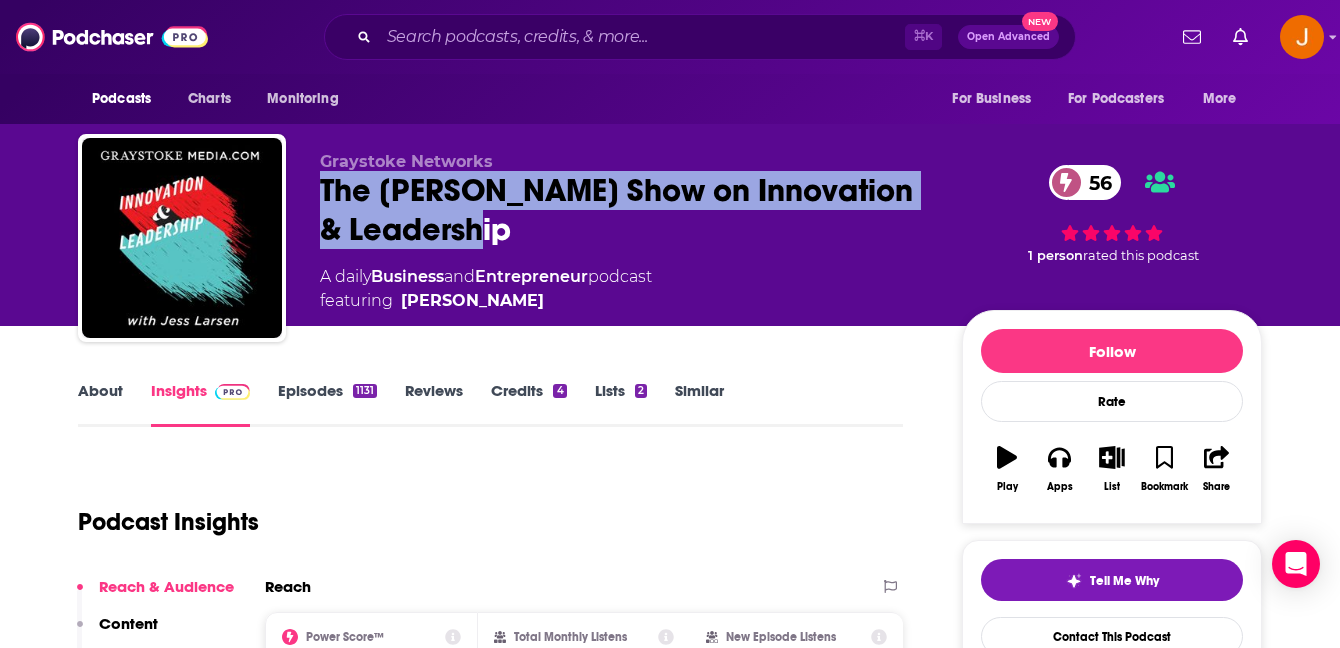 copy on "The [PERSON_NAME] Show on Innovation & Leadership" 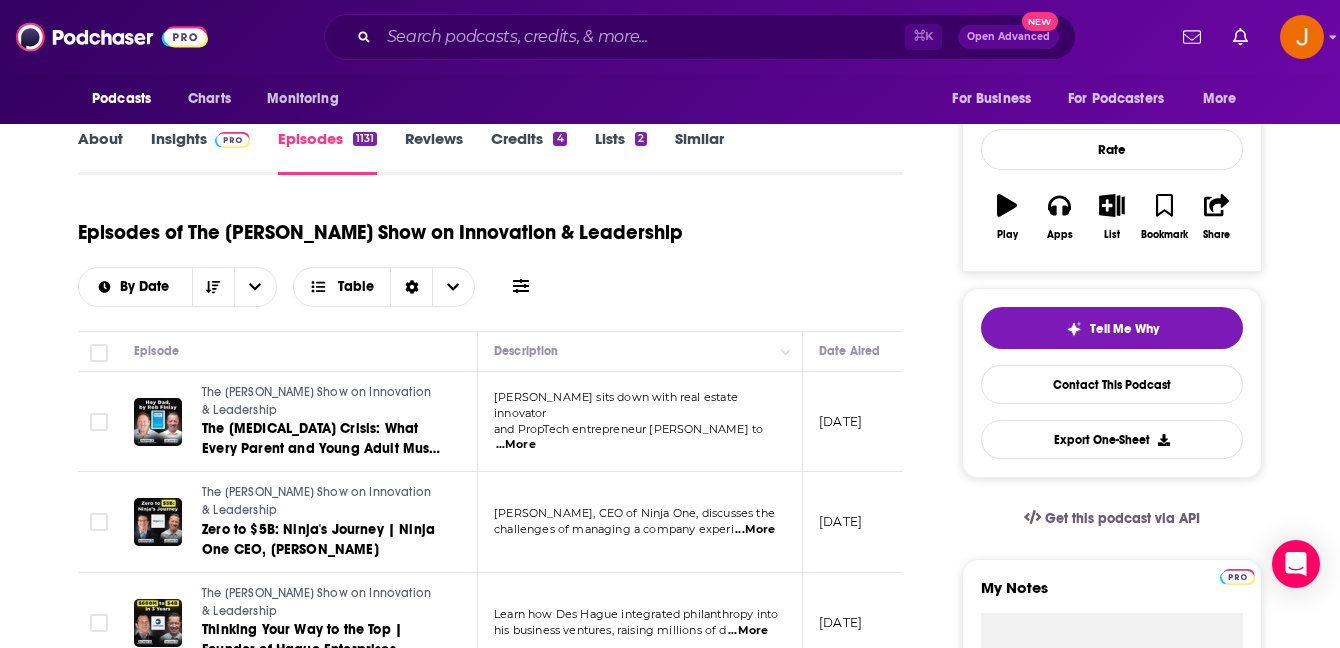 scroll, scrollTop: 0, scrollLeft: 0, axis: both 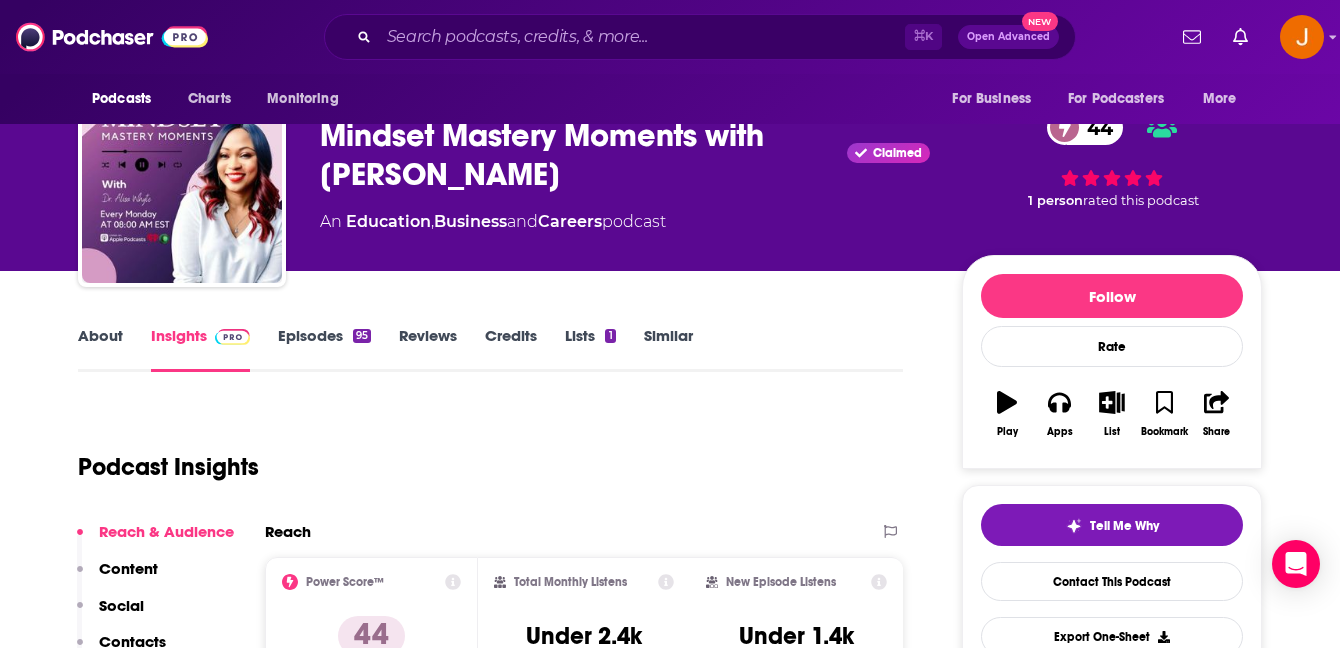 click on "Episodes 95" at bounding box center [324, 349] 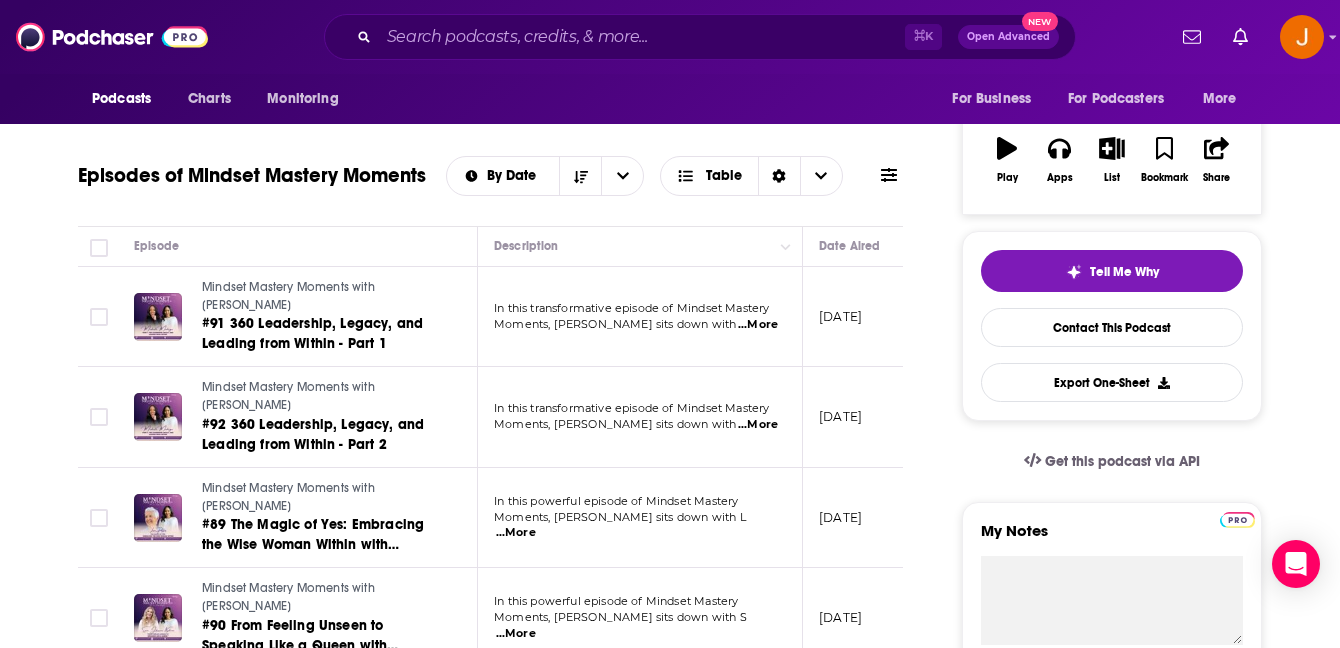 scroll, scrollTop: 0, scrollLeft: 0, axis: both 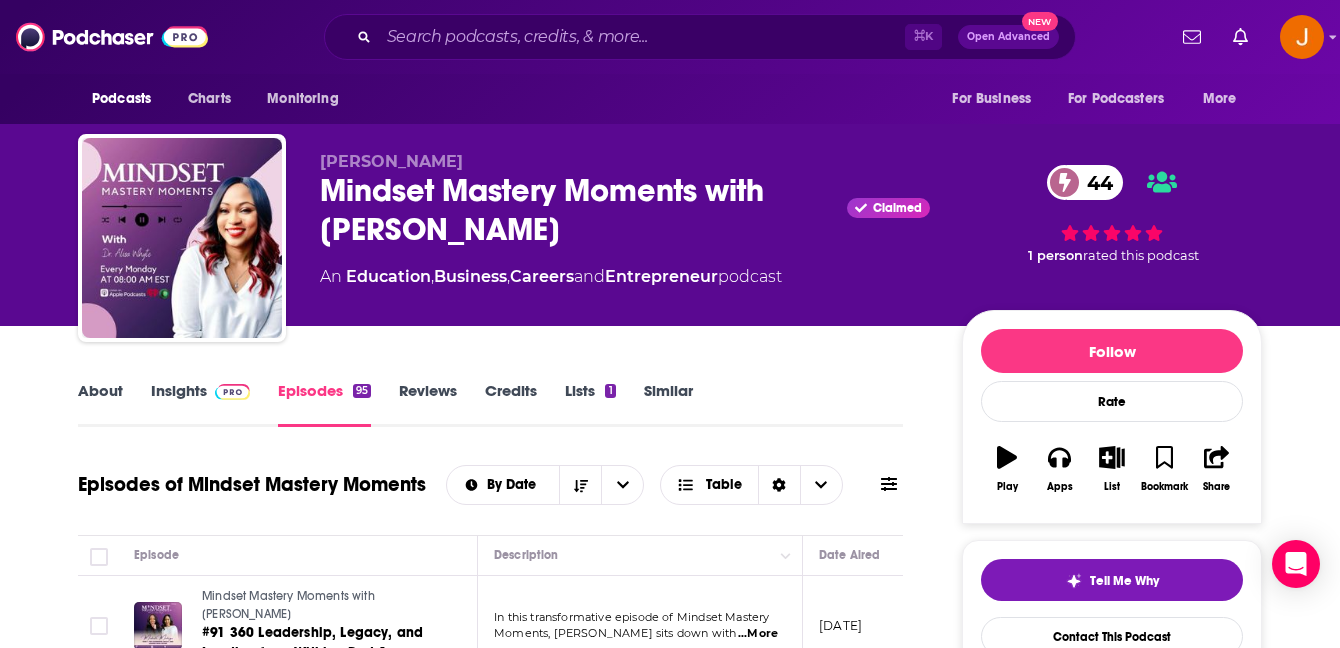 drag, startPoint x: 324, startPoint y: 188, endPoint x: 545, endPoint y: 217, distance: 222.89459 